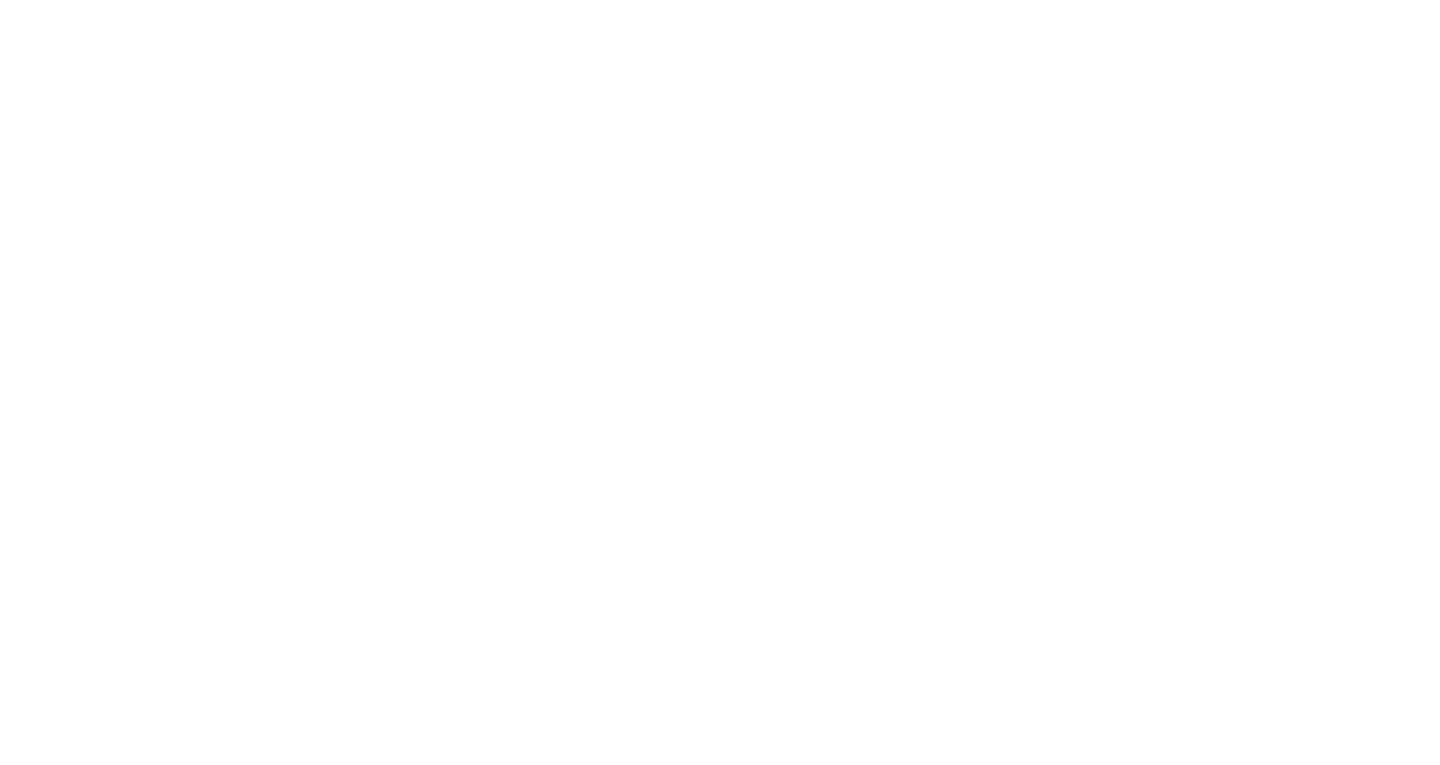 scroll, scrollTop: 0, scrollLeft: 0, axis: both 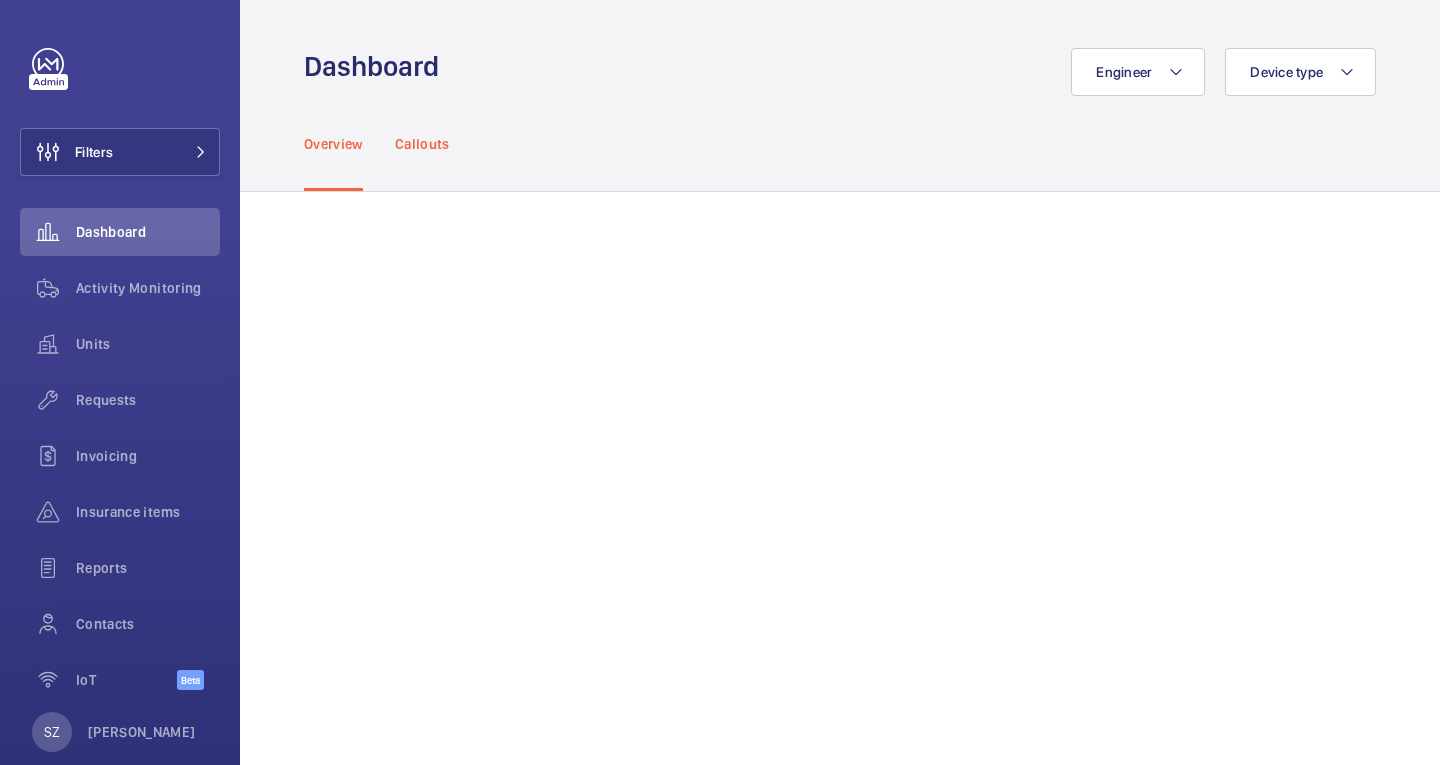 click on "Callouts" 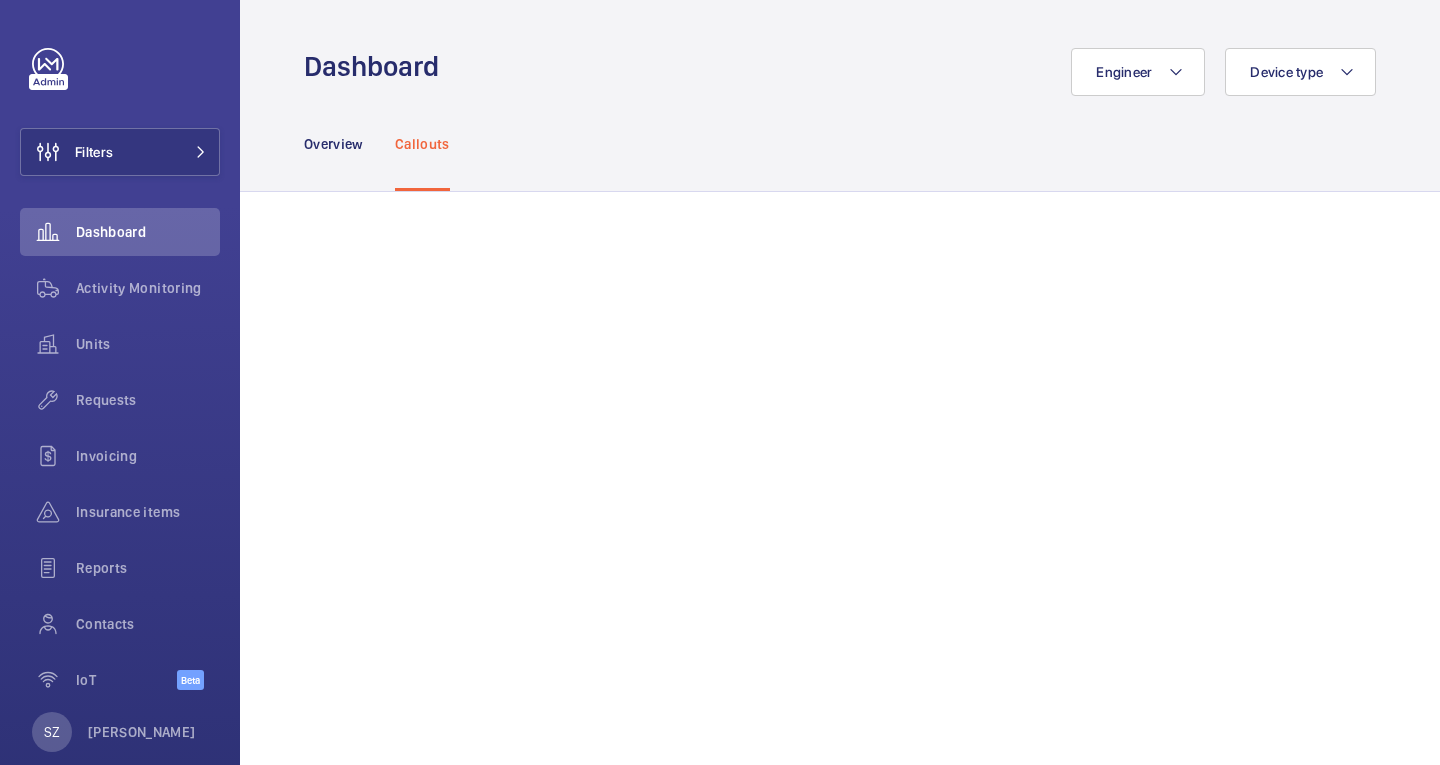 click on "Overview Callouts" 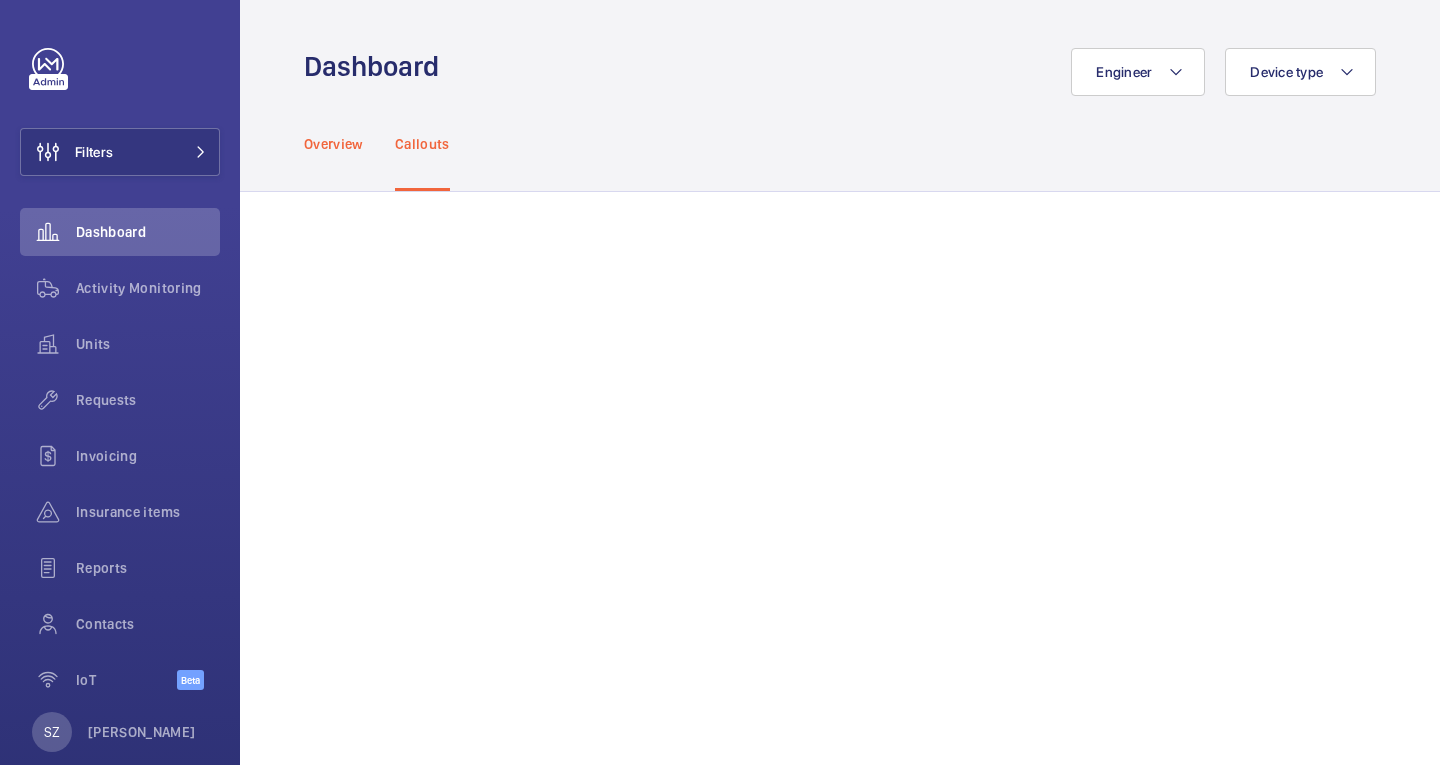 click on "Overview" 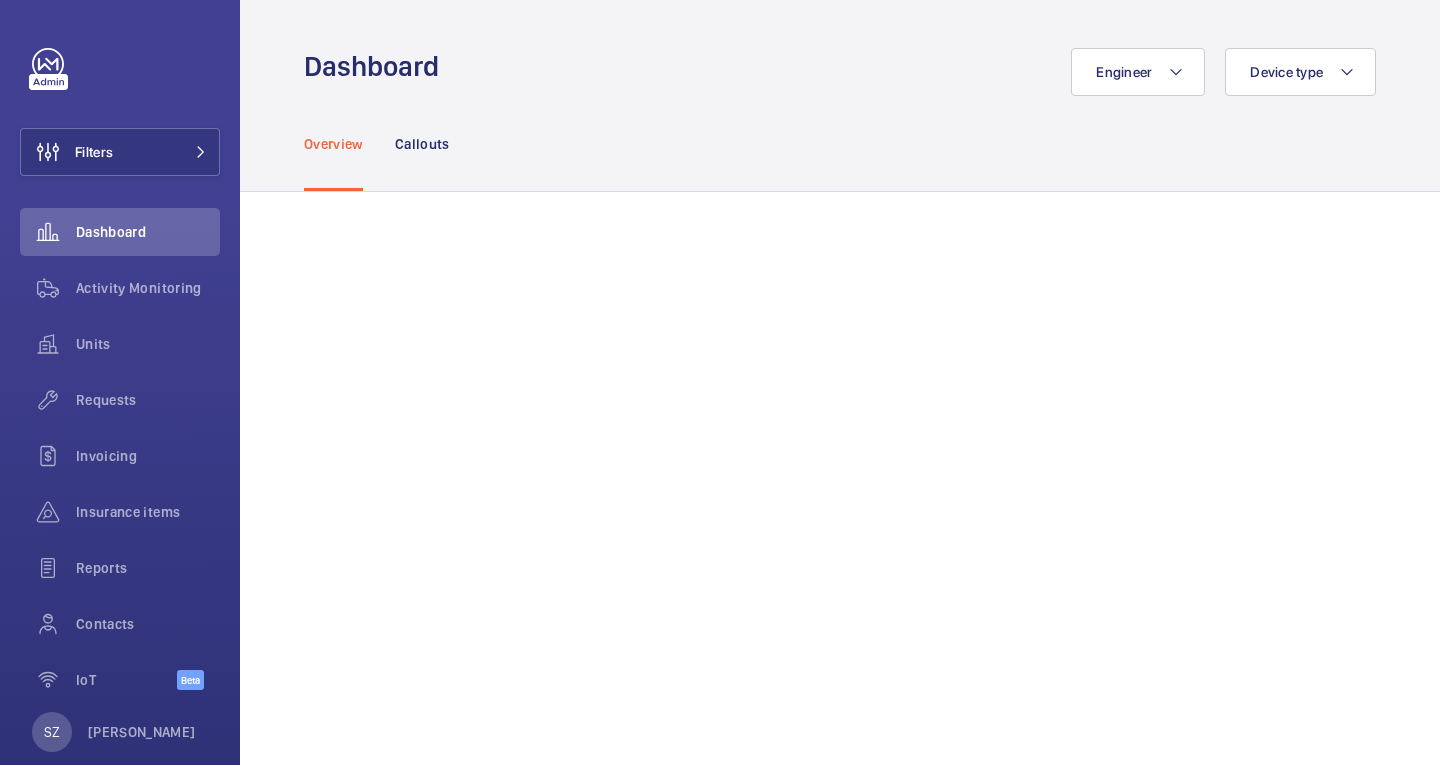 click on "Dashboard" 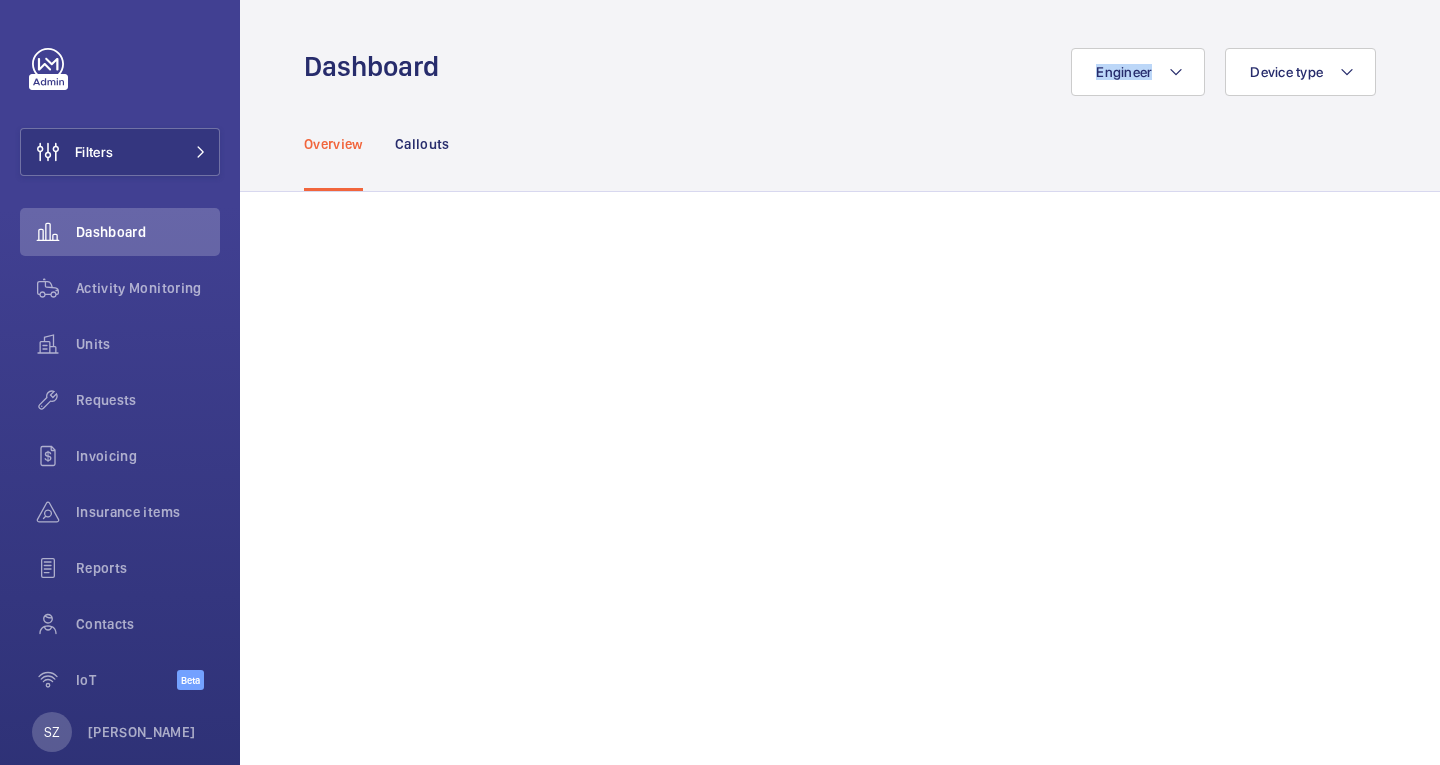 click on "Engineer Device type" 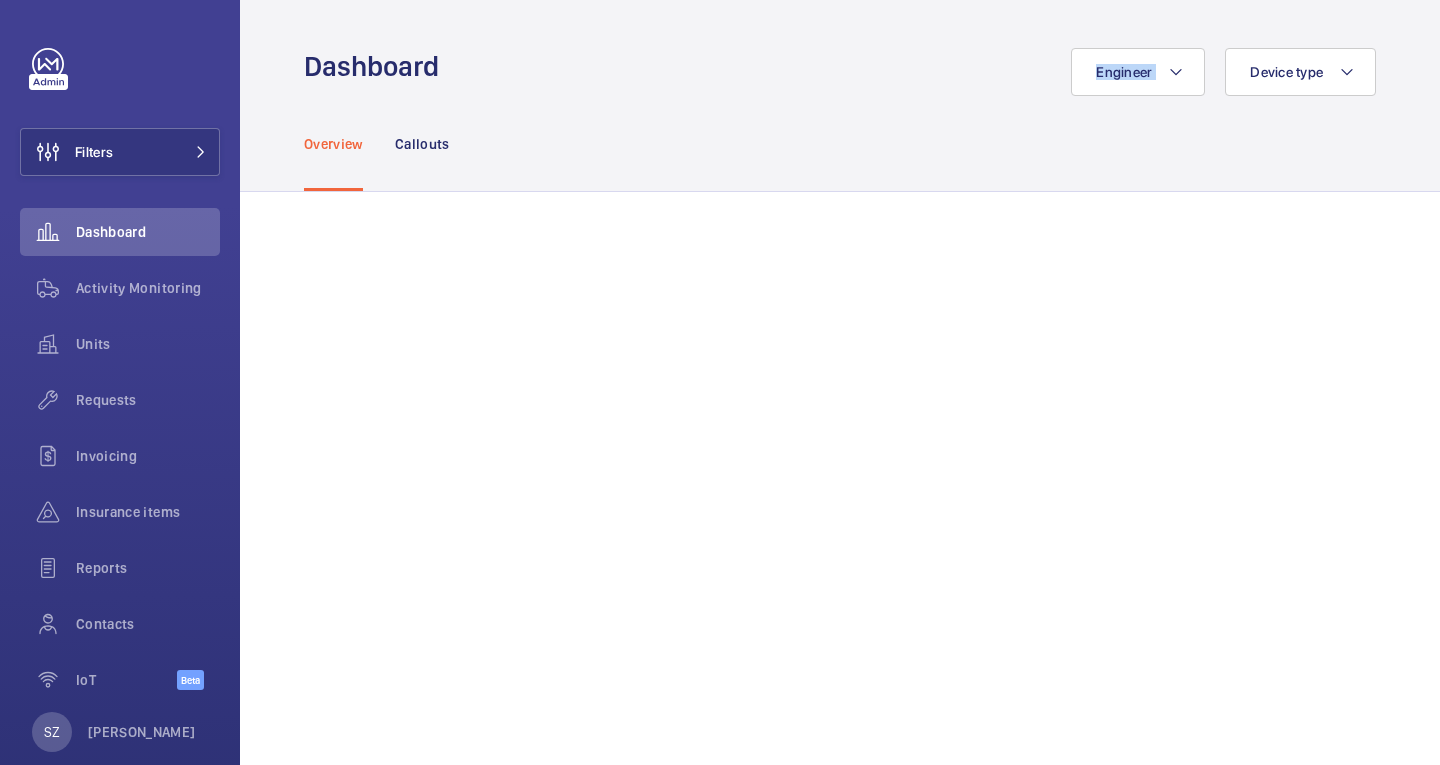 click on "Engineer Device type" 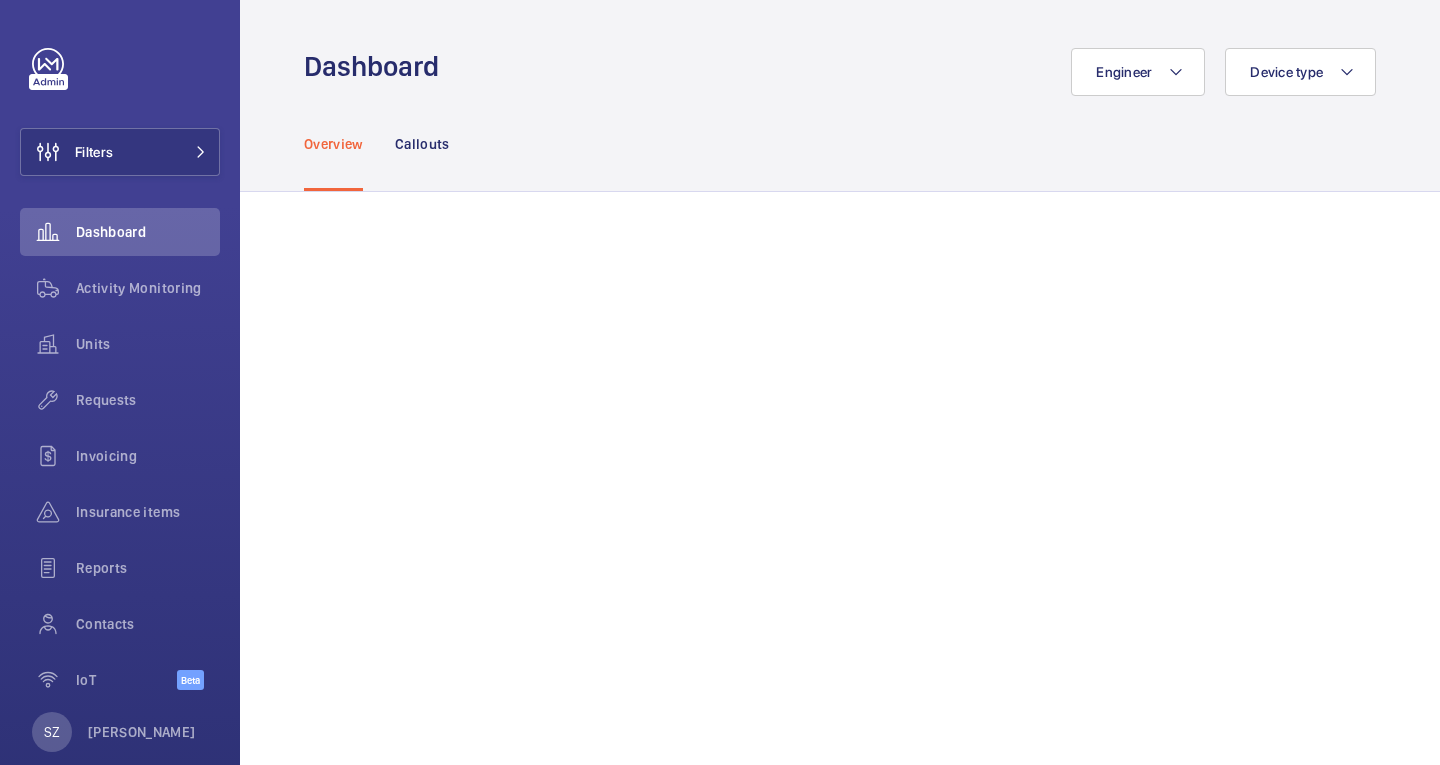 click on "Dashboard" 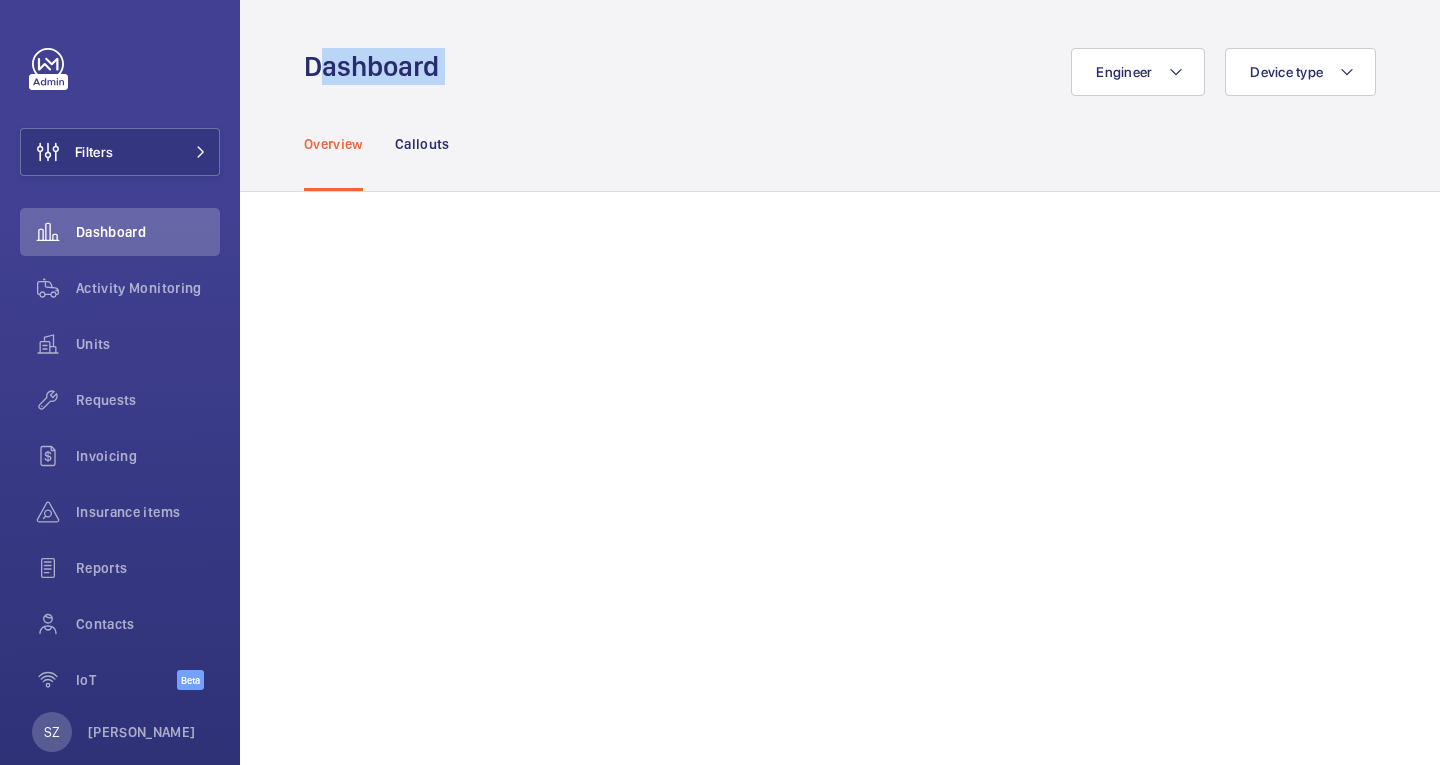 drag, startPoint x: 437, startPoint y: 49, endPoint x: 398, endPoint y: 55, distance: 39.45884 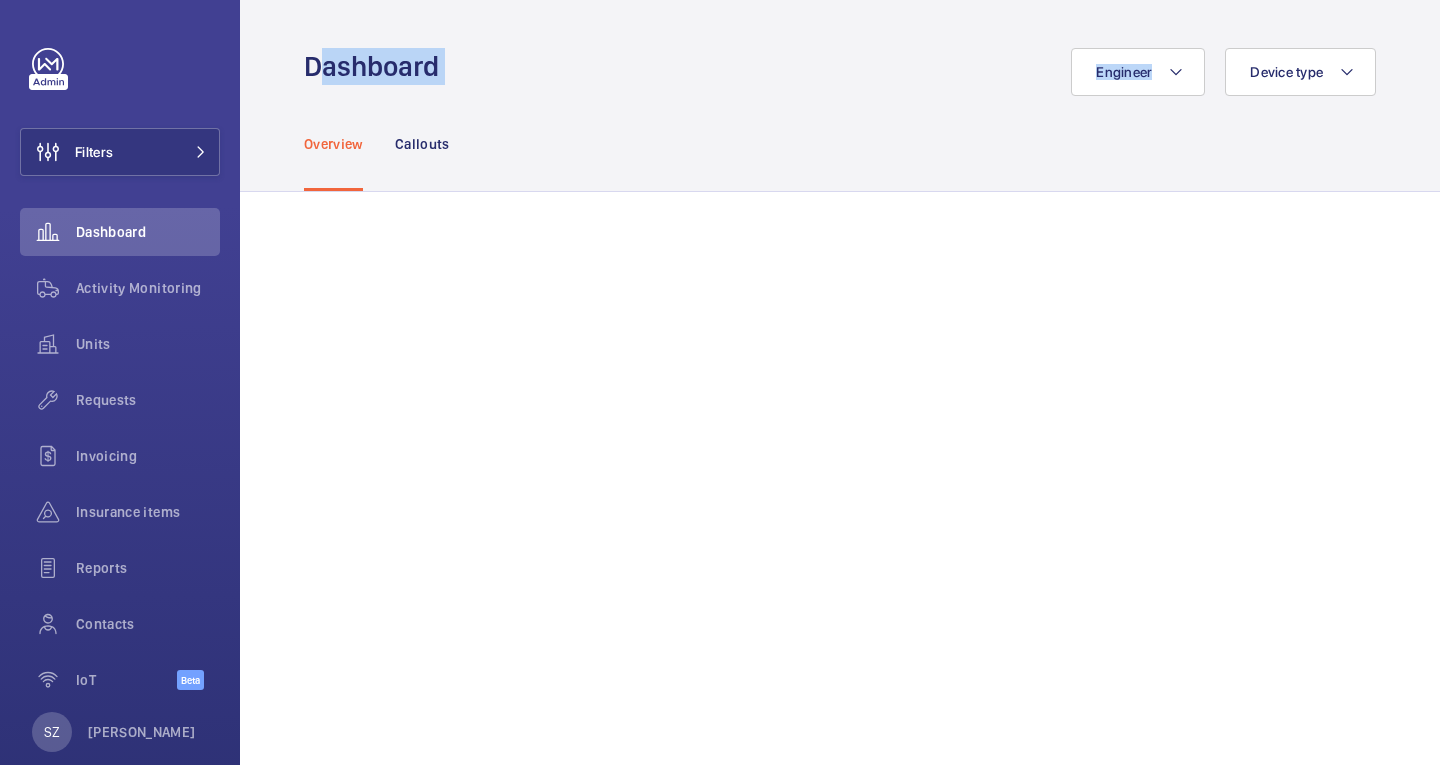 drag, startPoint x: 398, startPoint y: 55, endPoint x: 452, endPoint y: 58, distance: 54.08327 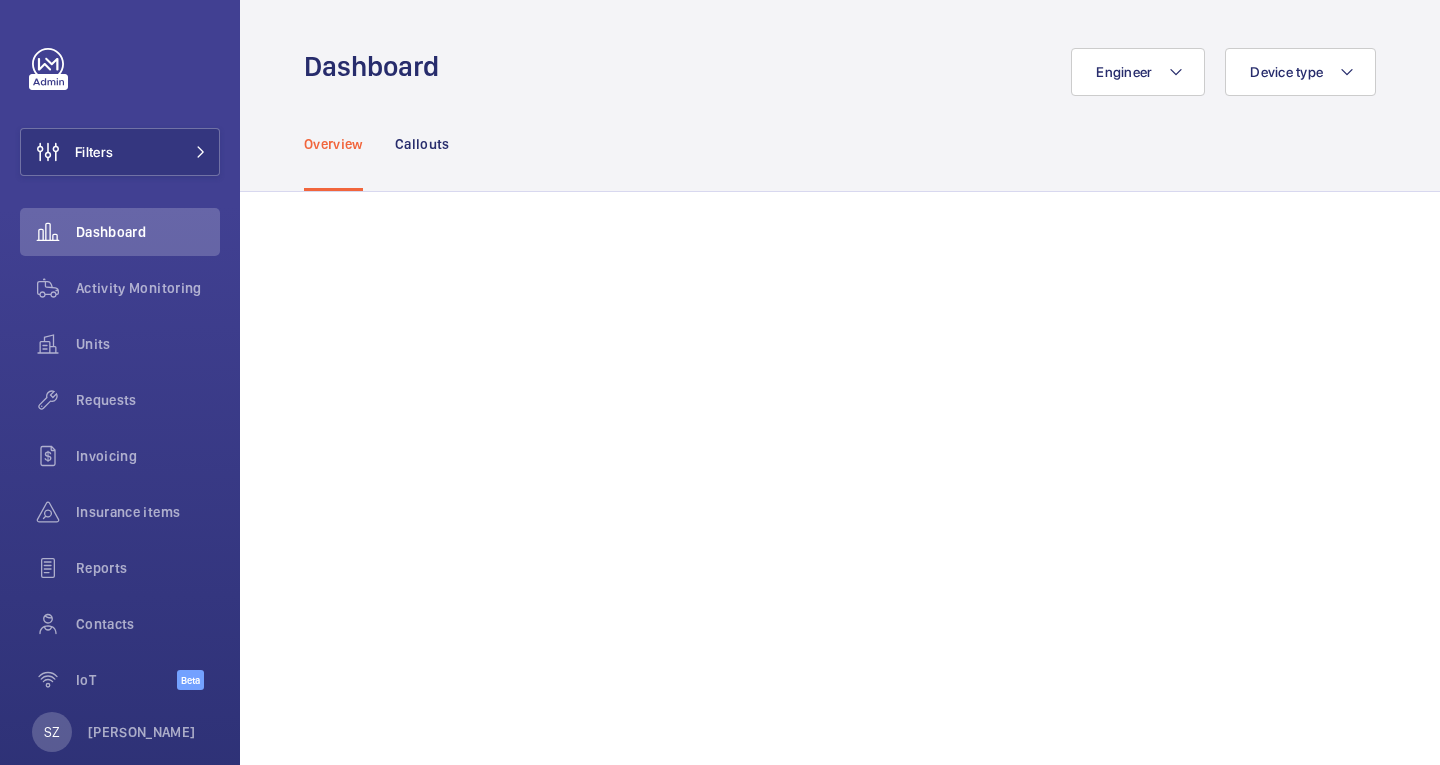 click on "Dashboard" 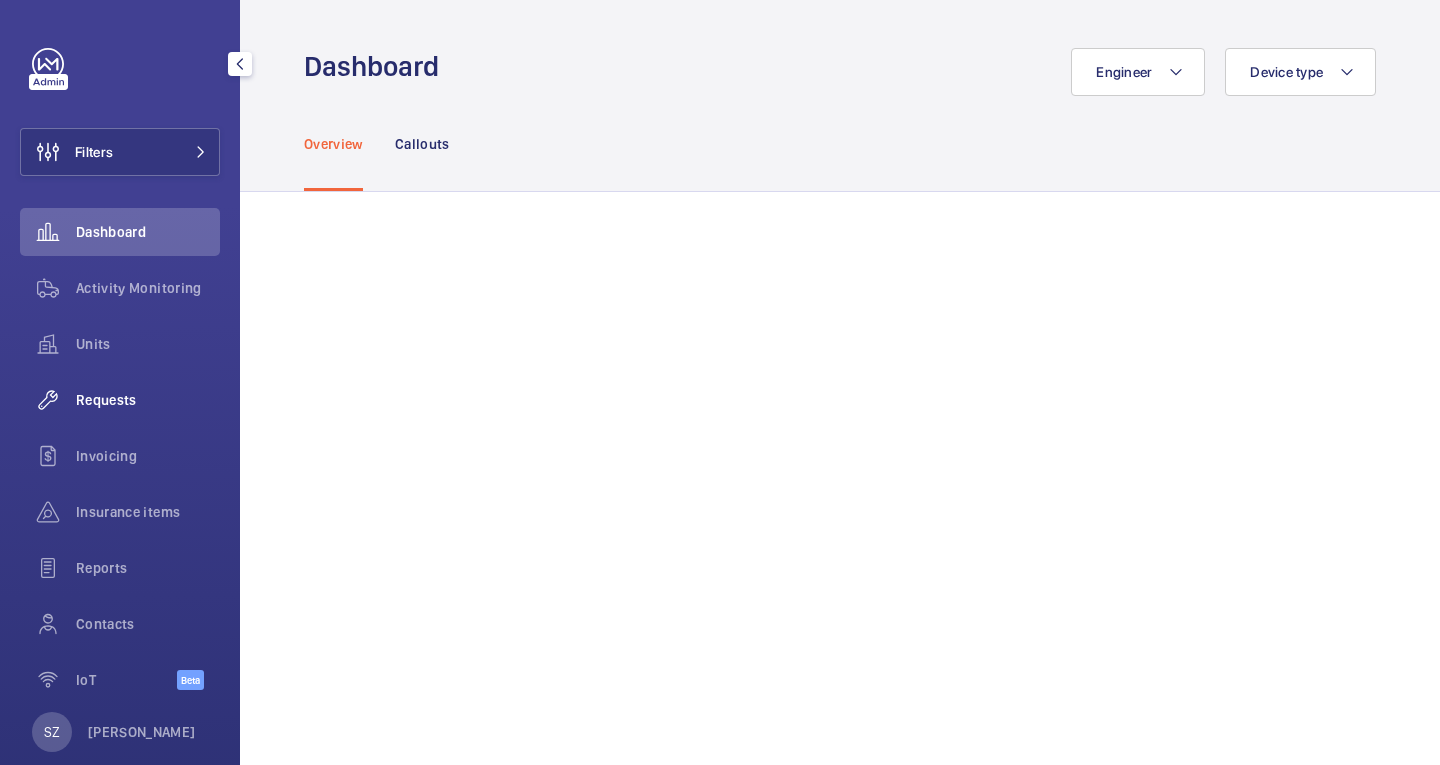 scroll, scrollTop: 35, scrollLeft: 0, axis: vertical 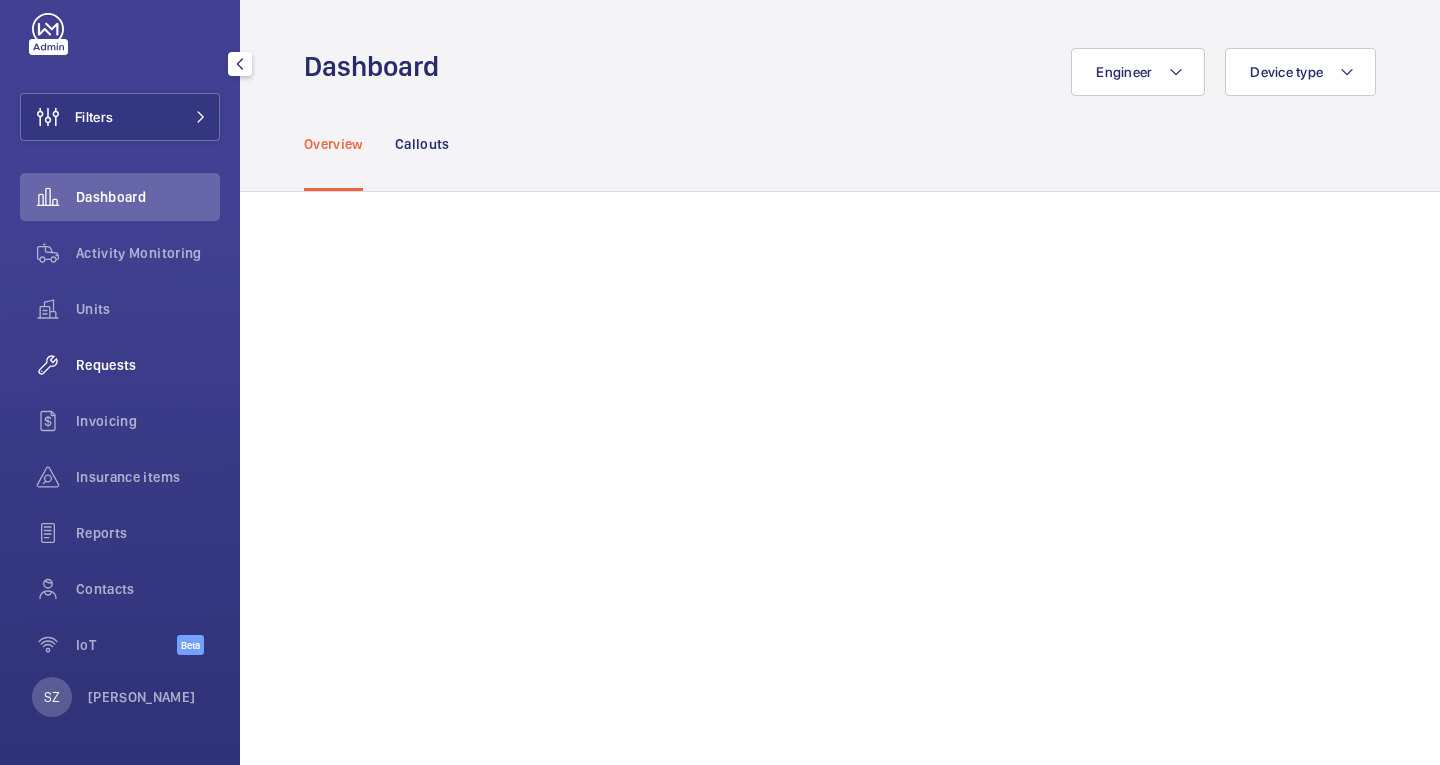 drag, startPoint x: 154, startPoint y: 358, endPoint x: 196, endPoint y: 345, distance: 43.965897 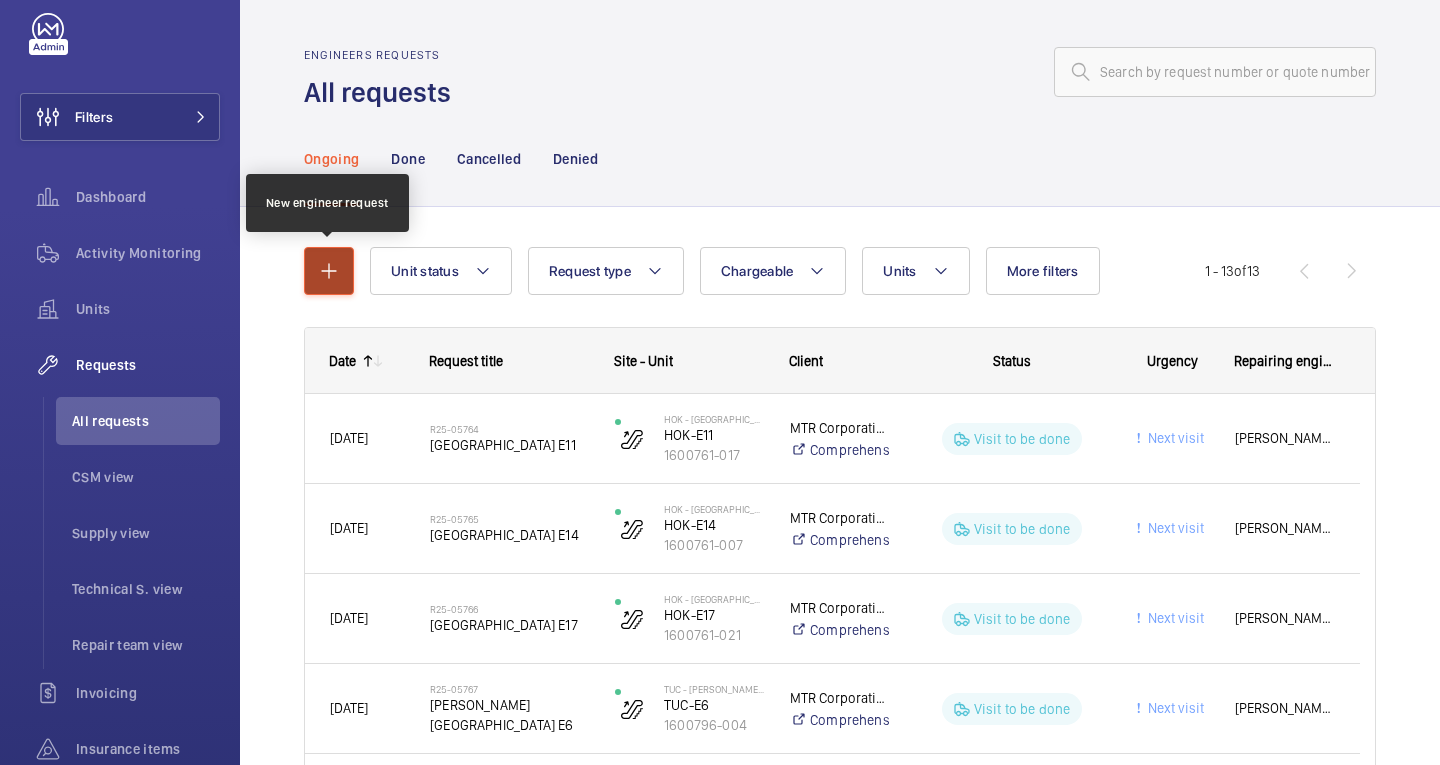 click 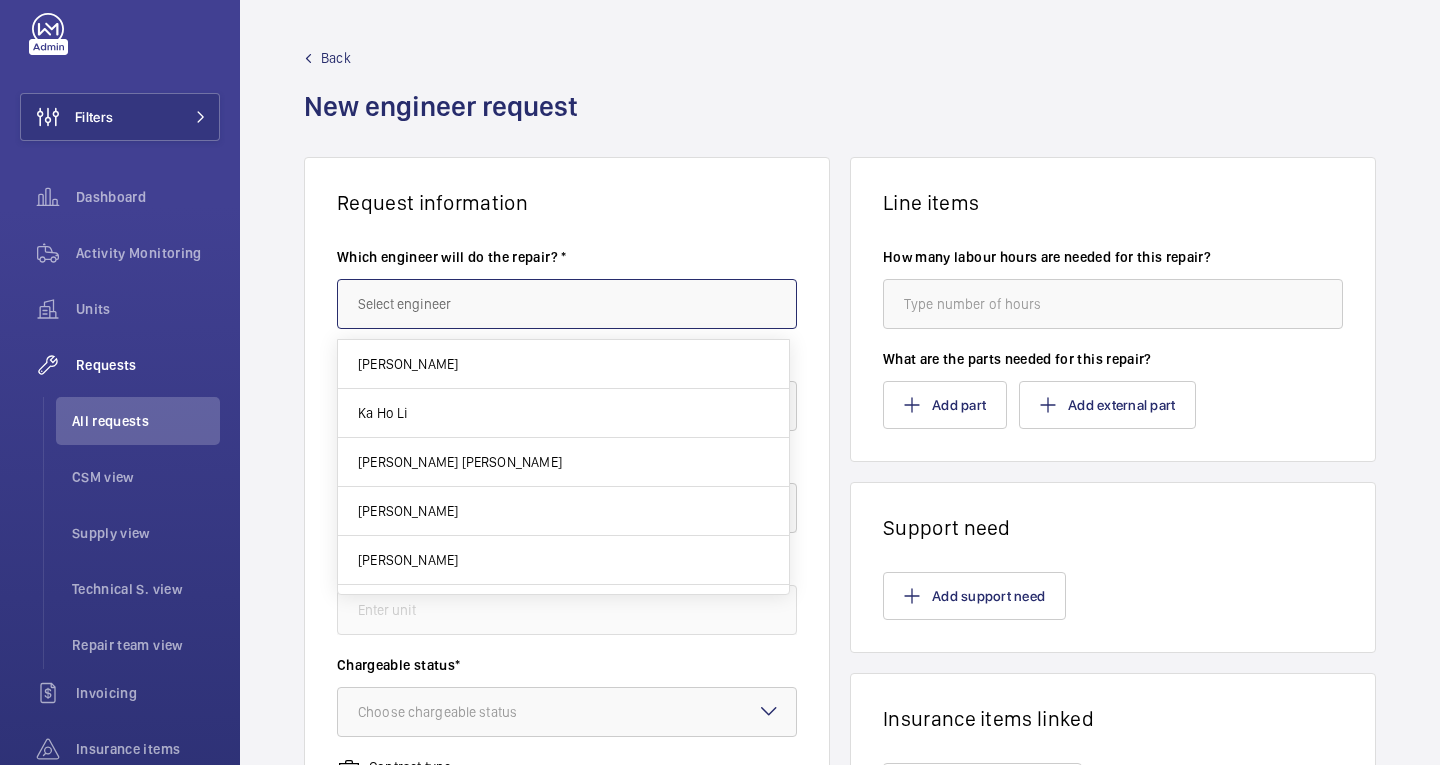 click at bounding box center (567, 304) 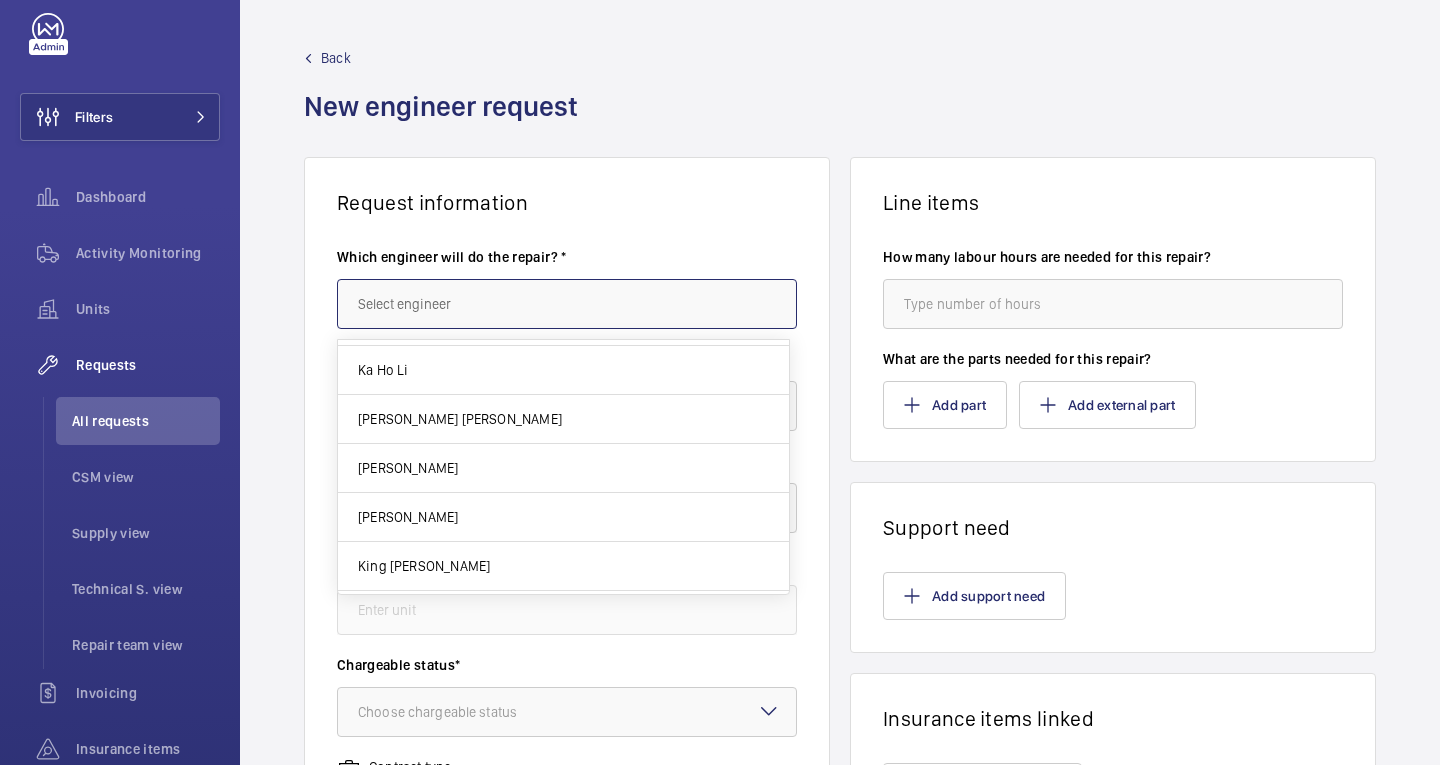 scroll, scrollTop: 0, scrollLeft: 0, axis: both 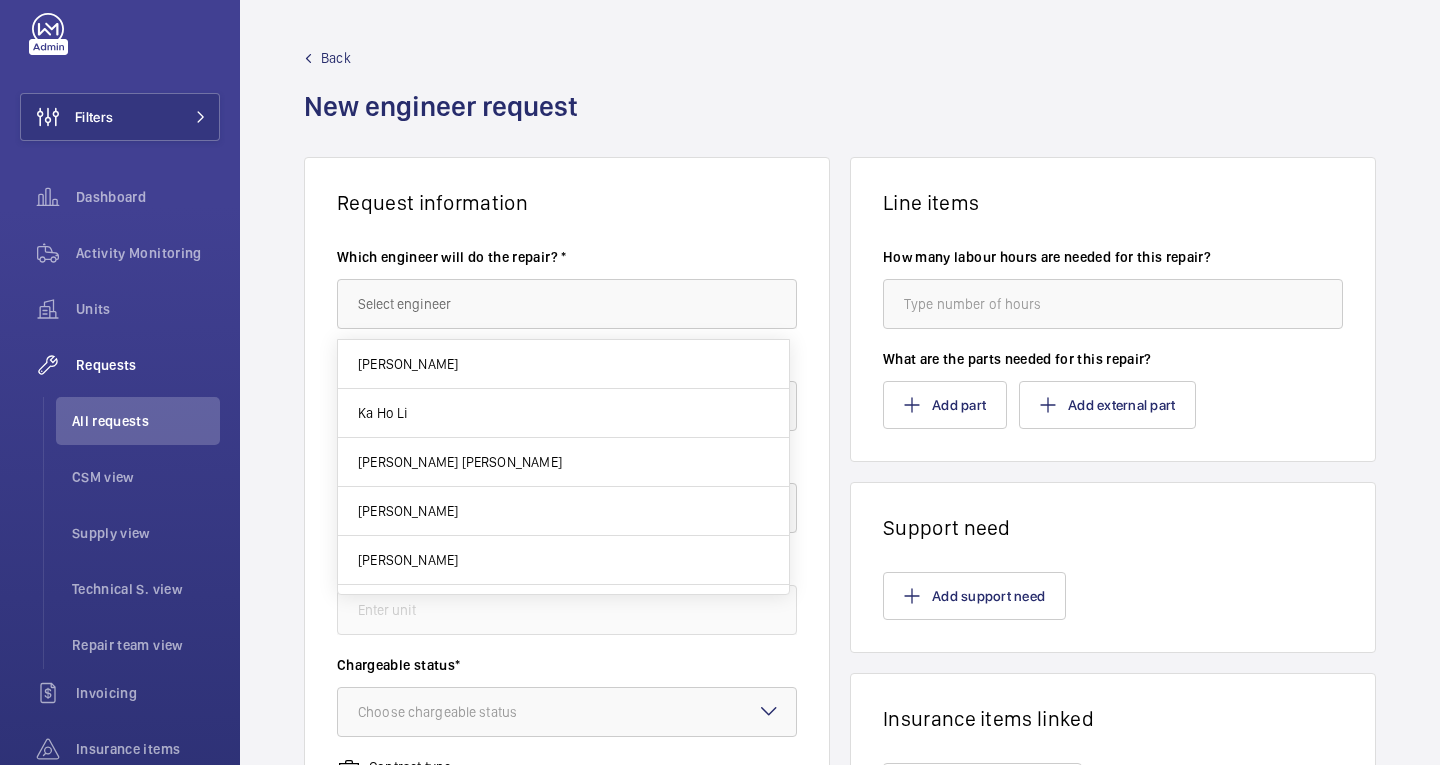 click on "Request information" 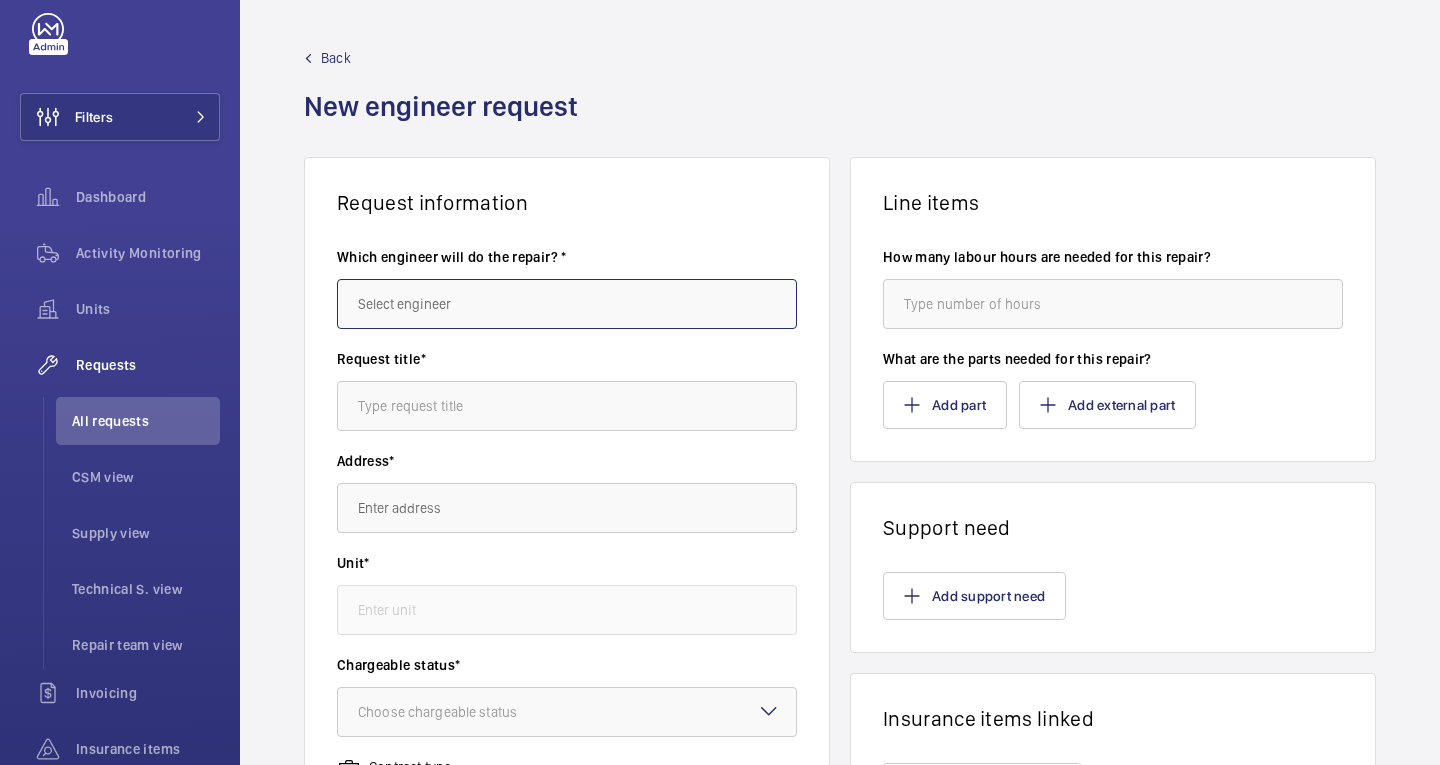 click at bounding box center (567, 304) 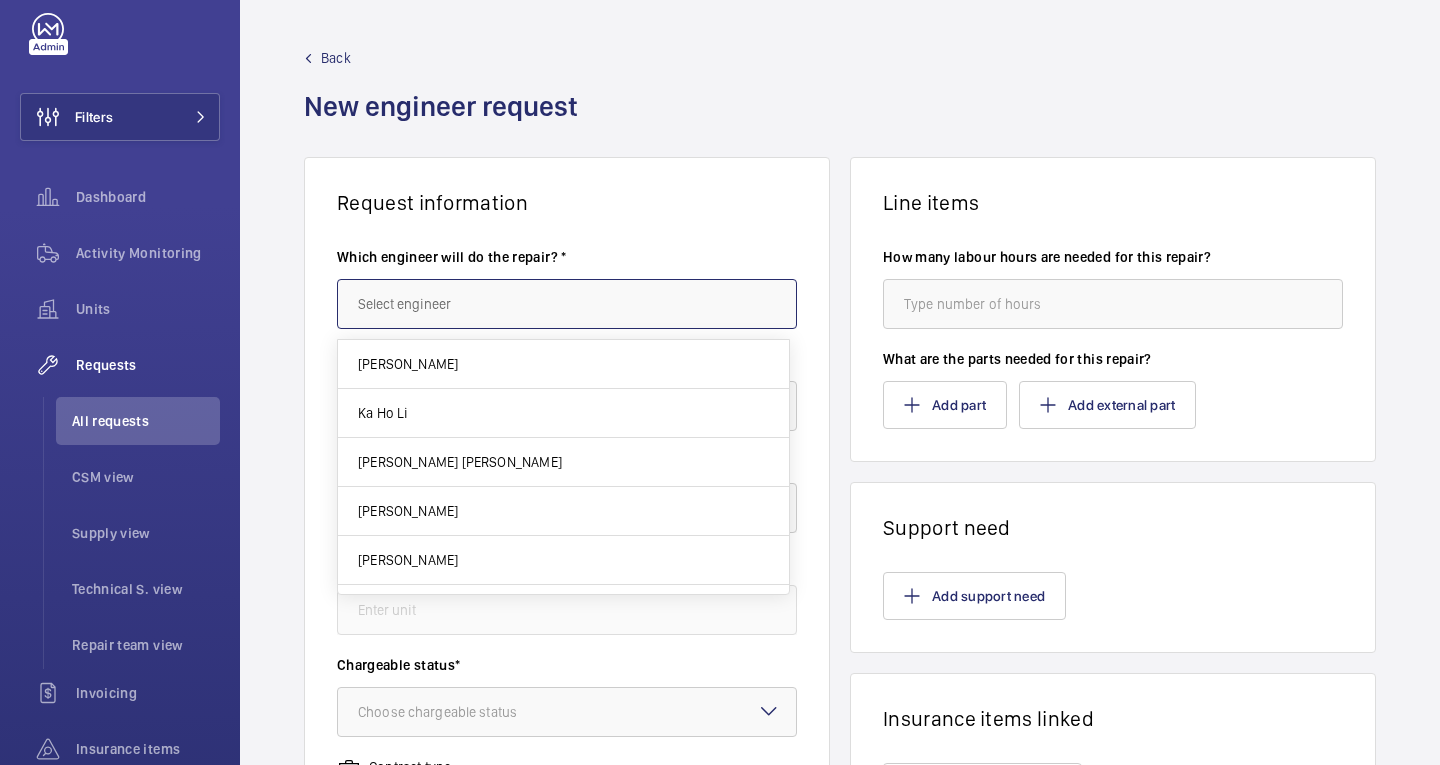 click at bounding box center (567, 304) 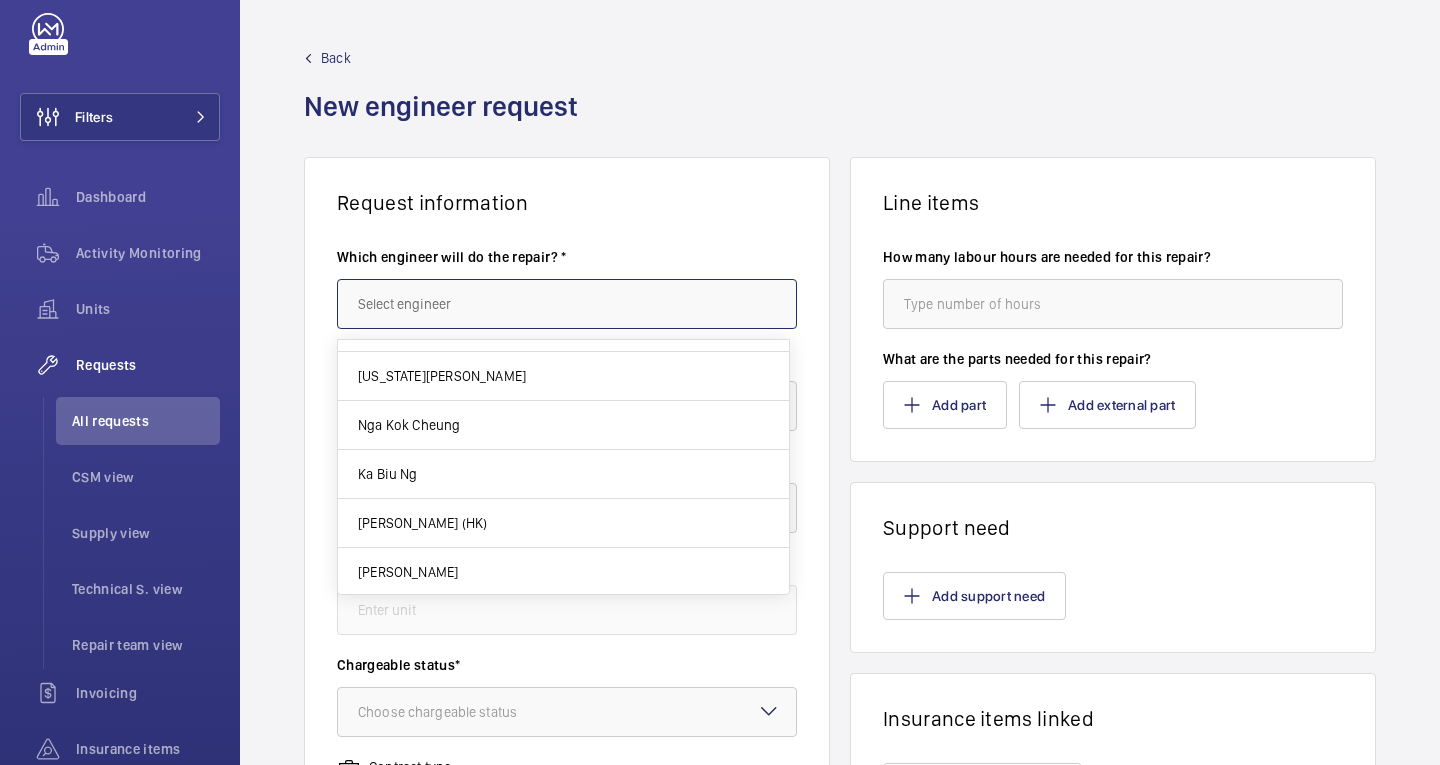 scroll, scrollTop: 1000, scrollLeft: 0, axis: vertical 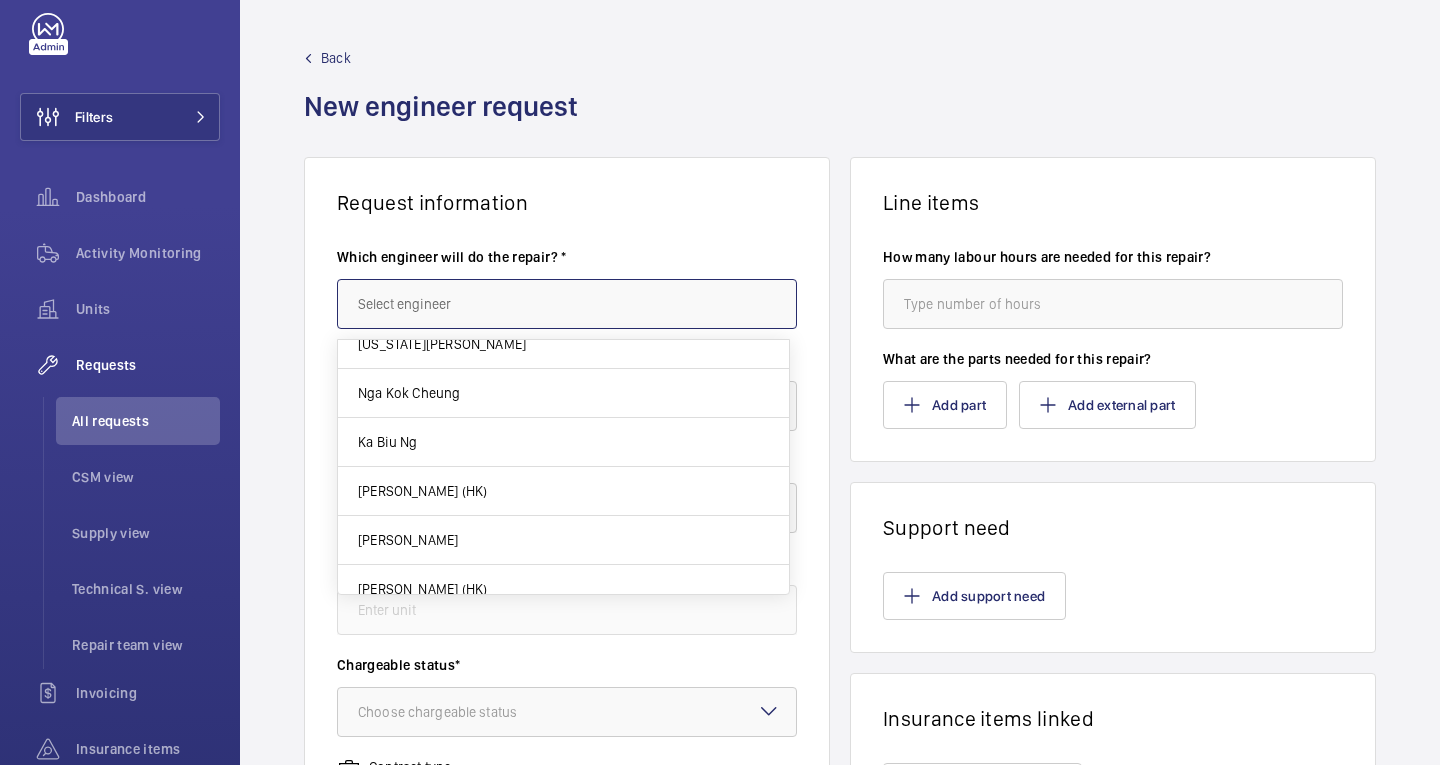 click at bounding box center (567, 304) 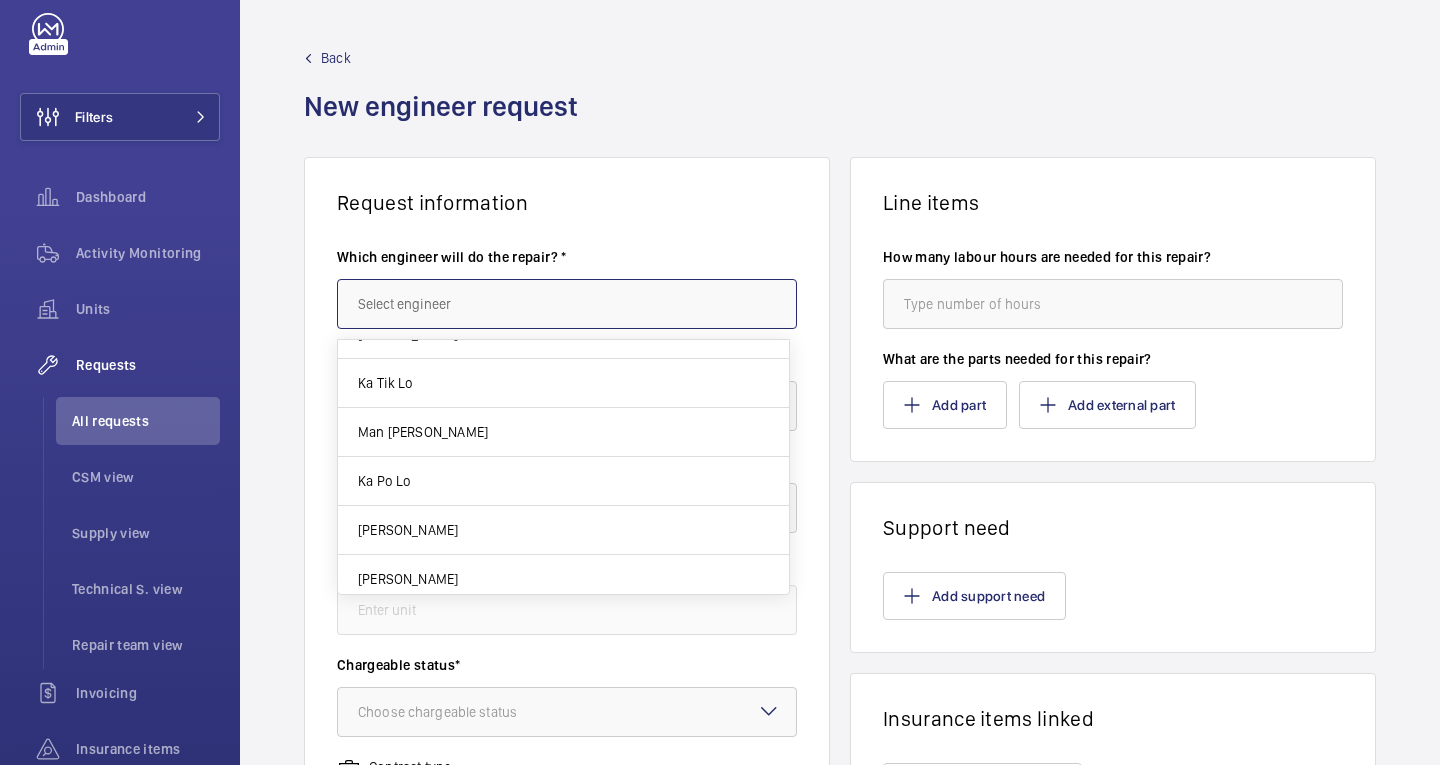 scroll, scrollTop: 1558, scrollLeft: 0, axis: vertical 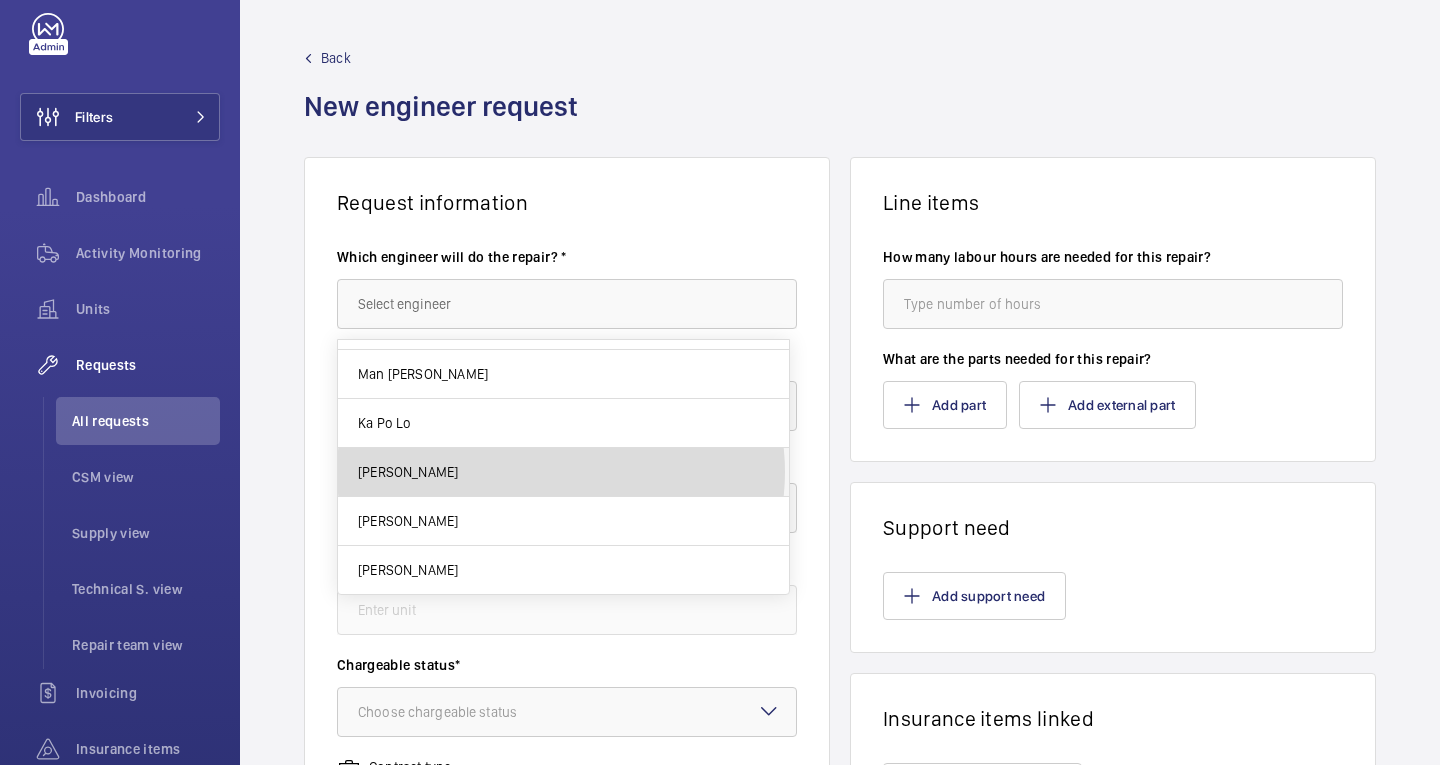 click on "[PERSON_NAME]" at bounding box center [563, 472] 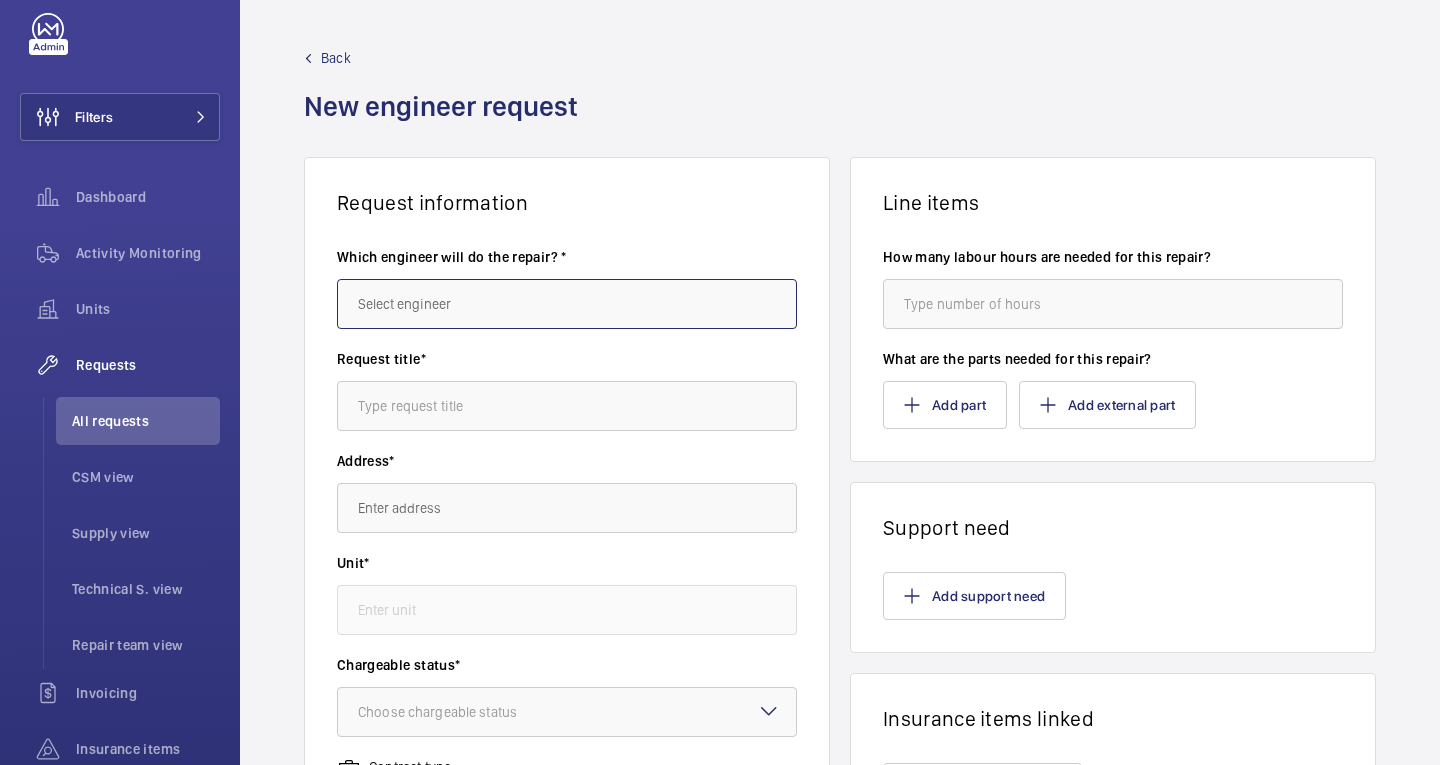 type on "[PERSON_NAME]" 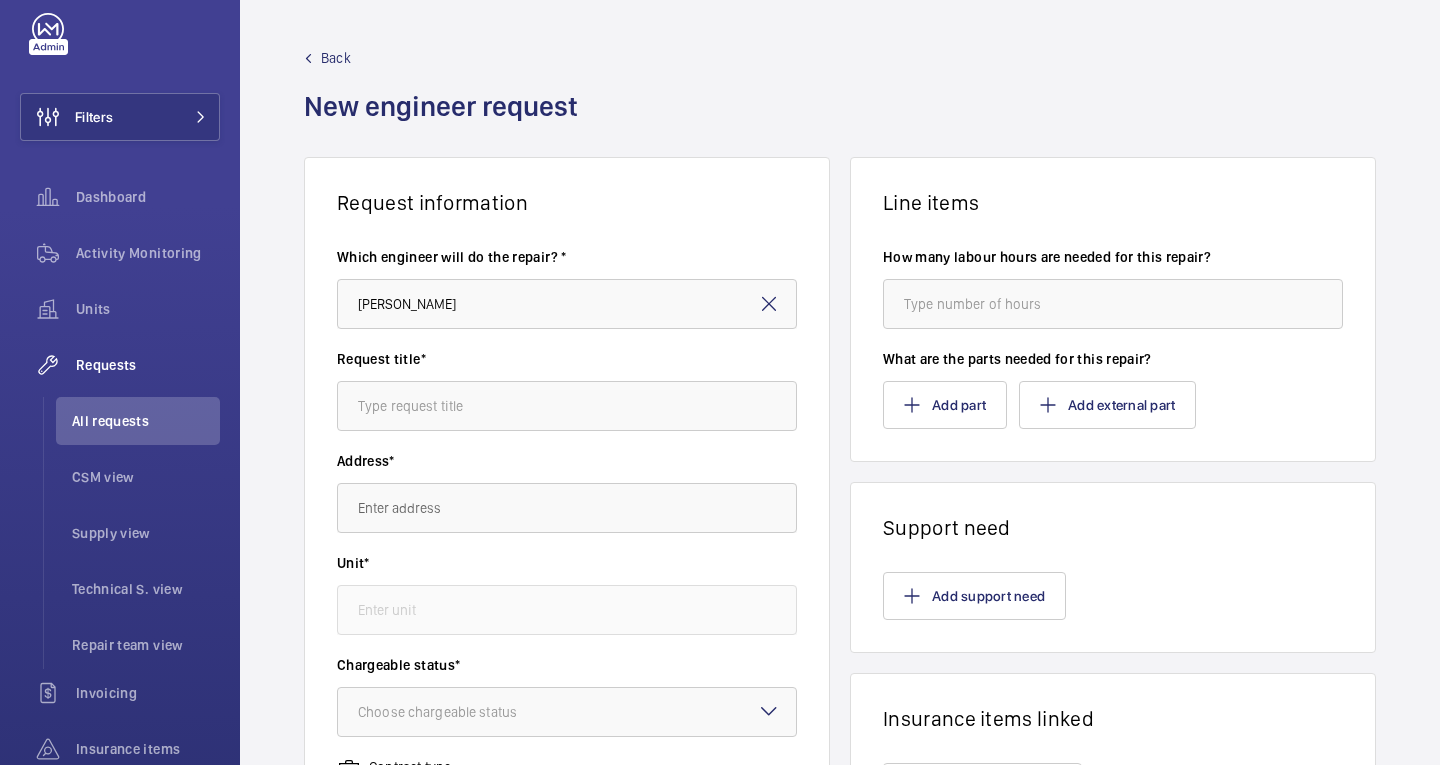 click on "Which engineer will do the repair? *" at bounding box center [567, 257] 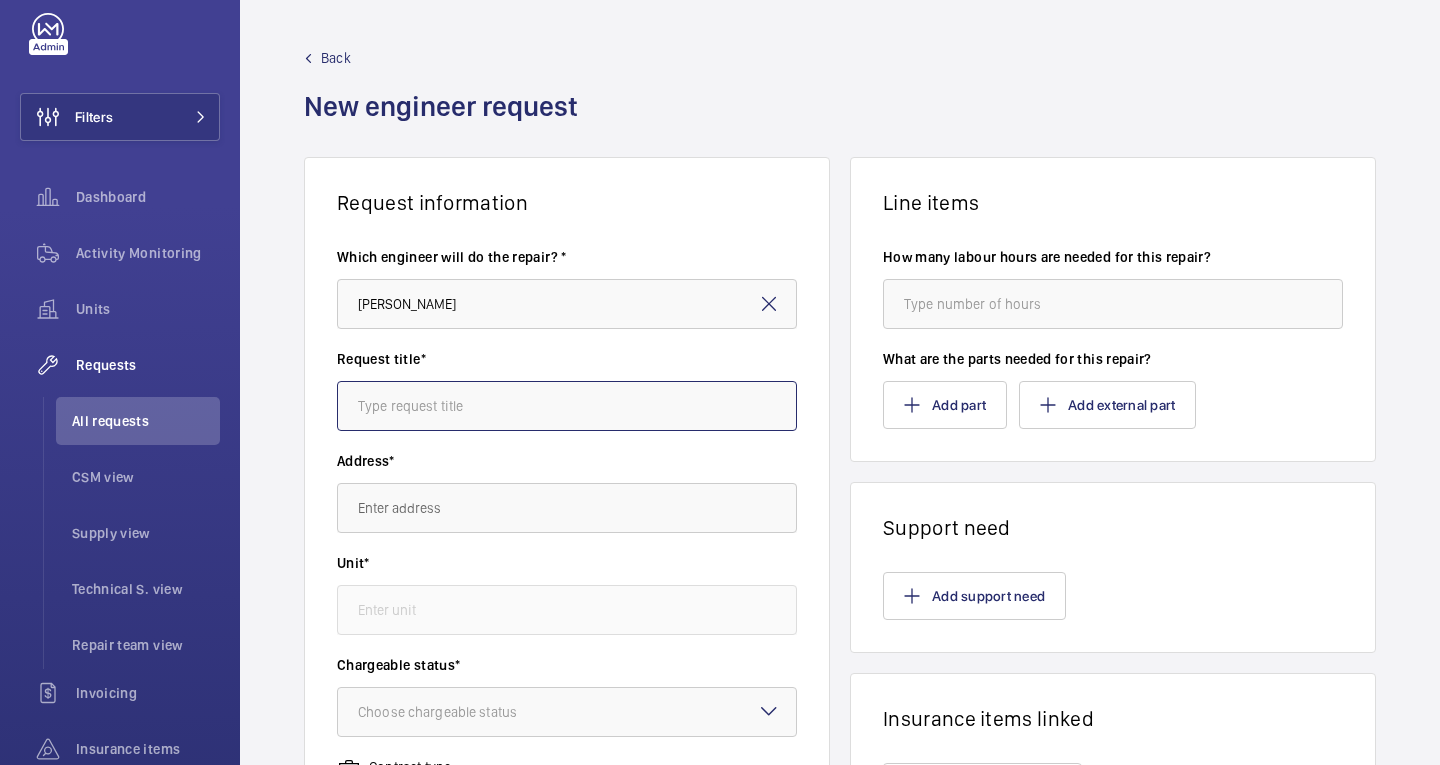 click 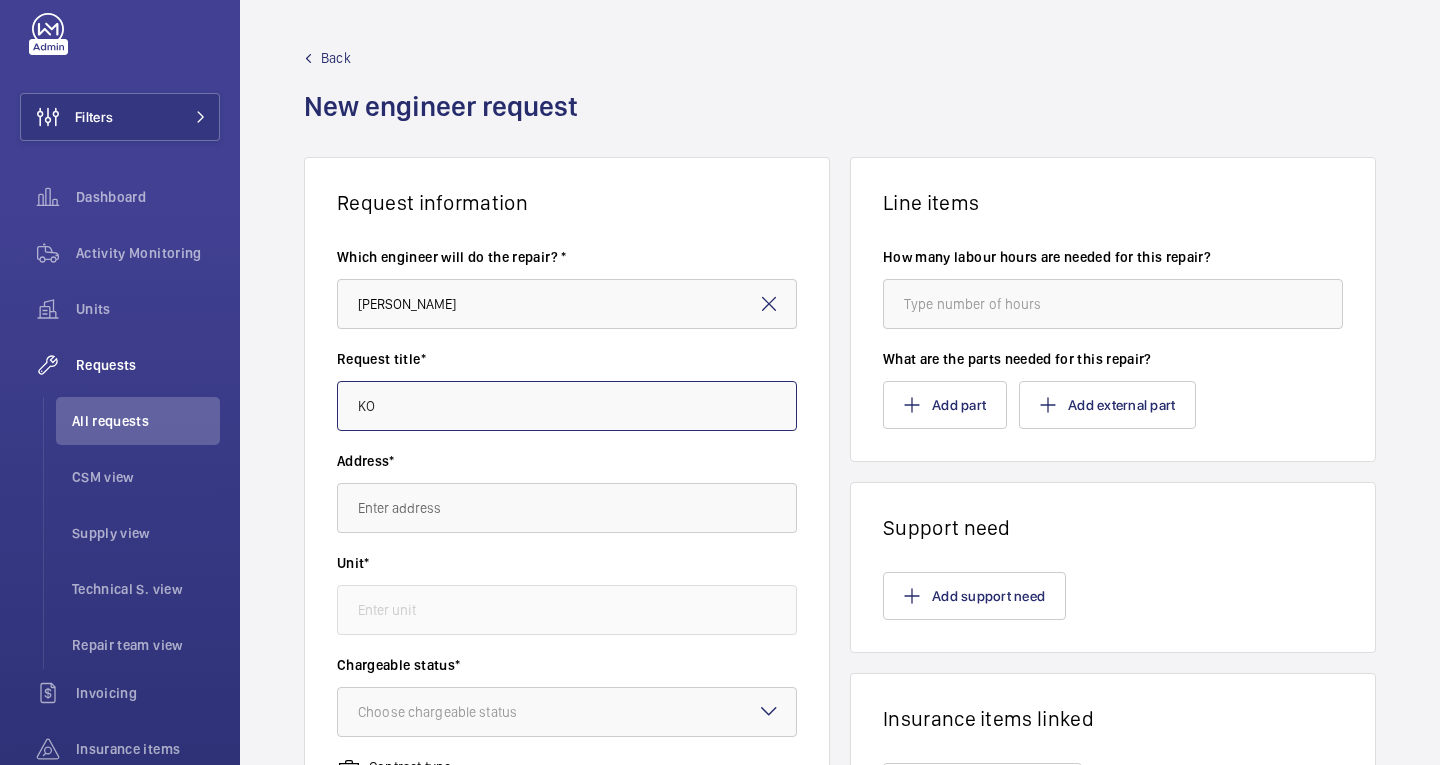 type on "K" 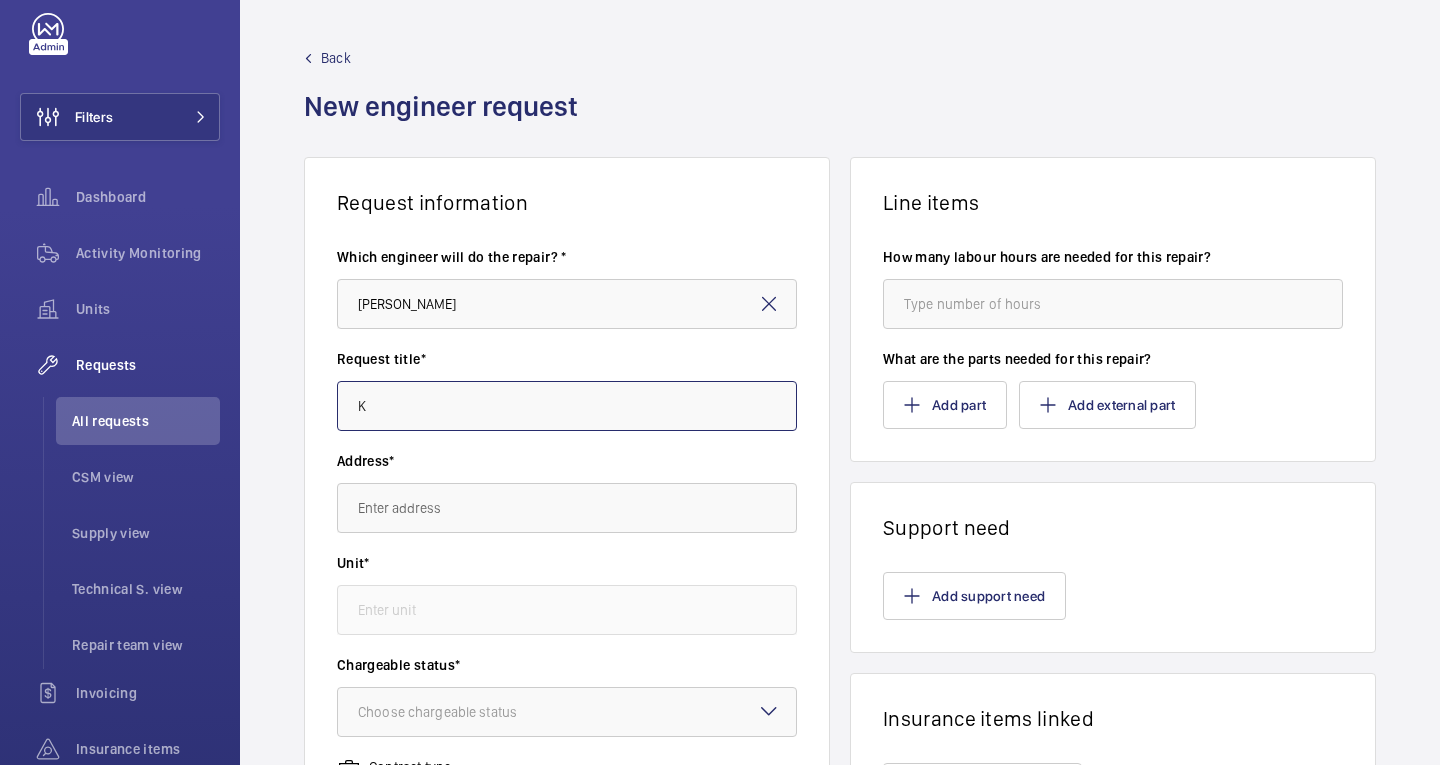 type 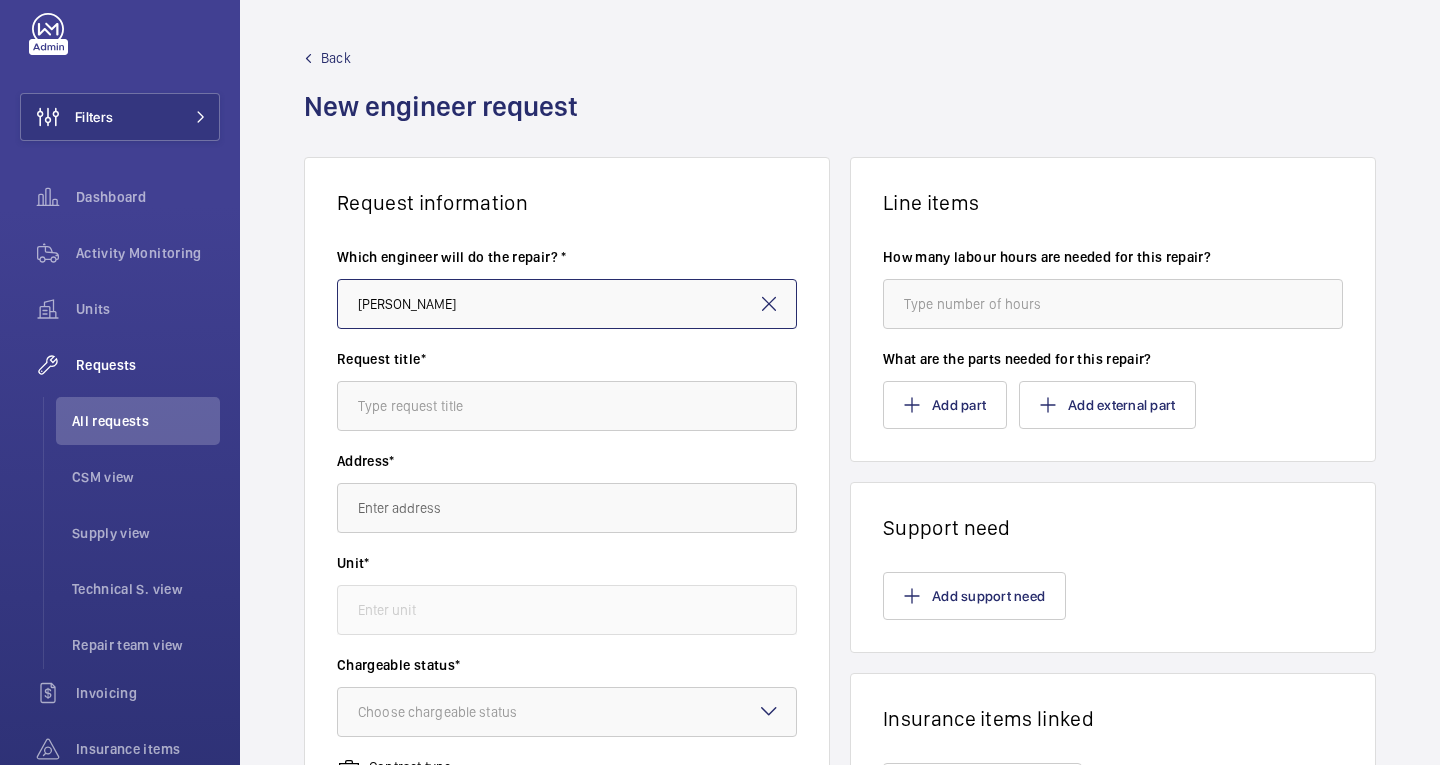 click on "[PERSON_NAME]" at bounding box center [567, 304] 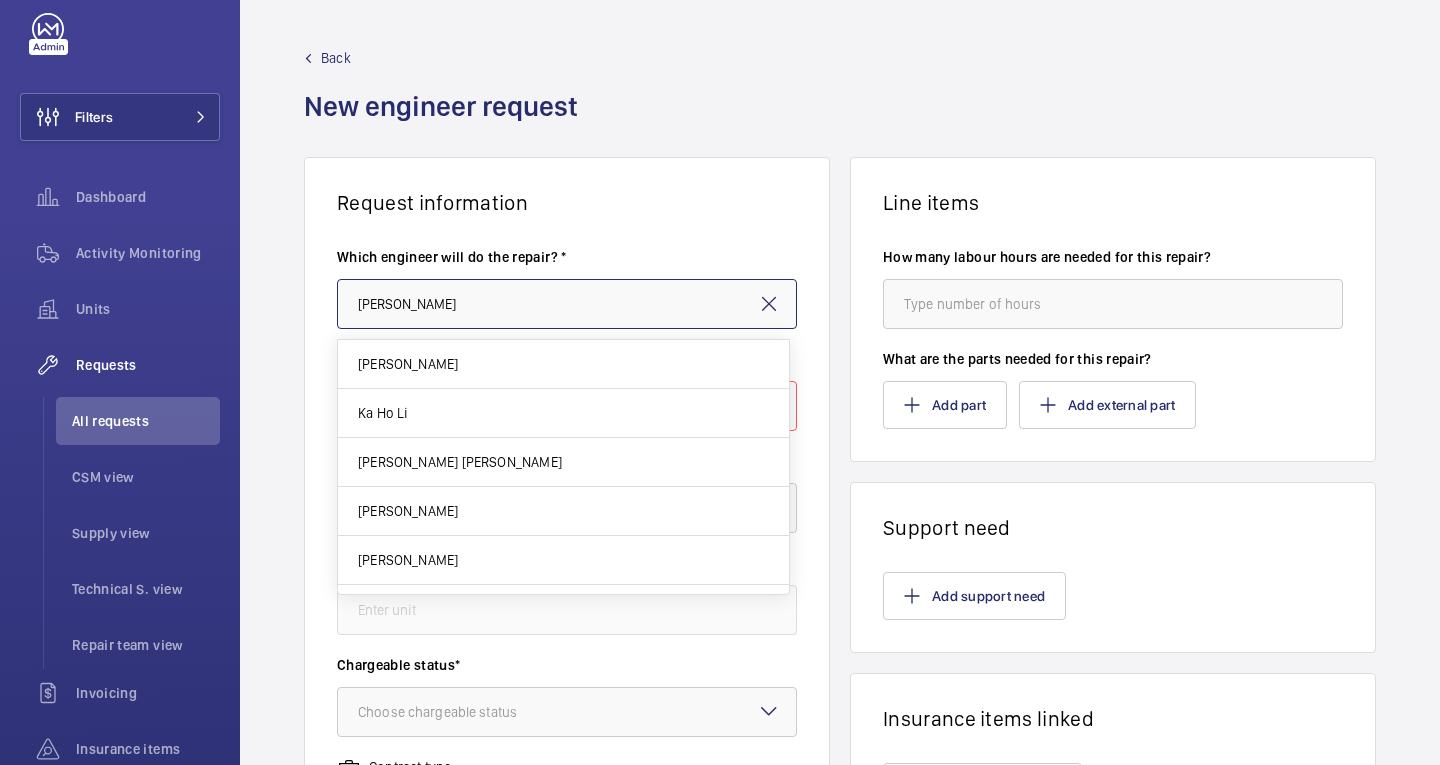 click on "[PERSON_NAME]" at bounding box center [567, 304] 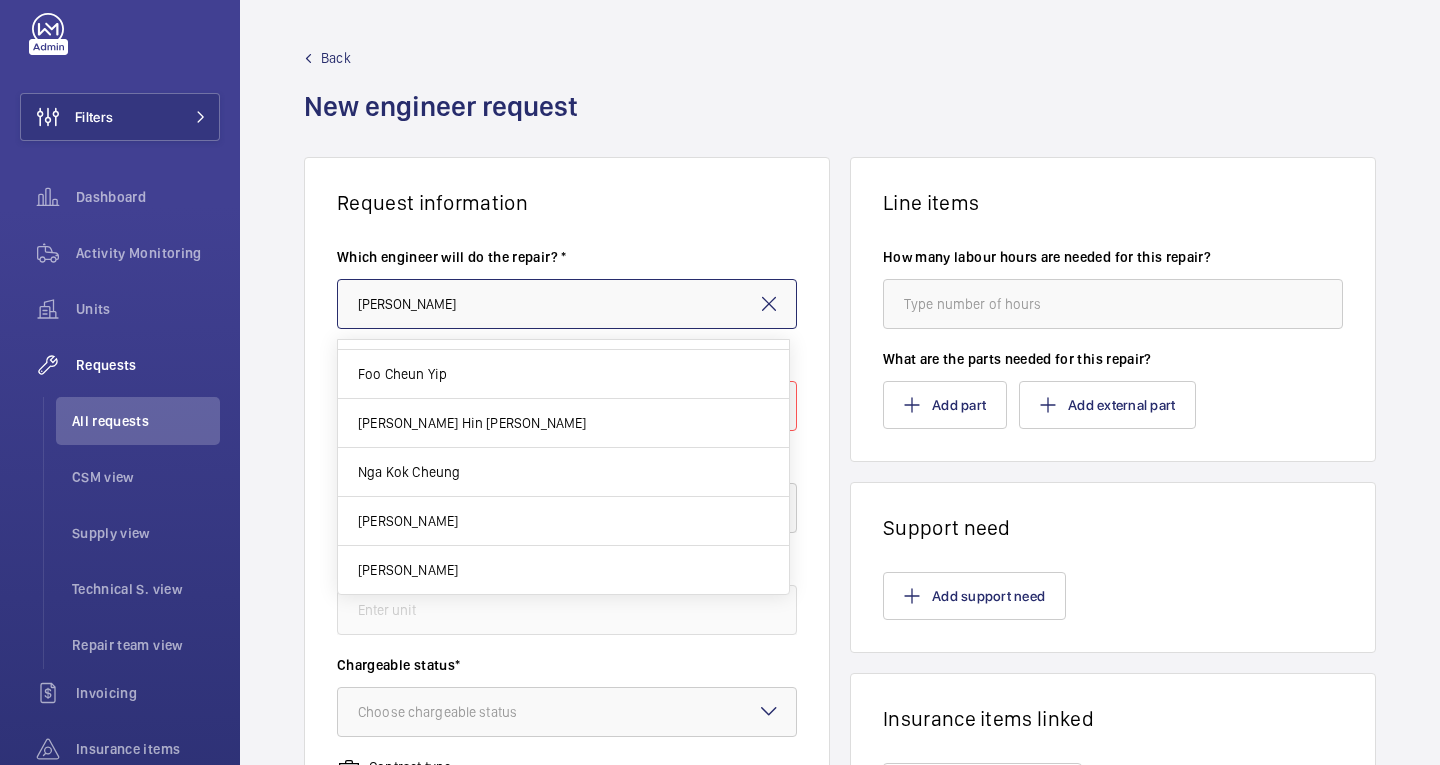 scroll, scrollTop: 0, scrollLeft: 0, axis: both 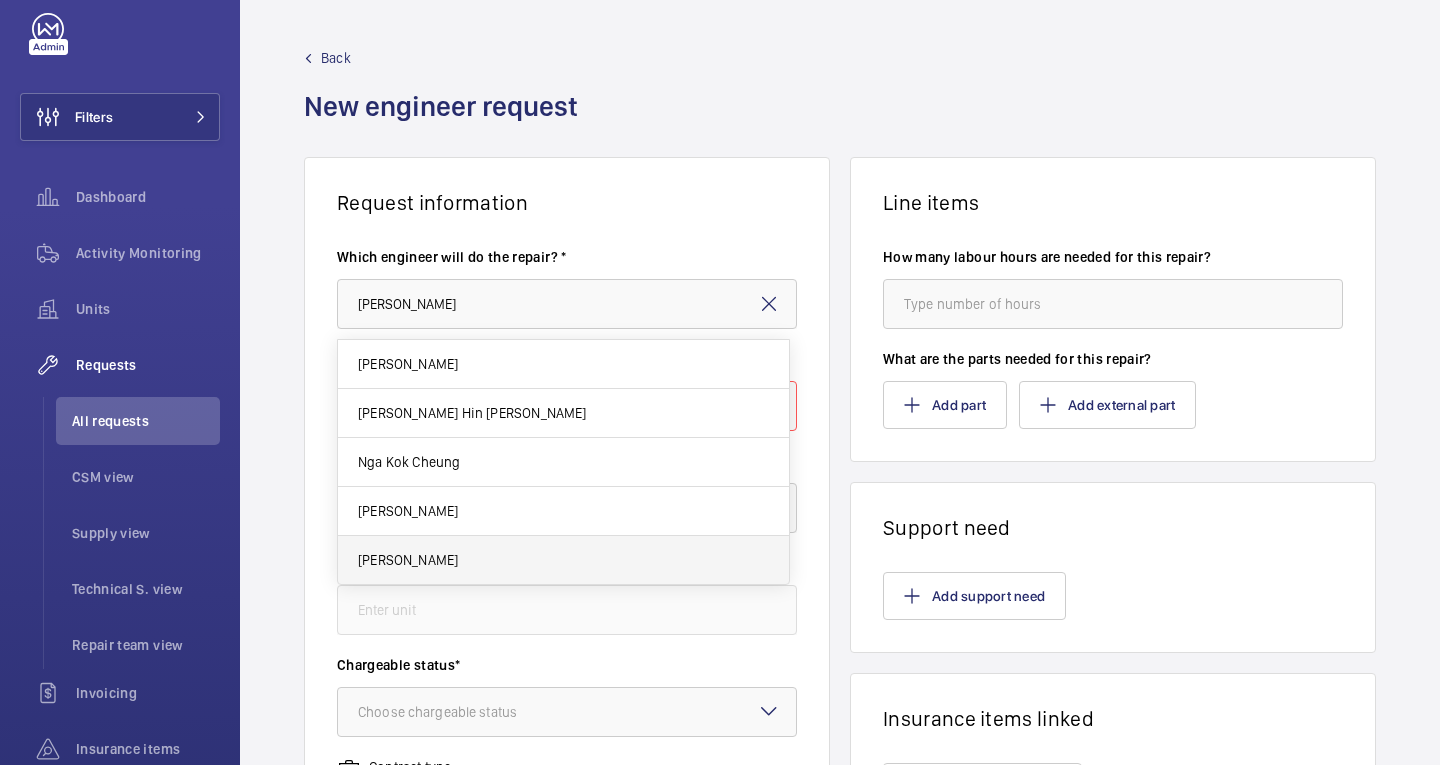 click on "[PERSON_NAME]" at bounding box center [563, 560] 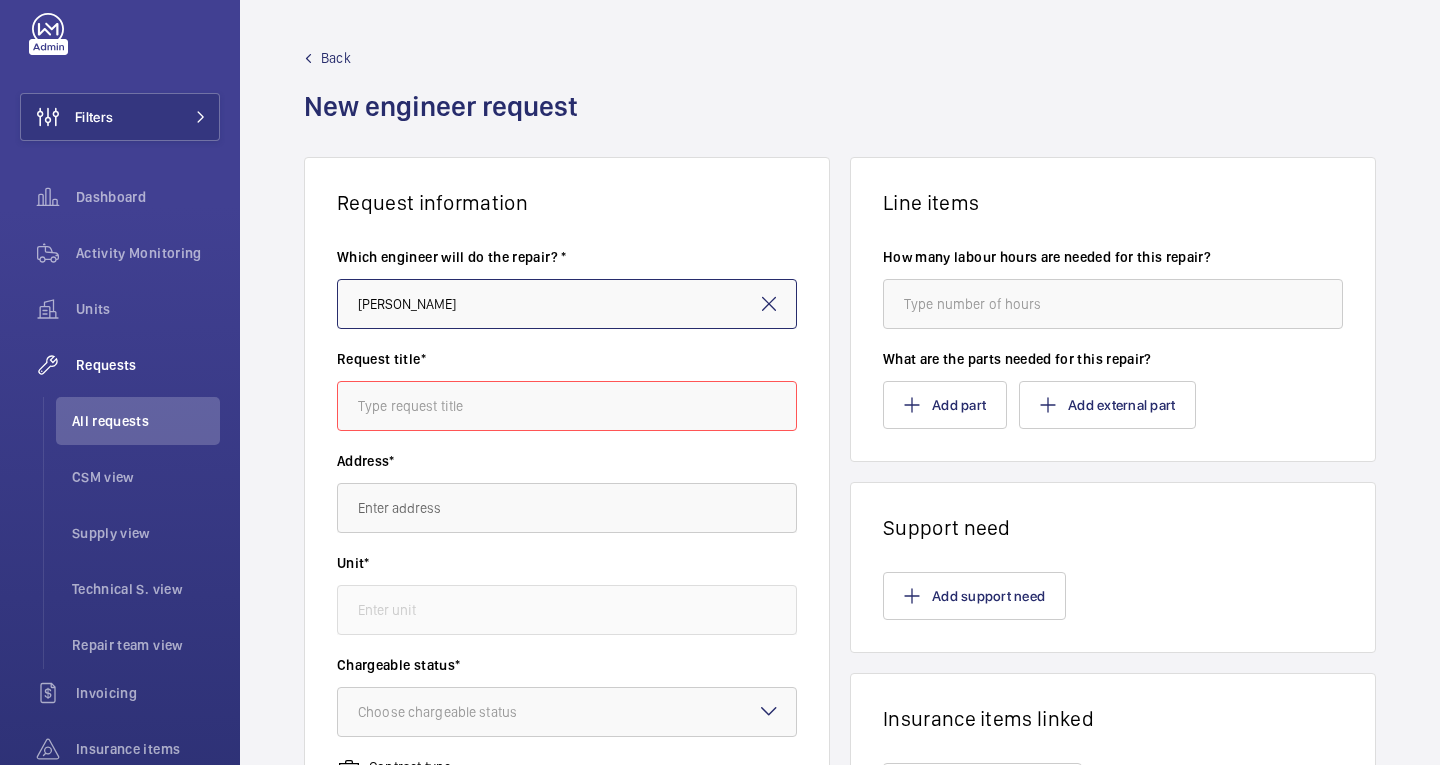 type on "[PERSON_NAME]" 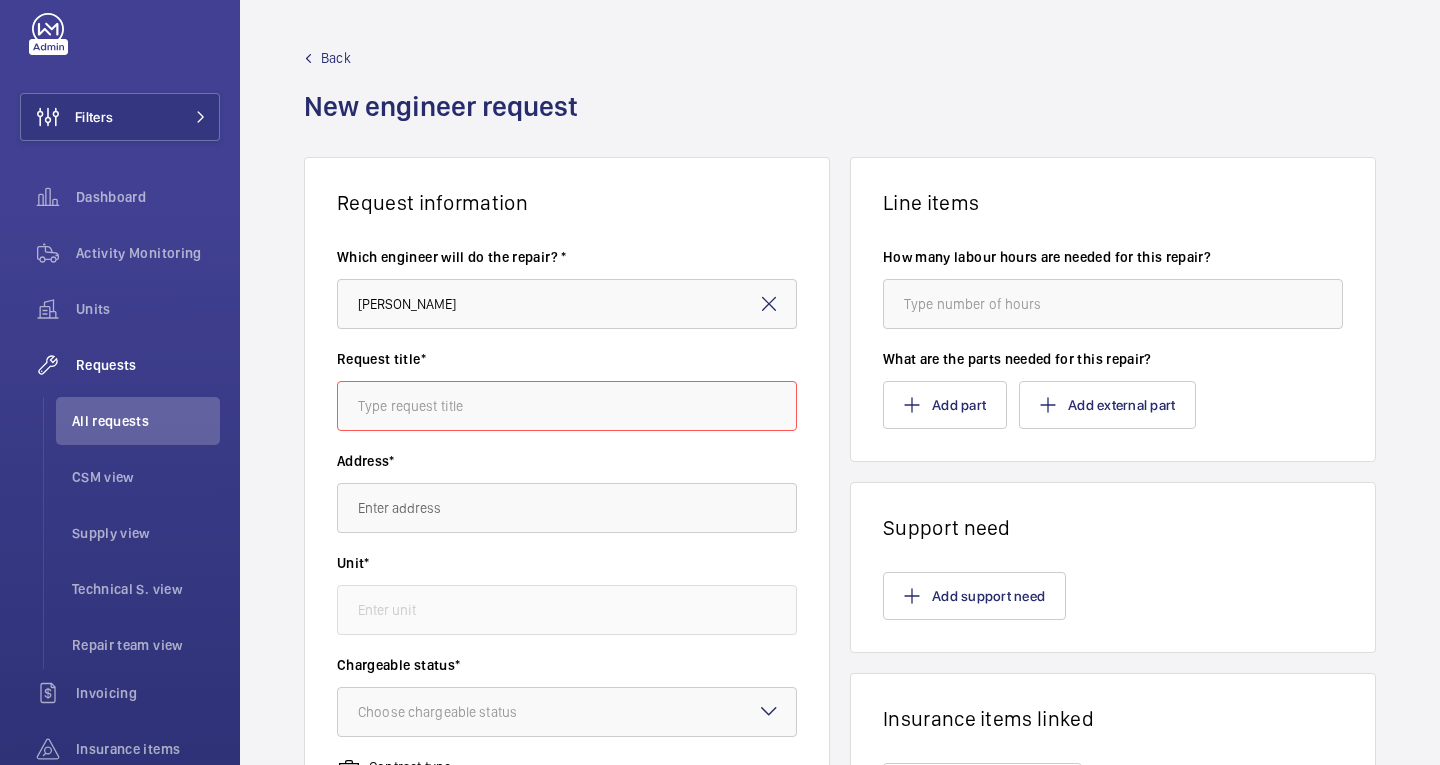 click 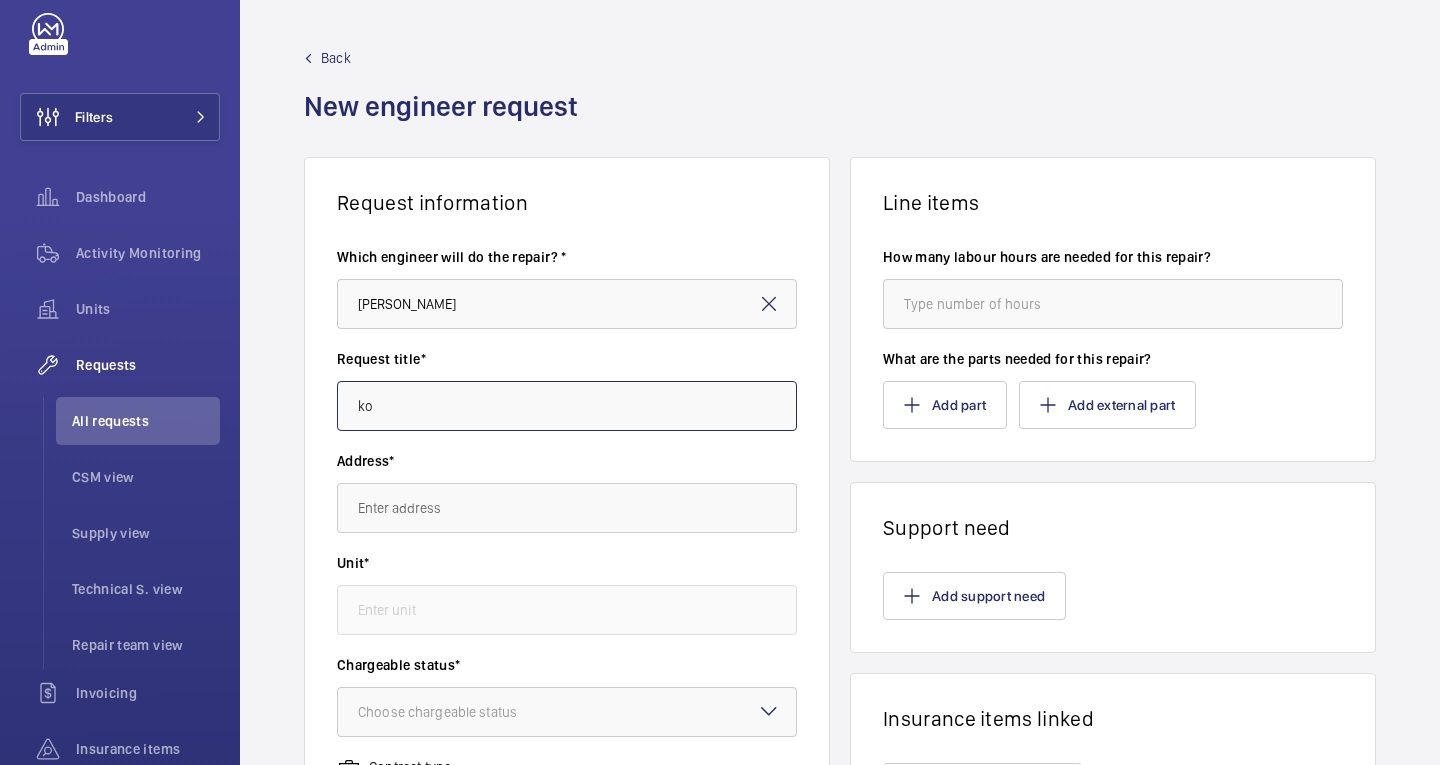 type on "k" 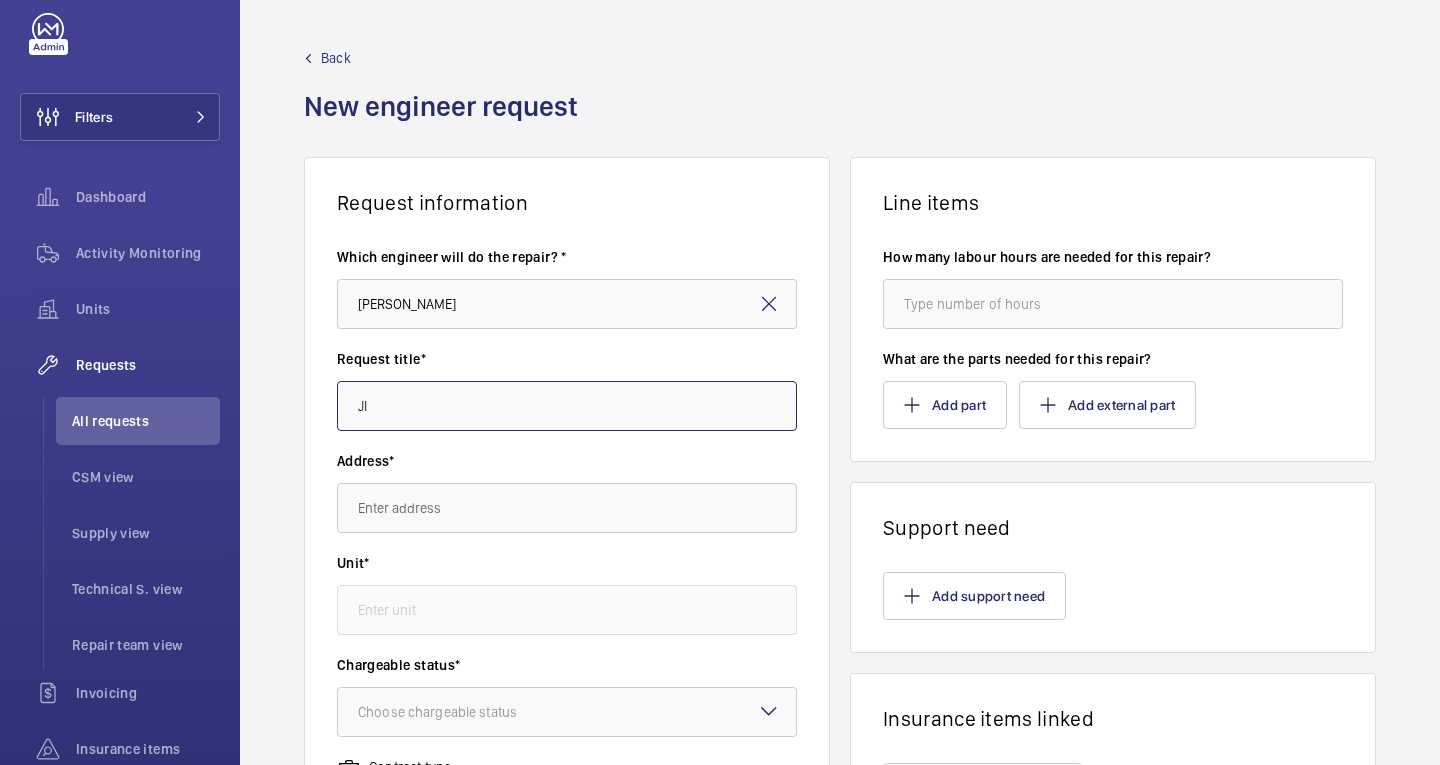 type on "J" 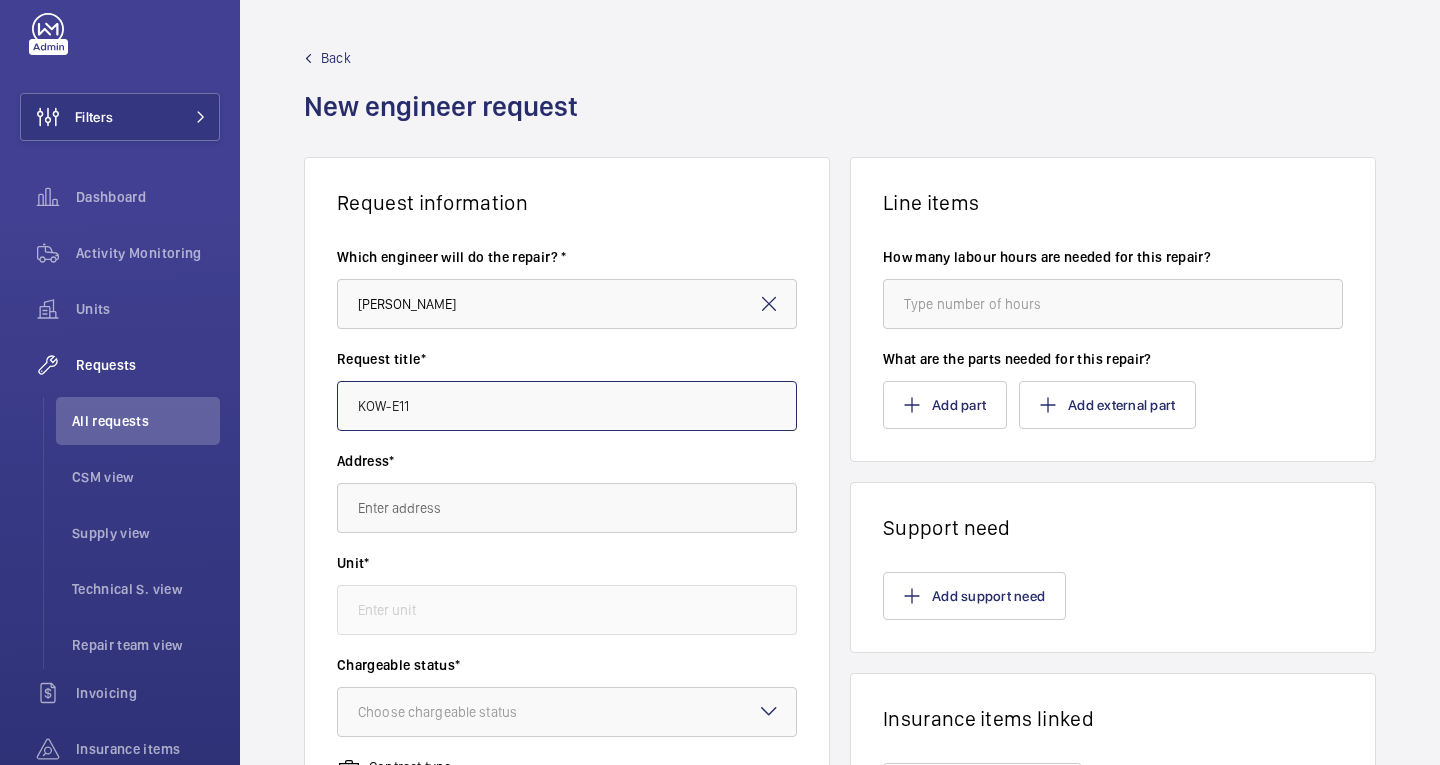 type on "KOW-E11" 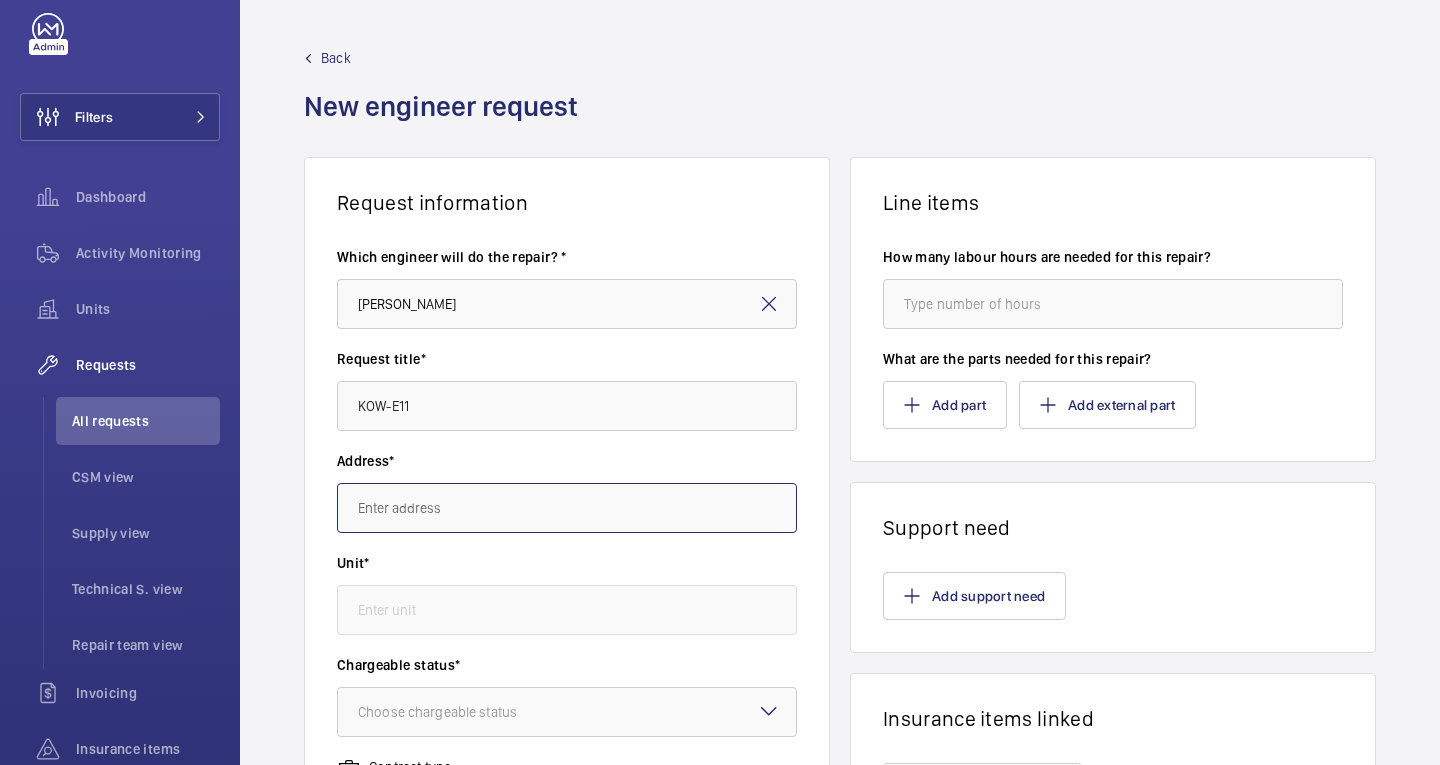 click at bounding box center [567, 508] 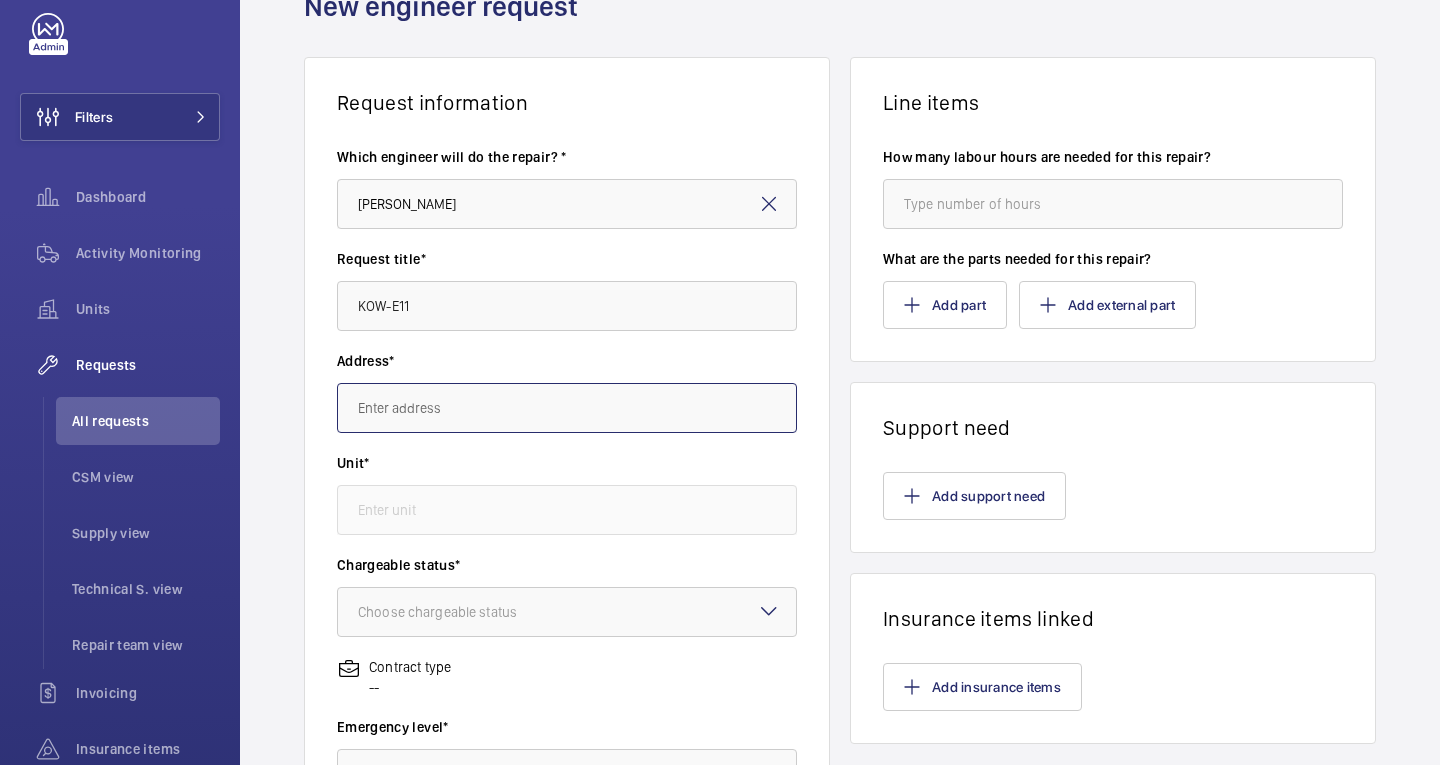 click at bounding box center [567, 408] 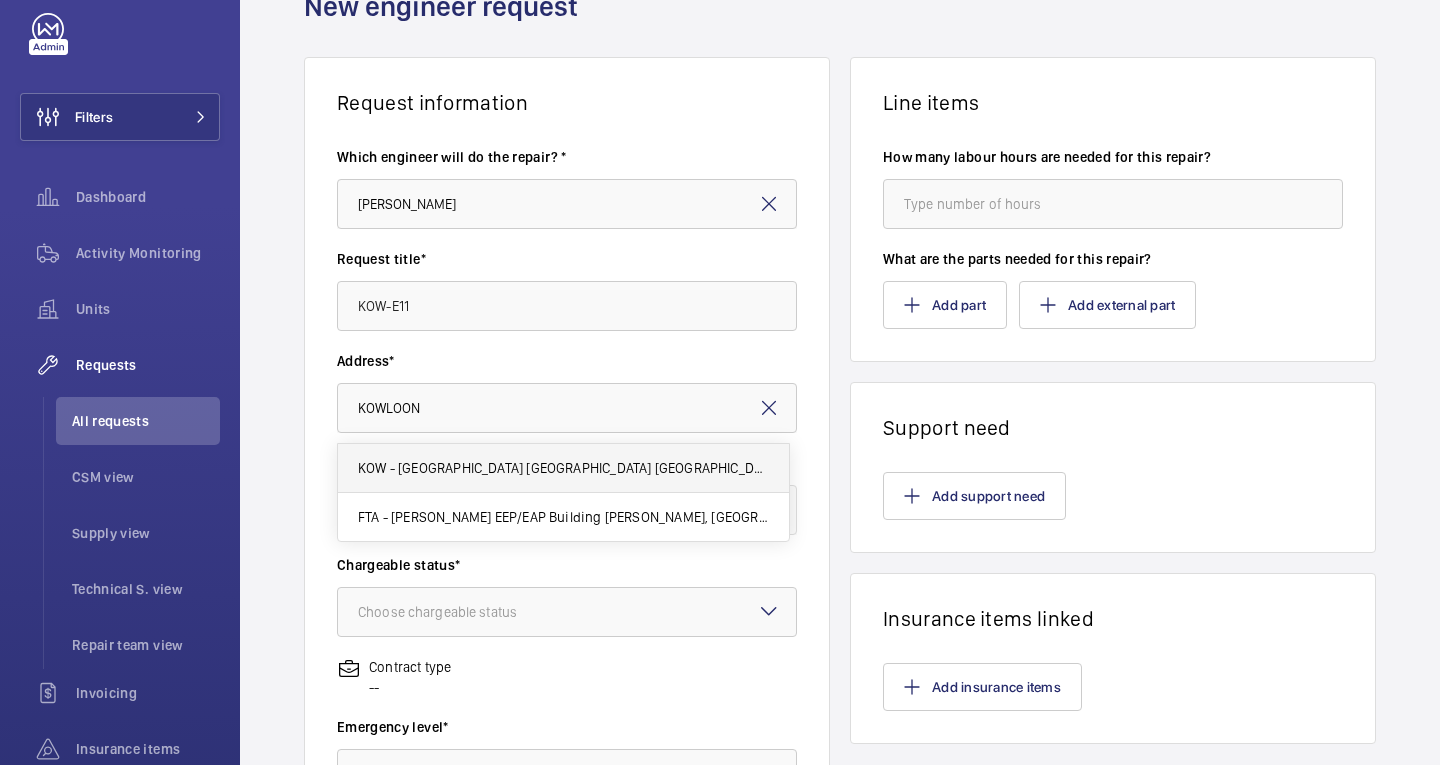 click on "KOW - [GEOGRAPHIC_DATA] [GEOGRAPHIC_DATA] [GEOGRAPHIC_DATA], - [GEOGRAPHIC_DATA]" at bounding box center (563, 468) 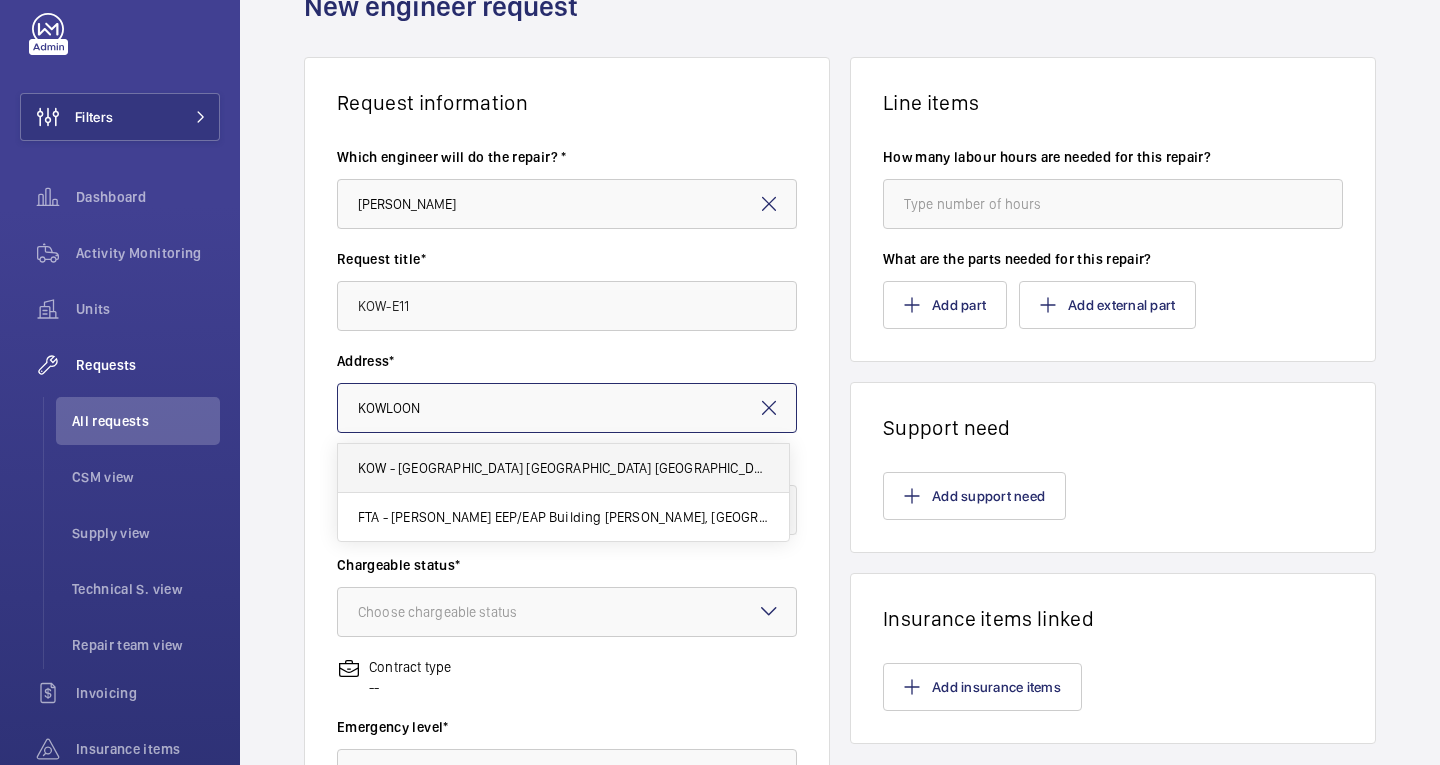 type on "KOW - [GEOGRAPHIC_DATA] [GEOGRAPHIC_DATA] [GEOGRAPHIC_DATA], - [GEOGRAPHIC_DATA]" 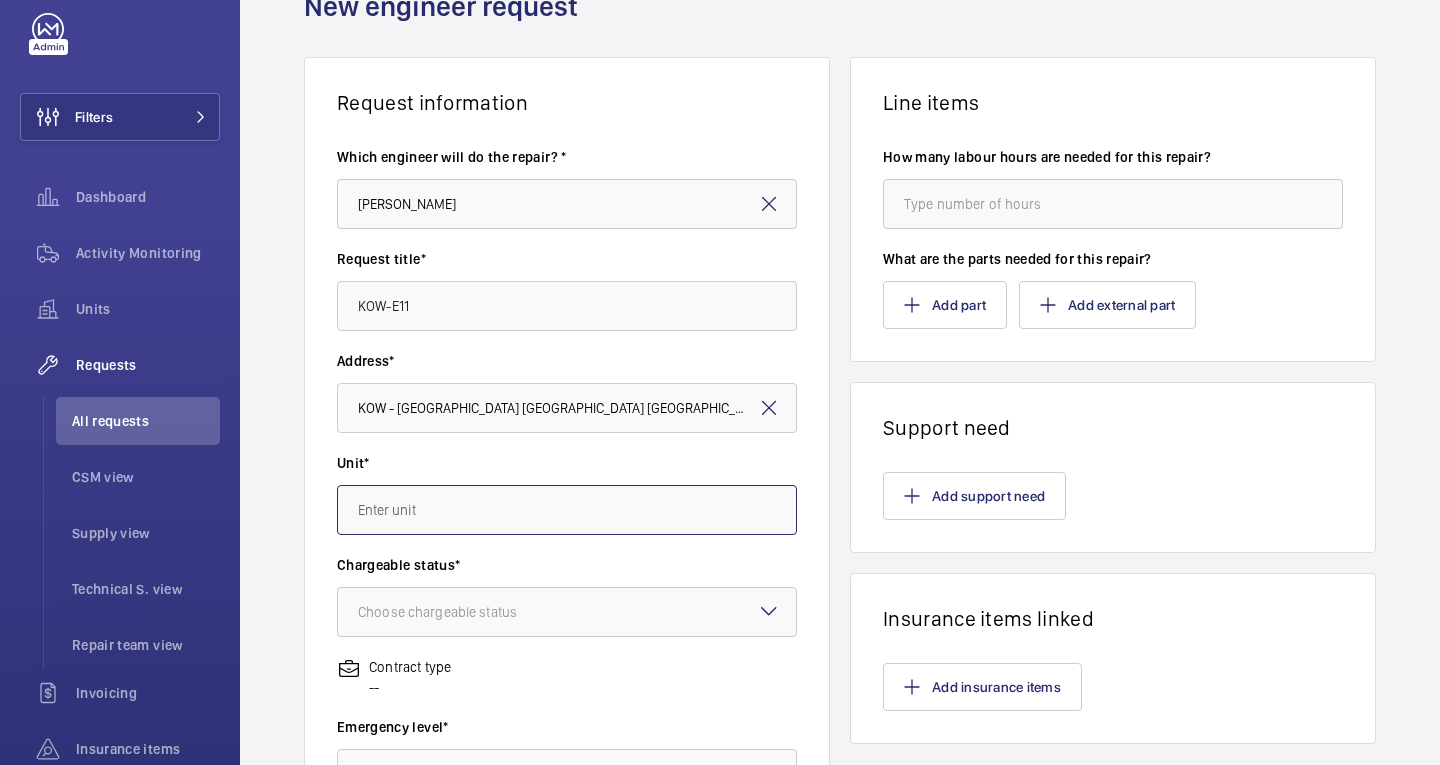 click at bounding box center [567, 510] 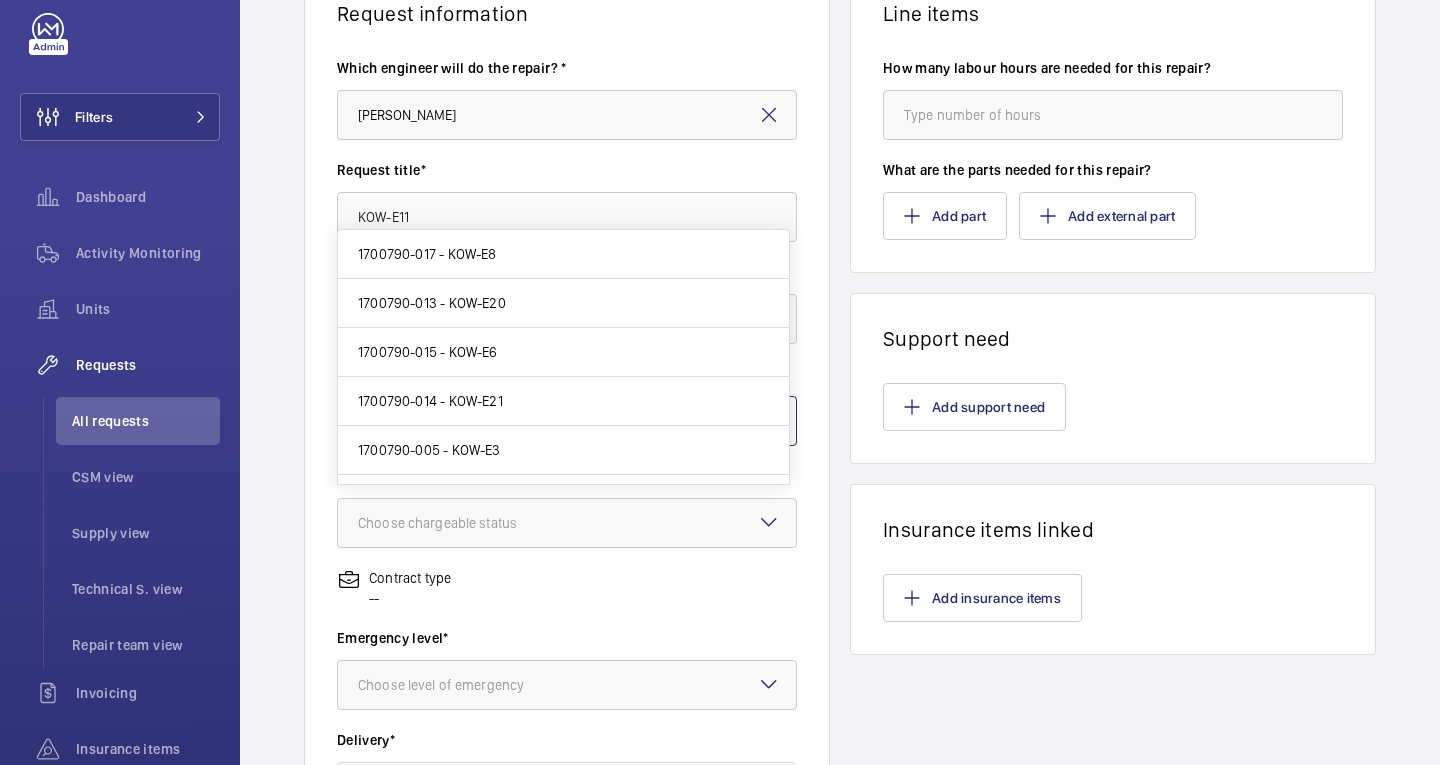 scroll, scrollTop: 300, scrollLeft: 0, axis: vertical 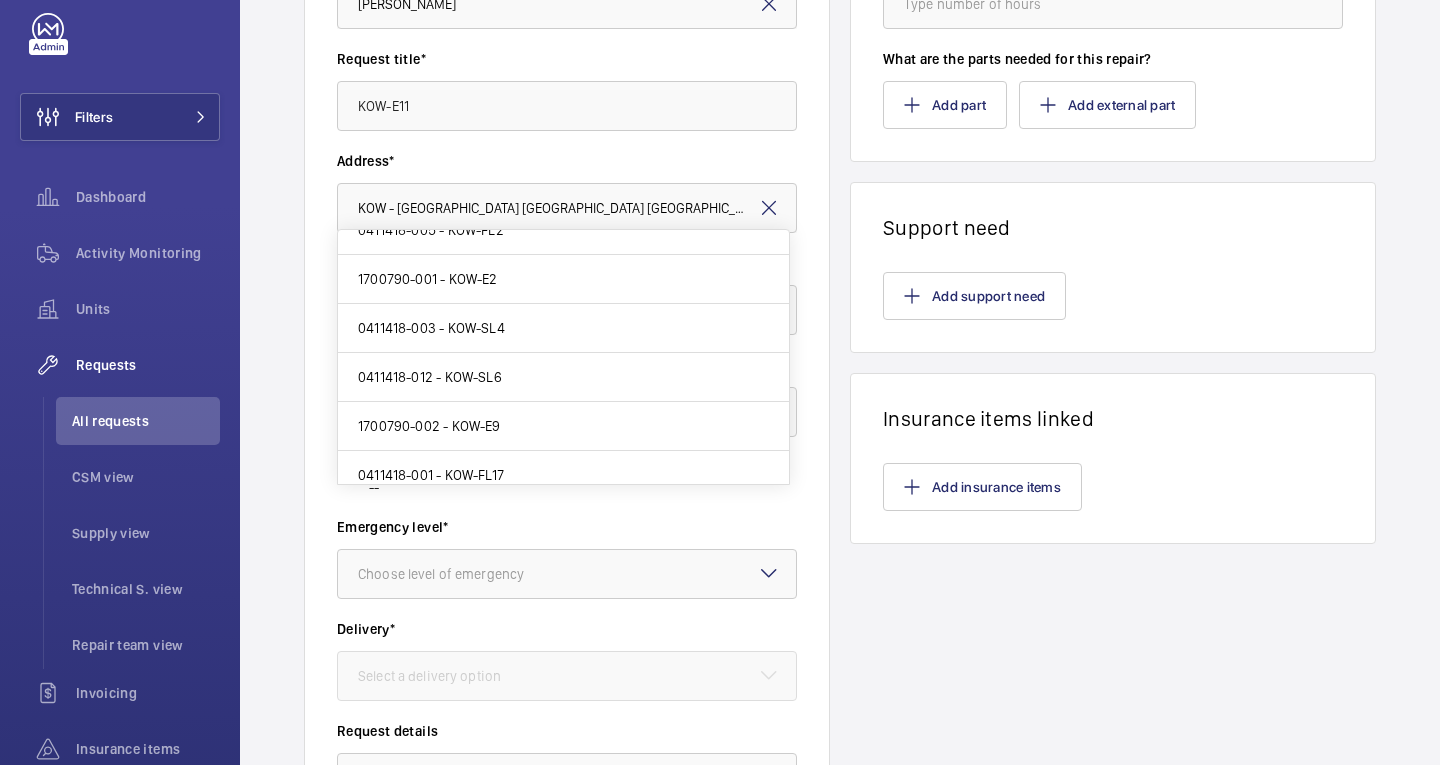 click on "Contract type  --" 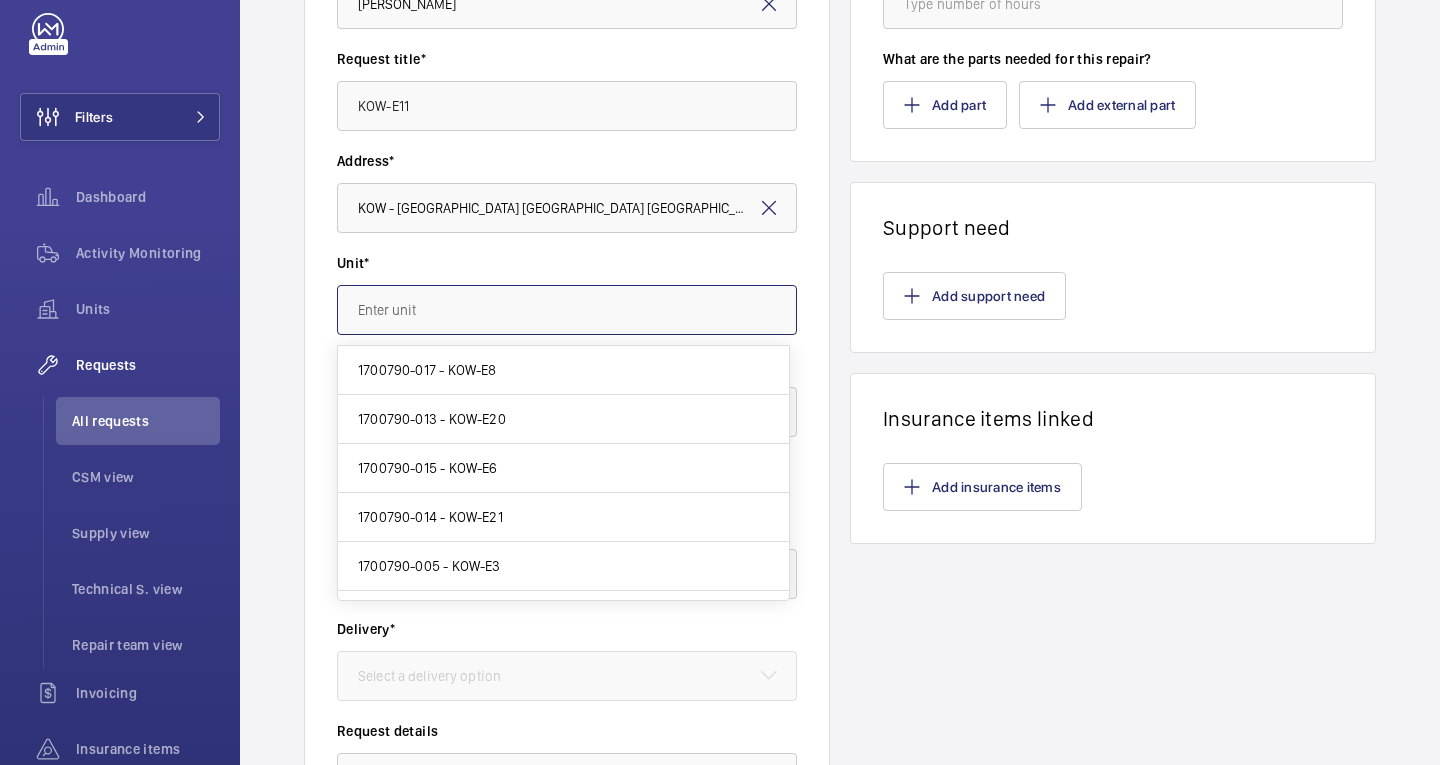 click at bounding box center [567, 310] 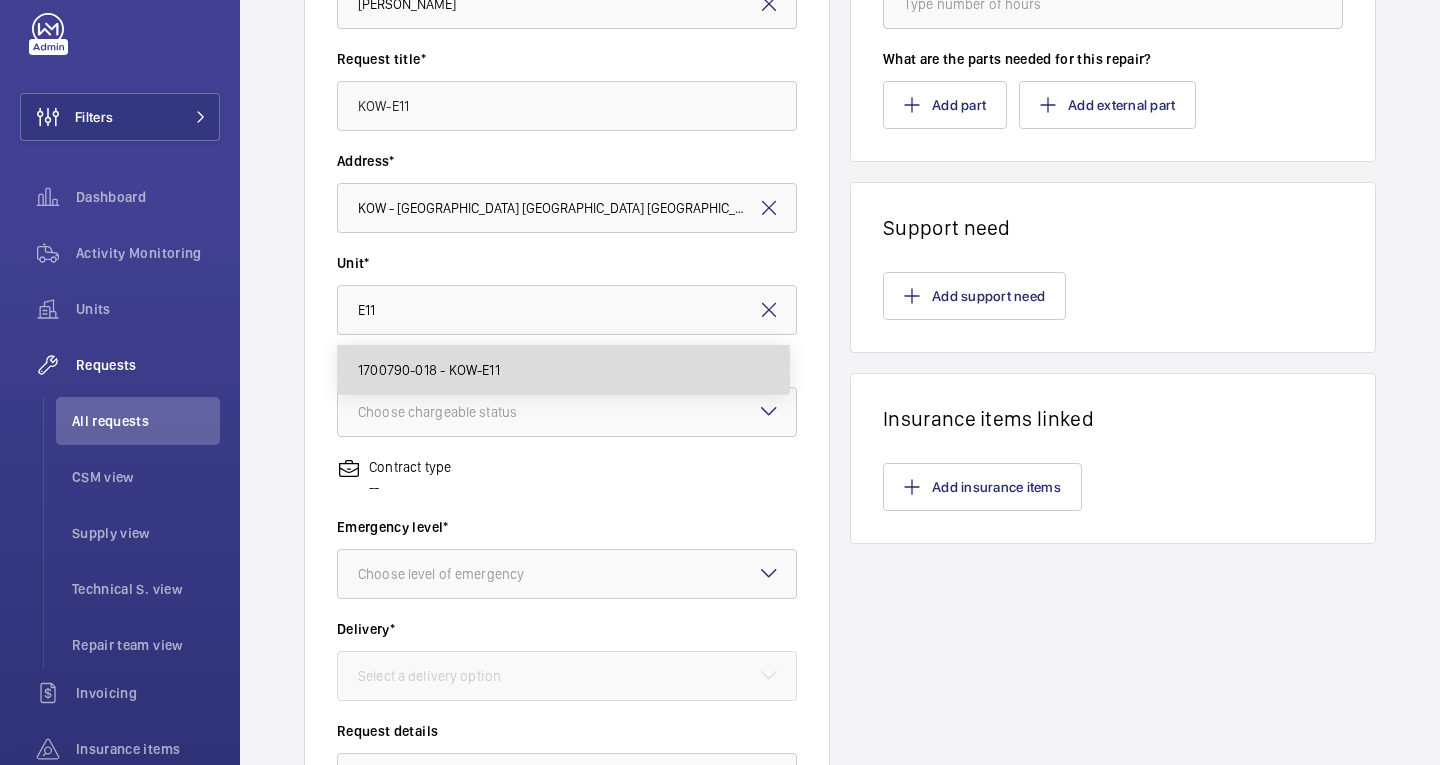 click on "1700790-018 - KOW-E11" at bounding box center (563, 370) 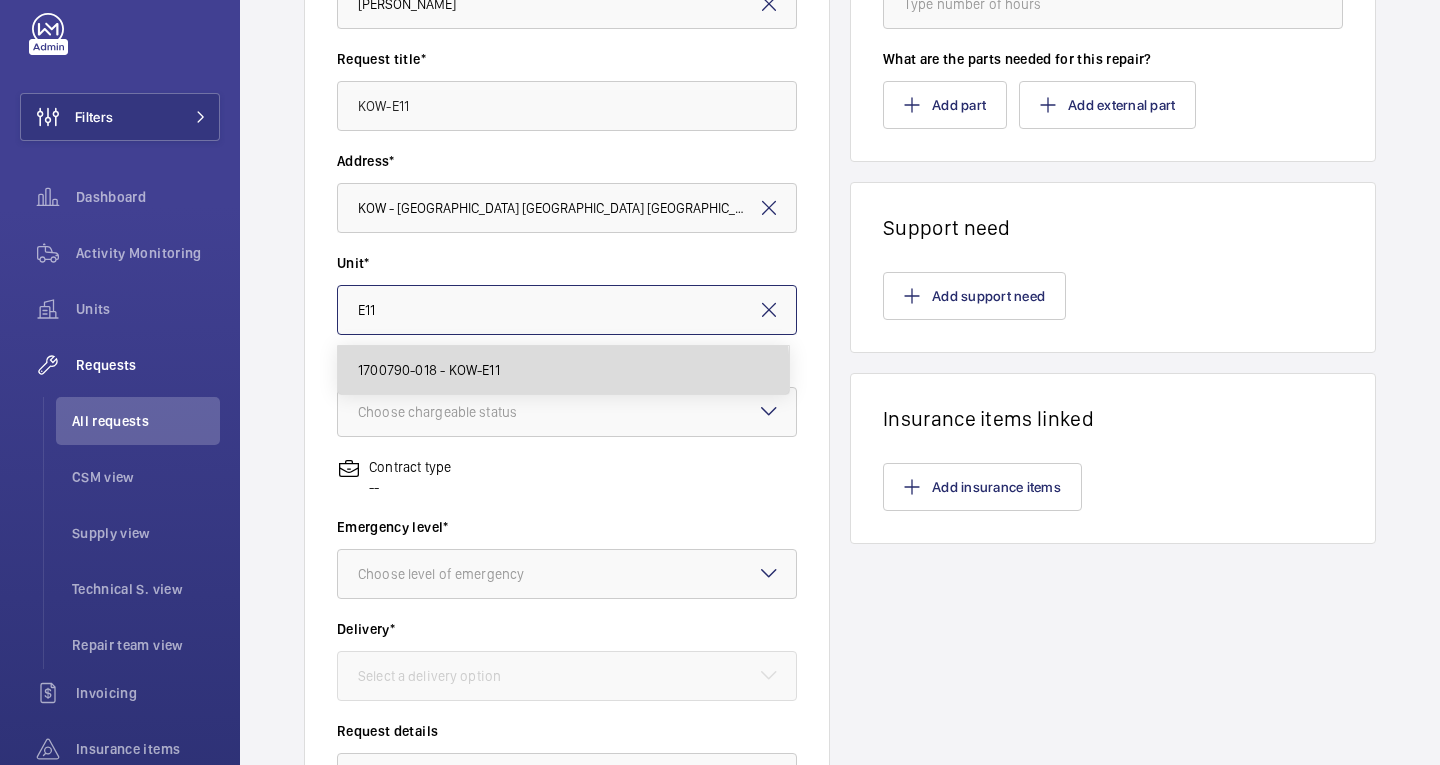 type on "1700790-018 - KOW-E11" 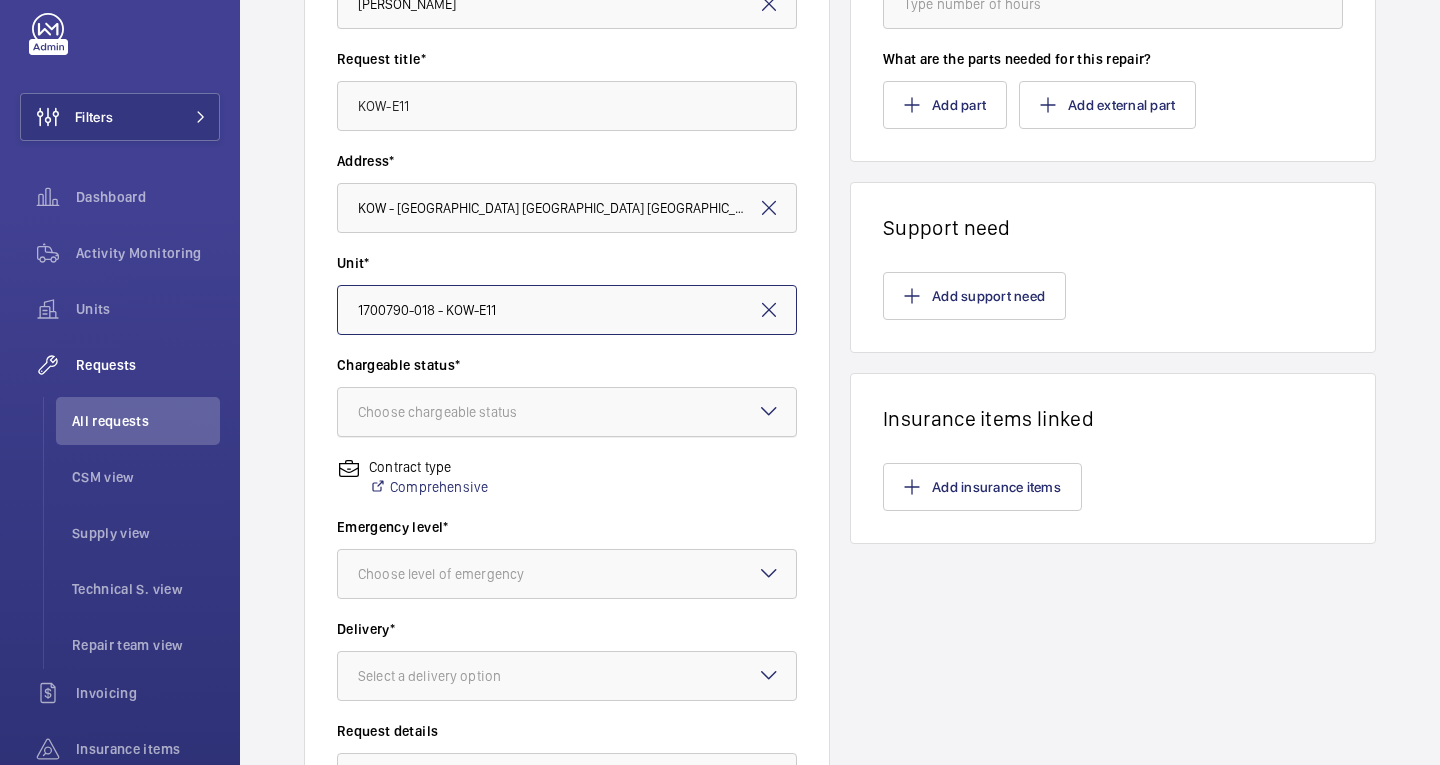 click on "Choose chargeable status" at bounding box center [462, 412] 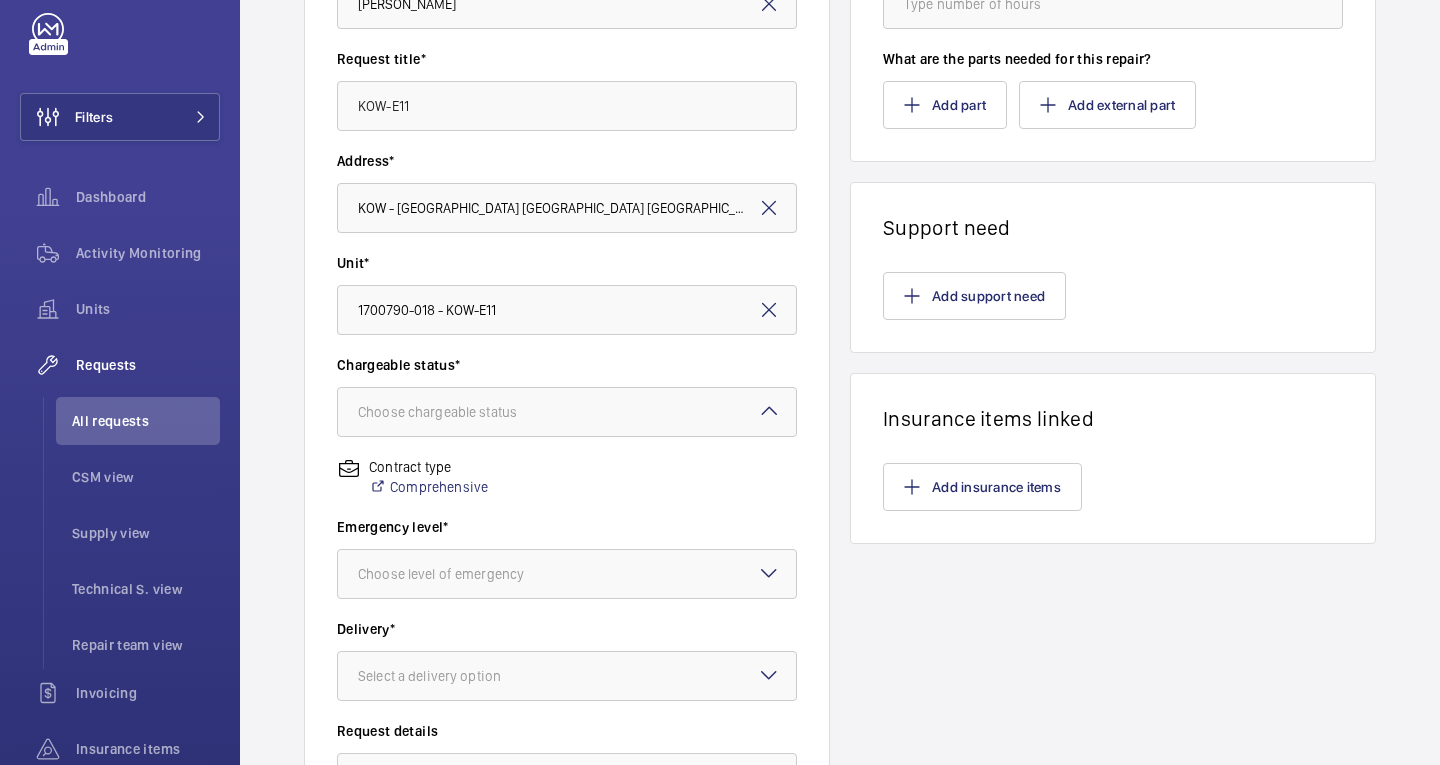 click on "Chargeable status*" at bounding box center [567, 365] 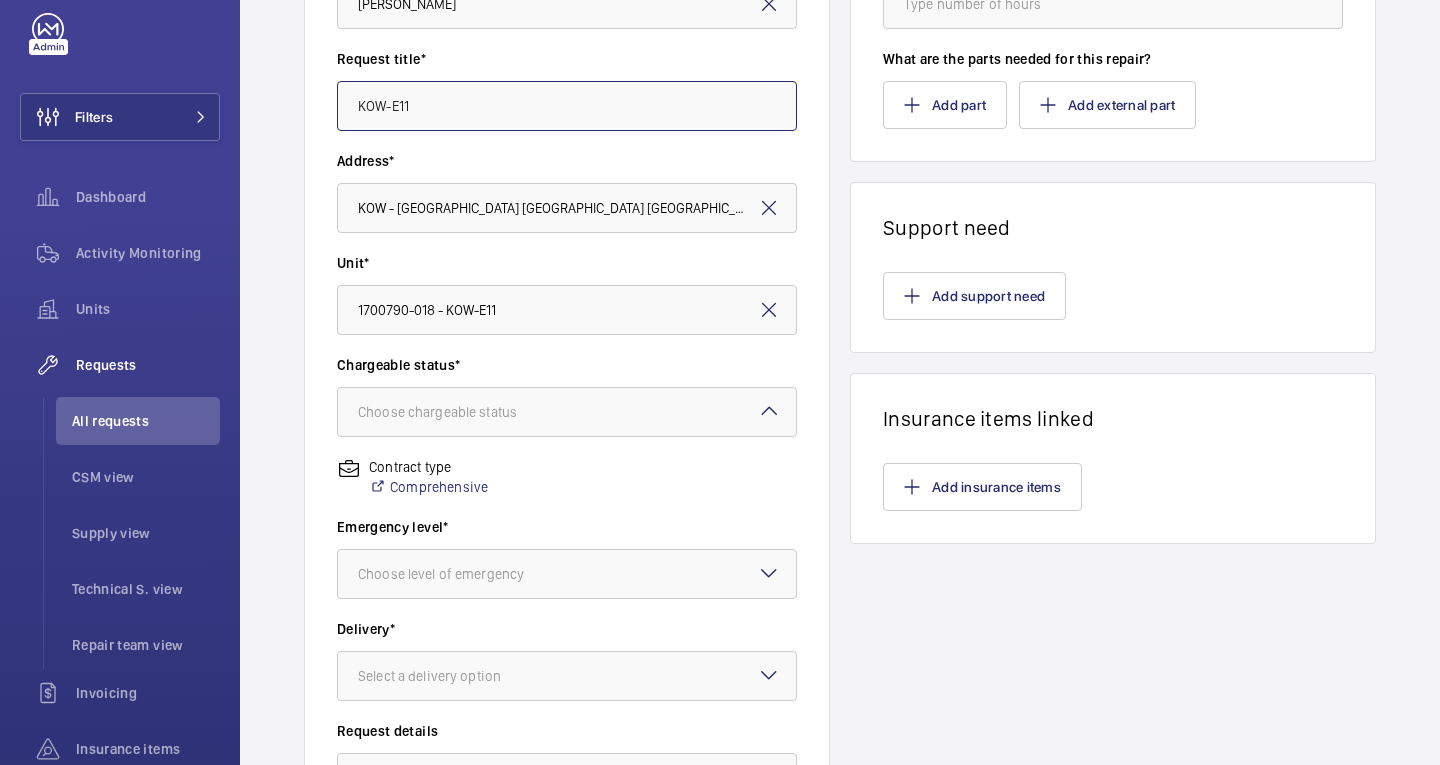 click on "KOW-E11" 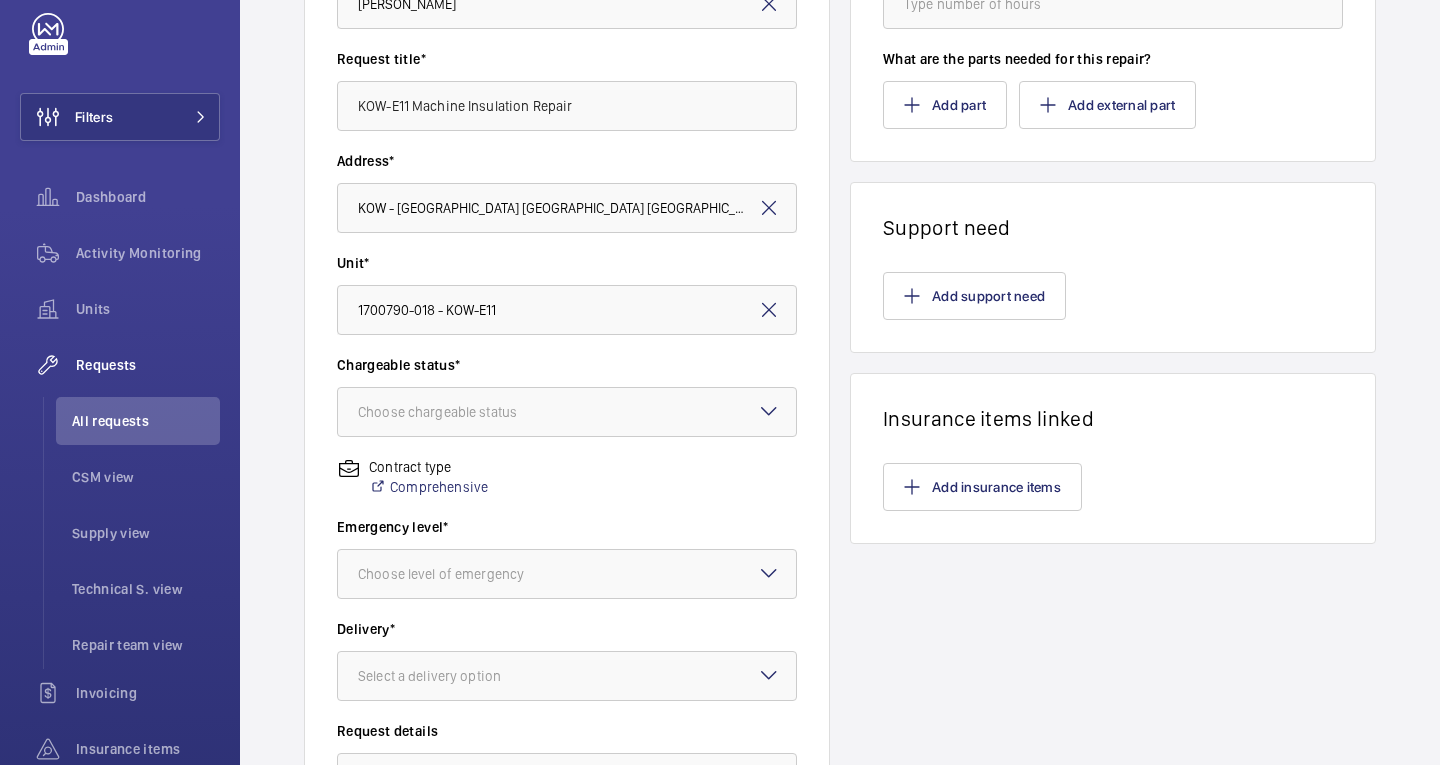 click on "Request title*" 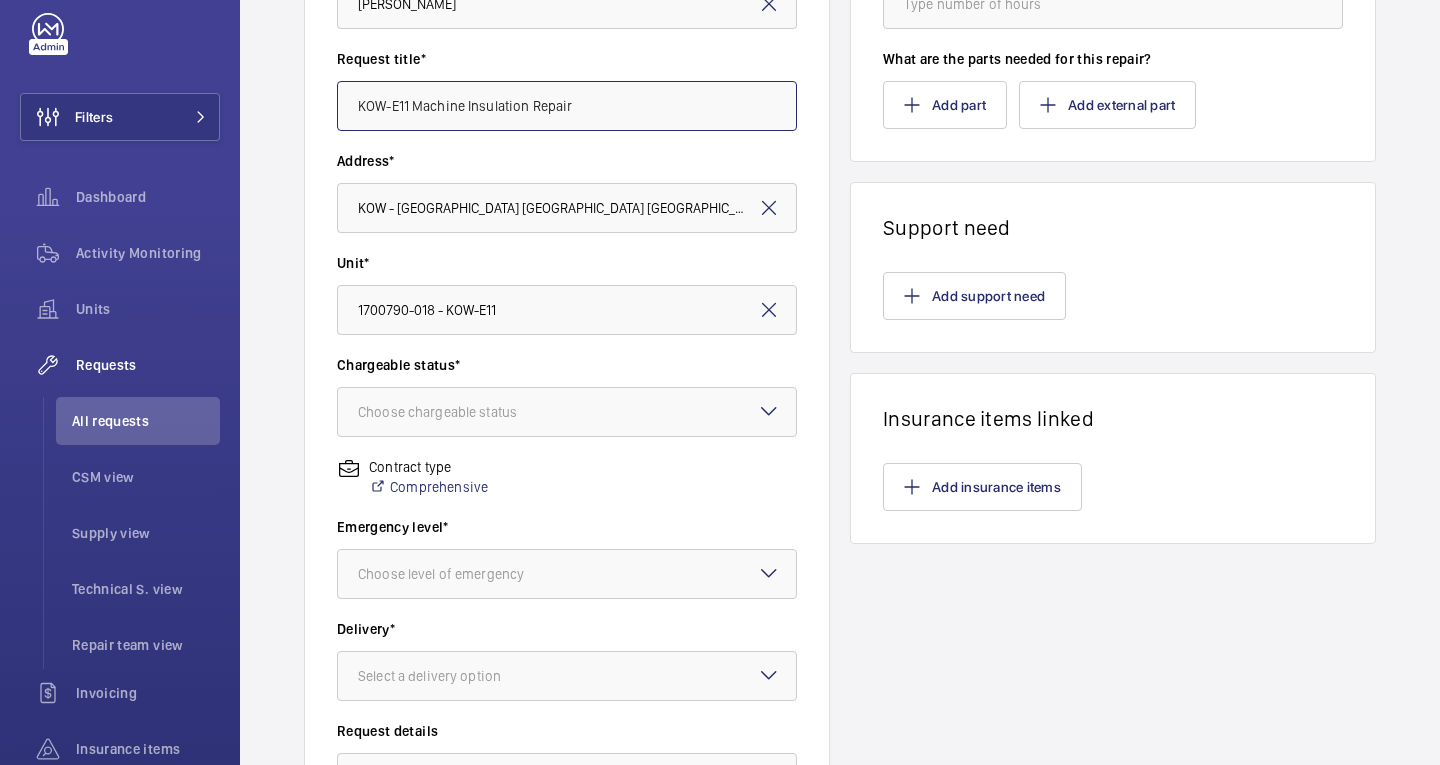 click on "KOW-E11 Machine Insulation Repair" 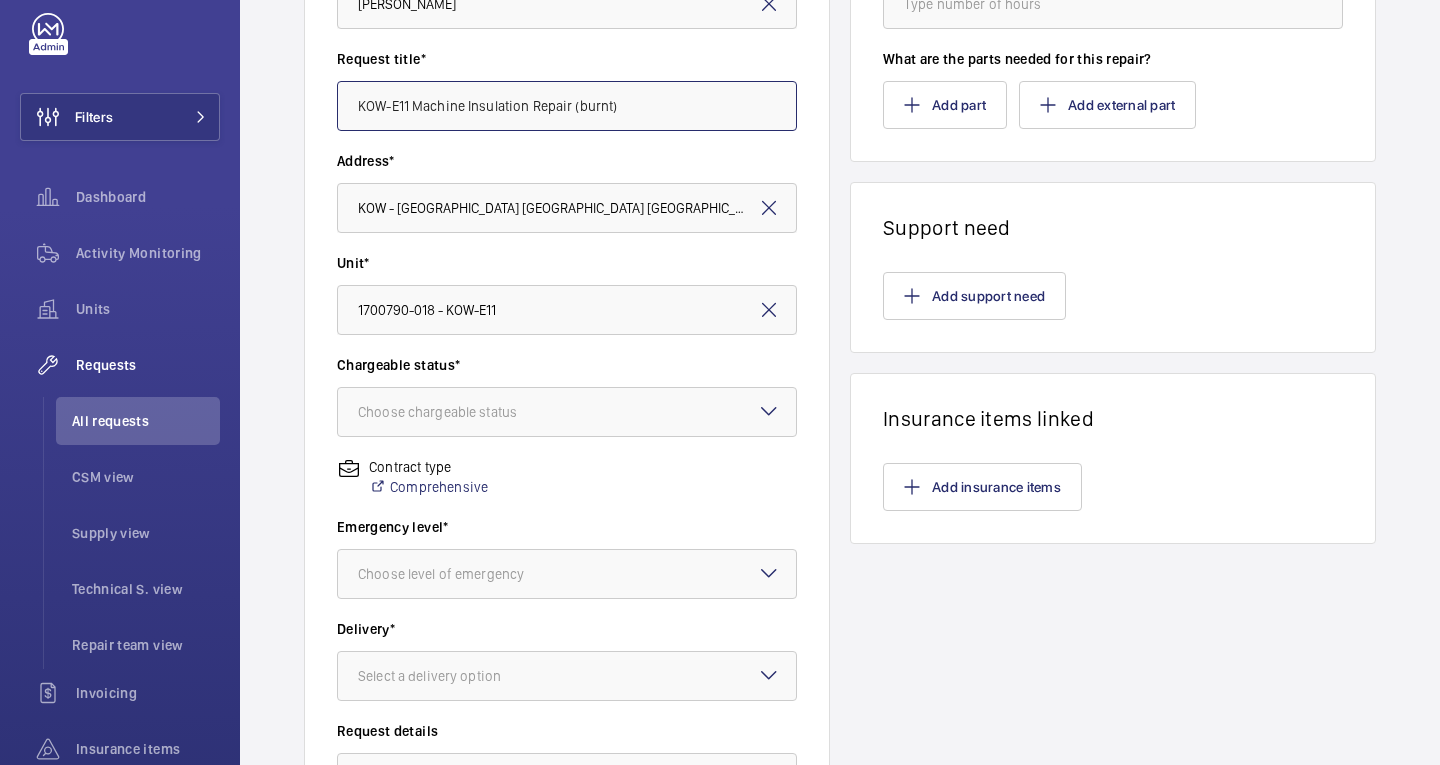 type on "KOW-E11 Machine Insulation Repair (burnt)" 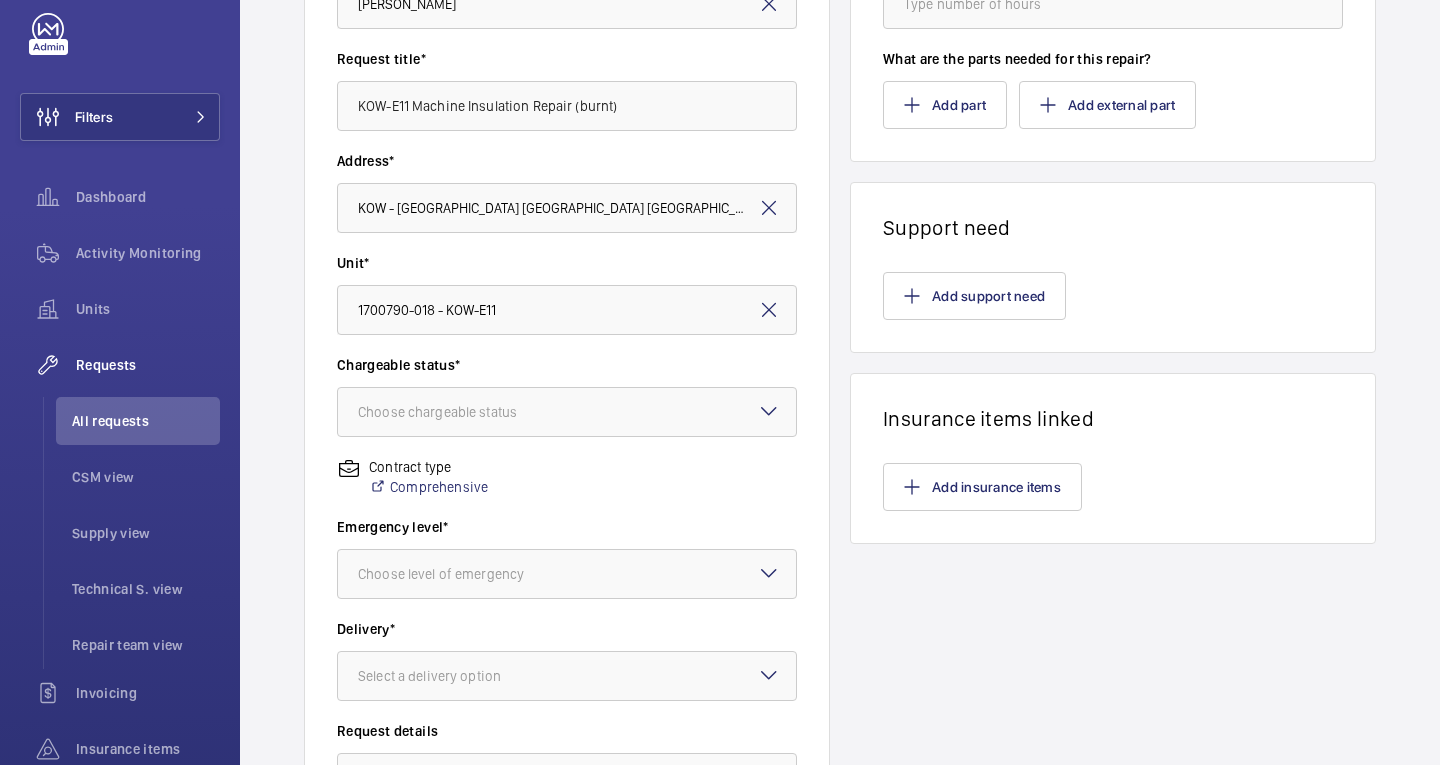 click on "Request title*" 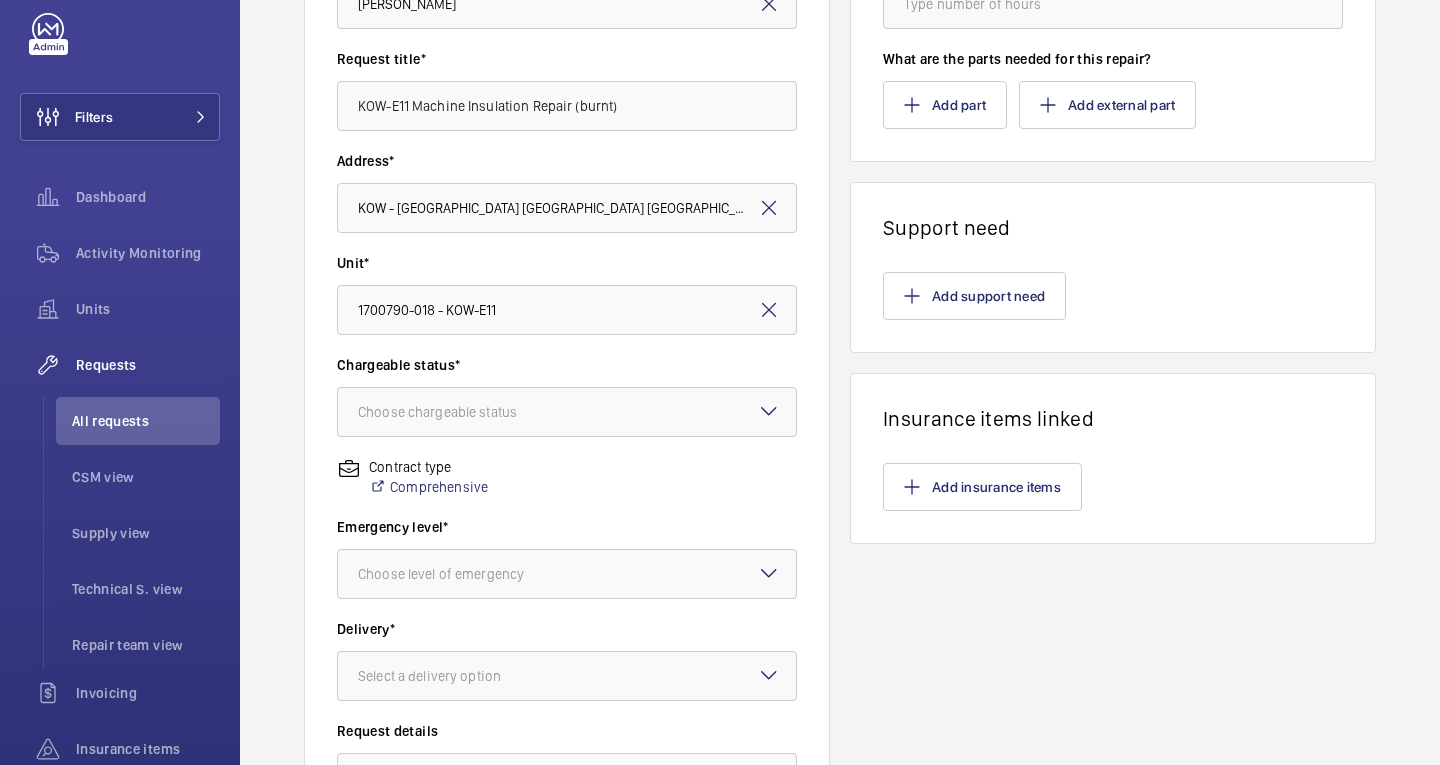 click on "Address*" at bounding box center (567, 161) 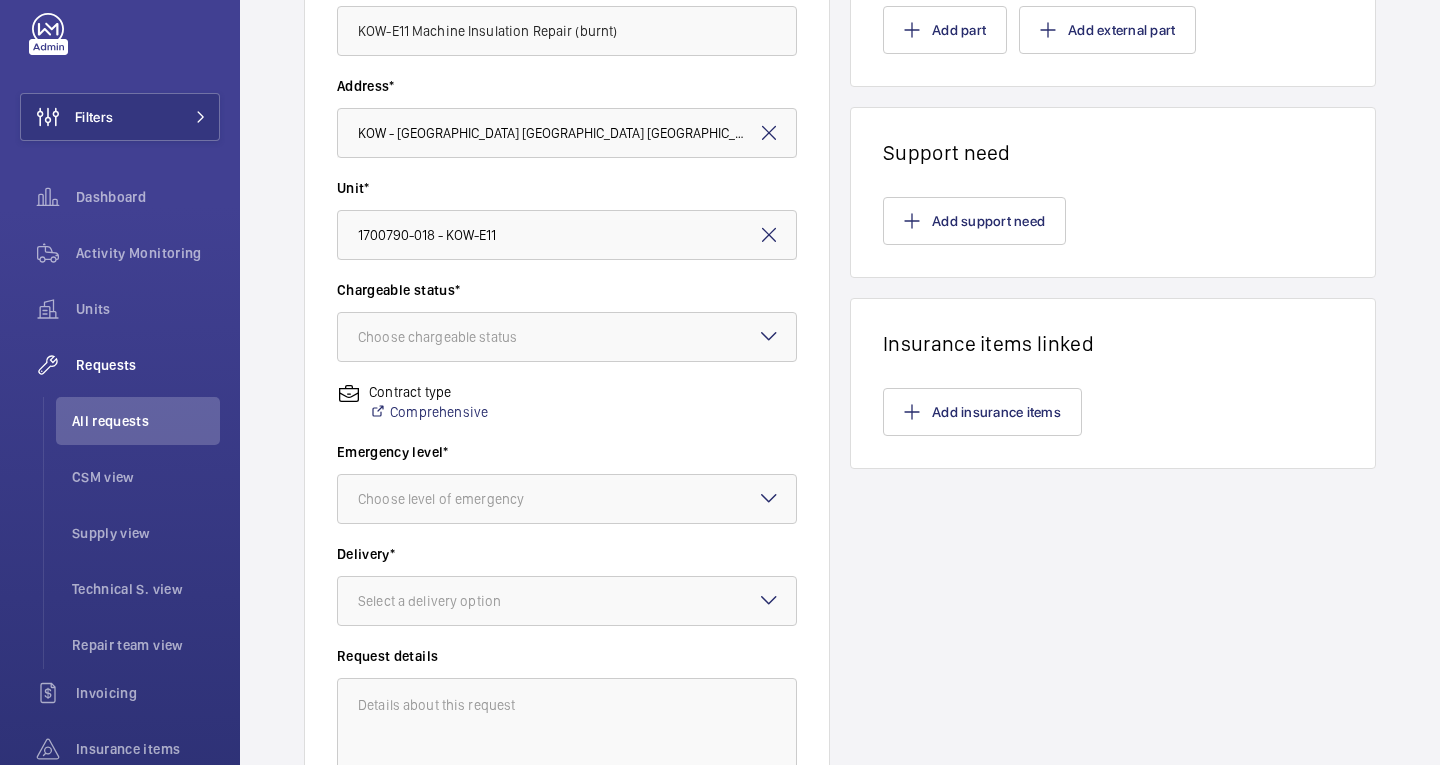scroll, scrollTop: 400, scrollLeft: 0, axis: vertical 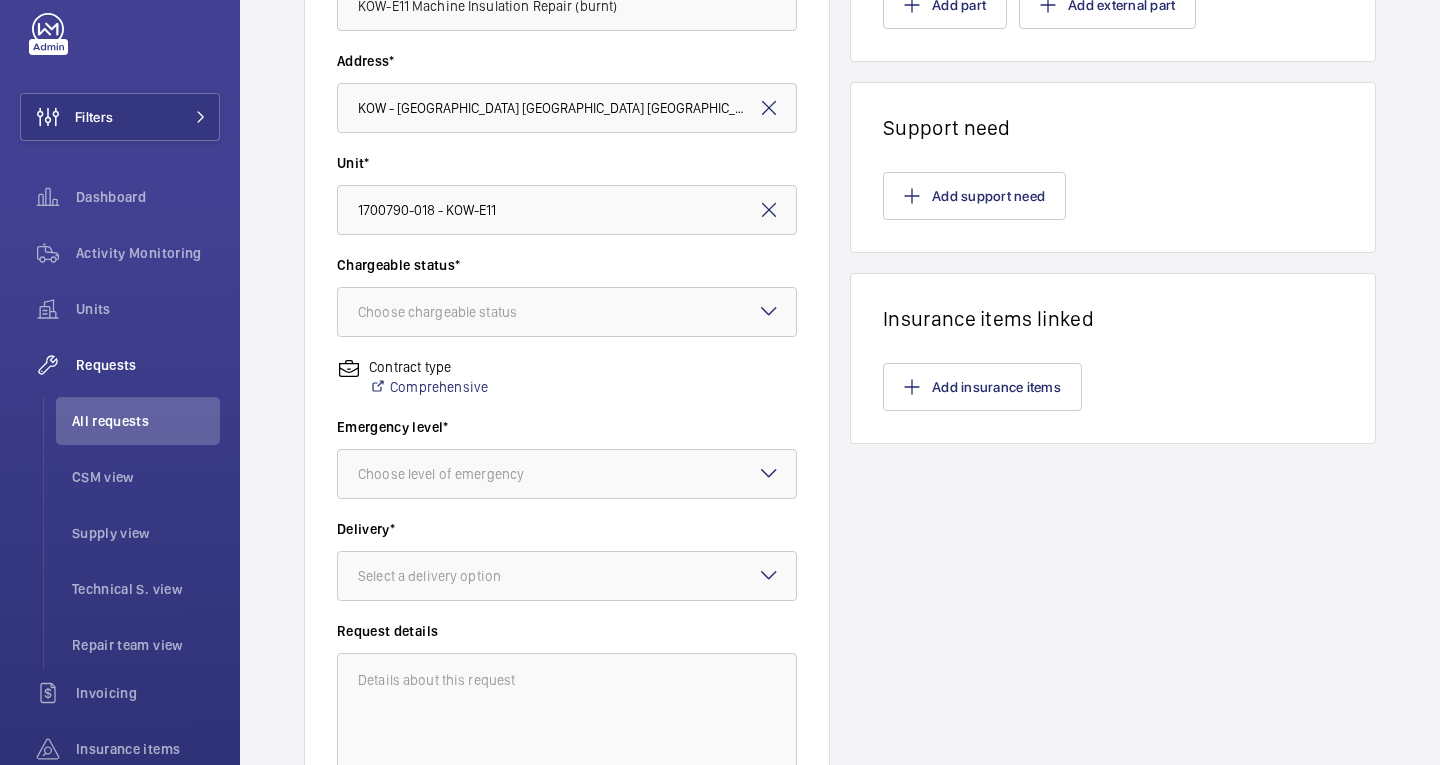 click on "Unit* 1700790-018 - KOW-E11" 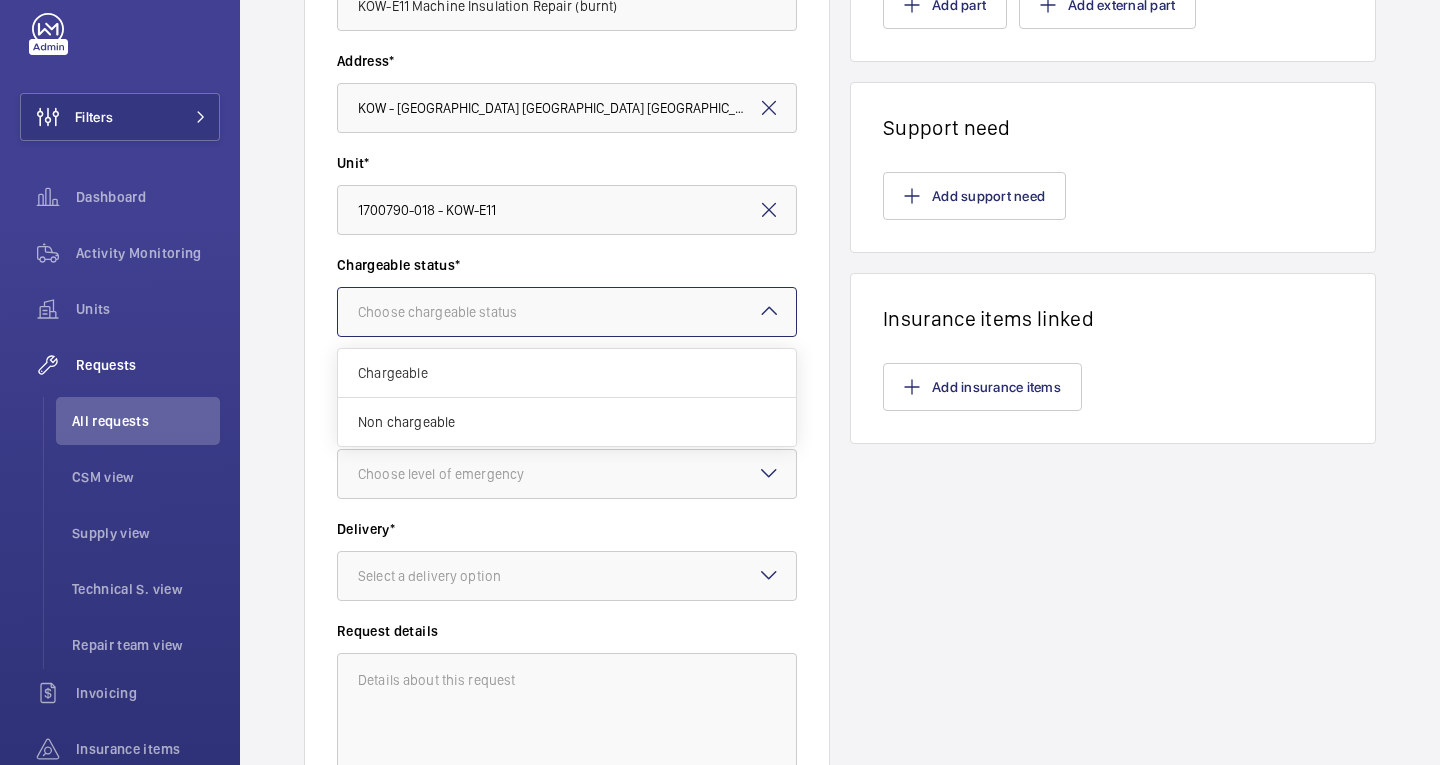 click on "Choose chargeable status" at bounding box center [462, 312] 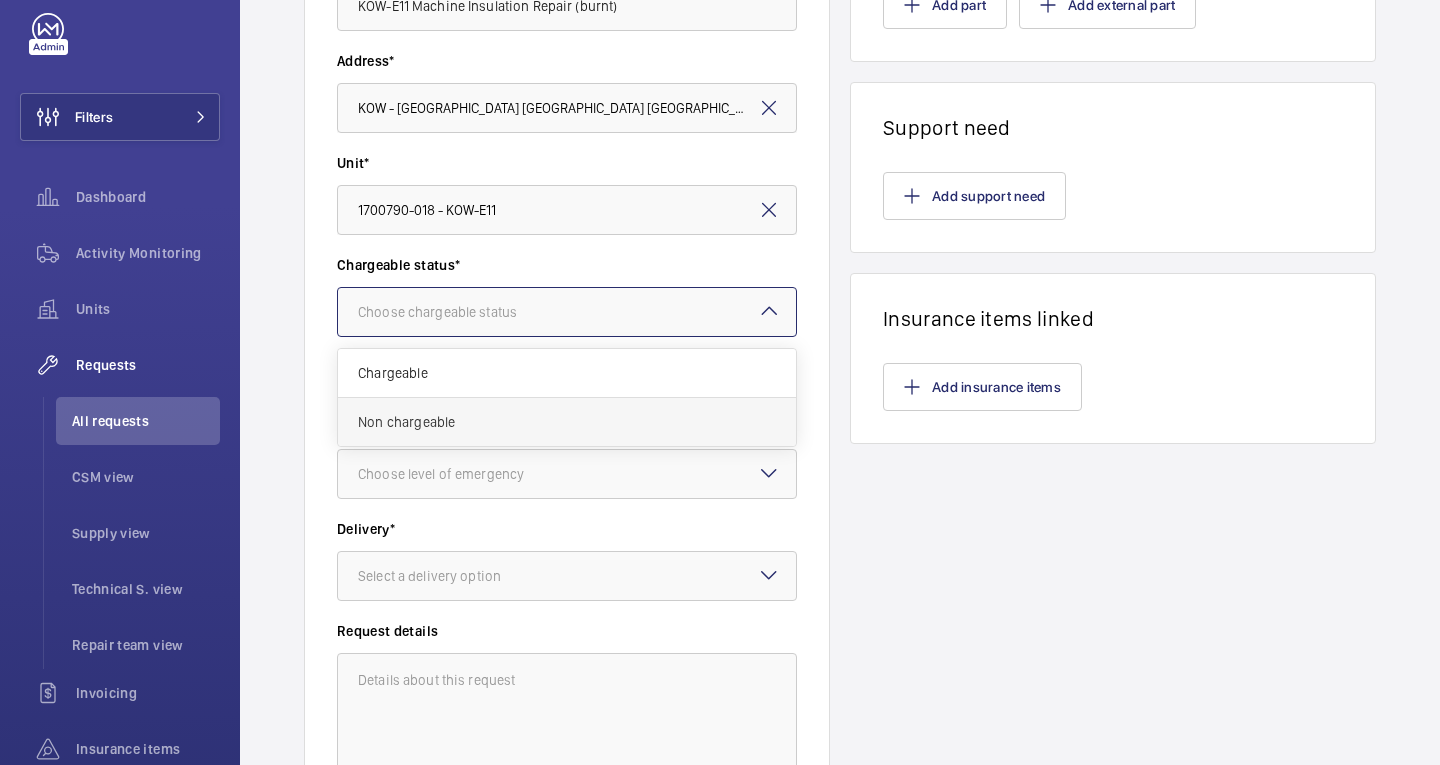 click on "Non chargeable" at bounding box center [567, 422] 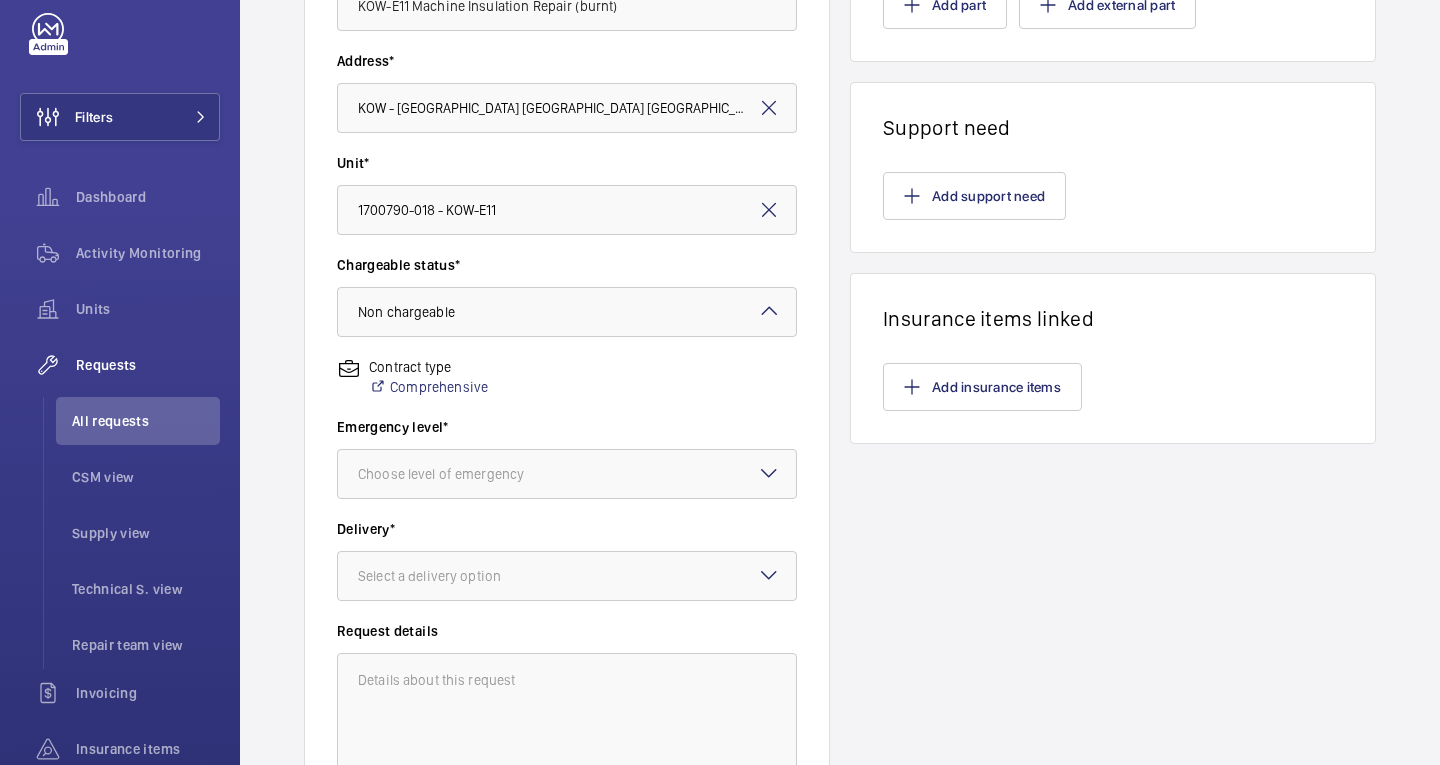 click on "Chargeable status*" at bounding box center (567, 265) 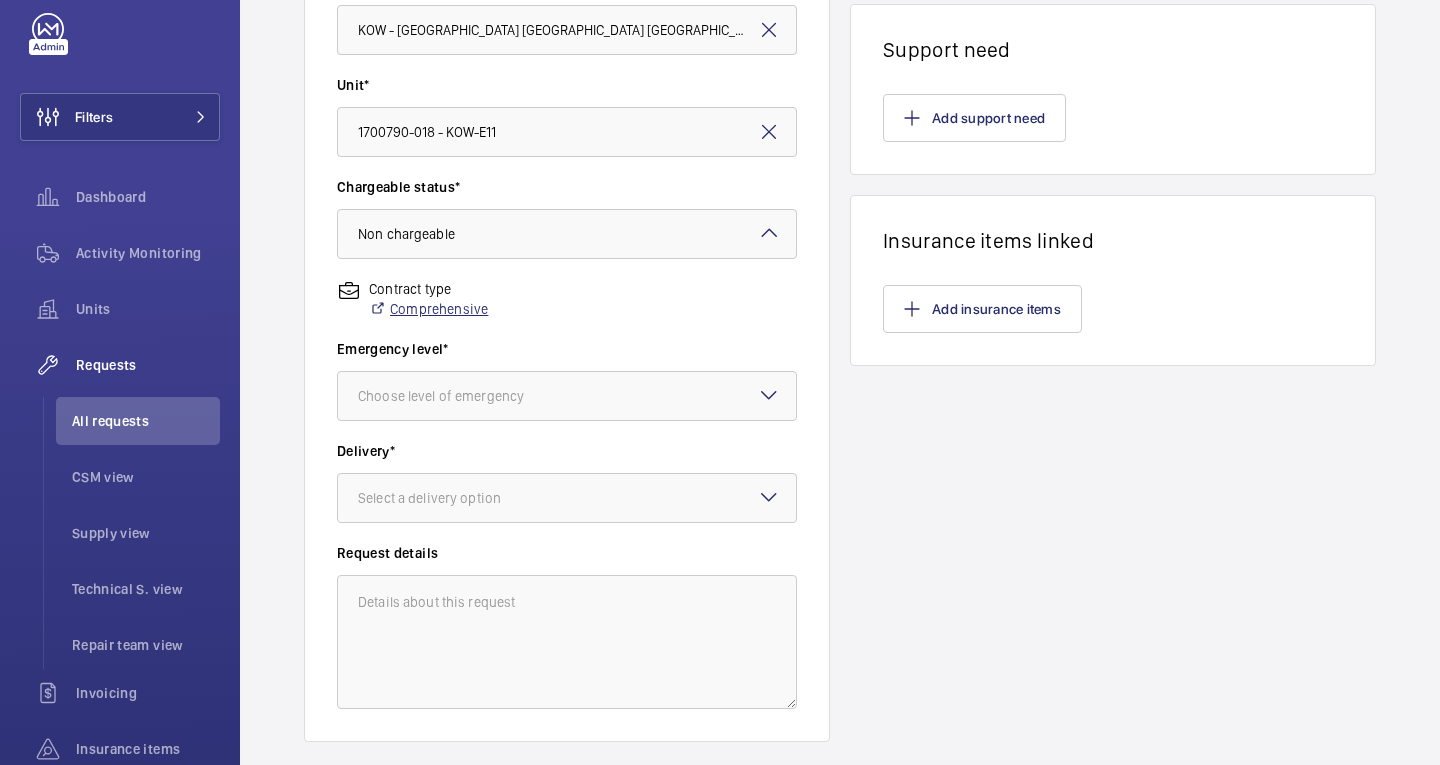 scroll, scrollTop: 500, scrollLeft: 0, axis: vertical 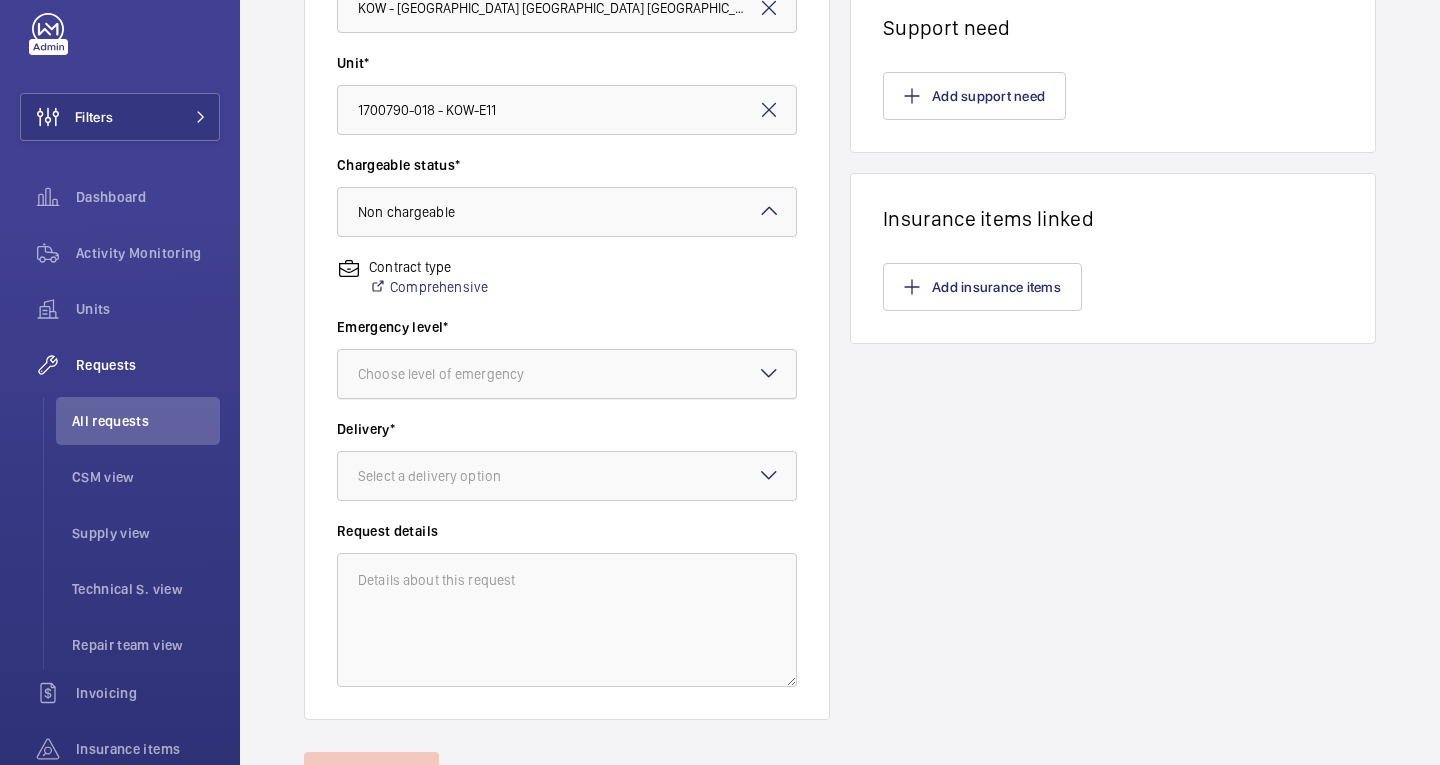 click on "Choose level of emergency" at bounding box center (466, 374) 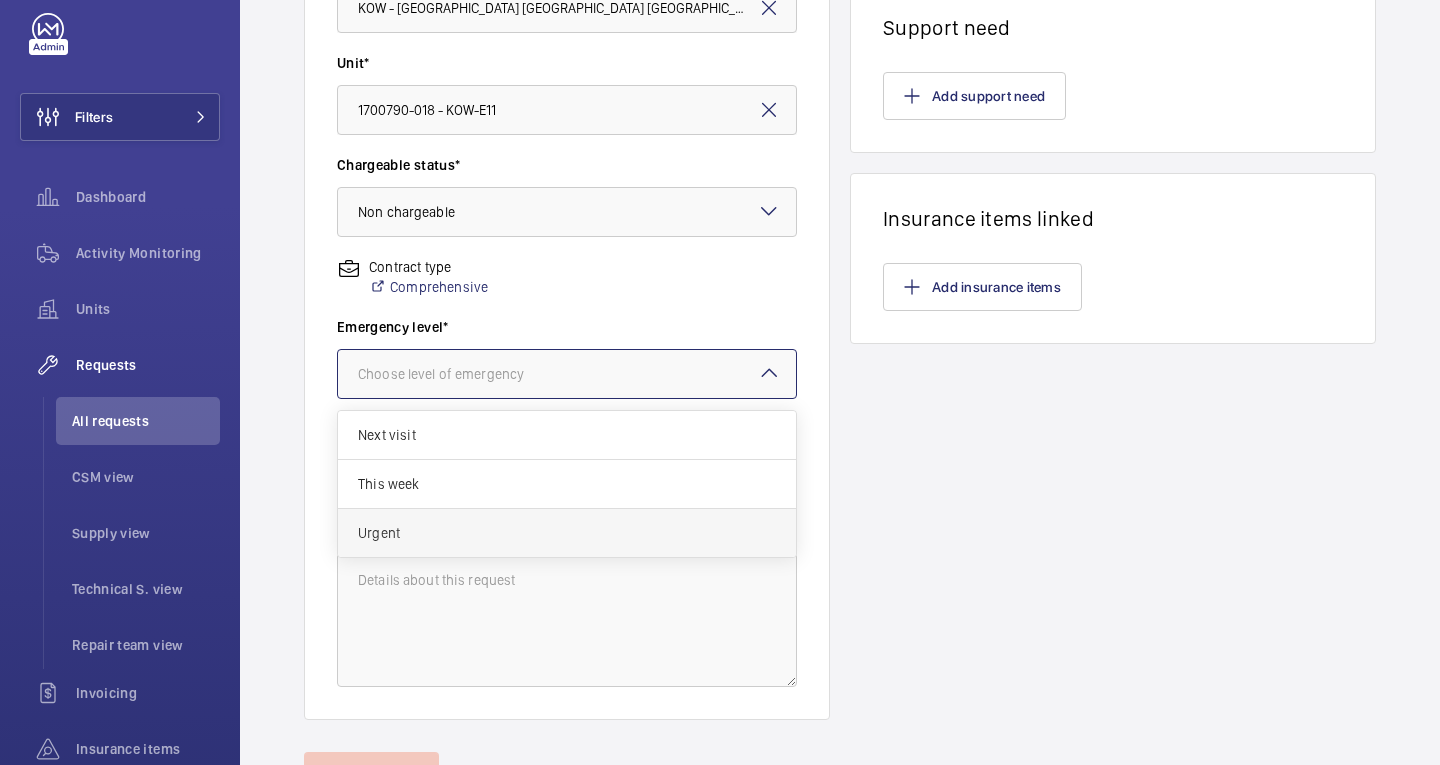 click on "Urgent" at bounding box center [567, 533] 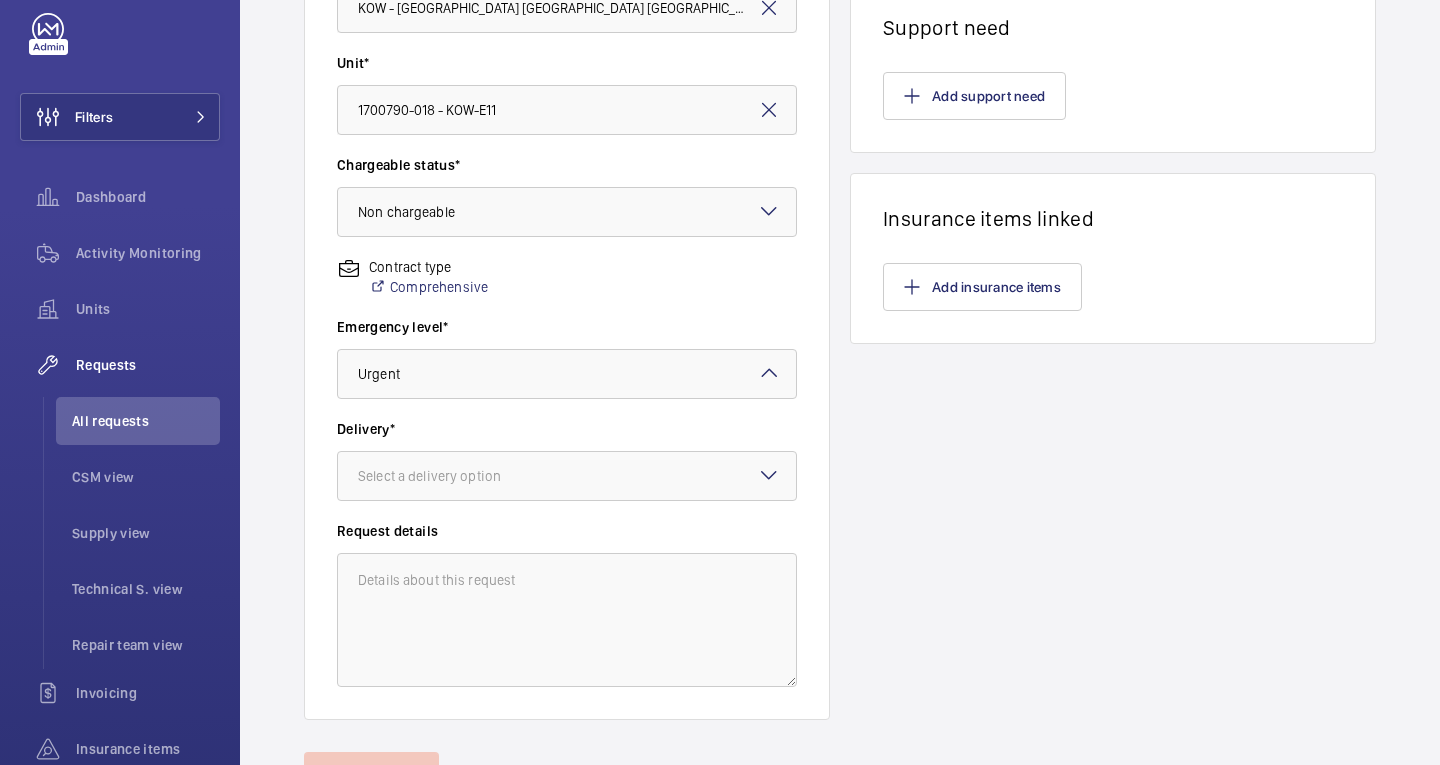 click on "Emergency level*" at bounding box center (567, 327) 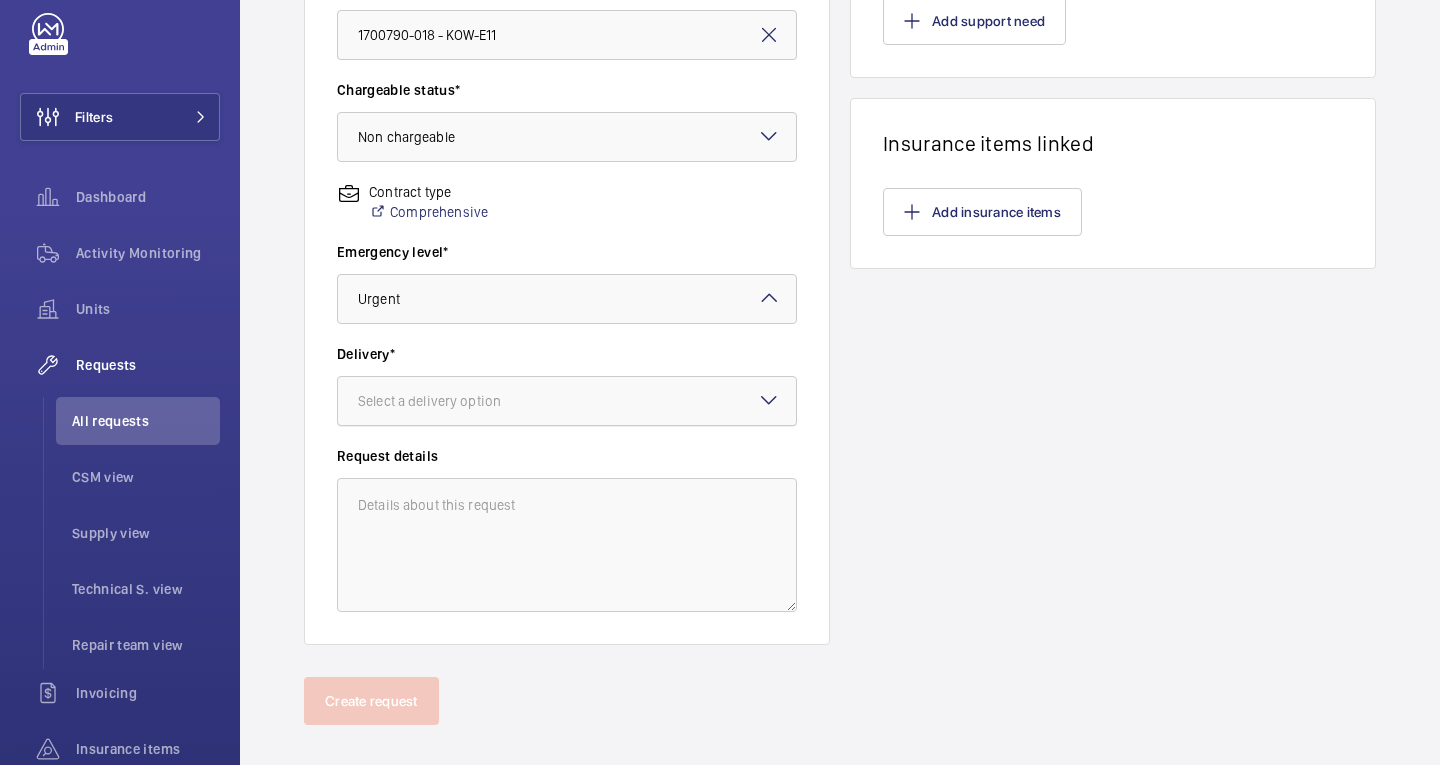 scroll, scrollTop: 599, scrollLeft: 0, axis: vertical 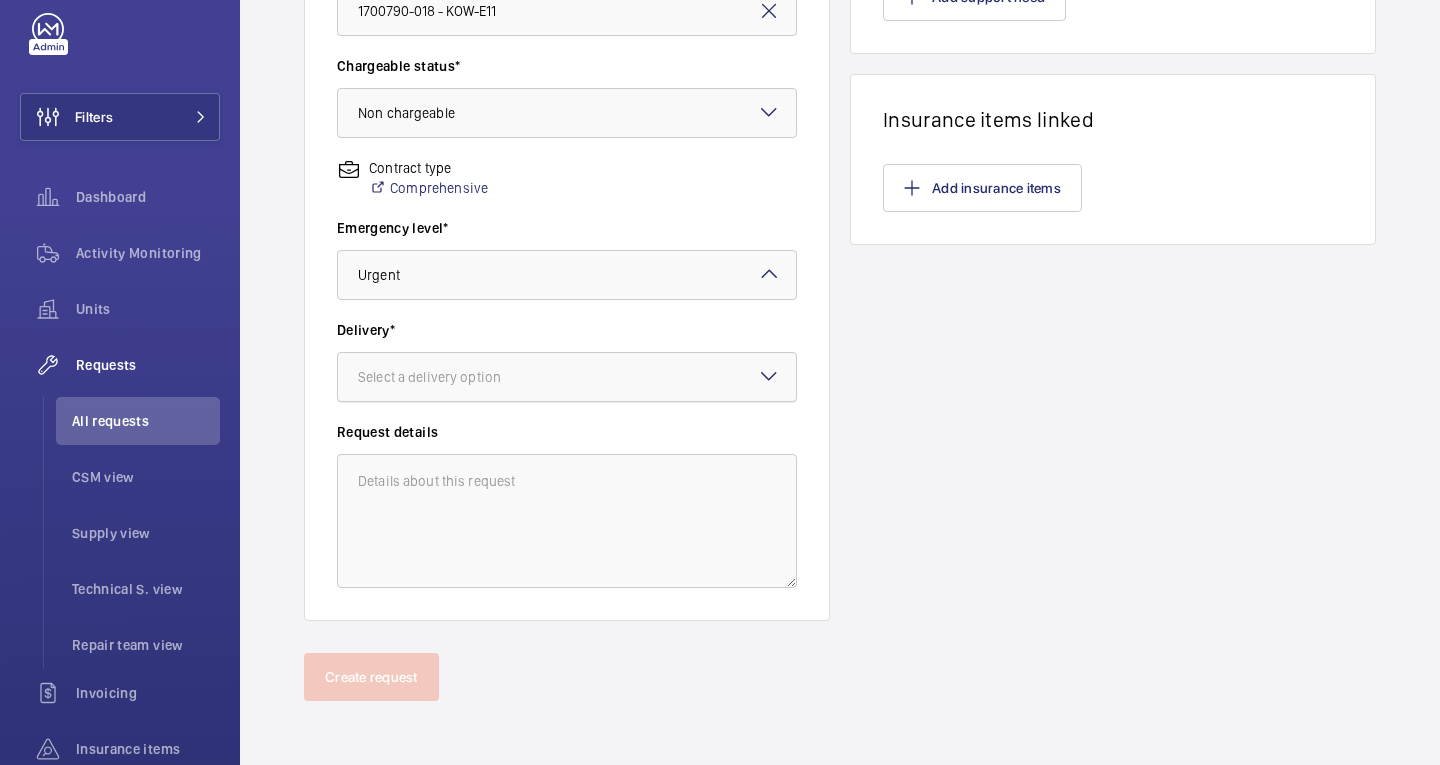 click on "Select a delivery option" at bounding box center (454, 377) 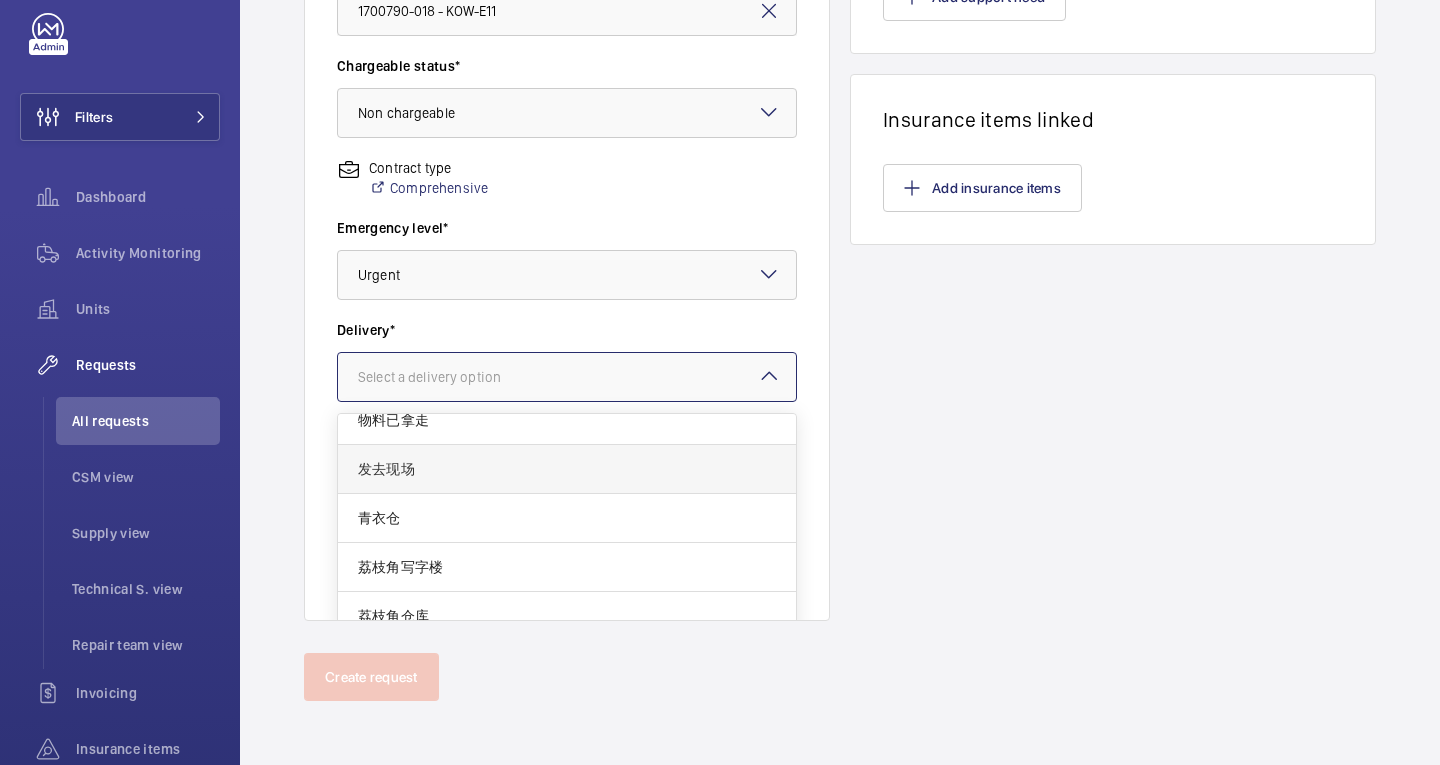 scroll, scrollTop: 24, scrollLeft: 0, axis: vertical 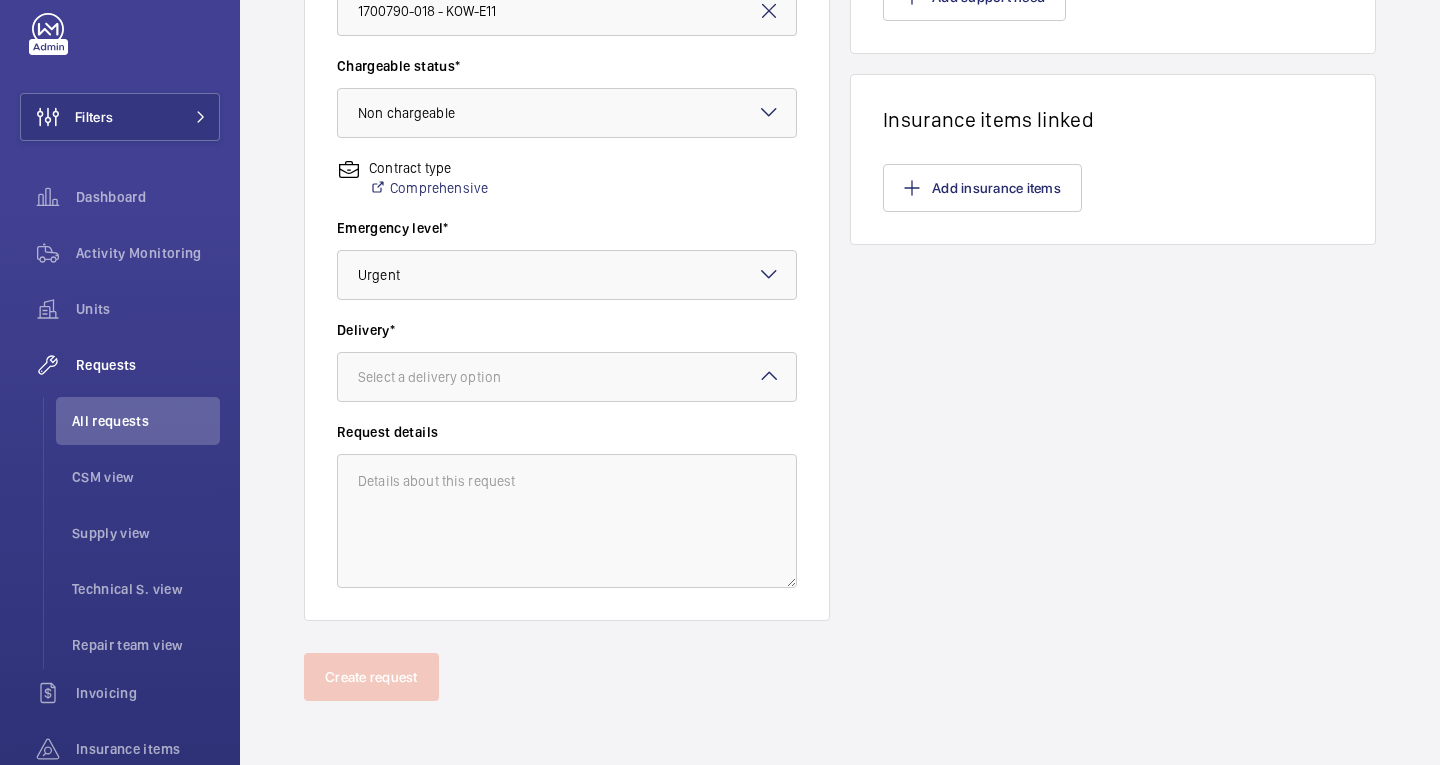 click on "Emergency level* Choose level of emergency × Urgent ×" 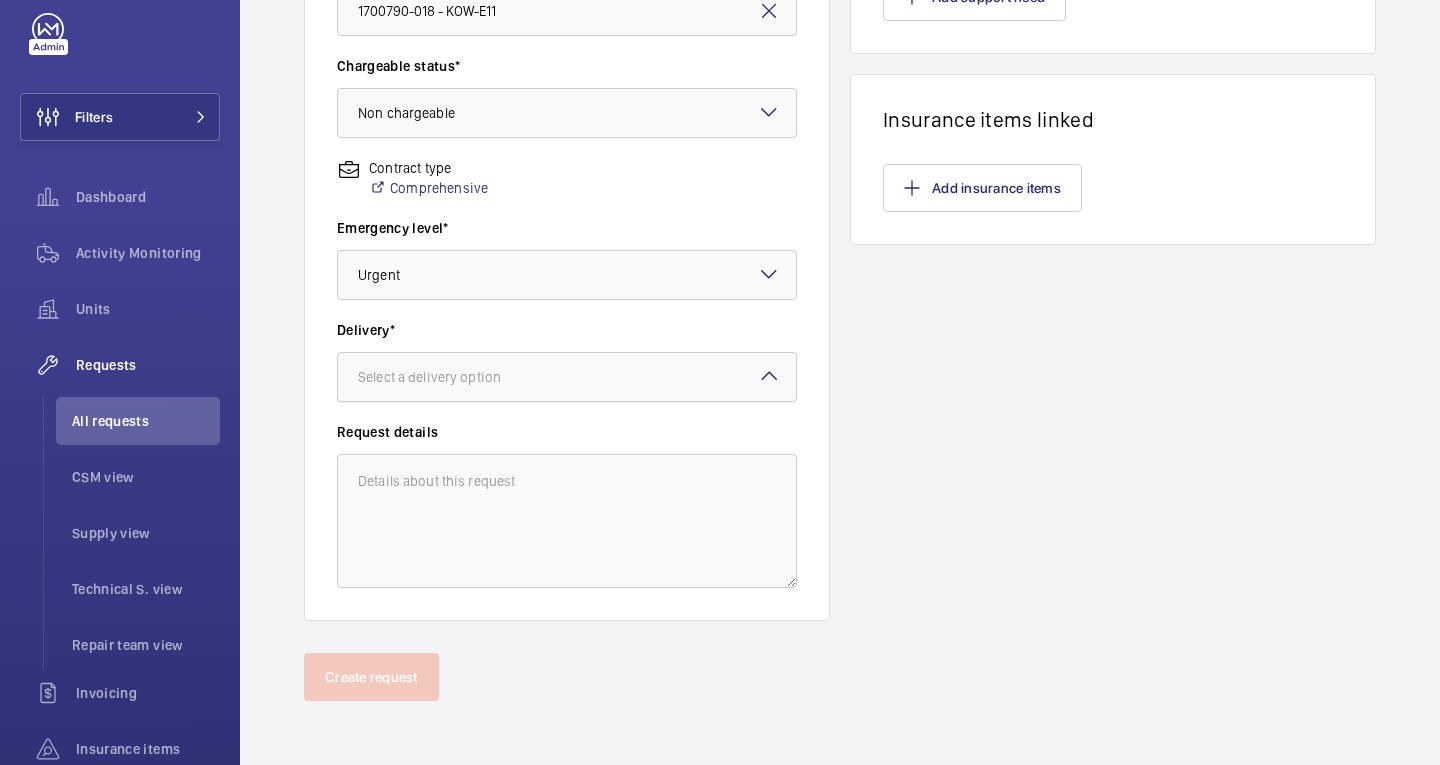 click on "Select a delivery option" at bounding box center [454, 377] 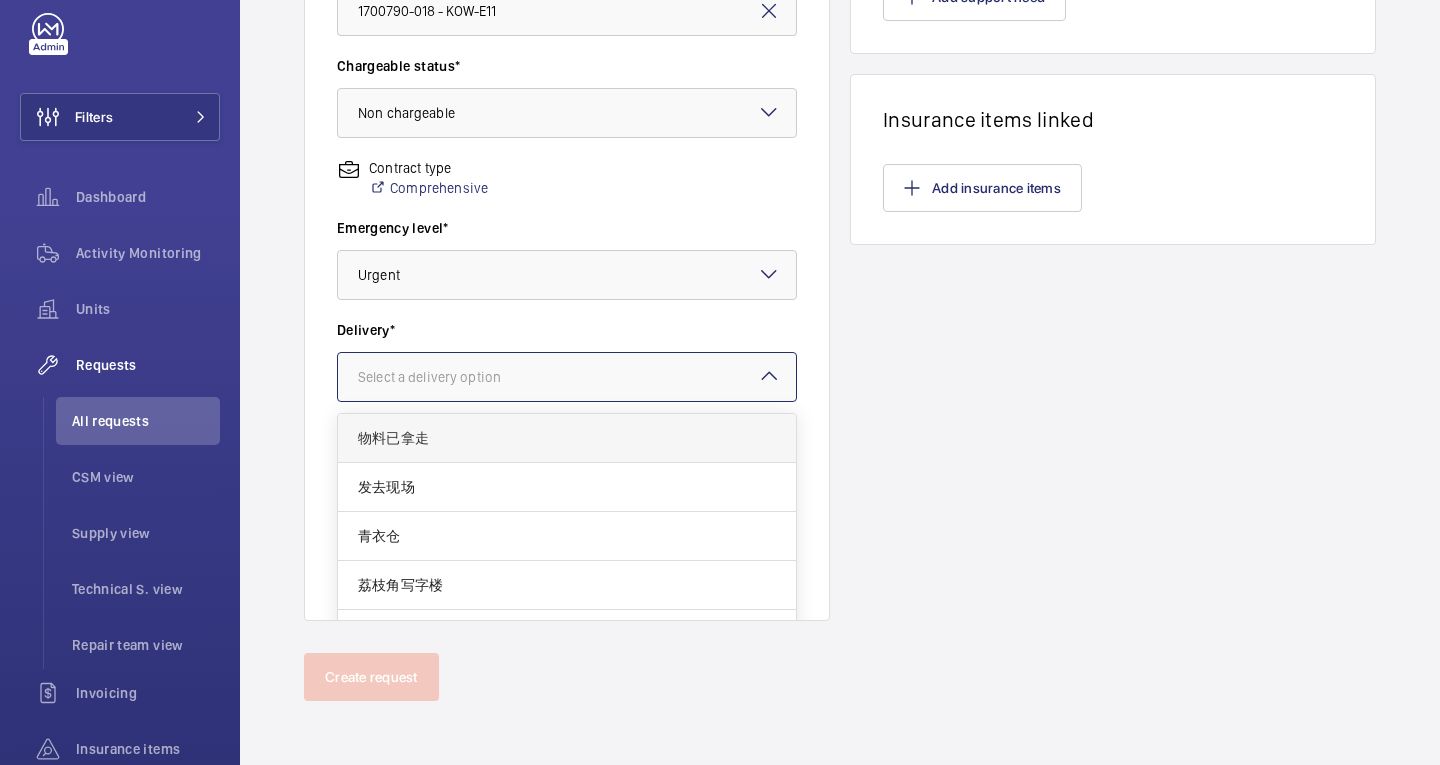 scroll, scrollTop: 499, scrollLeft: 0, axis: vertical 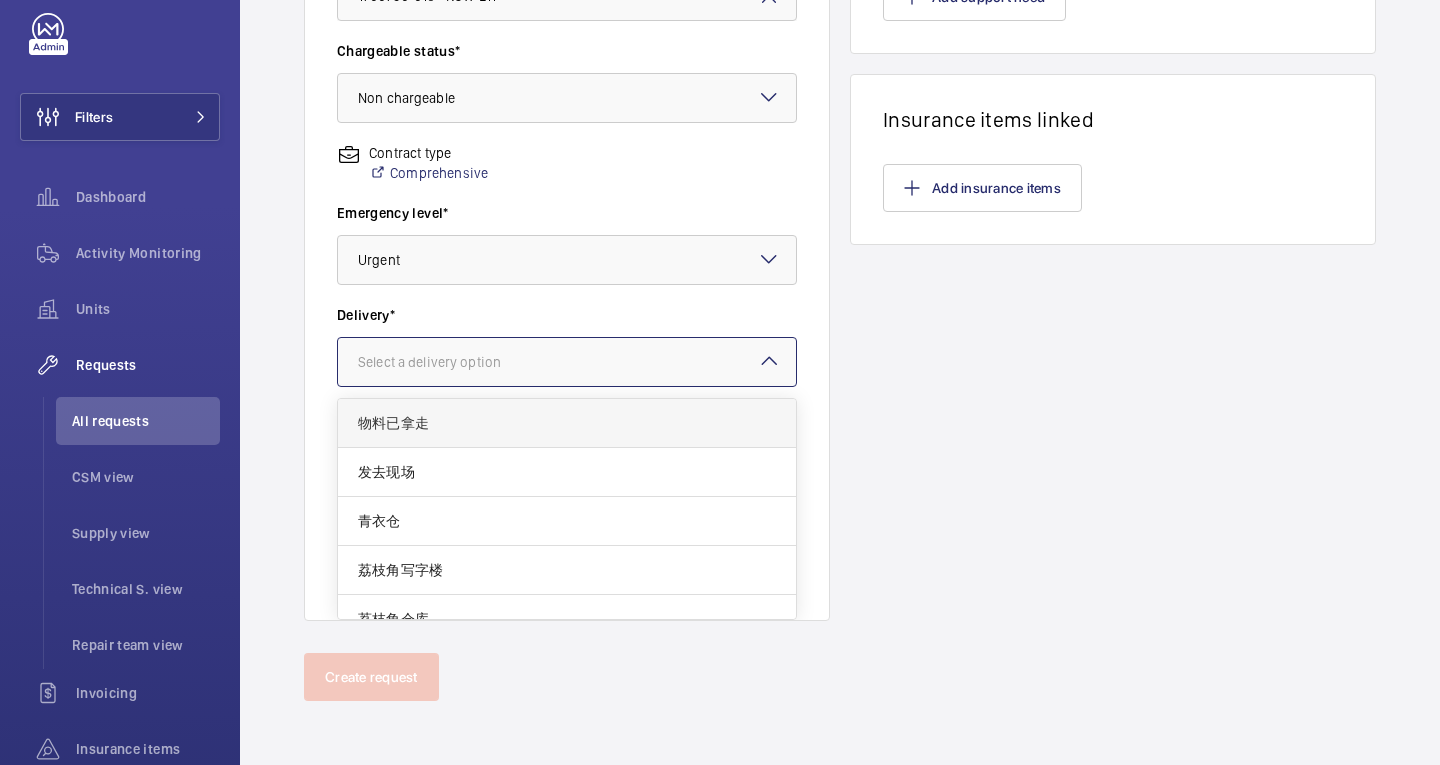 click on "物料已拿走" at bounding box center (567, 423) 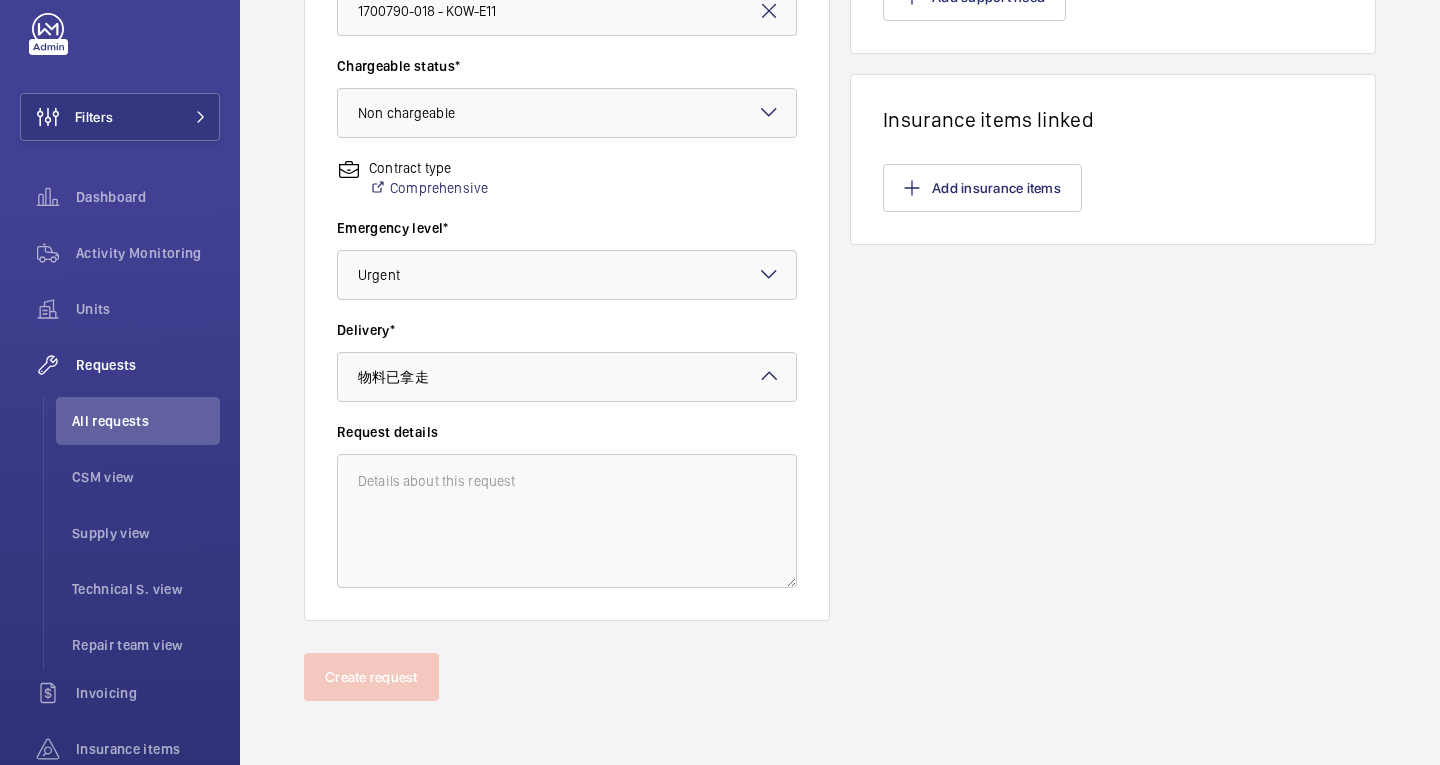 scroll, scrollTop: 0, scrollLeft: 0, axis: both 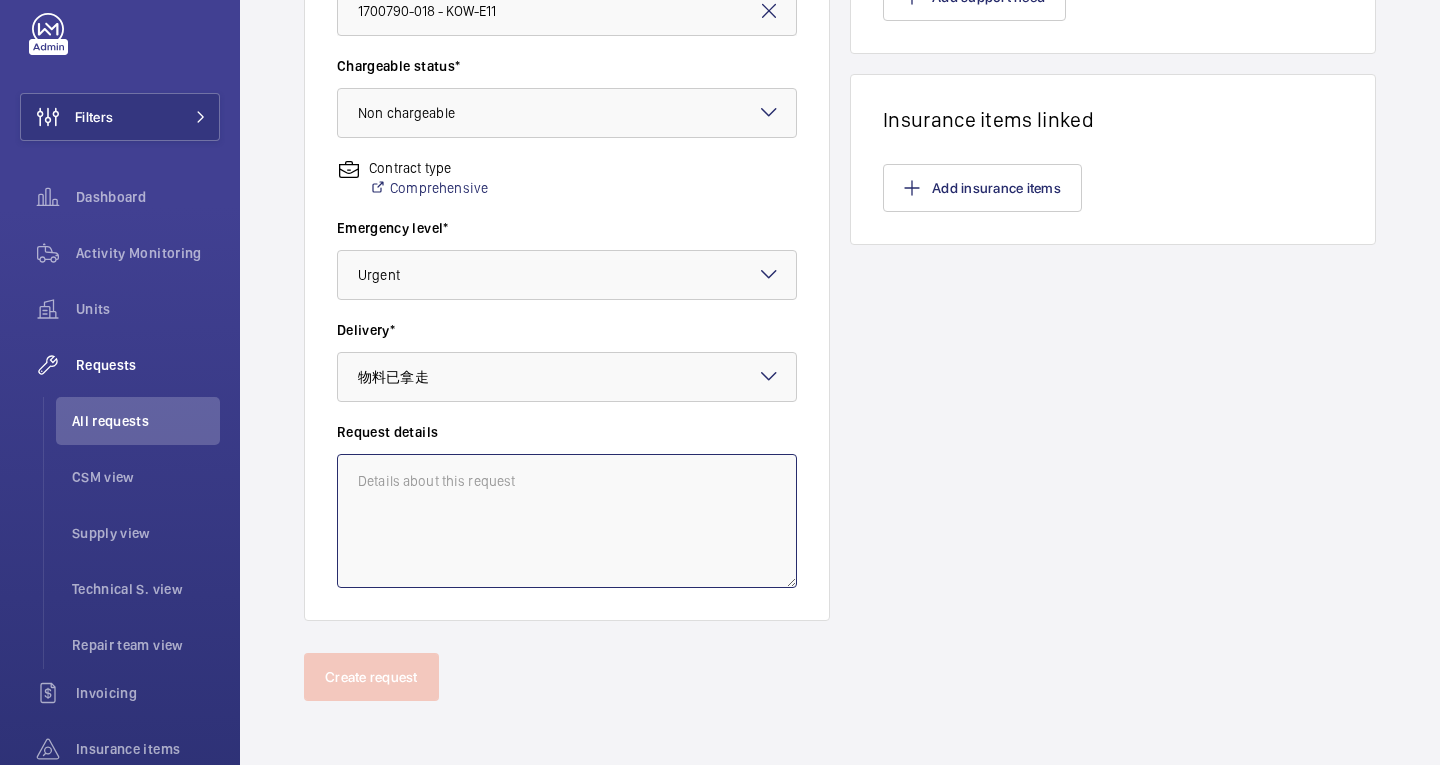 click at bounding box center (567, 521) 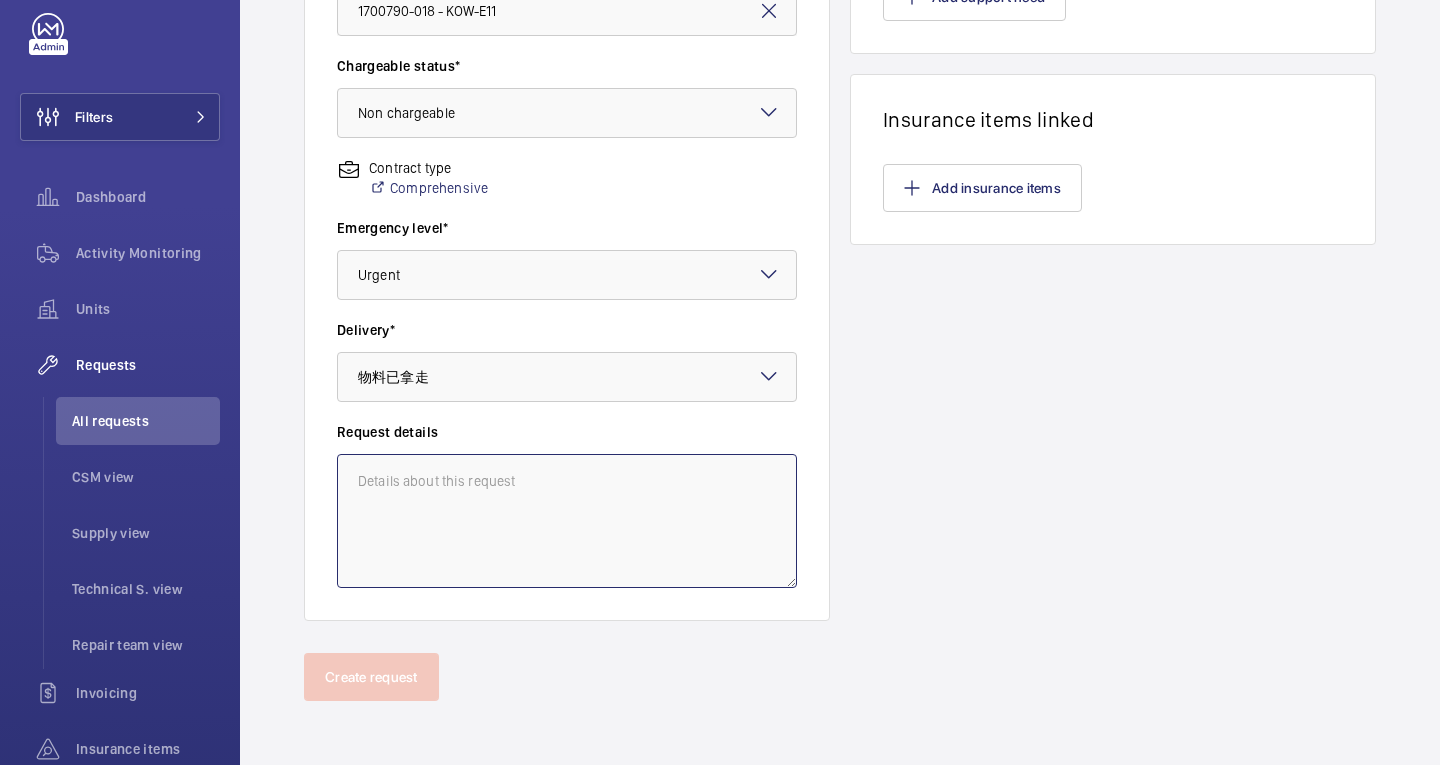 click at bounding box center [567, 521] 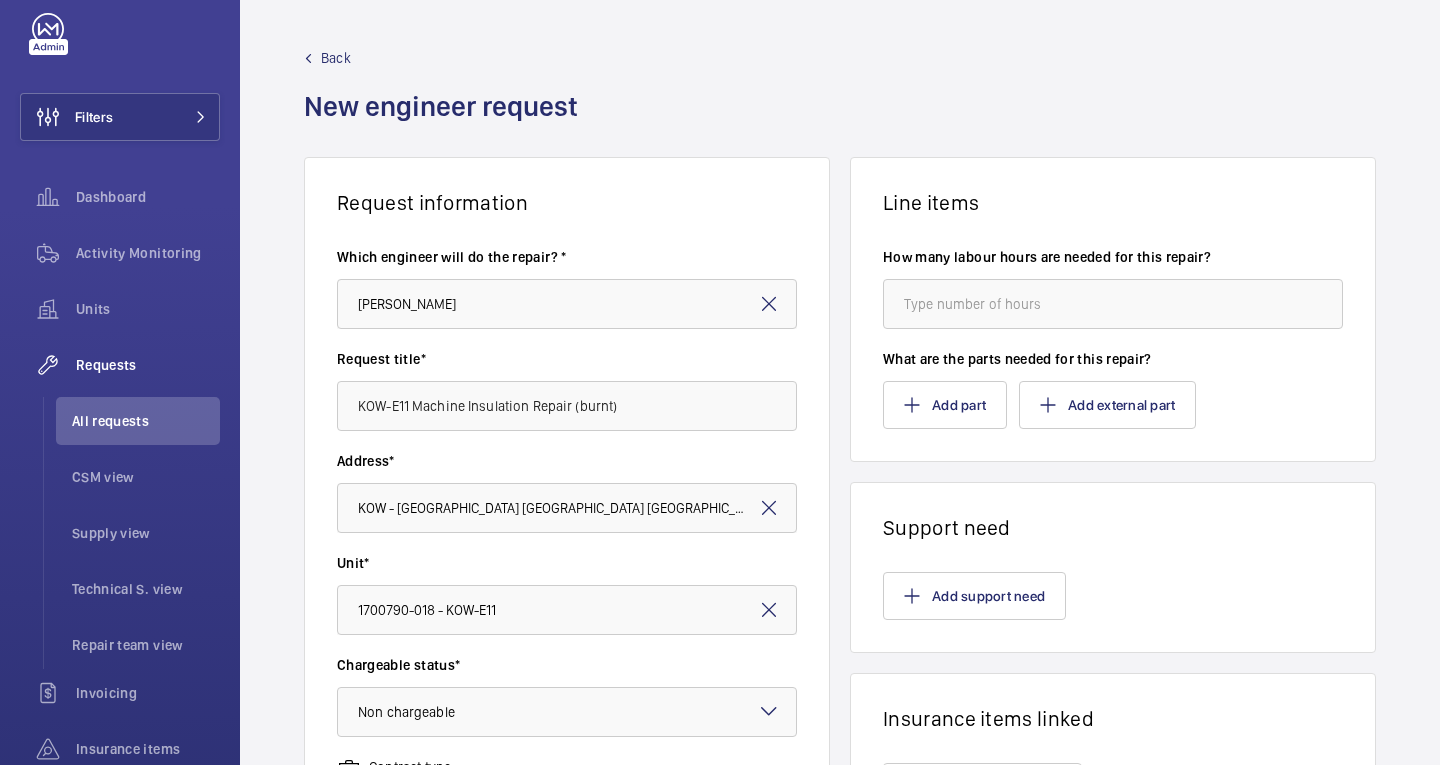 scroll, scrollTop: 599, scrollLeft: 0, axis: vertical 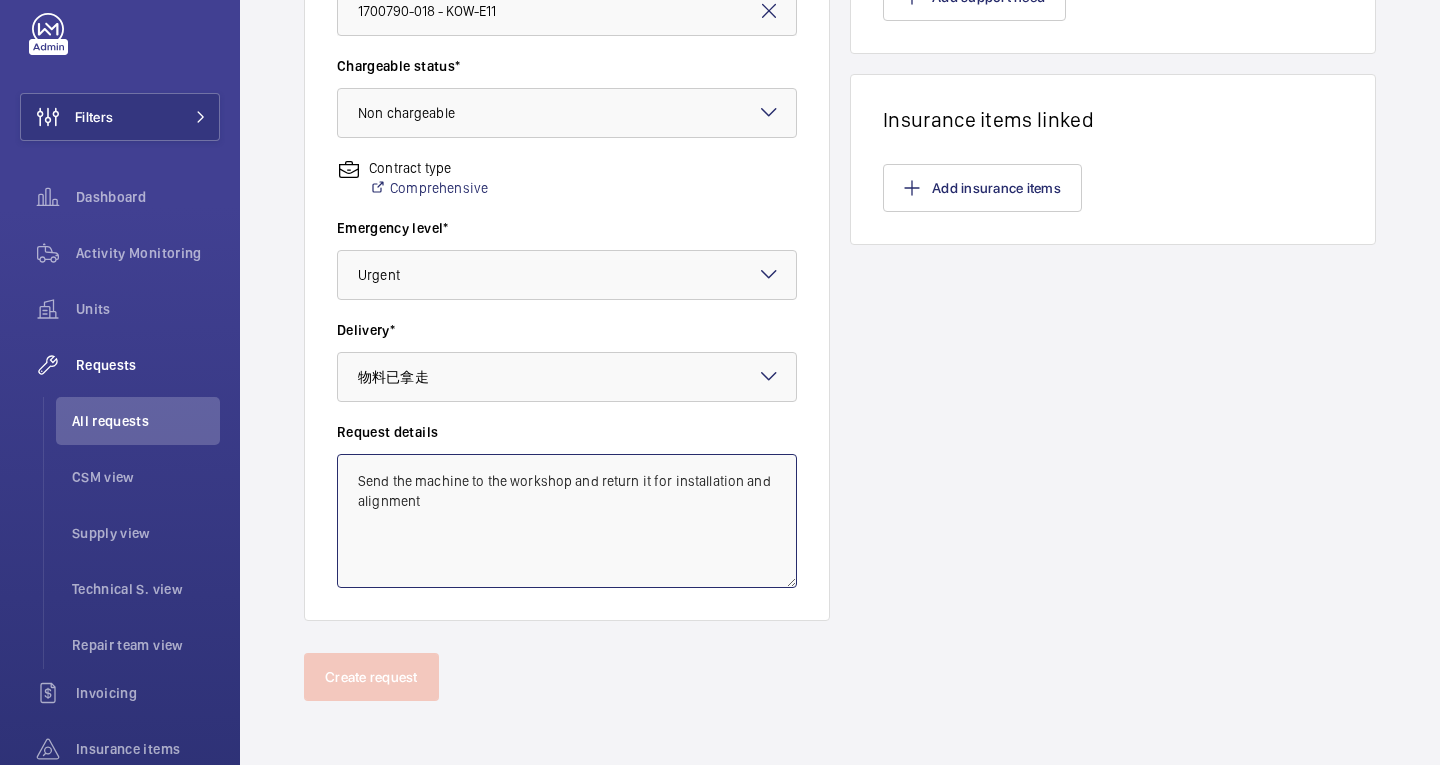 click on "Send the machine to the workshop and return it for installation and alignment" at bounding box center [567, 521] 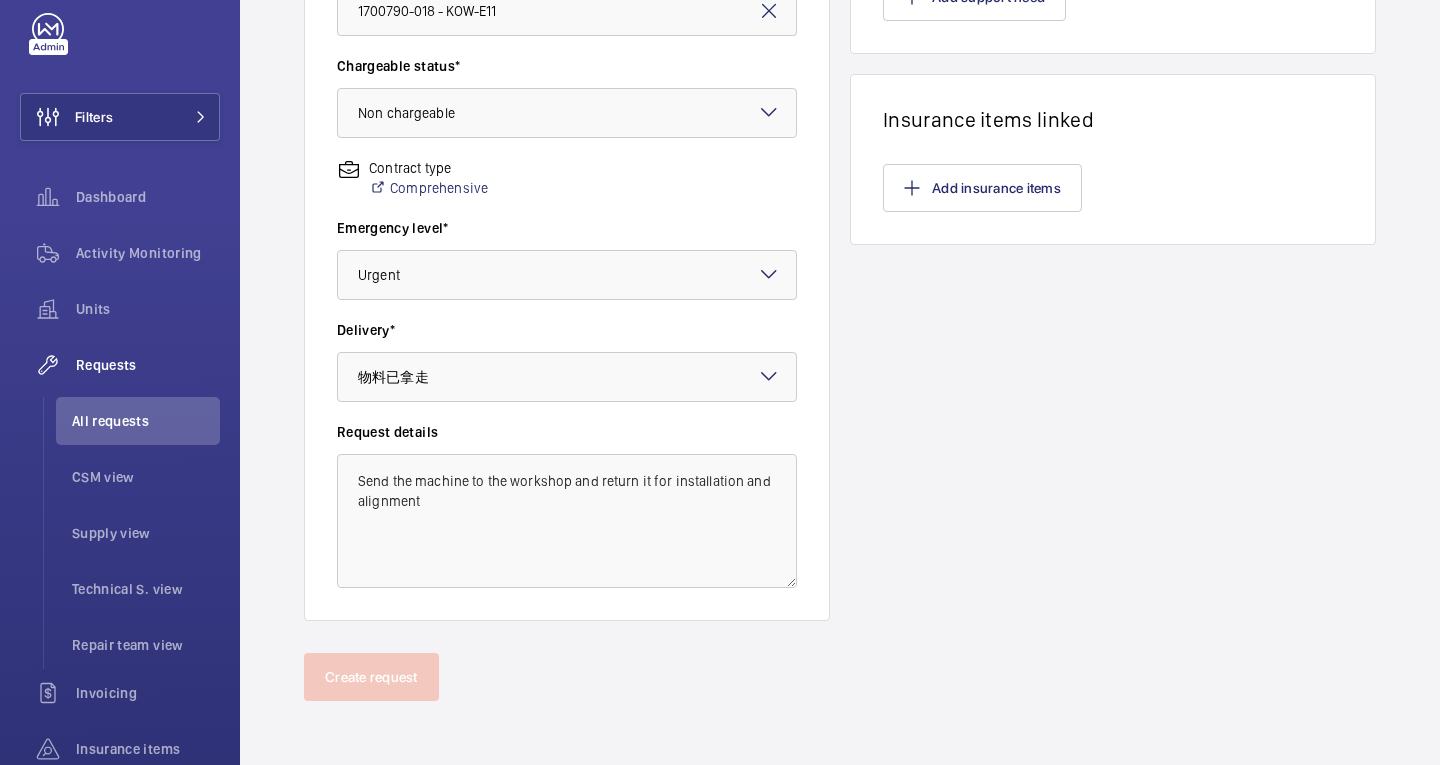click on "Line items How many labour hours are needed for this repair? What are the parts needed for this repair?  Add part  Add external part  Support need  Add support need   Insurance items linked   Add insurance items" 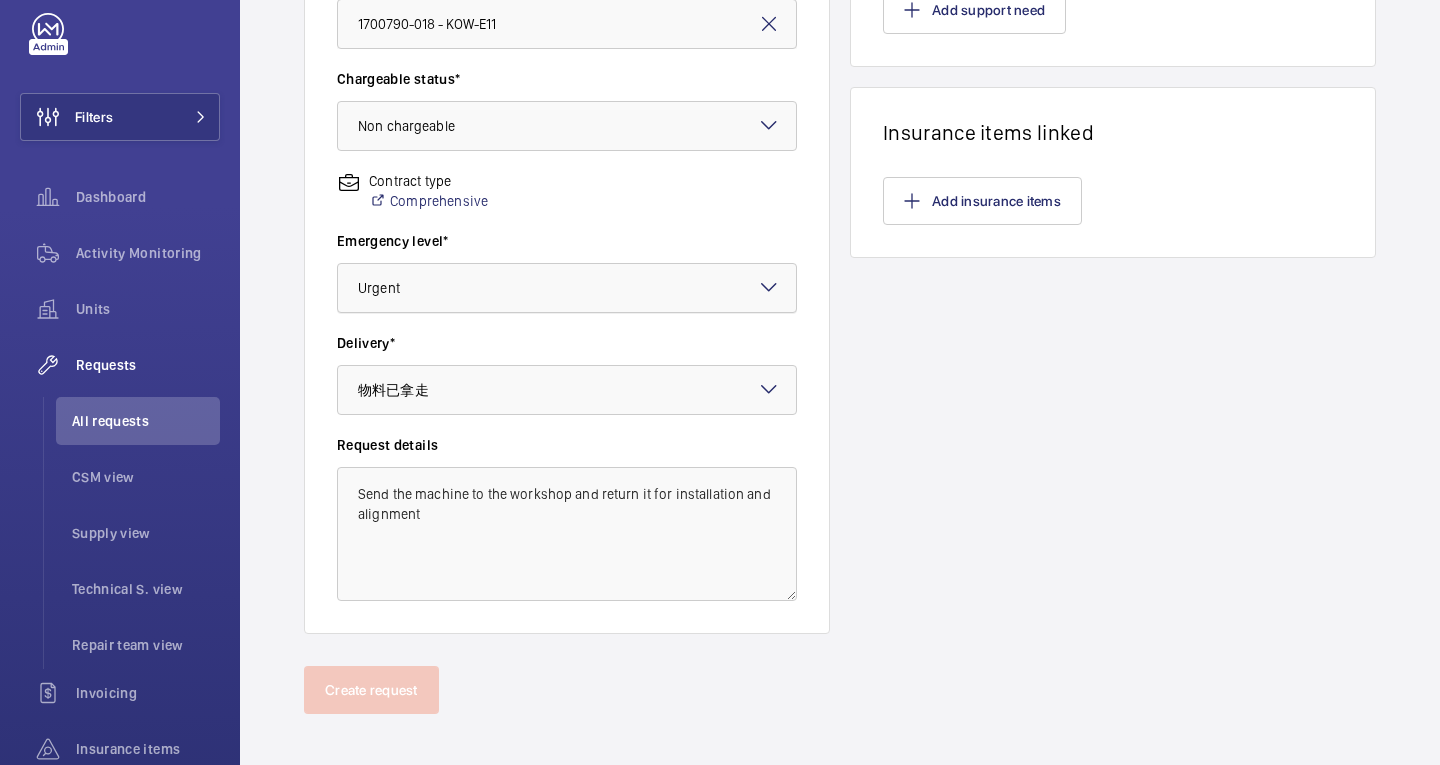 scroll, scrollTop: 599, scrollLeft: 0, axis: vertical 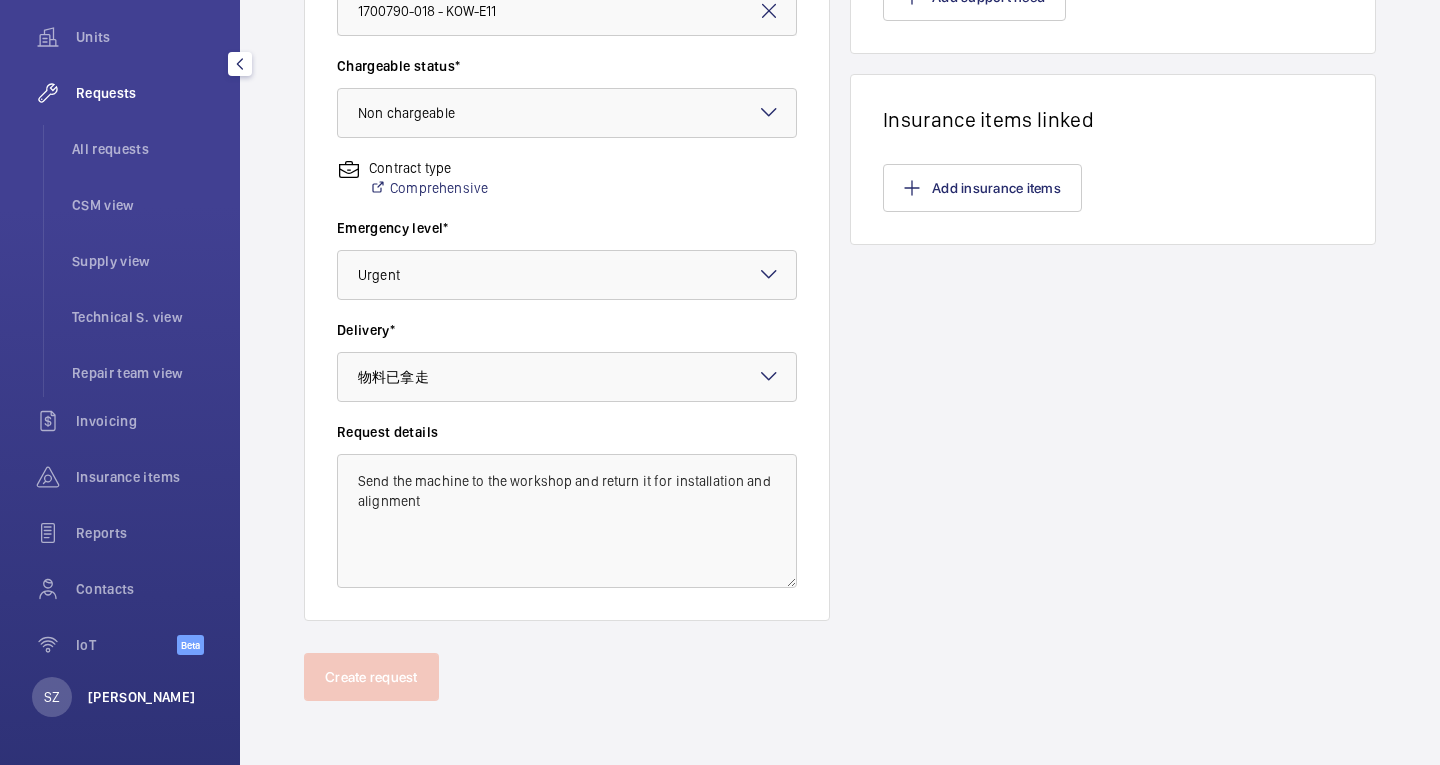 click on "[PERSON_NAME]" 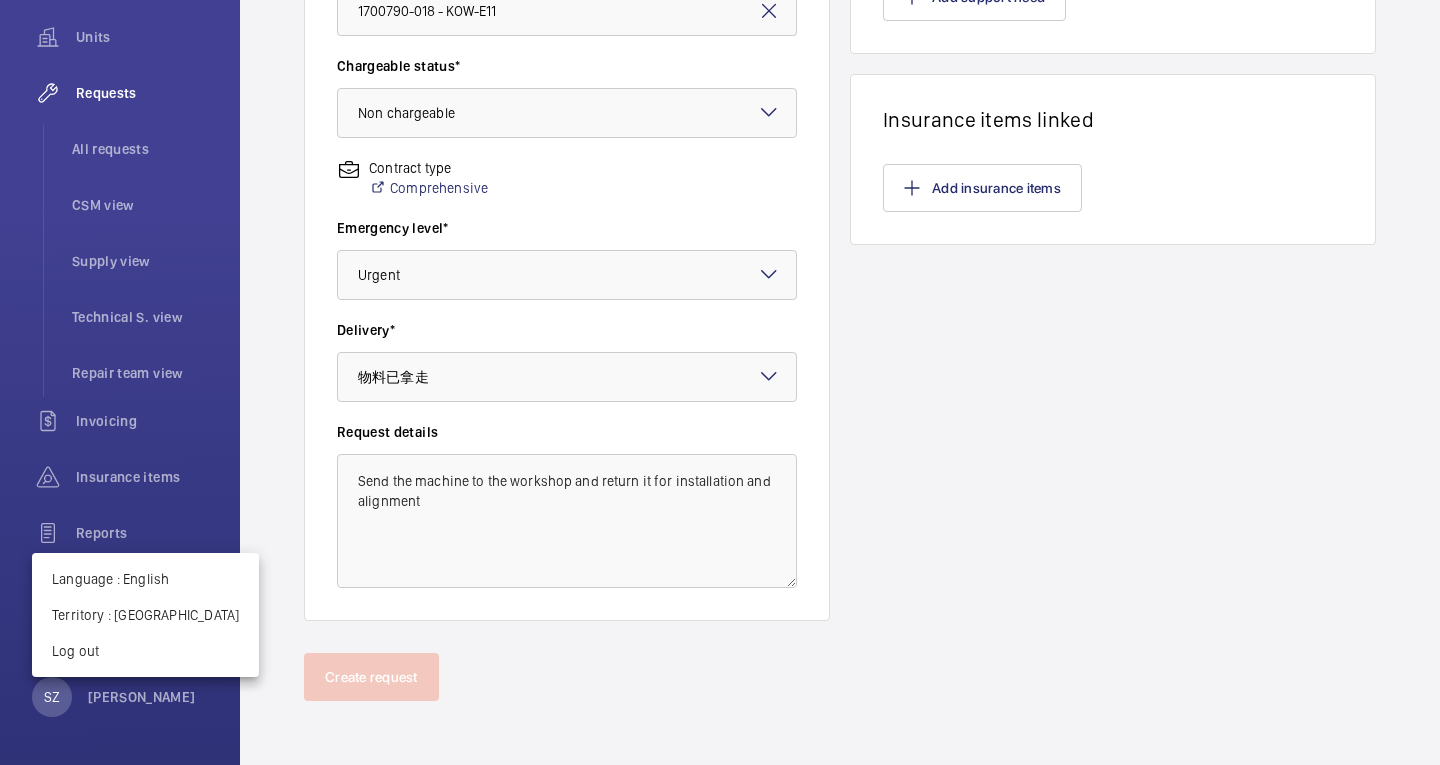 click at bounding box center [720, 382] 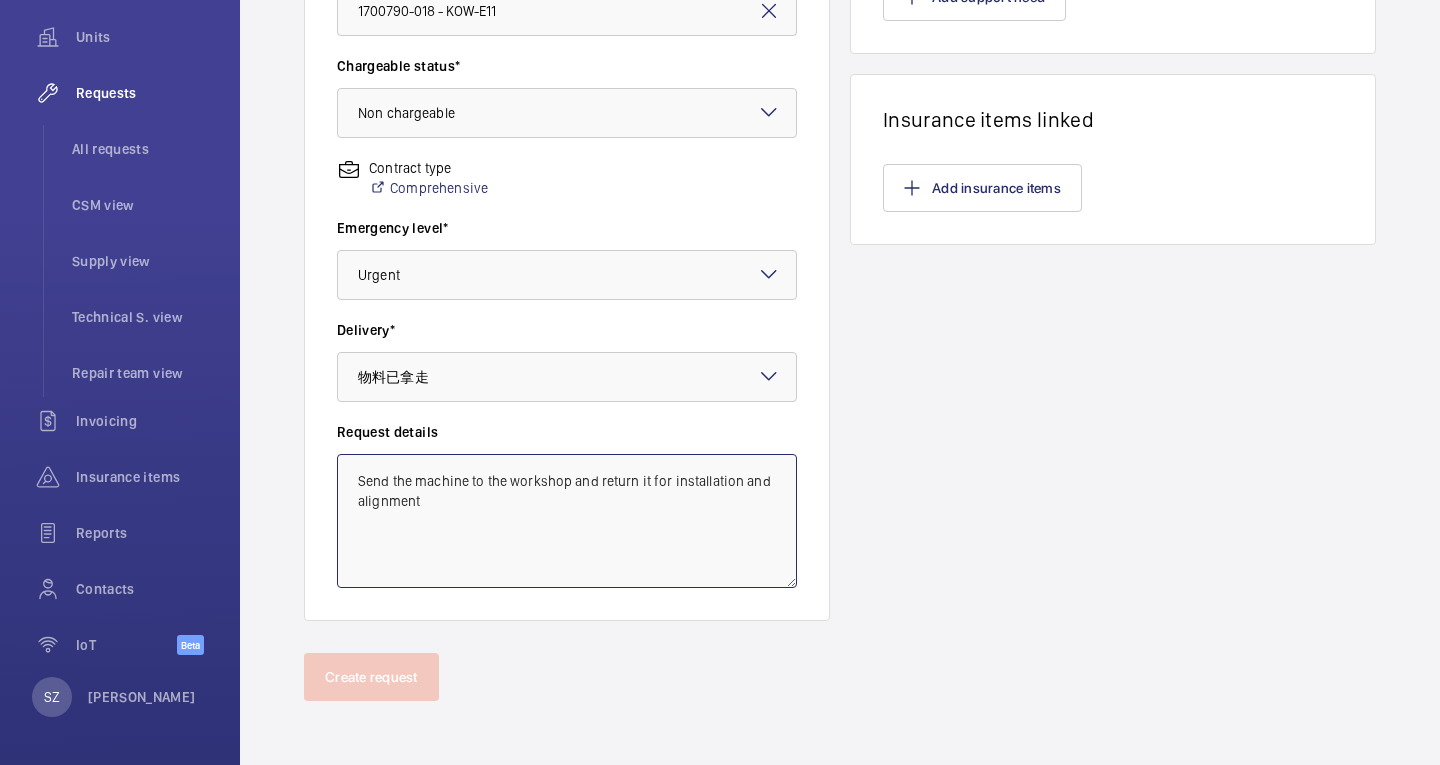 click on "Send the machine to the workshop and return it for installation and alignment" at bounding box center [567, 521] 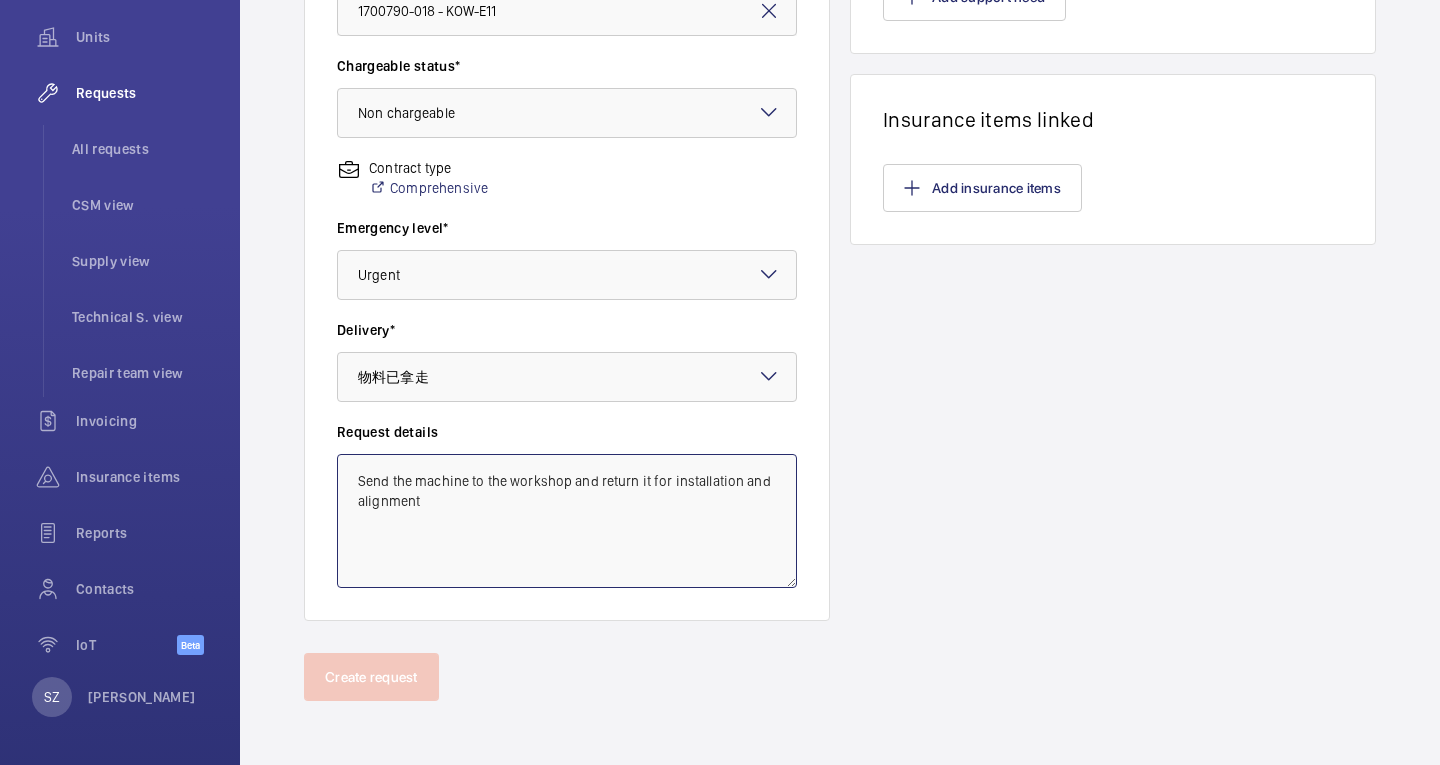 click on "Send the machine to the workshop and return it for installation and alignment" at bounding box center [567, 521] 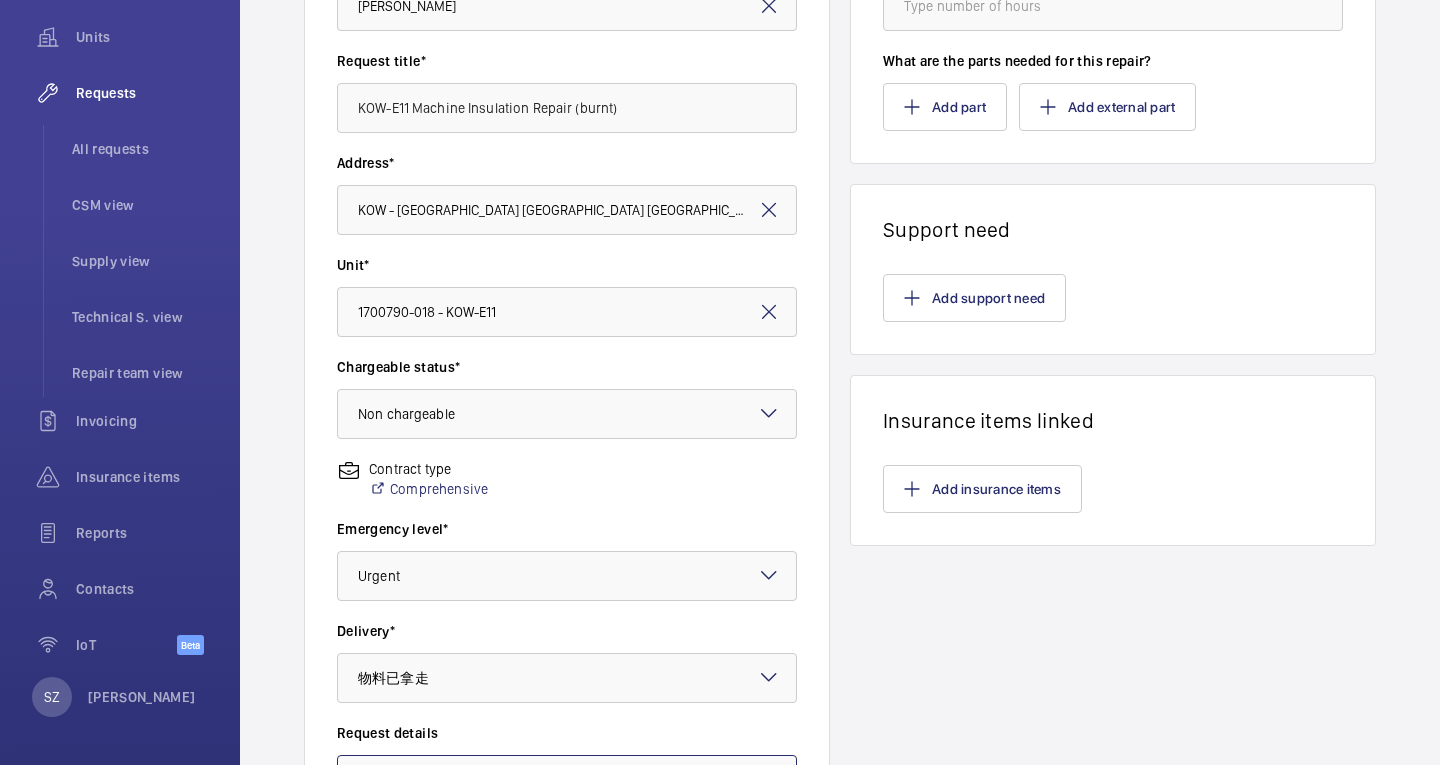 scroll, scrollTop: 0, scrollLeft: 0, axis: both 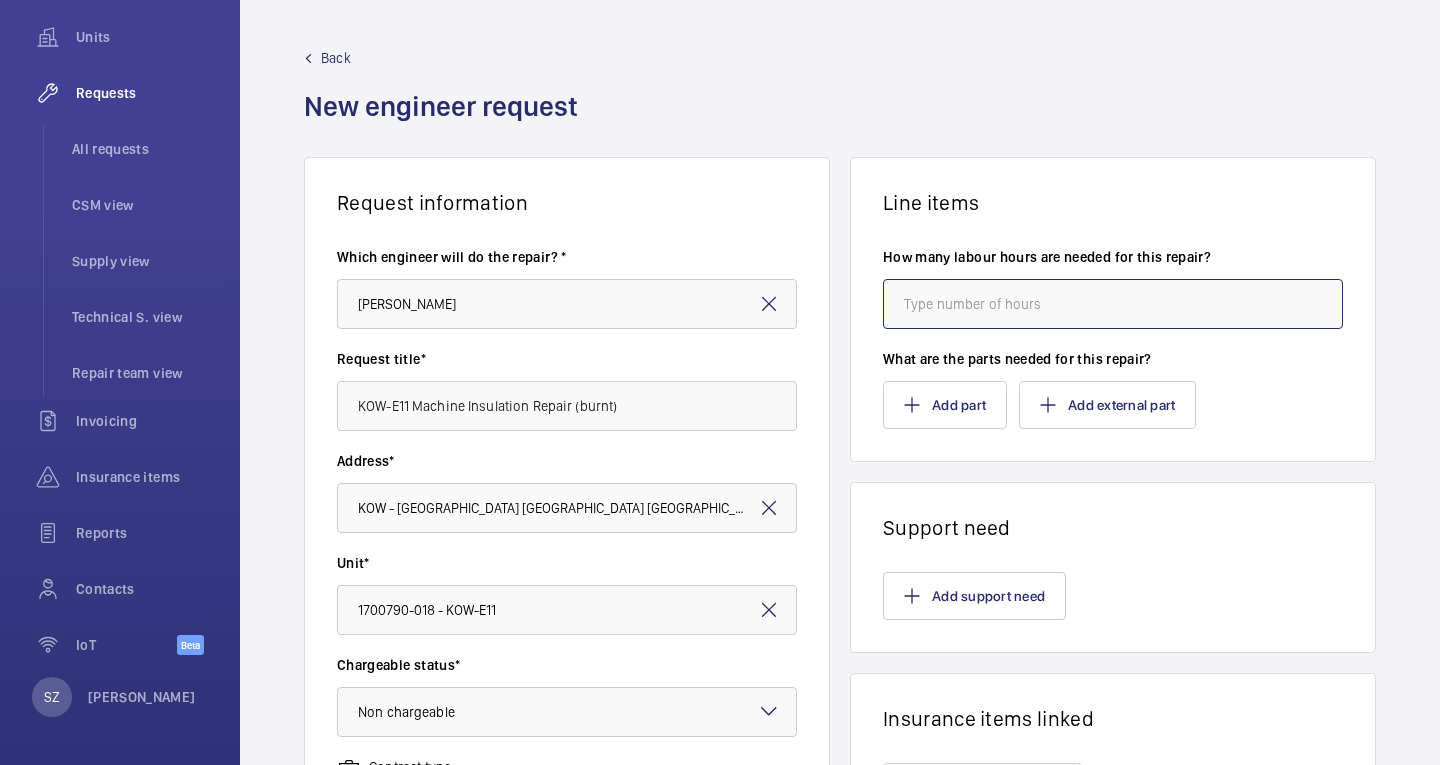 click 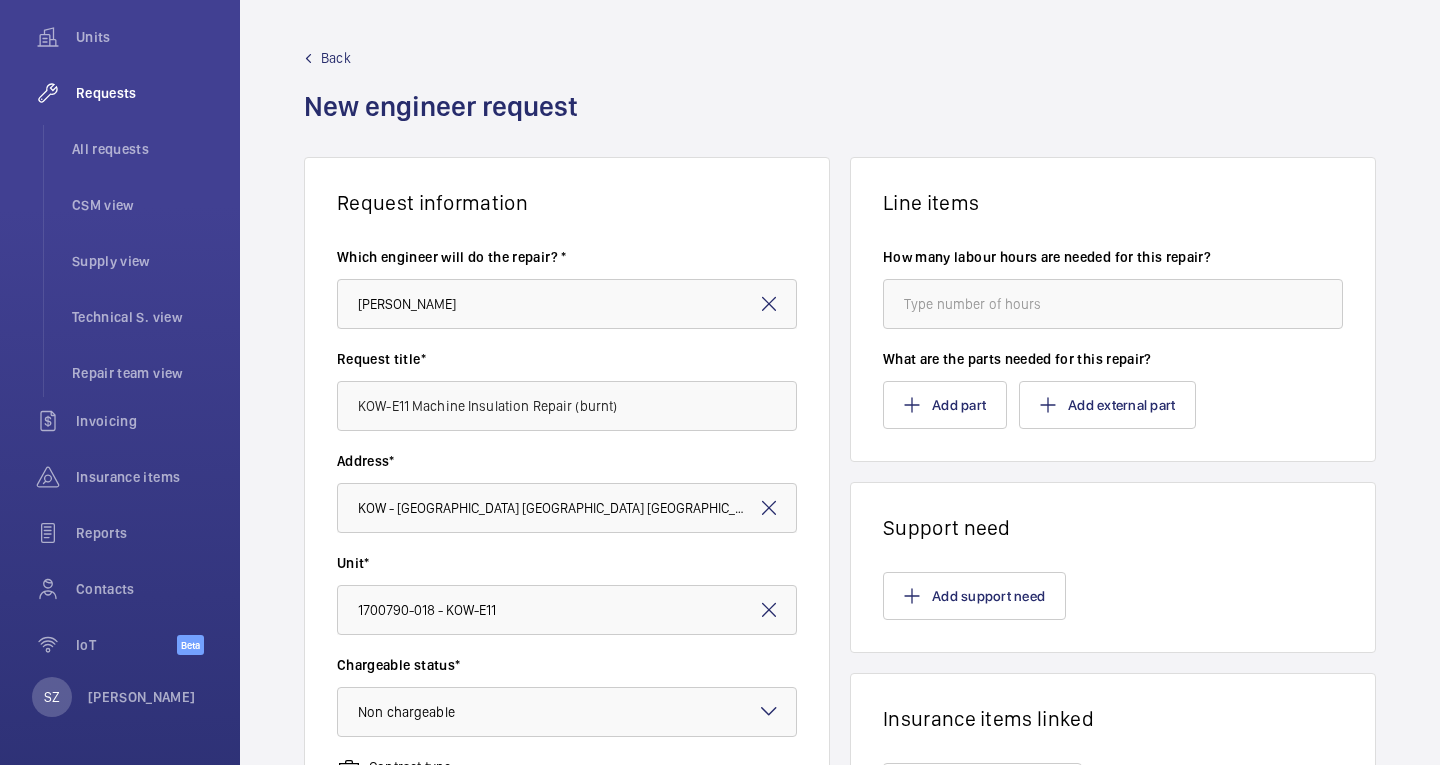 click on "How many labour hours are needed for this repair?" 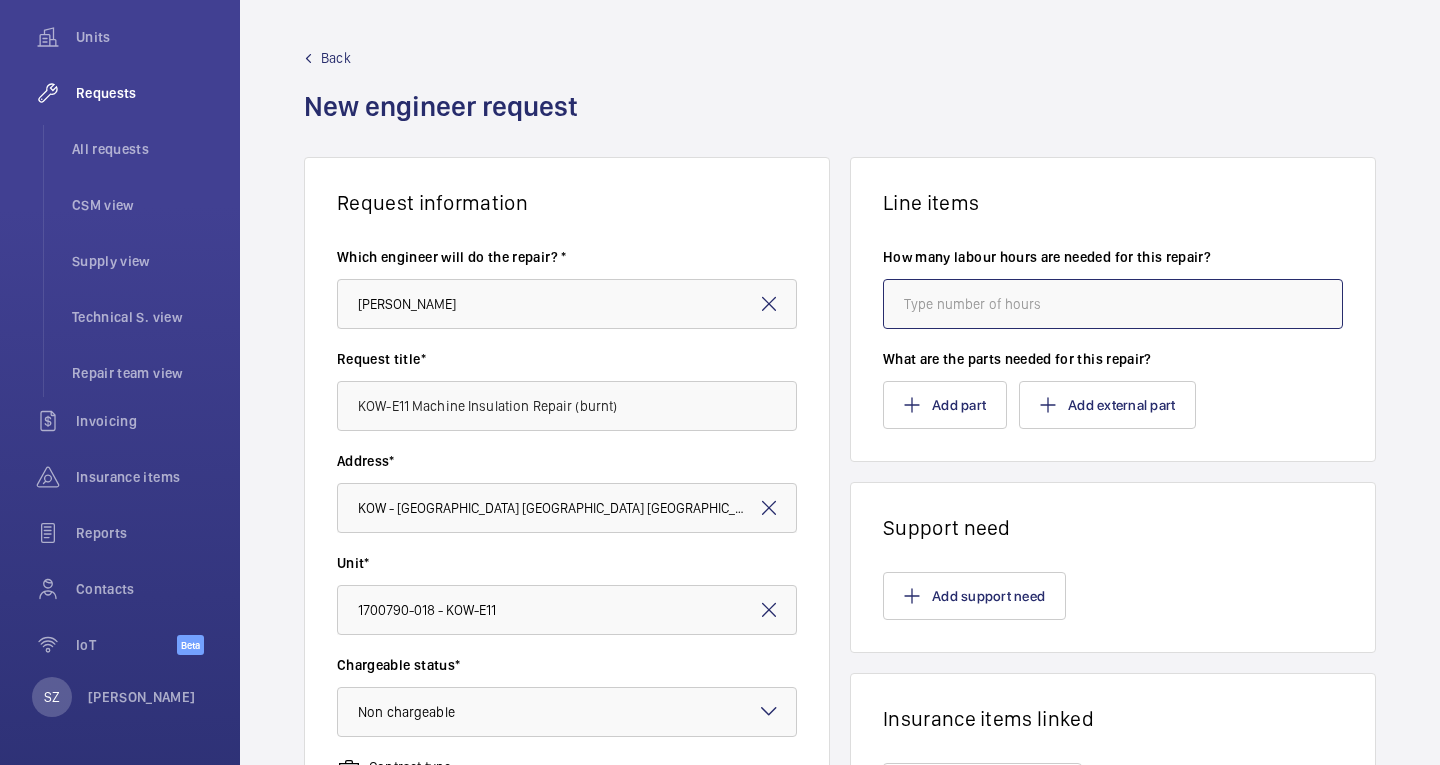 click 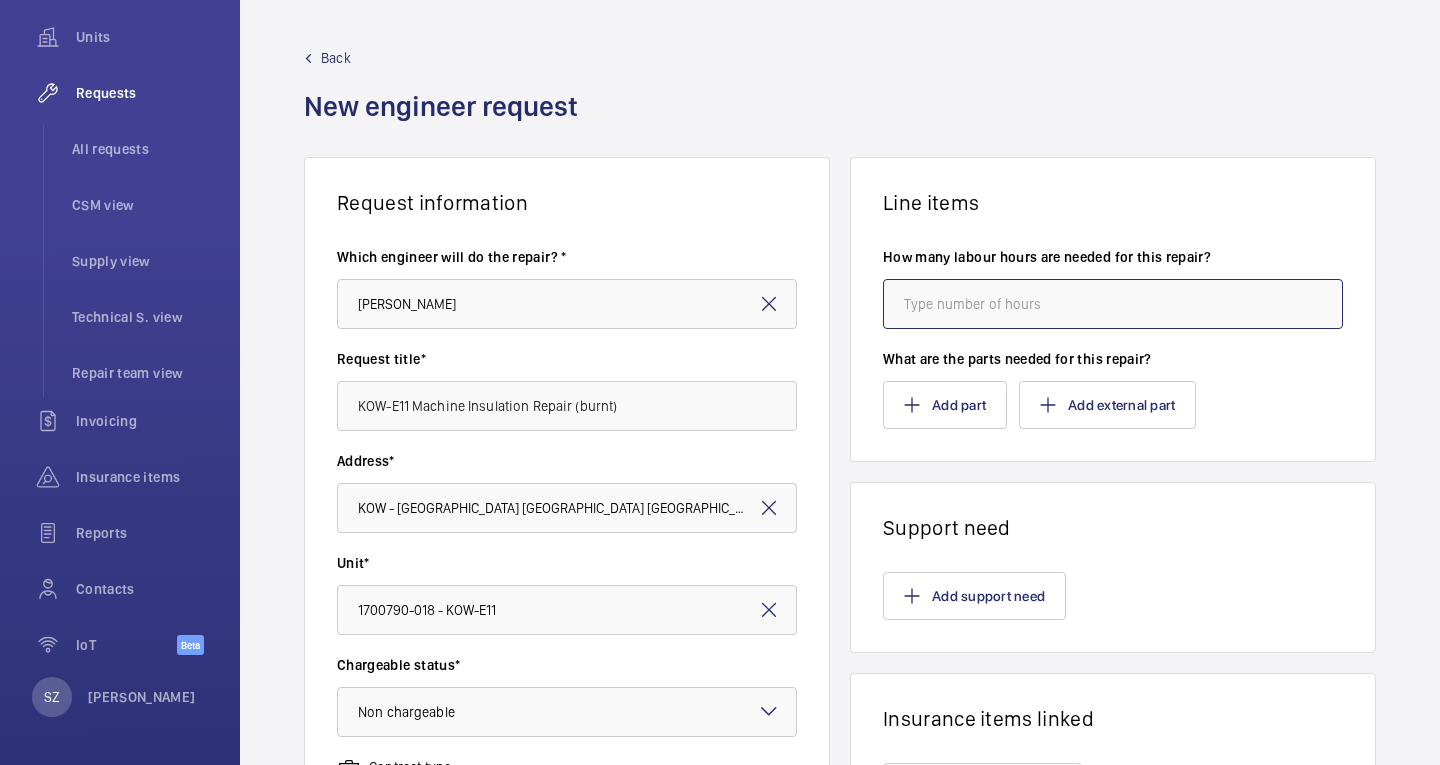 click 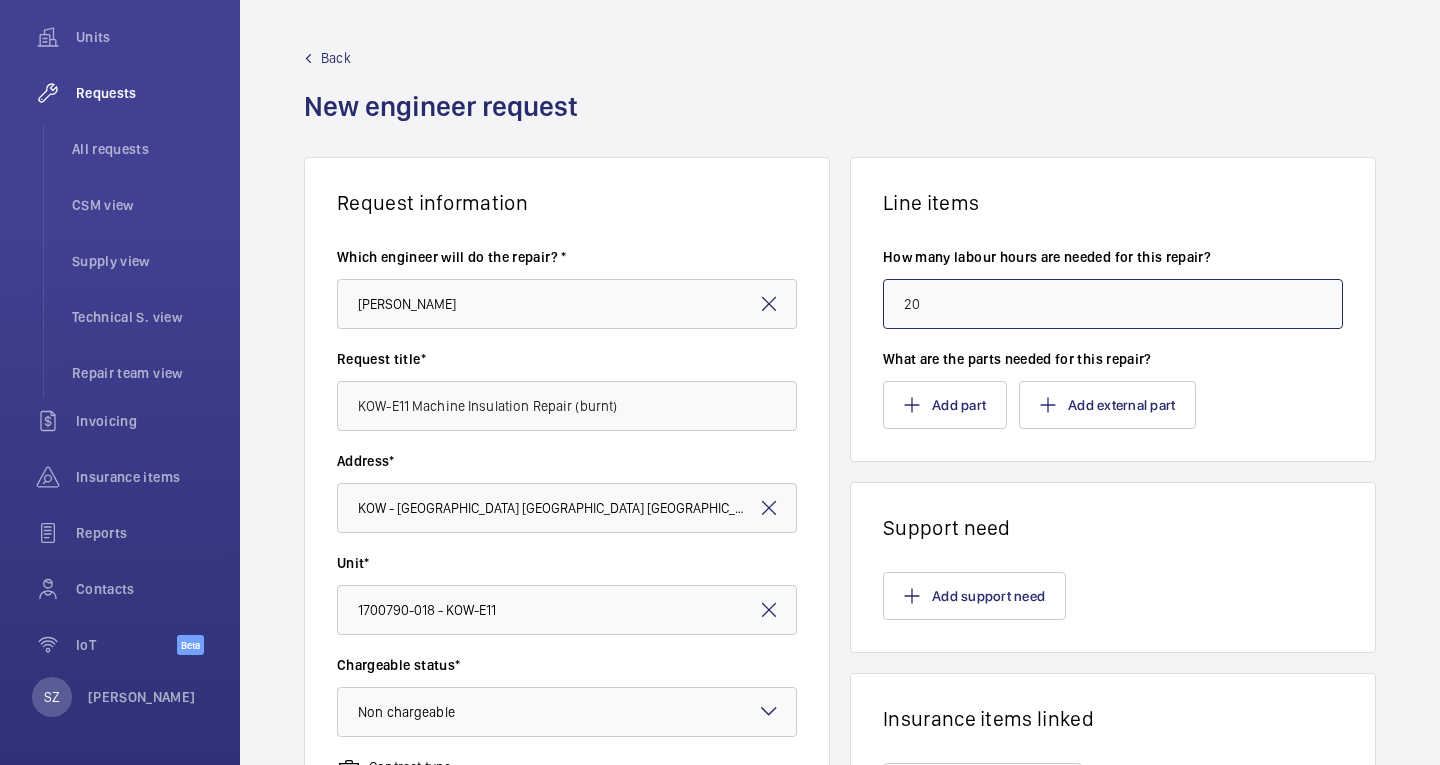 type on "20" 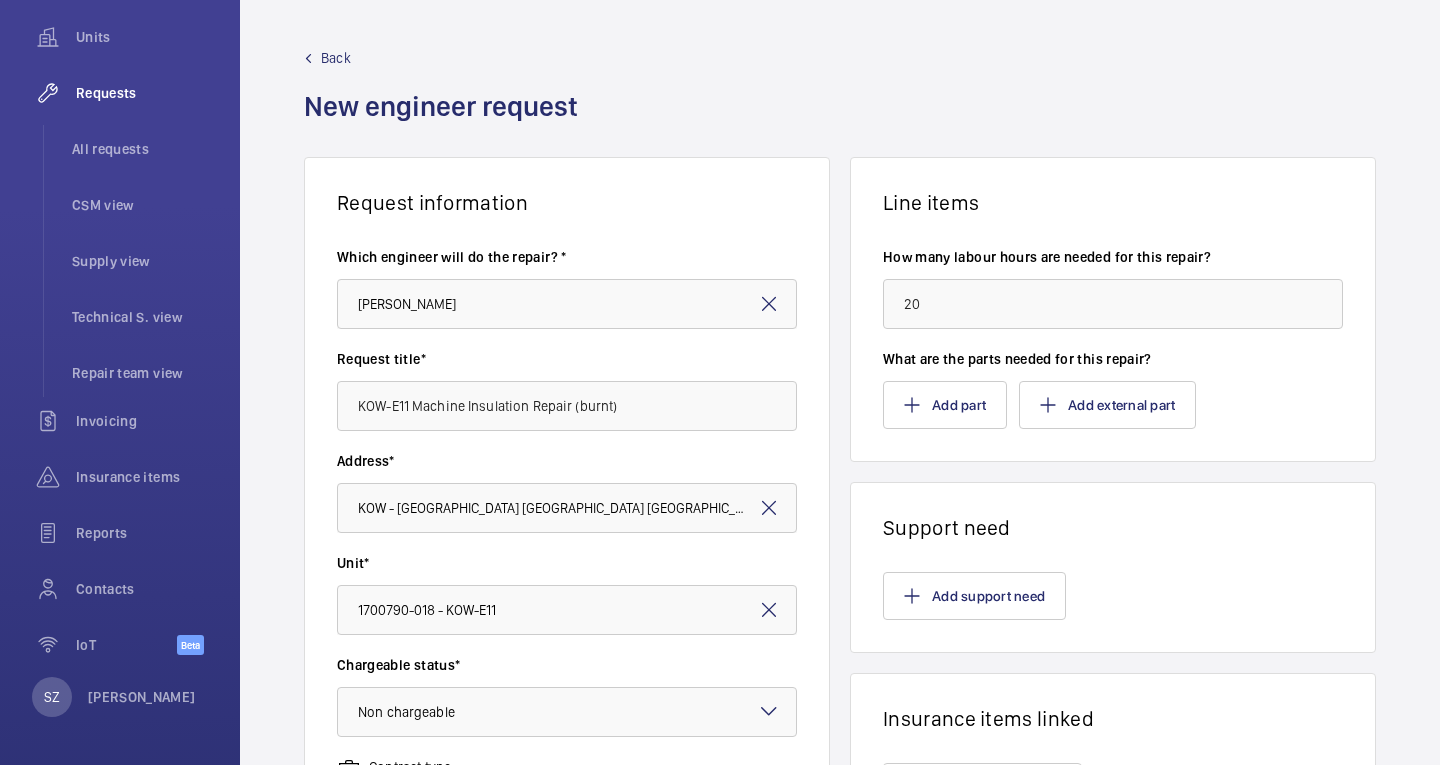 click on "How many labour hours are needed for this repair?" 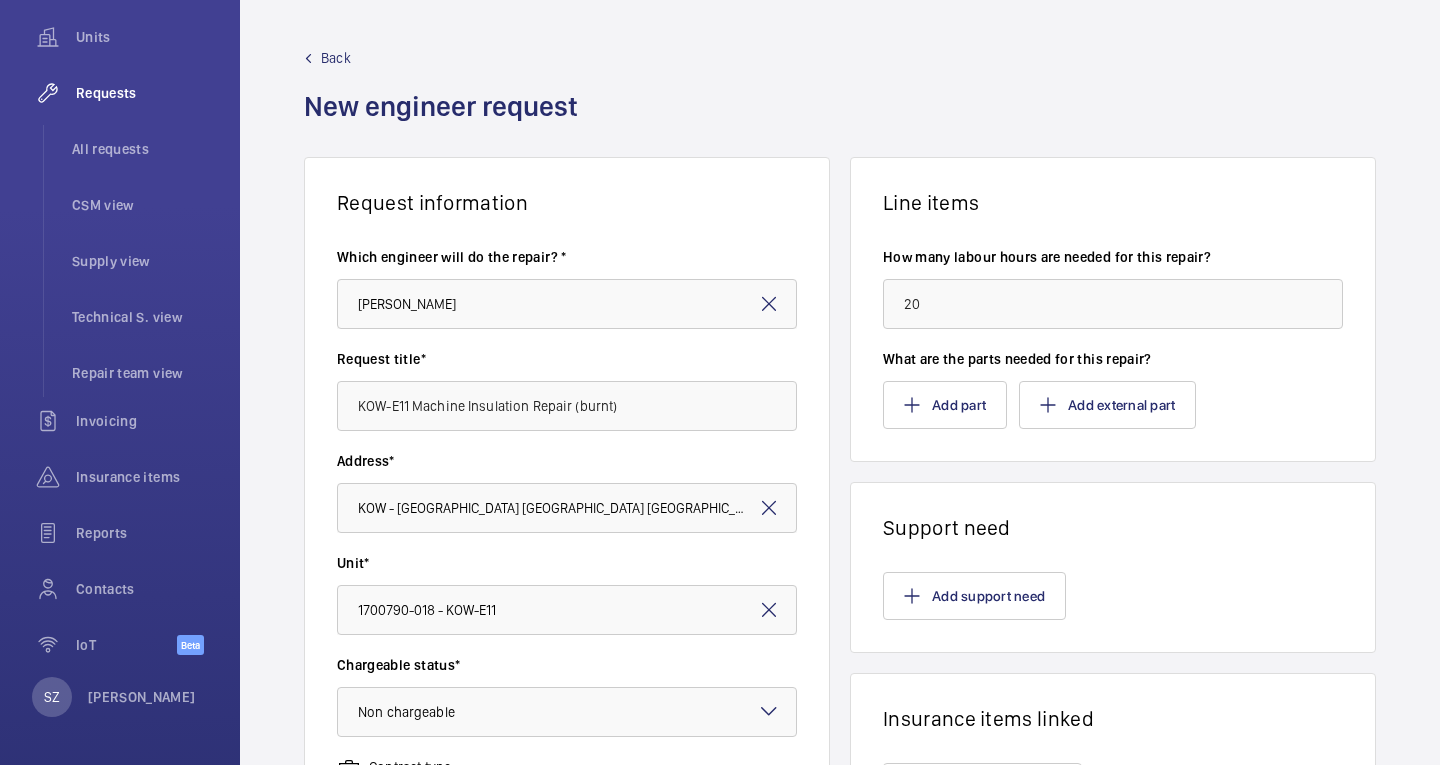 click on "What are the parts needed for this repair?" 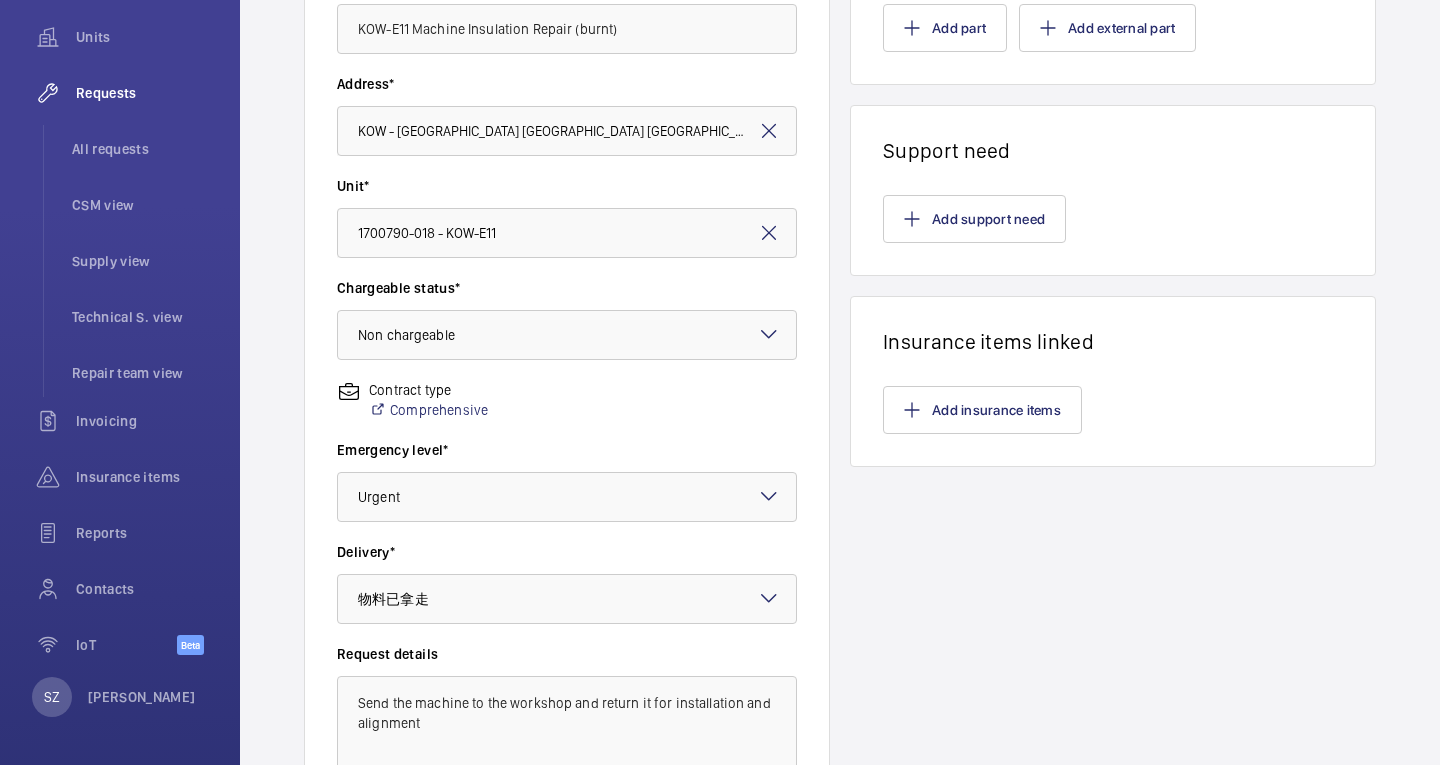 scroll, scrollTop: 400, scrollLeft: 0, axis: vertical 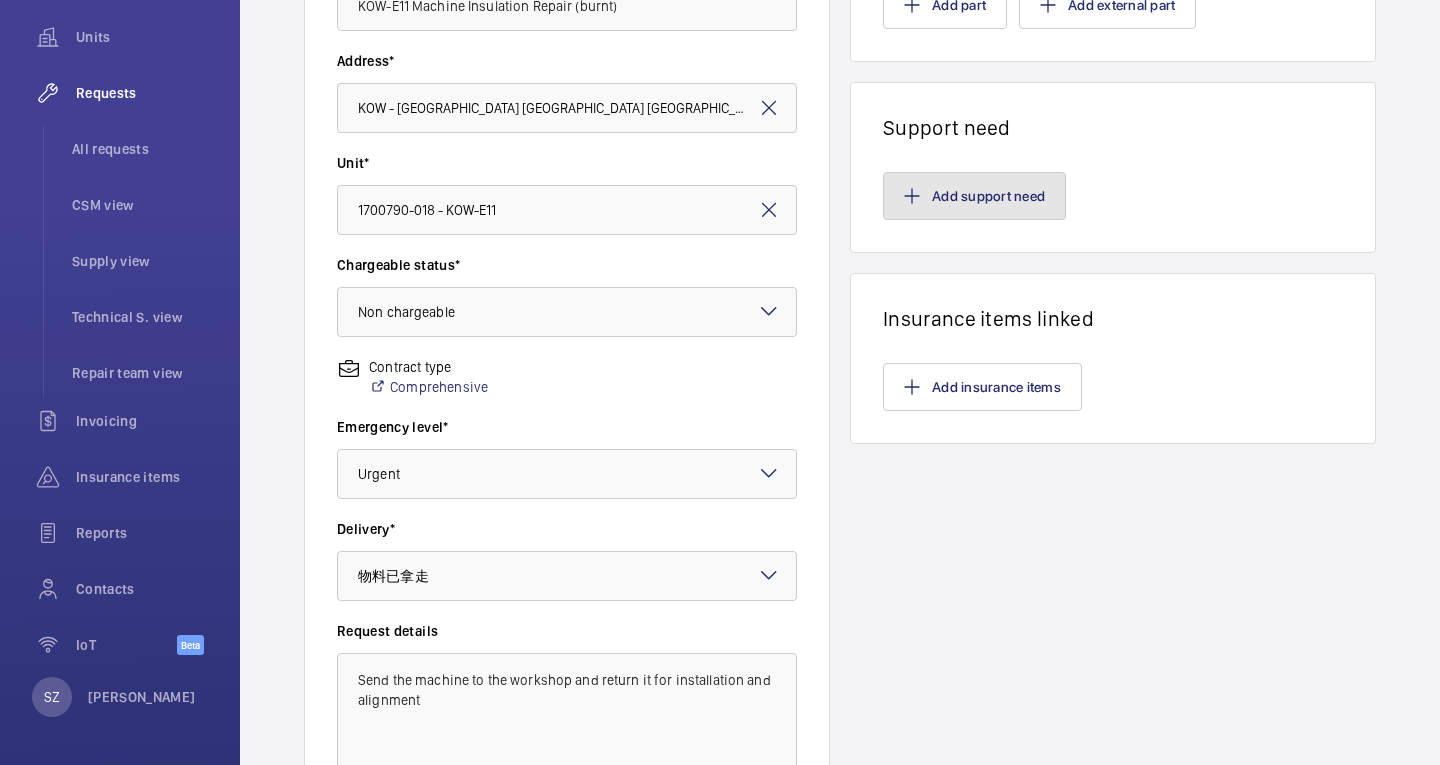 click on "Add support need" 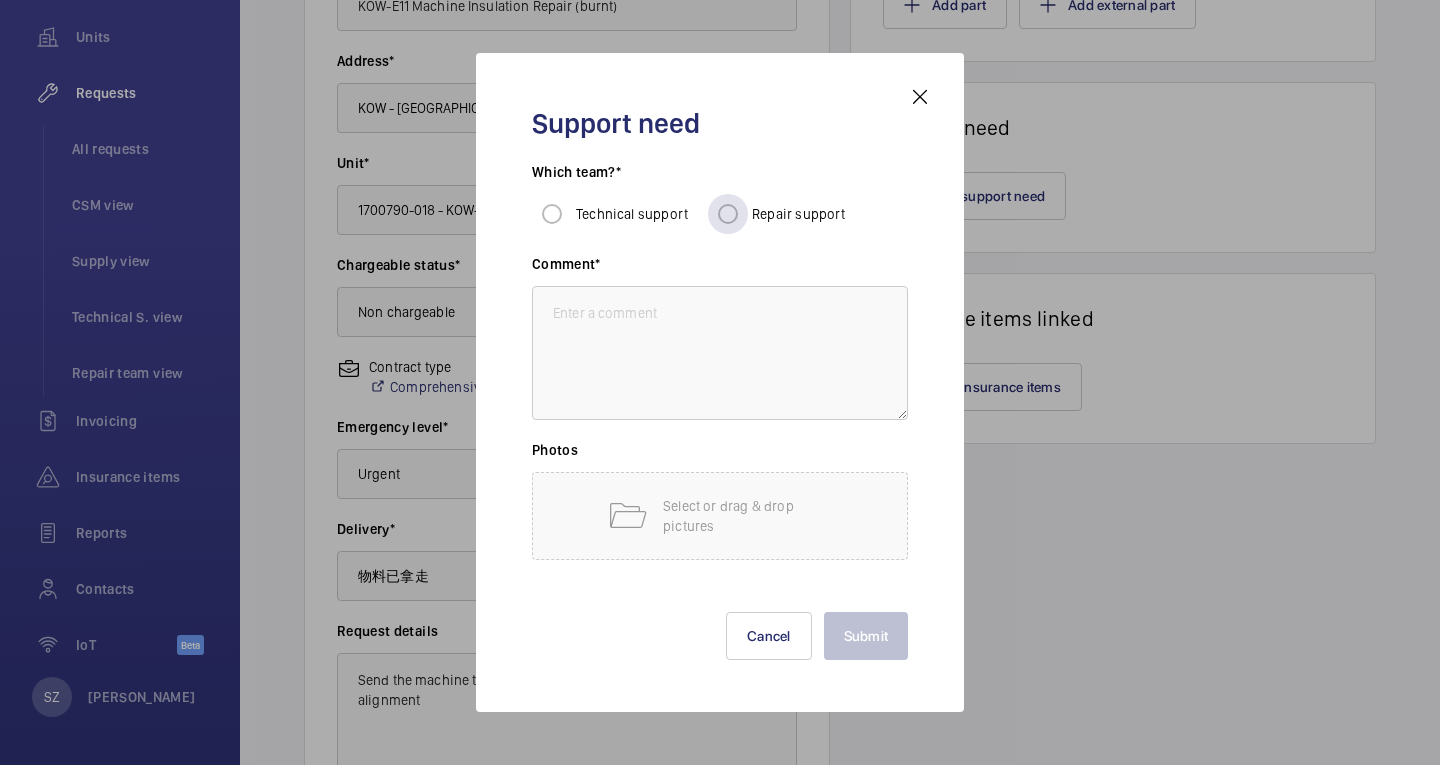 click on "Repair support" at bounding box center (797, 214) 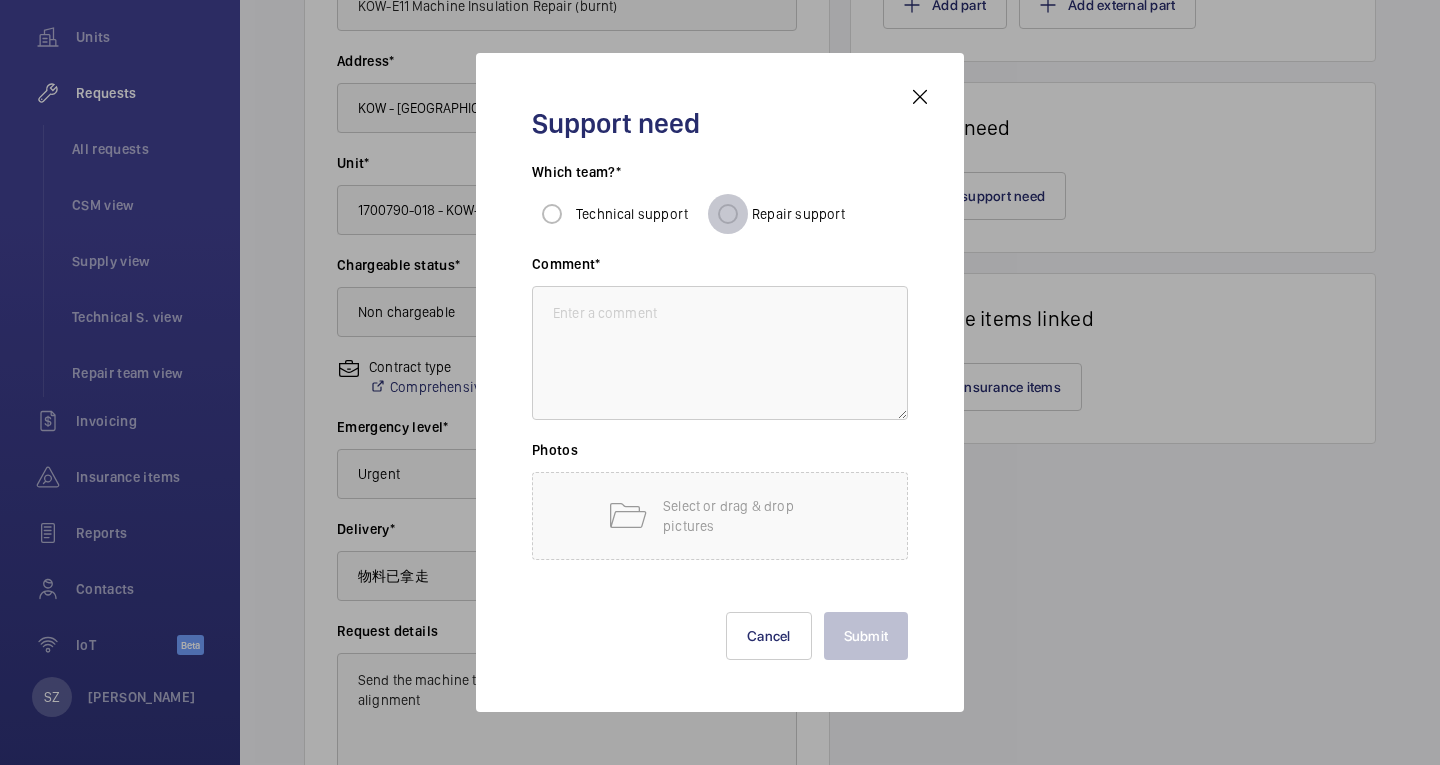 click on "Repair support" at bounding box center [728, 214] 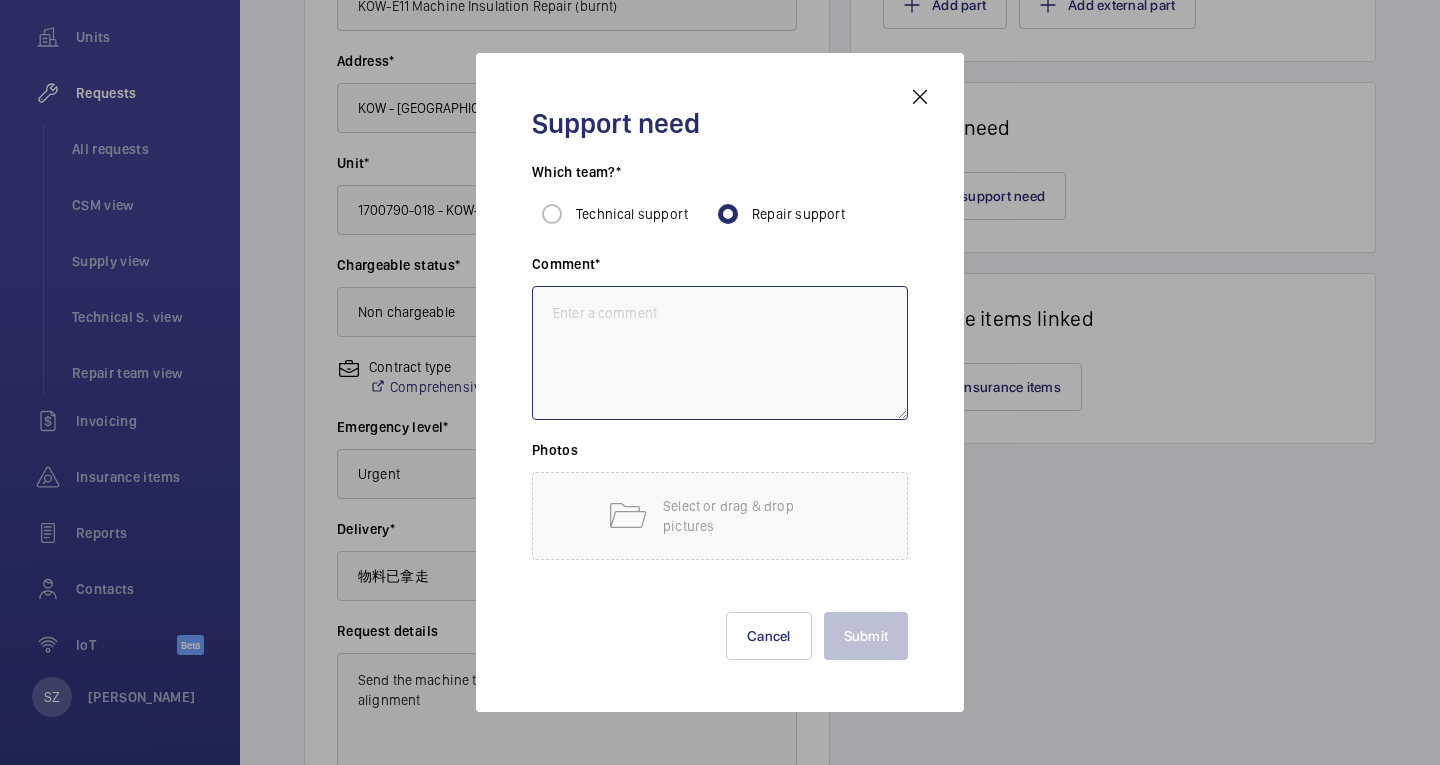 click at bounding box center [720, 353] 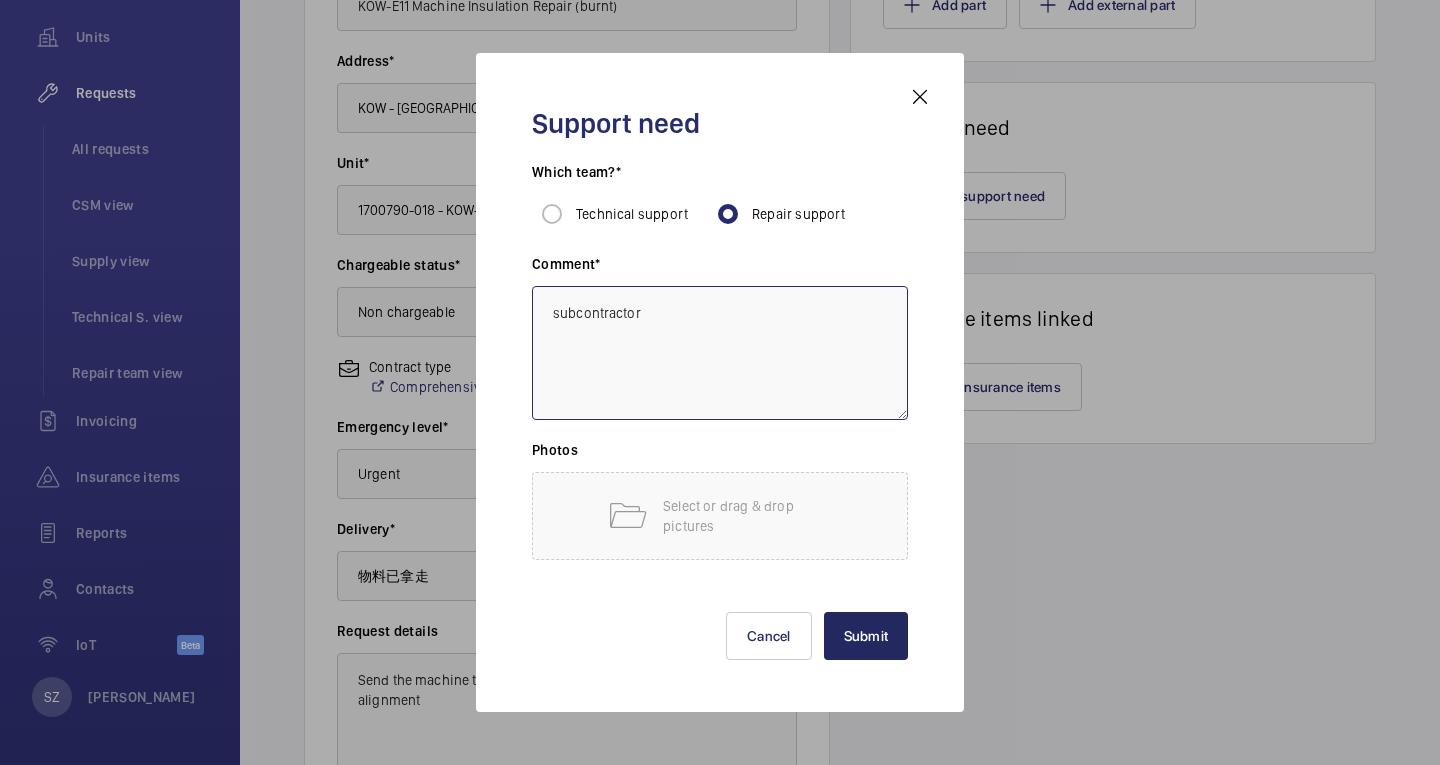 type on "subcontractor" 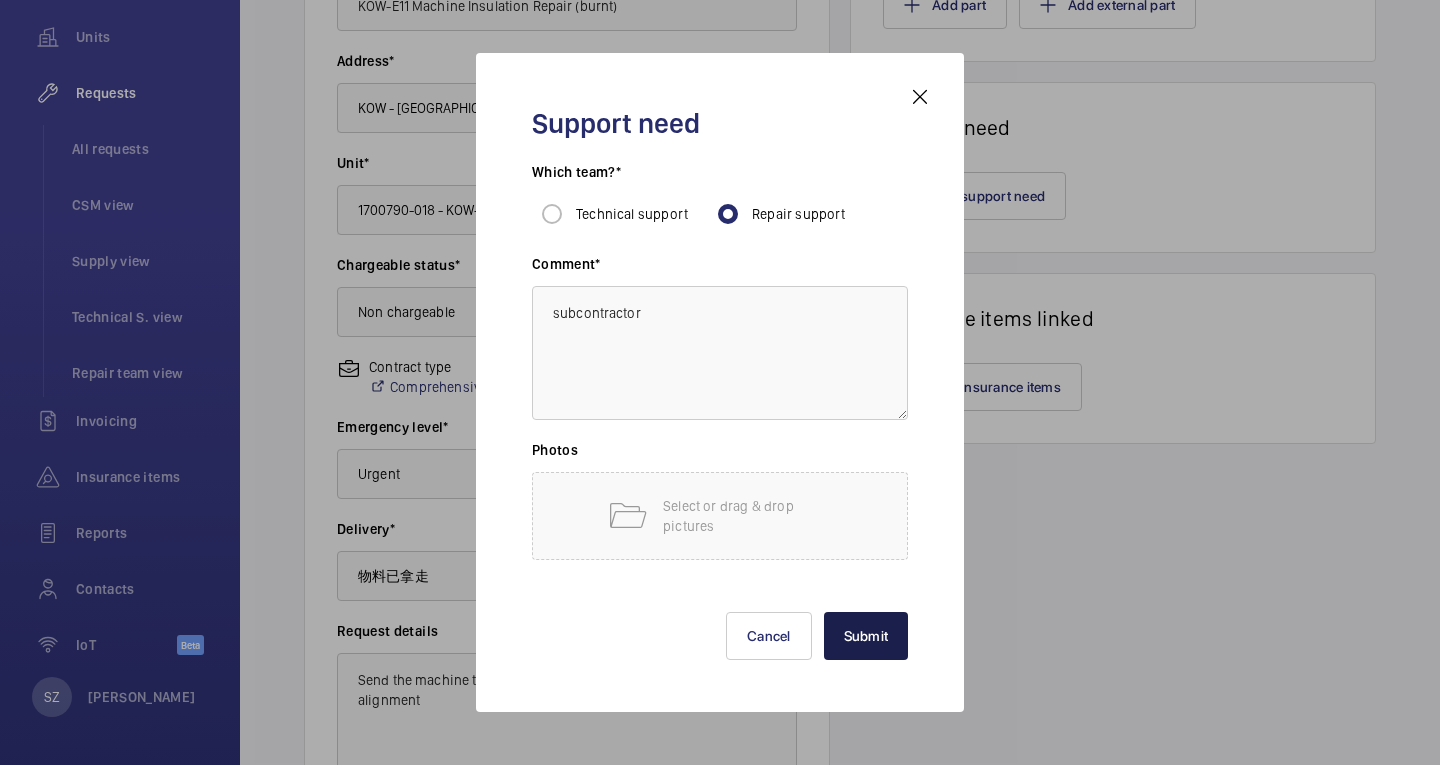 click on "Submit" at bounding box center [866, 636] 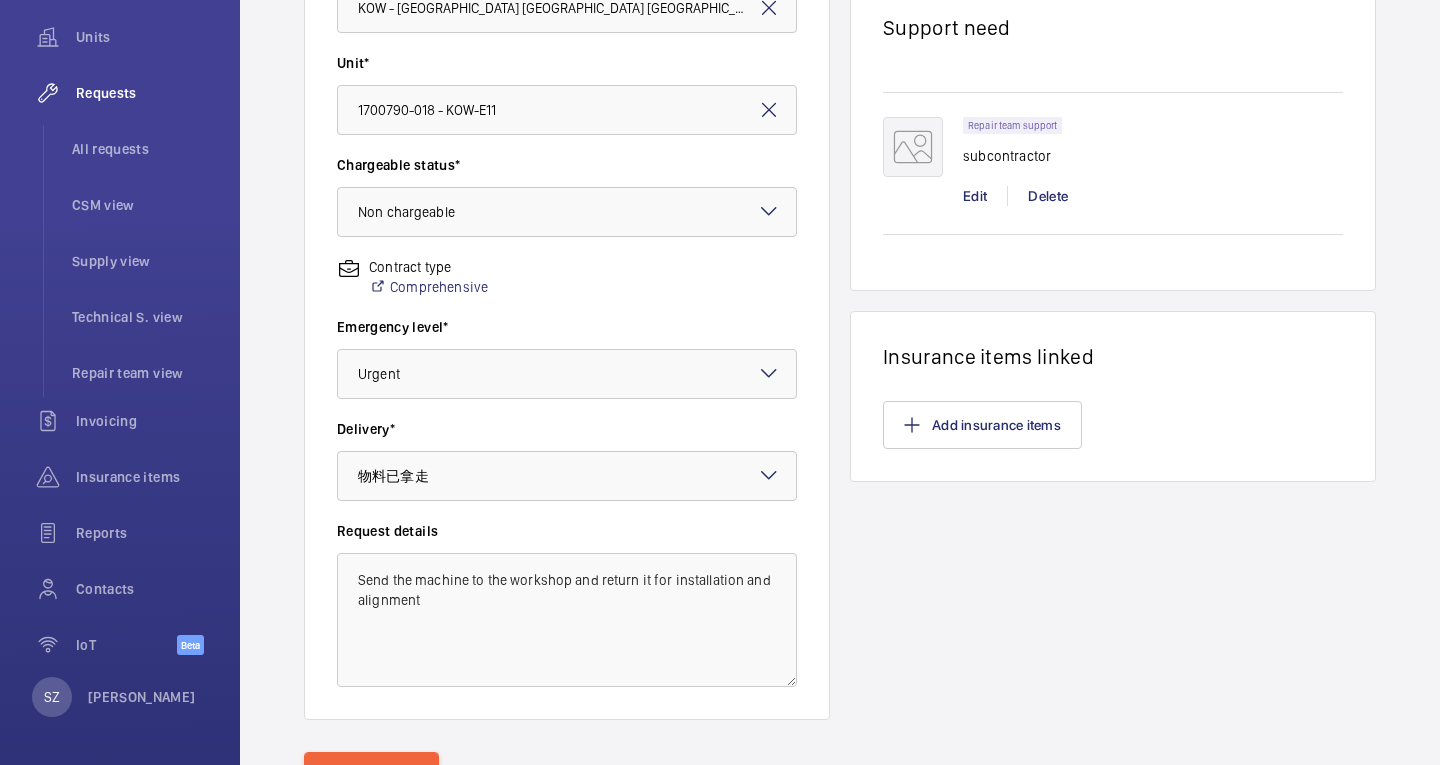 scroll, scrollTop: 599, scrollLeft: 0, axis: vertical 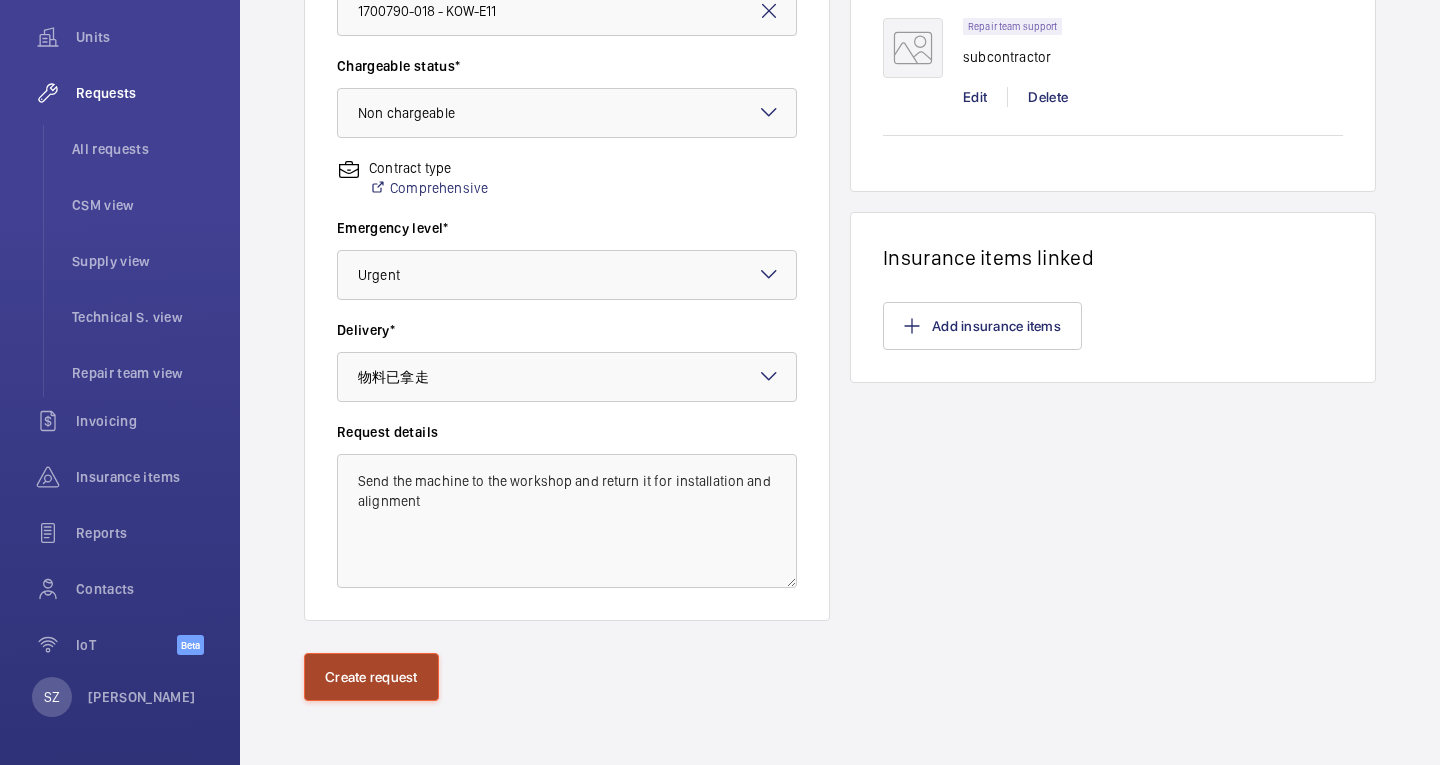 click on "Create request" 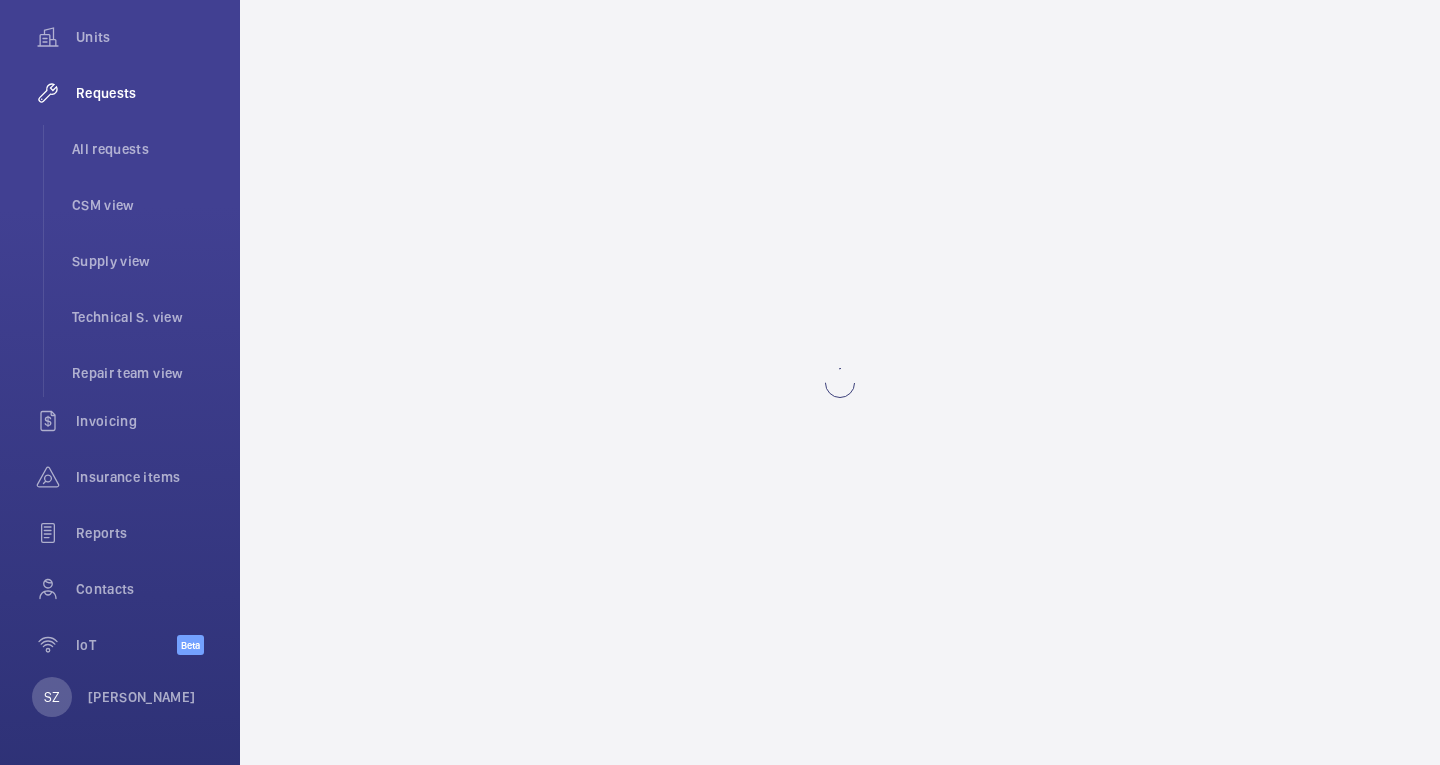scroll, scrollTop: 0, scrollLeft: 0, axis: both 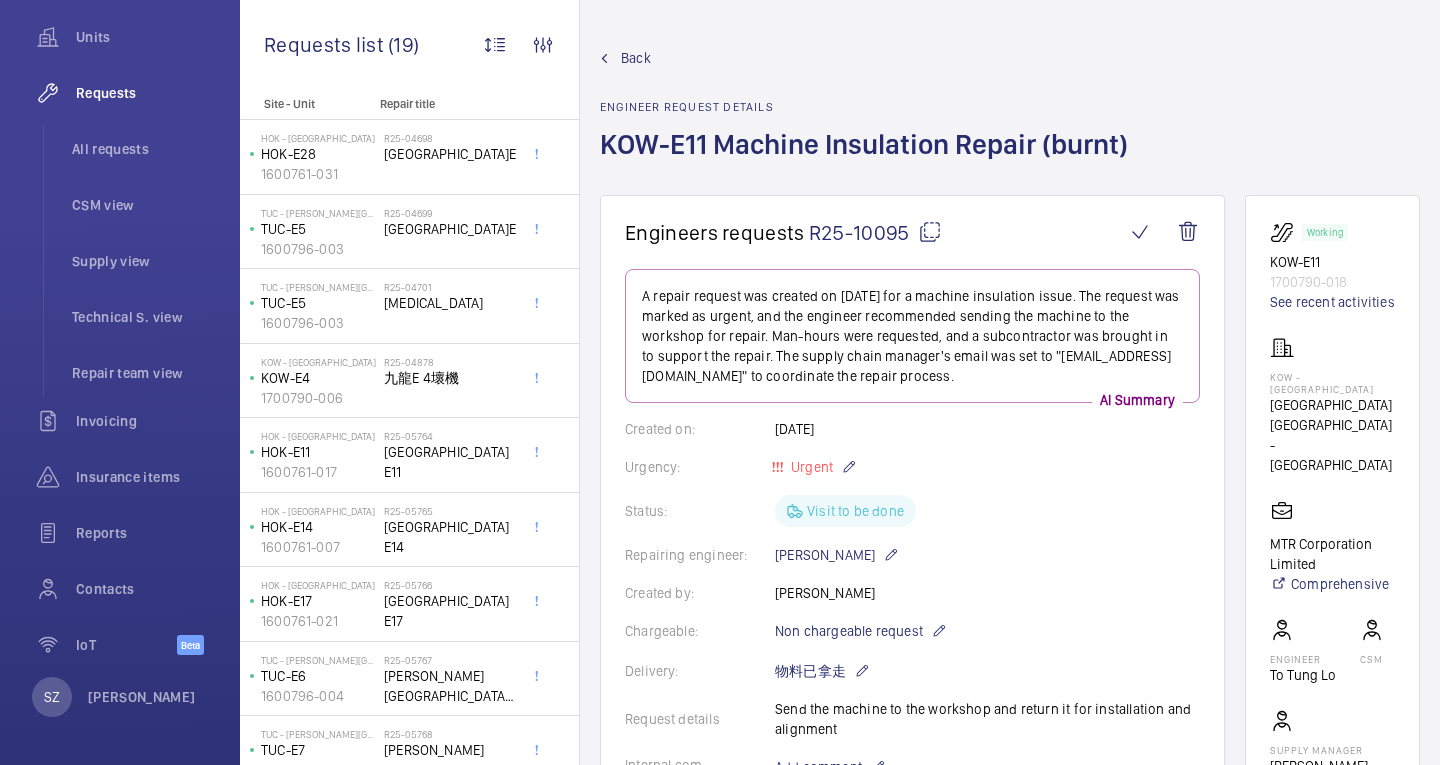drag, startPoint x: 1111, startPoint y: 101, endPoint x: 1140, endPoint y: 136, distance: 45.453274 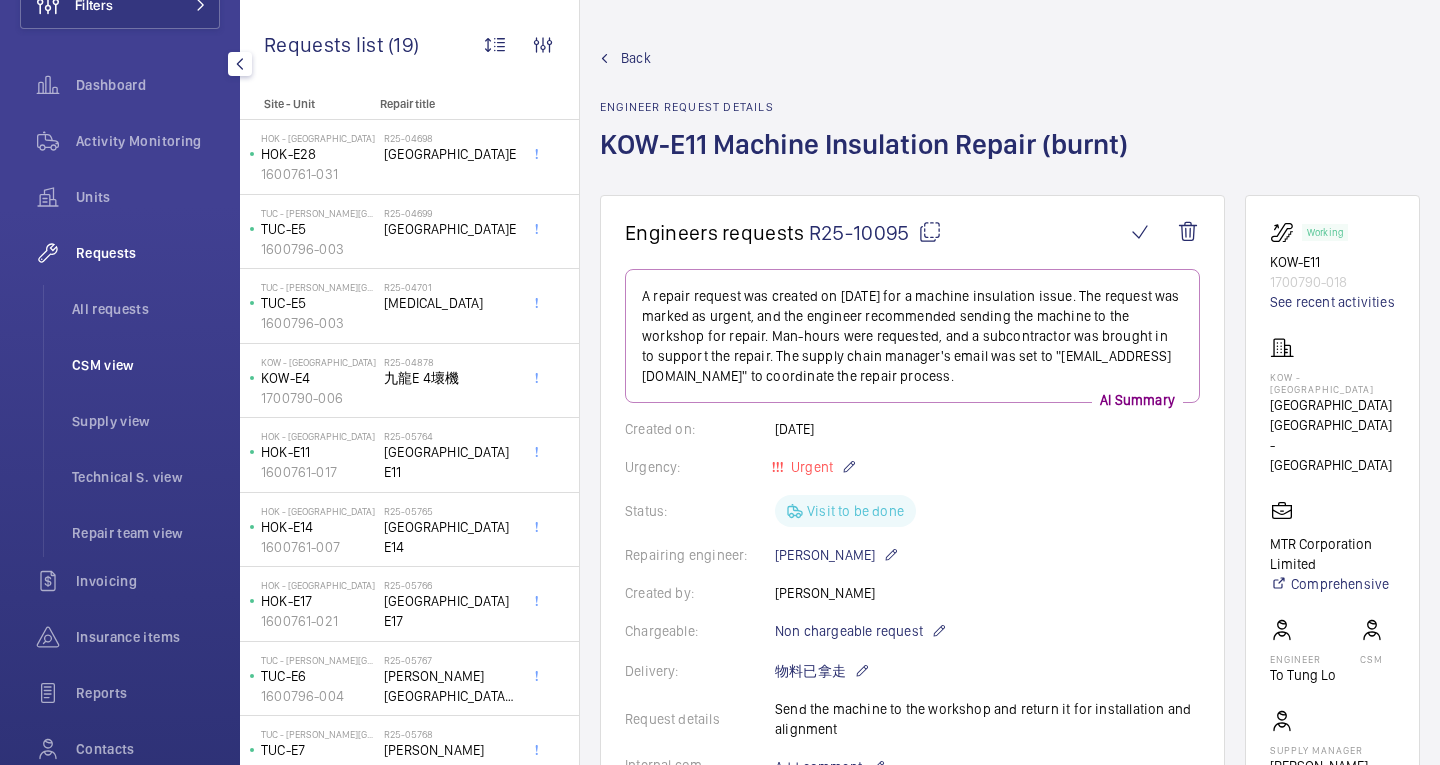 scroll, scrollTop: 107, scrollLeft: 0, axis: vertical 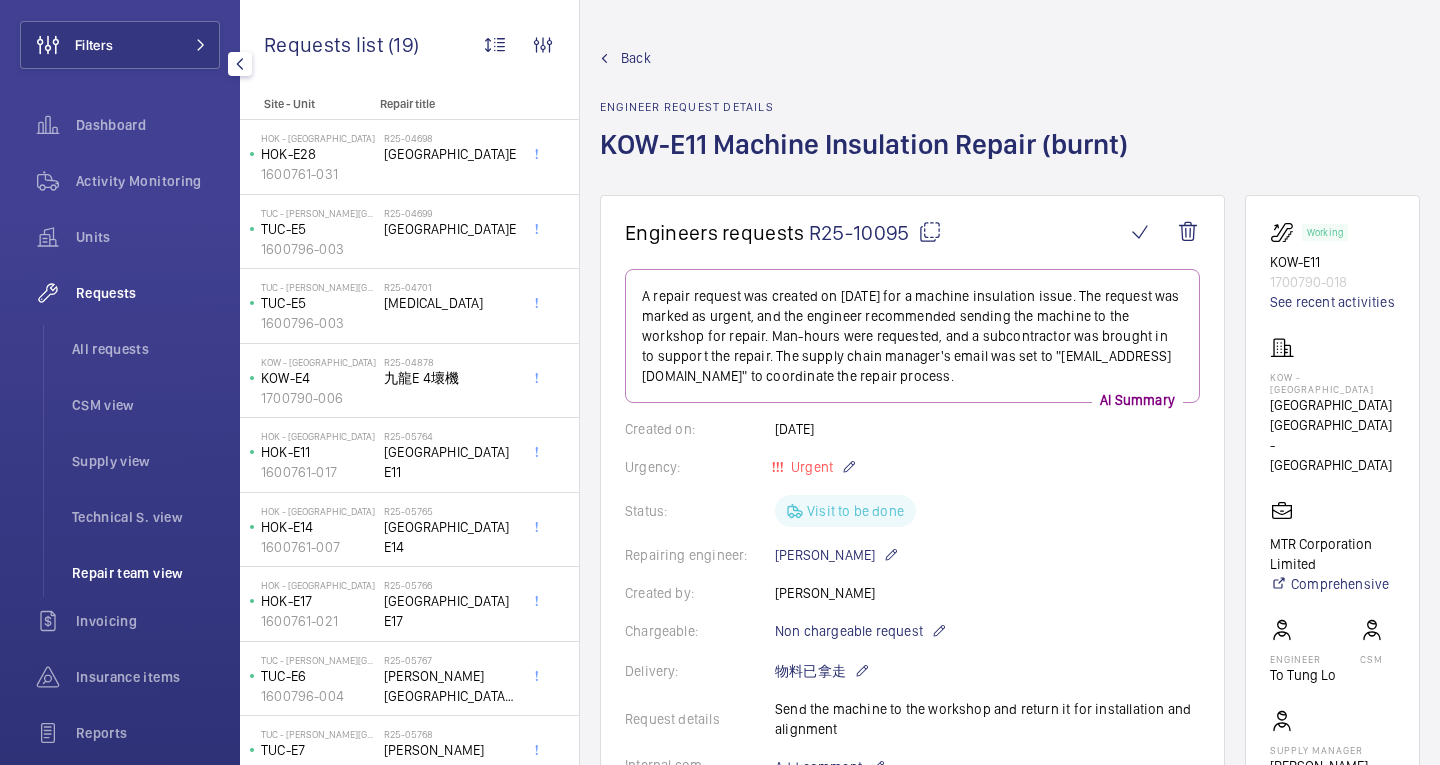 click on "Repair team view" 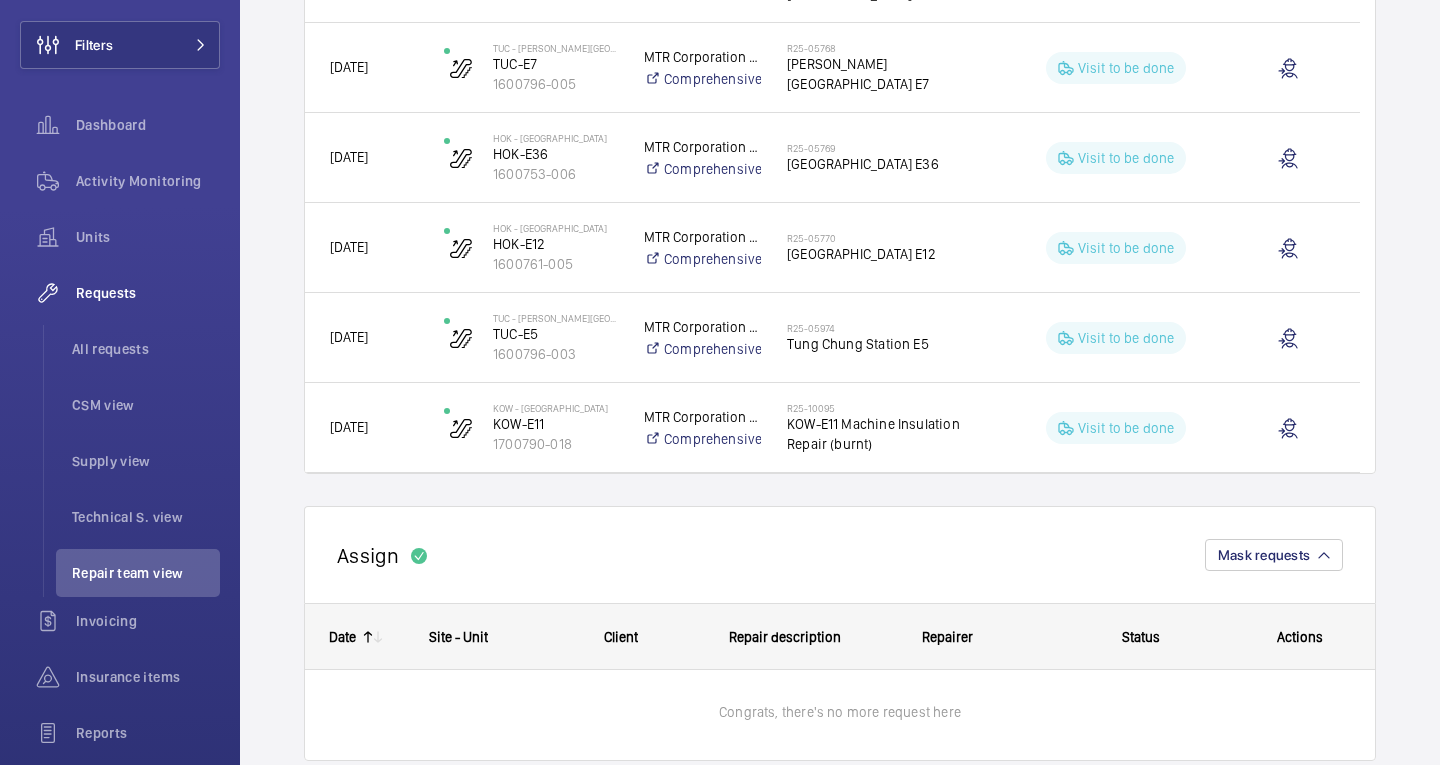 scroll, scrollTop: 657, scrollLeft: 0, axis: vertical 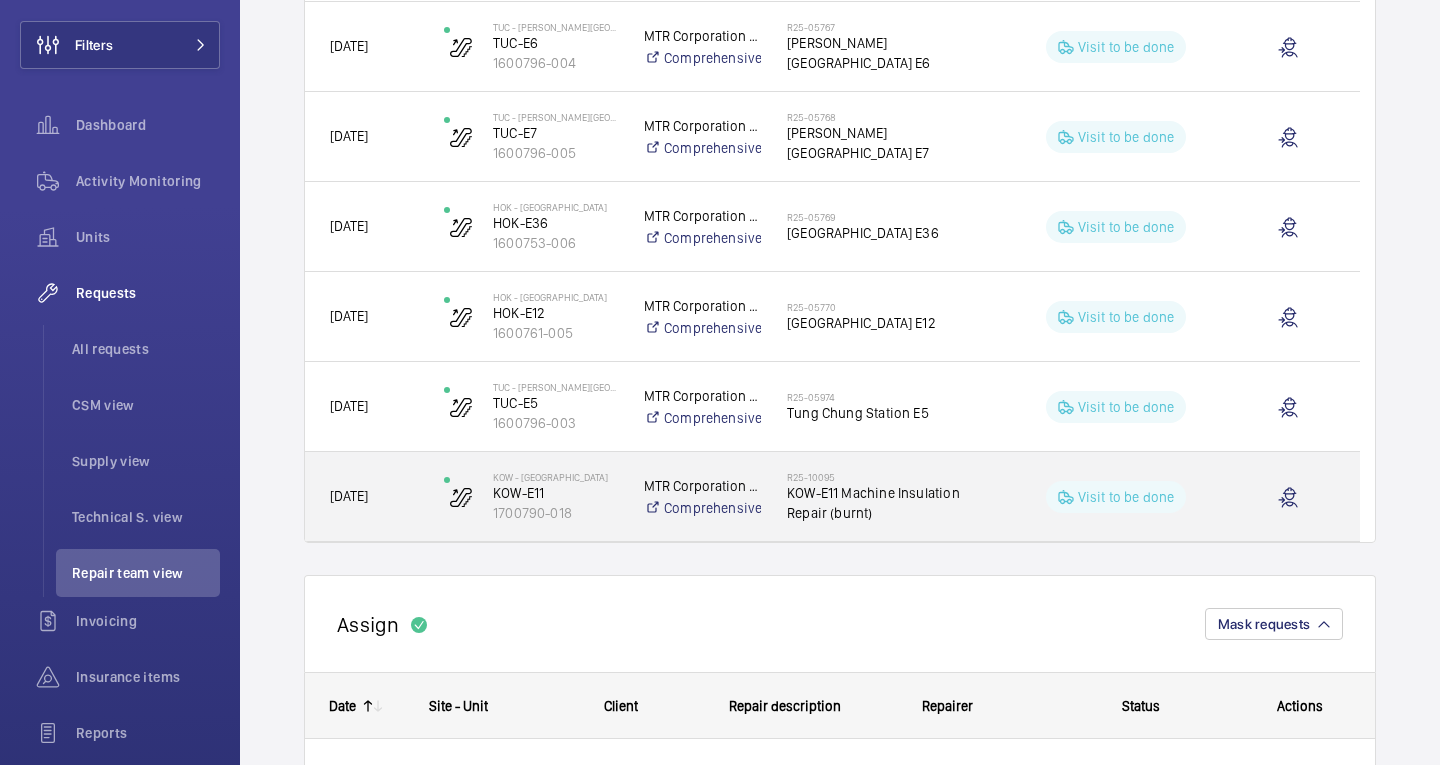 click on "KOW-E11 Machine Insulation Repair (burnt)" 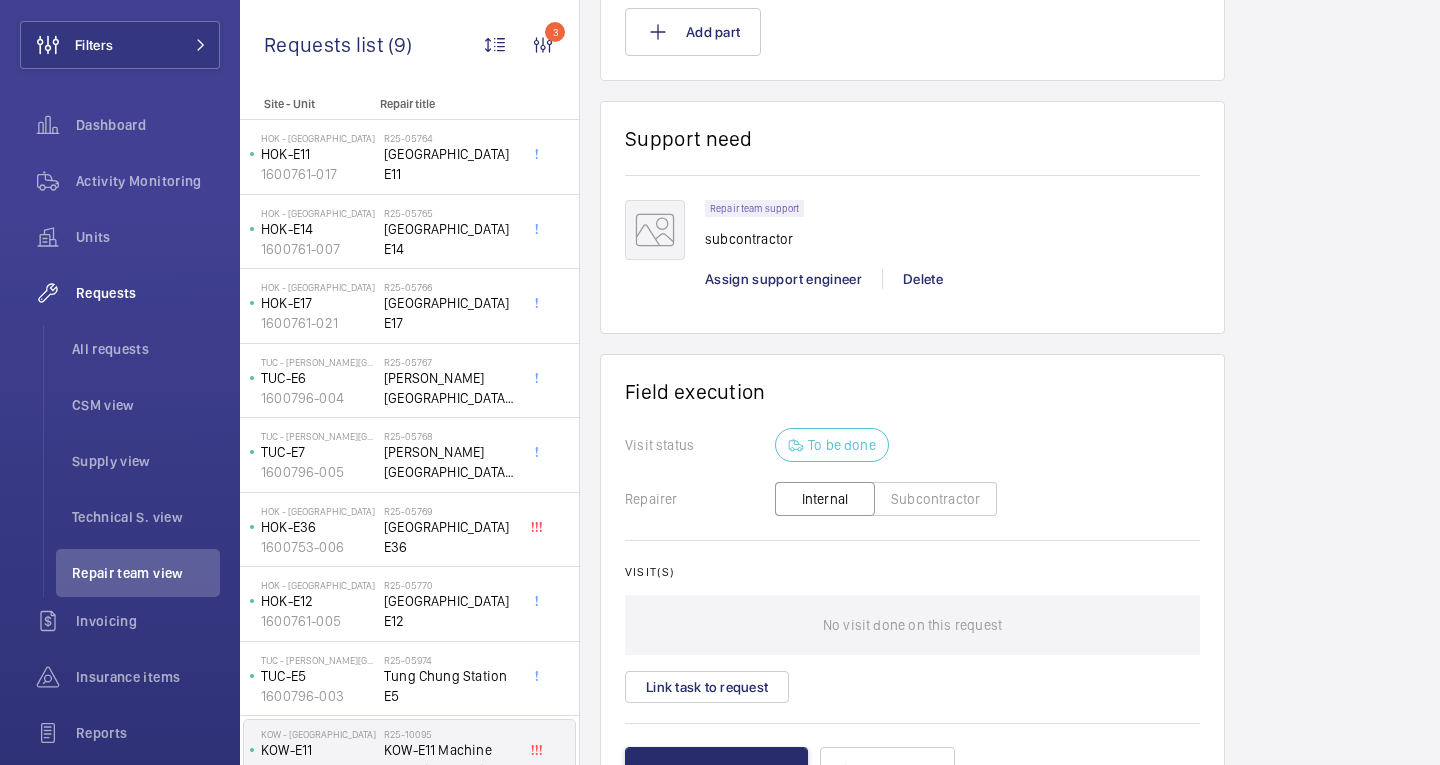 scroll, scrollTop: 1544, scrollLeft: 0, axis: vertical 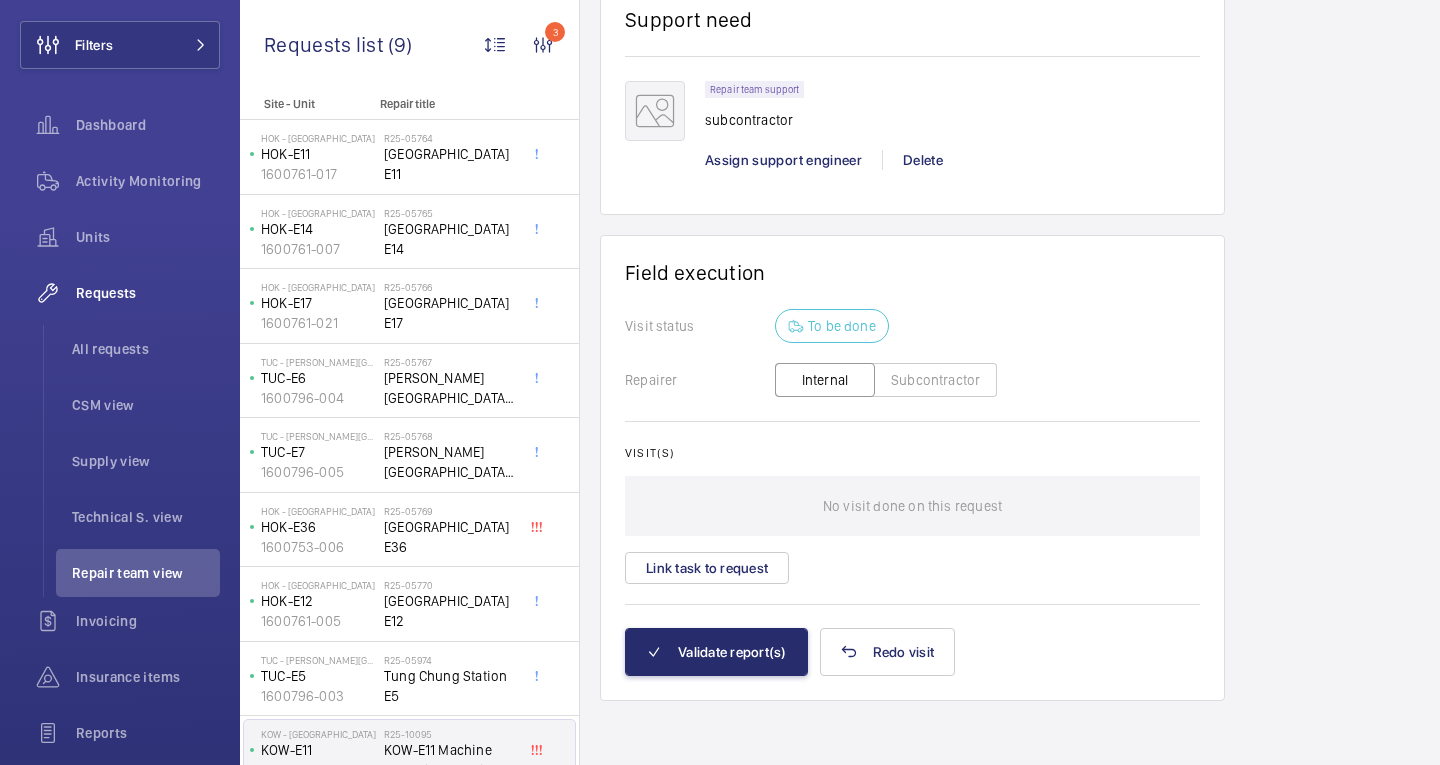 click on "Subcontractor" 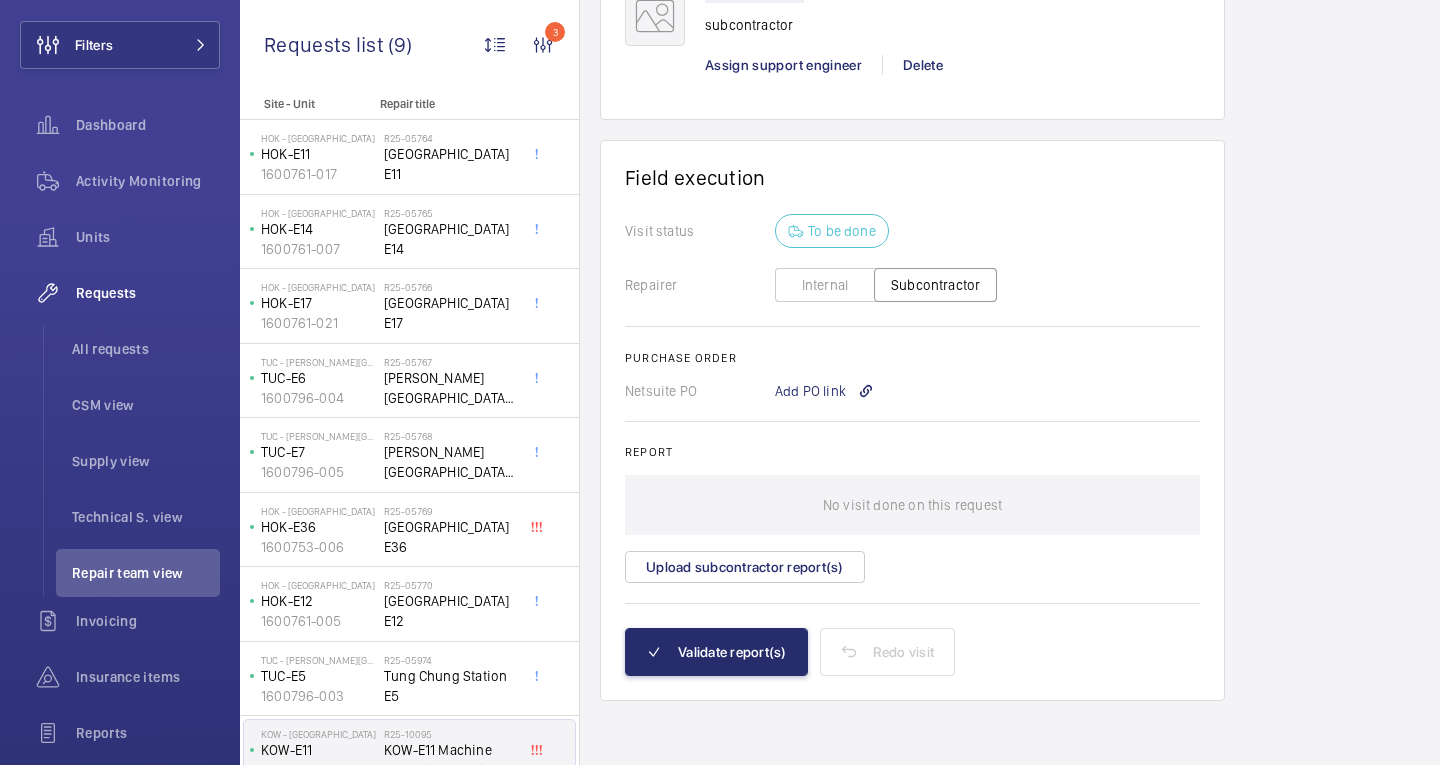 scroll, scrollTop: 1519, scrollLeft: 0, axis: vertical 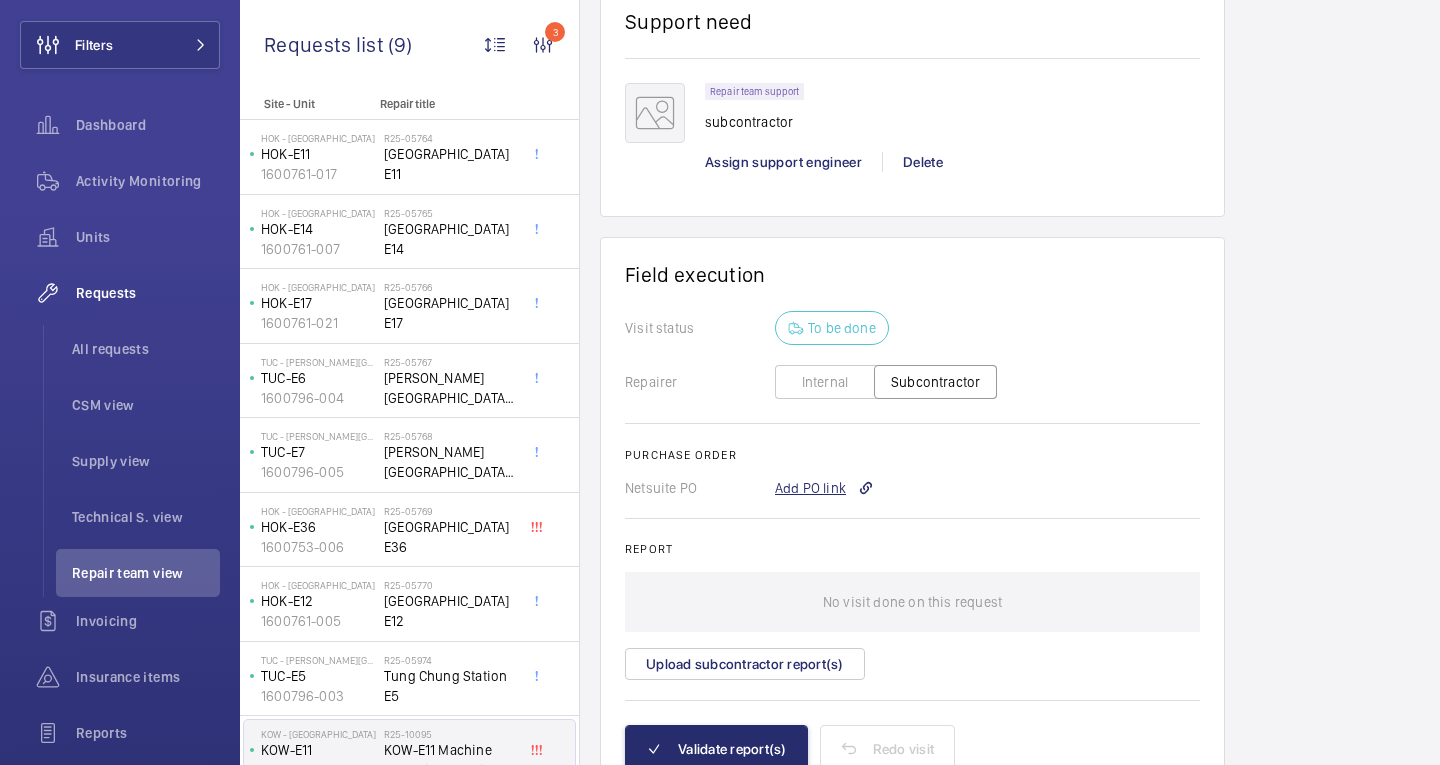 click on "Add PO link" 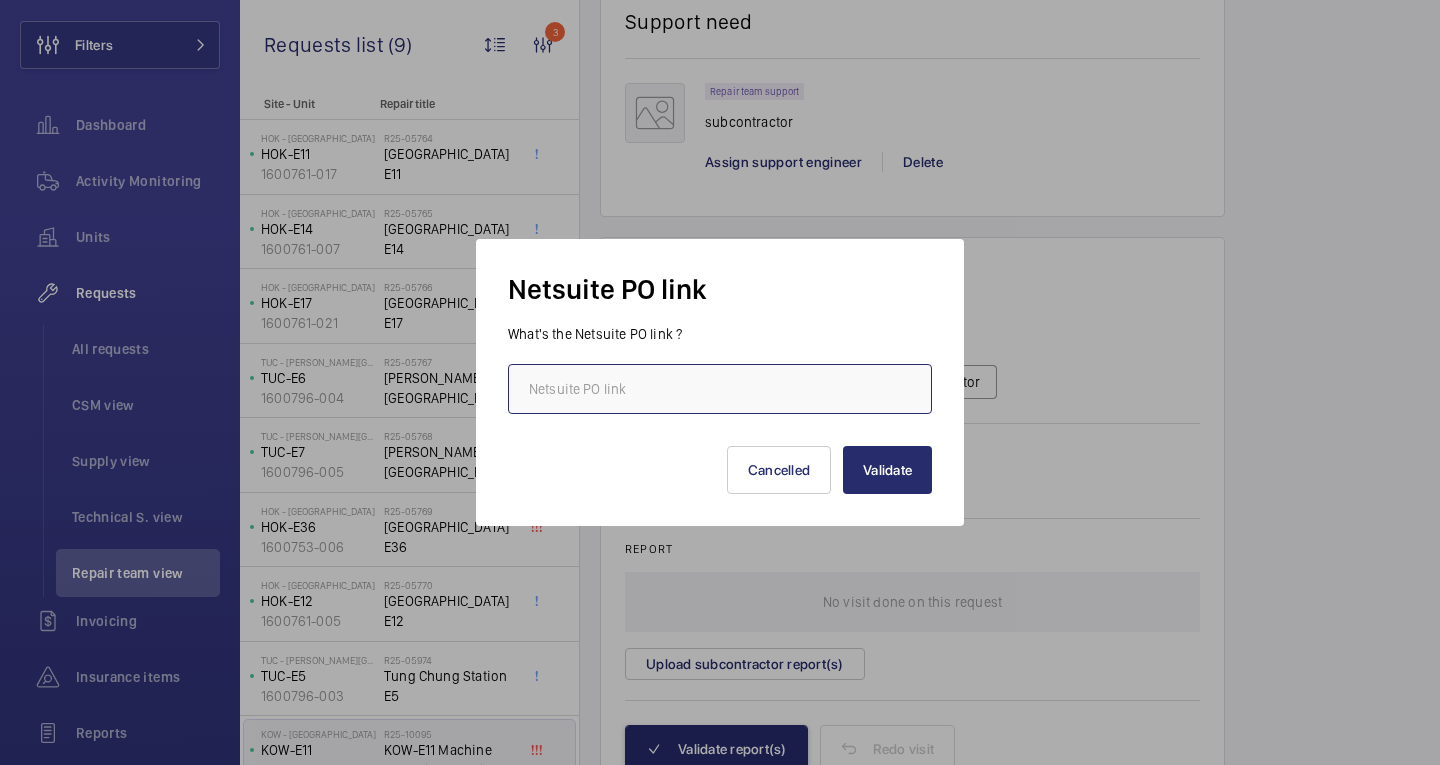 click at bounding box center (720, 389) 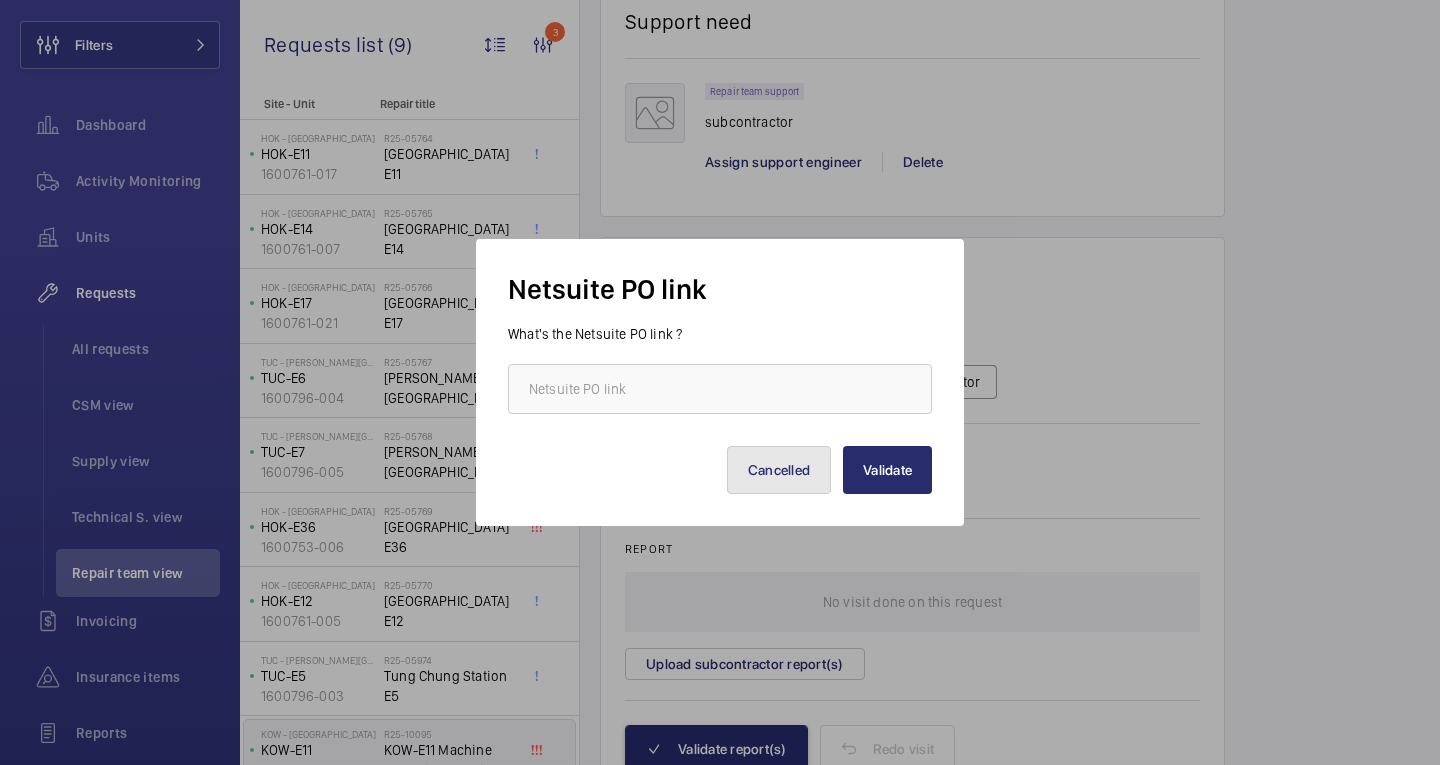 click on "Cancelled" at bounding box center (779, 470) 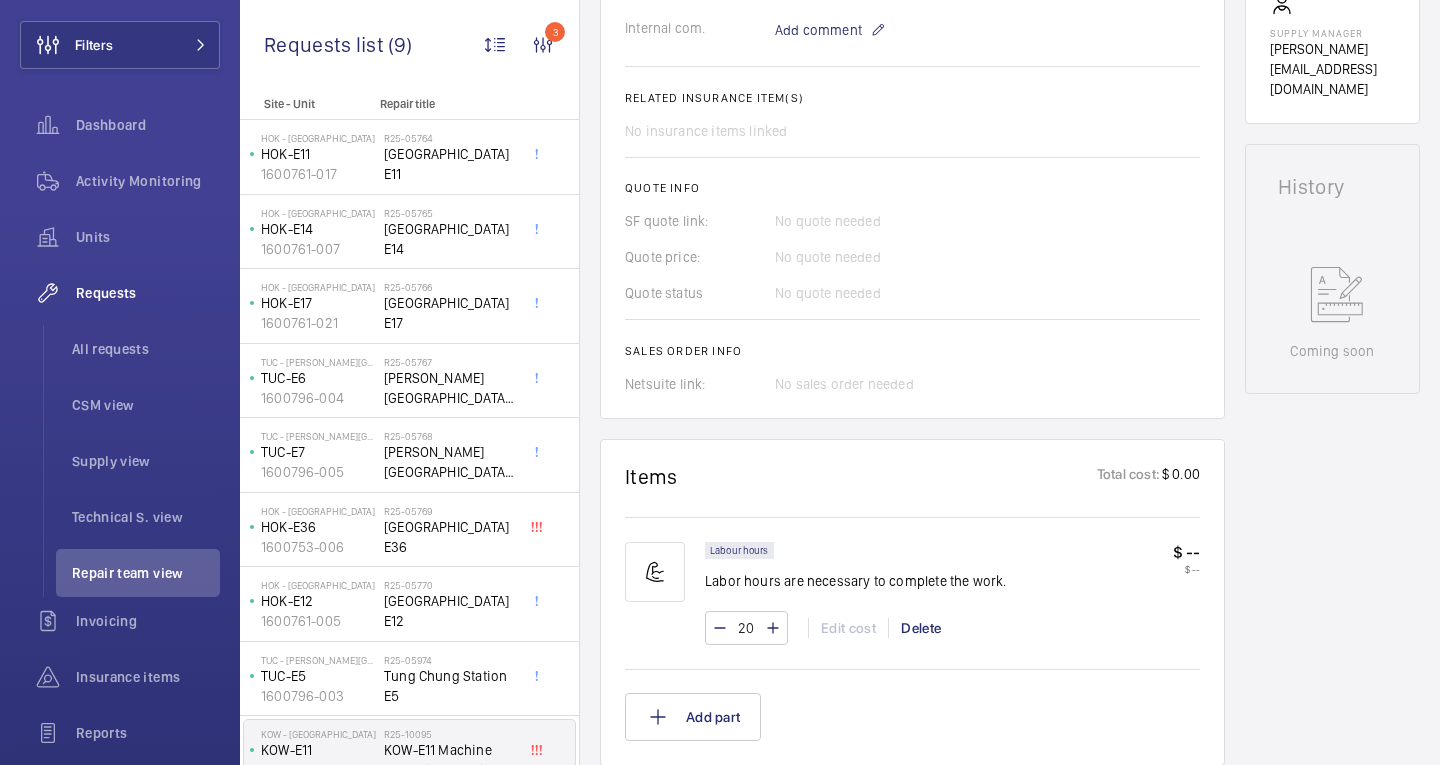 scroll, scrollTop: 719, scrollLeft: 0, axis: vertical 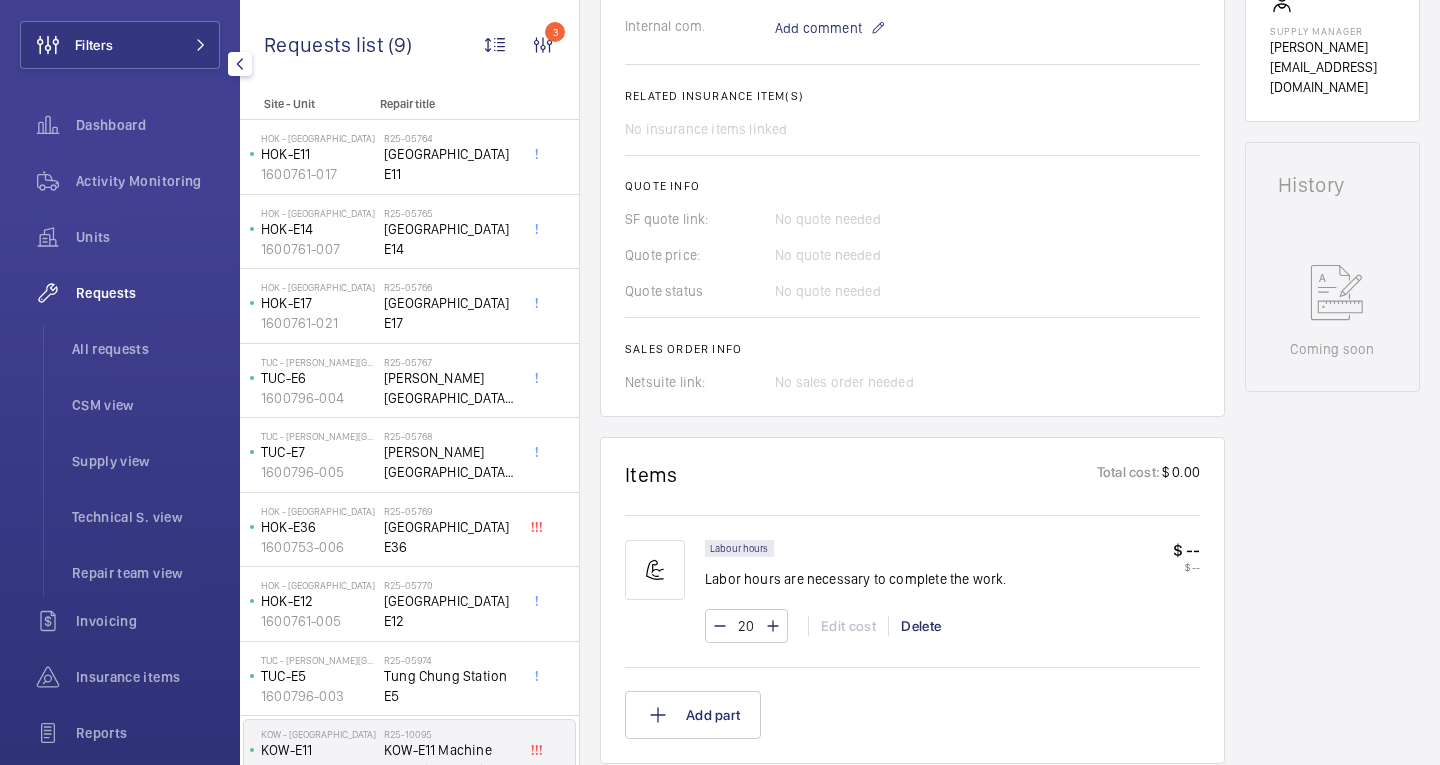 click on "Requests" 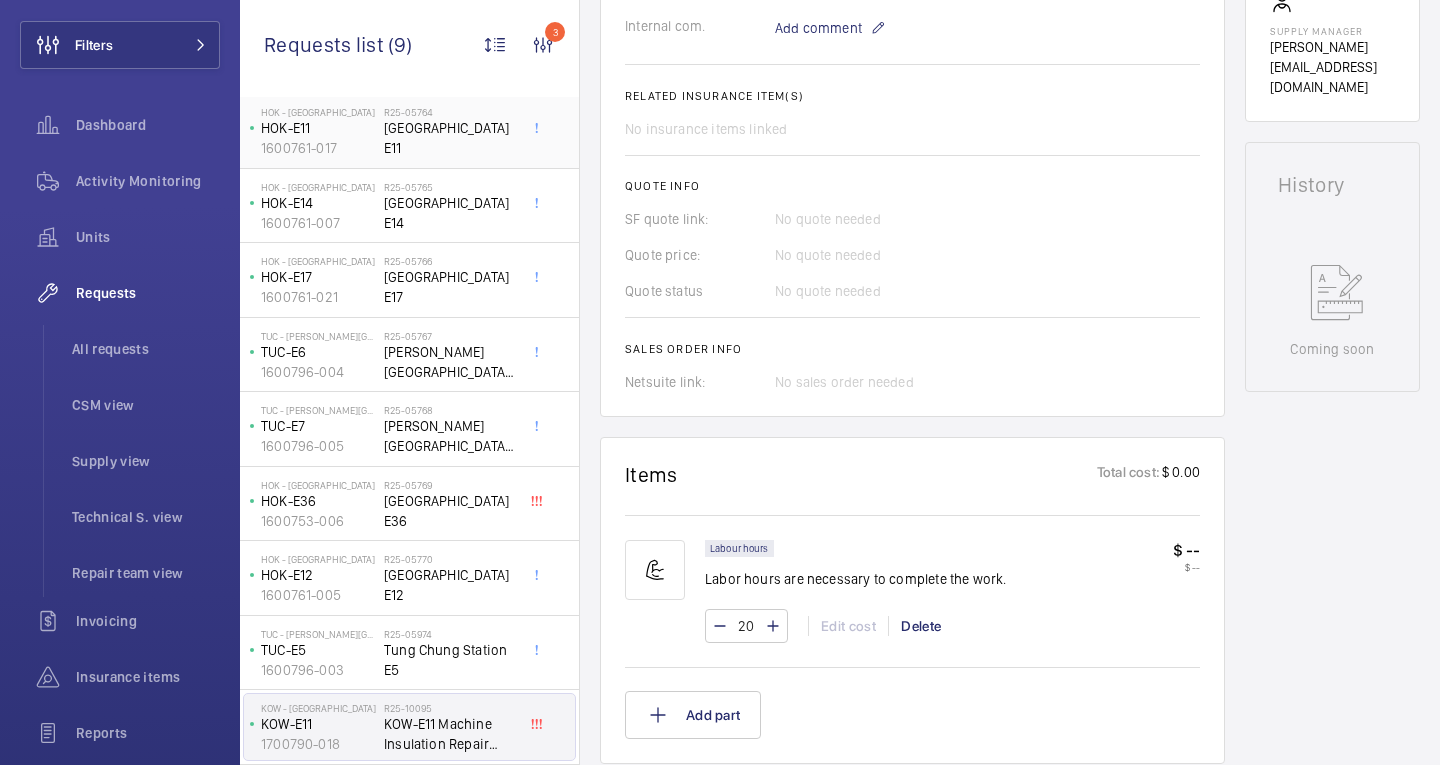 scroll, scrollTop: 0, scrollLeft: 0, axis: both 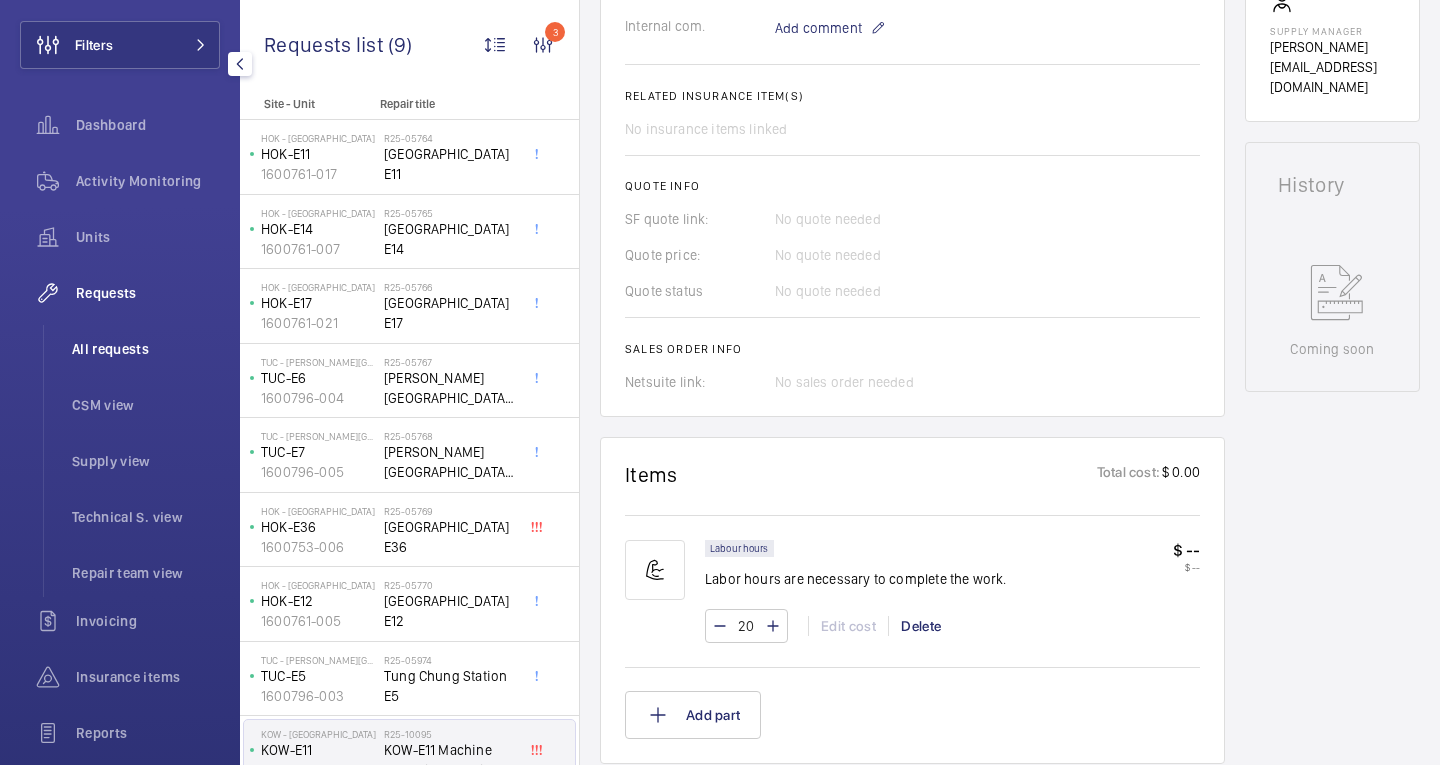 click on "All requests" 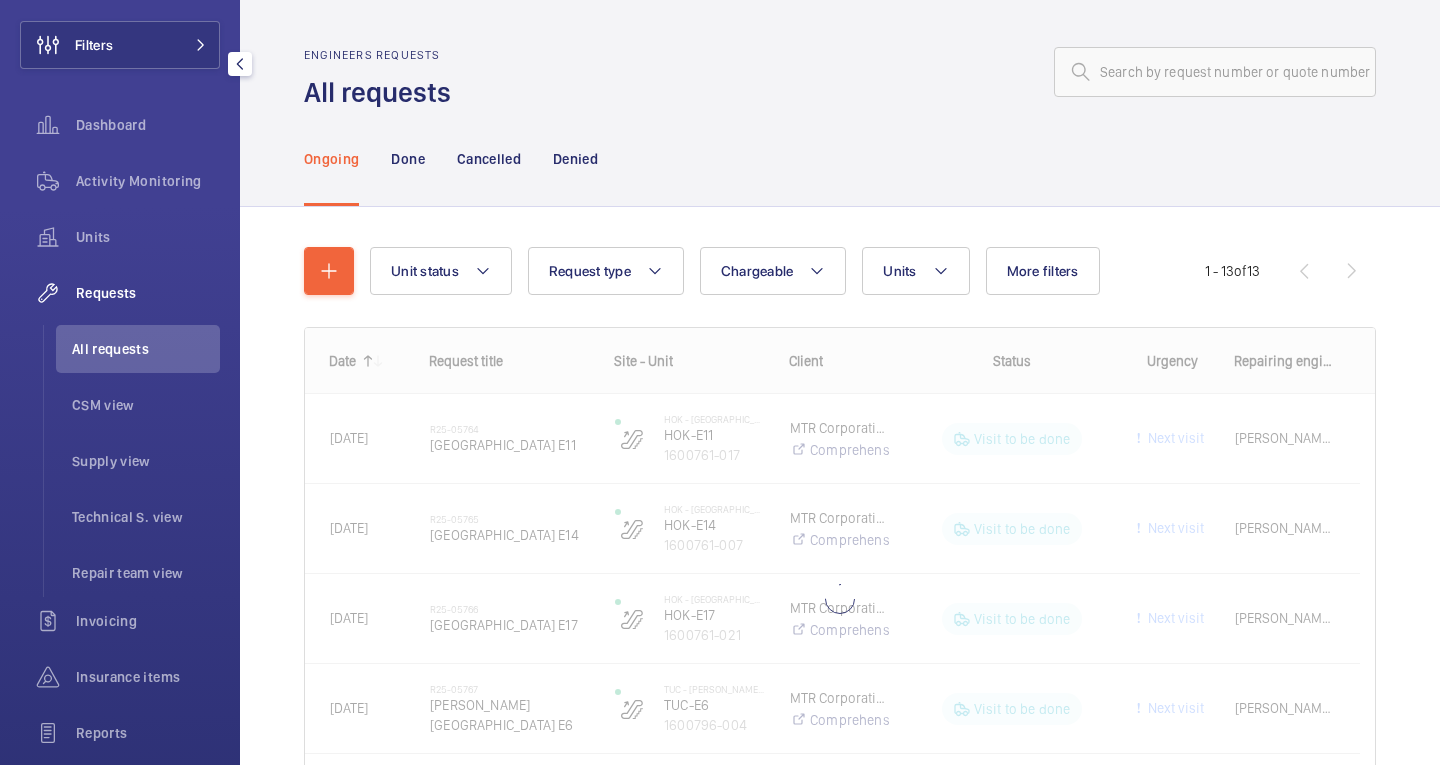 click on "Requests" 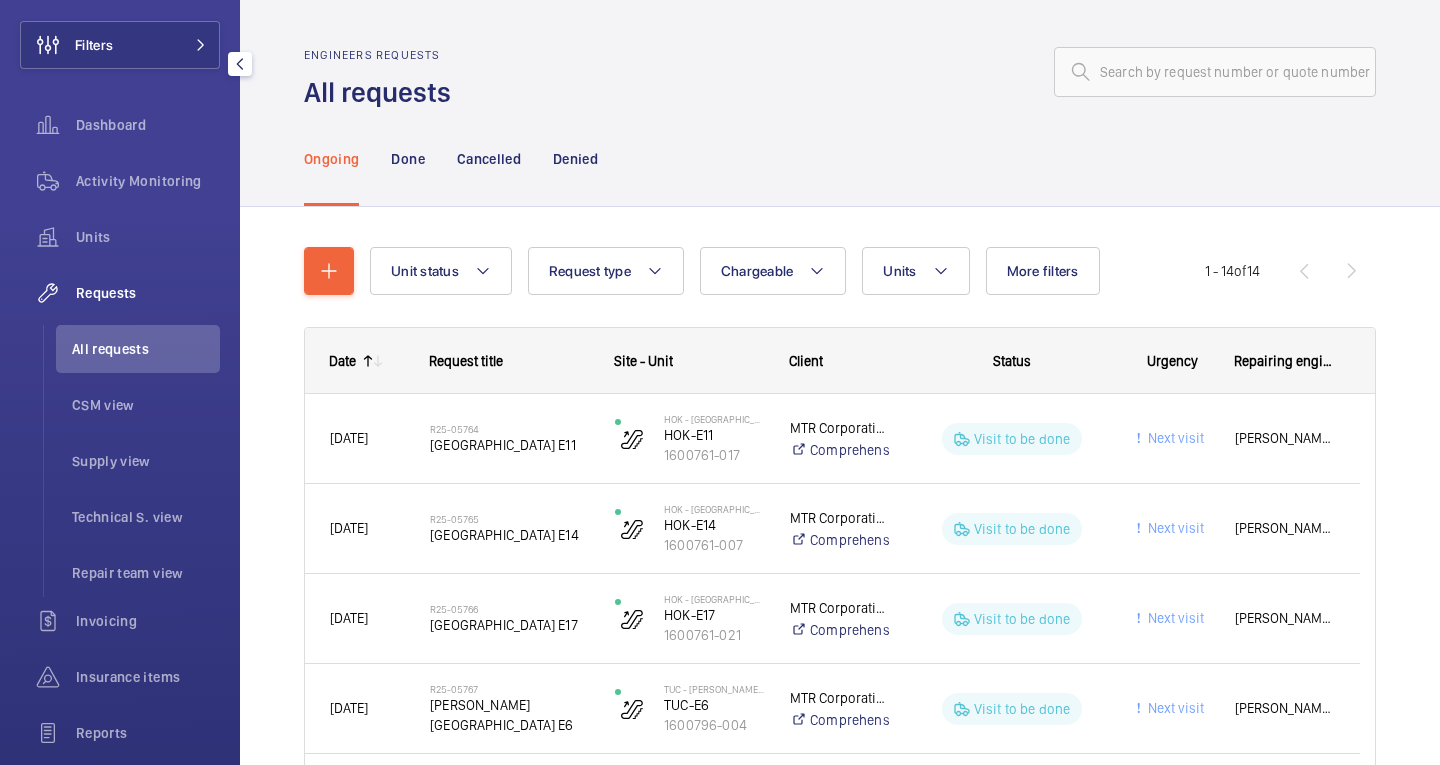 click on "Requests" 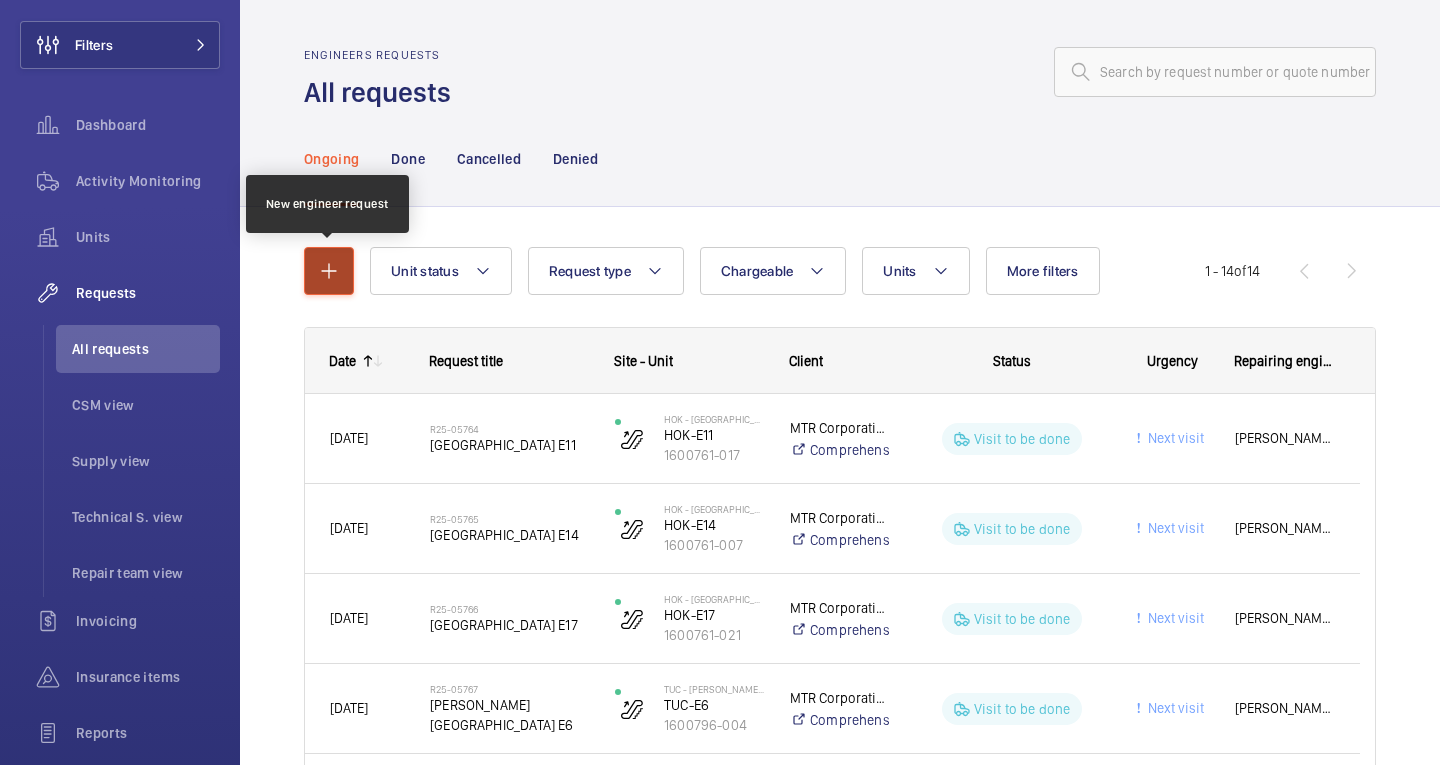 click 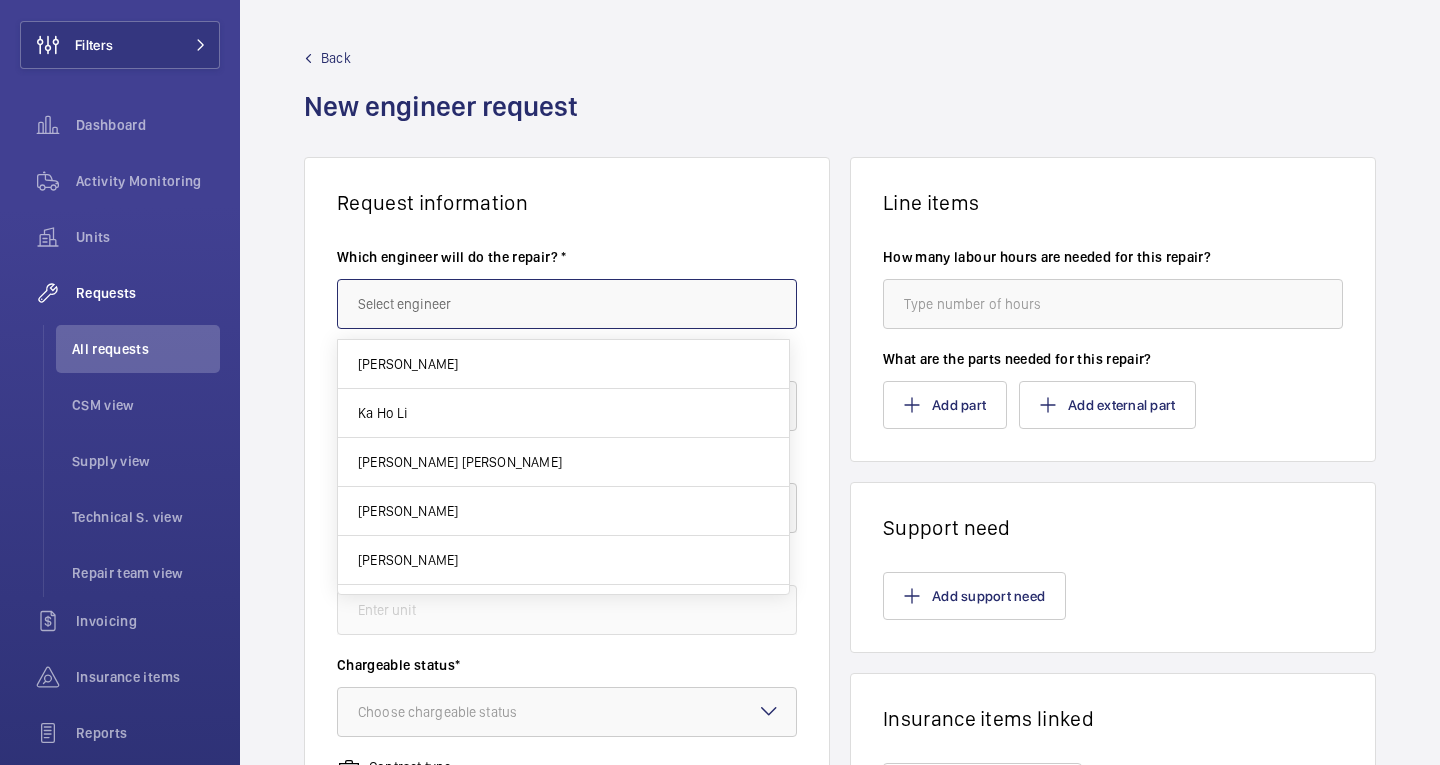 click at bounding box center (567, 304) 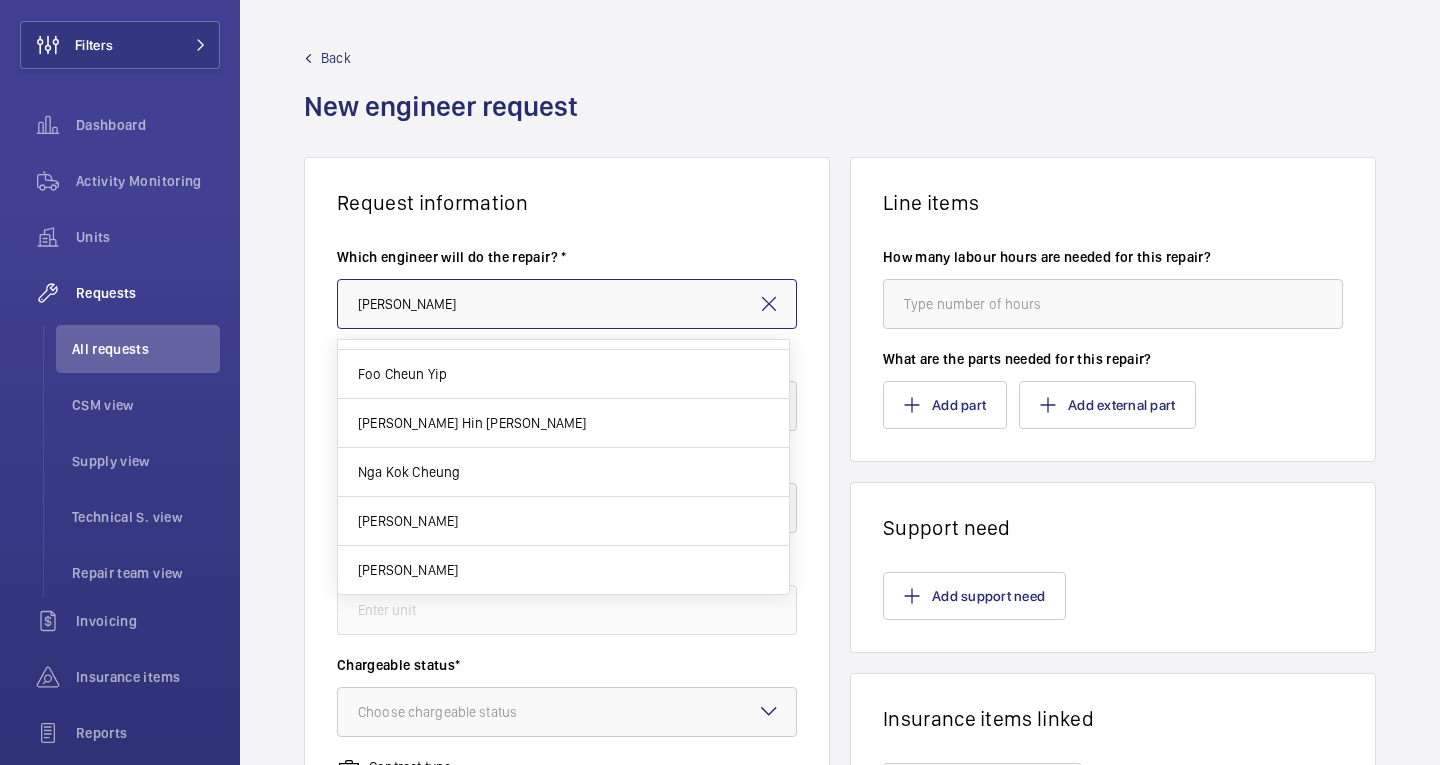 scroll, scrollTop: 0, scrollLeft: 0, axis: both 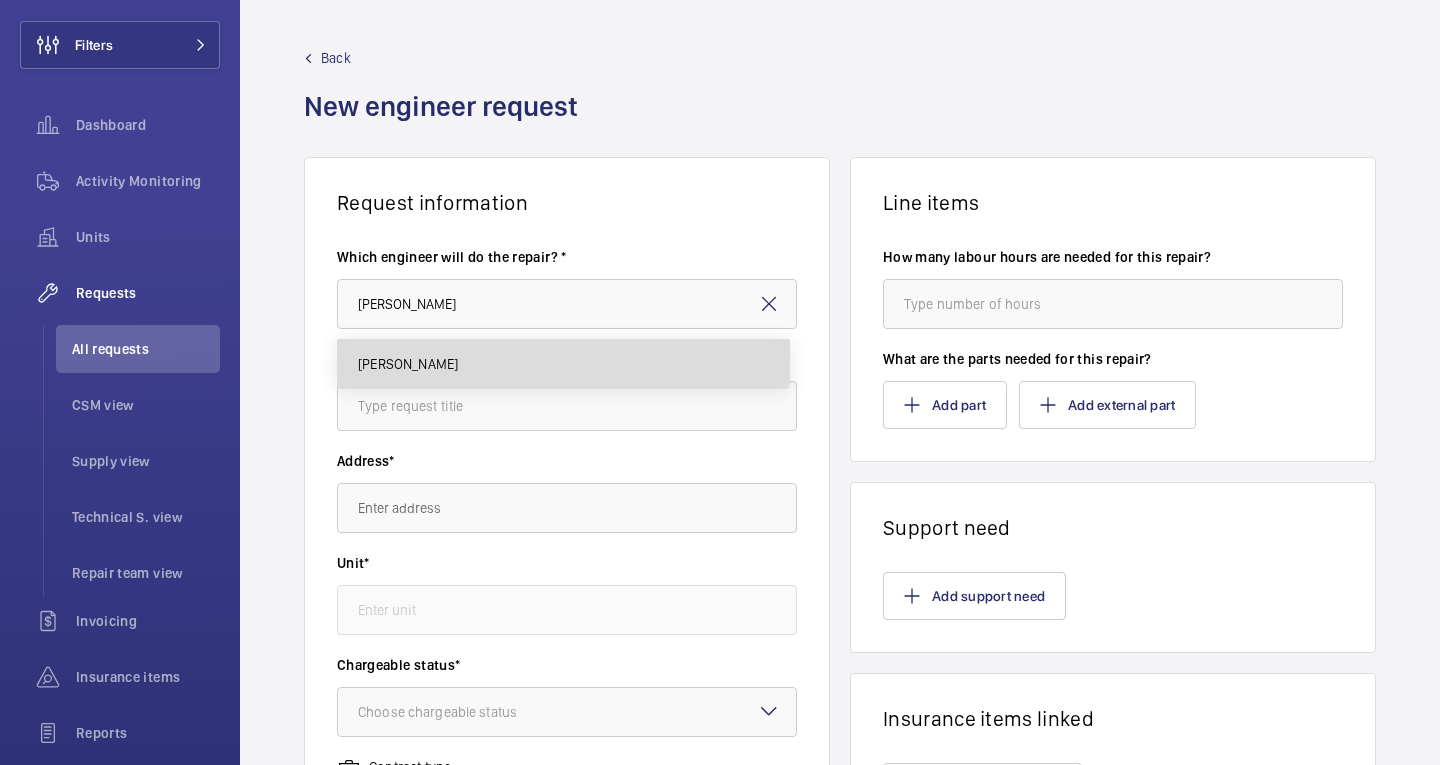 click on "[PERSON_NAME]" at bounding box center (563, 364) 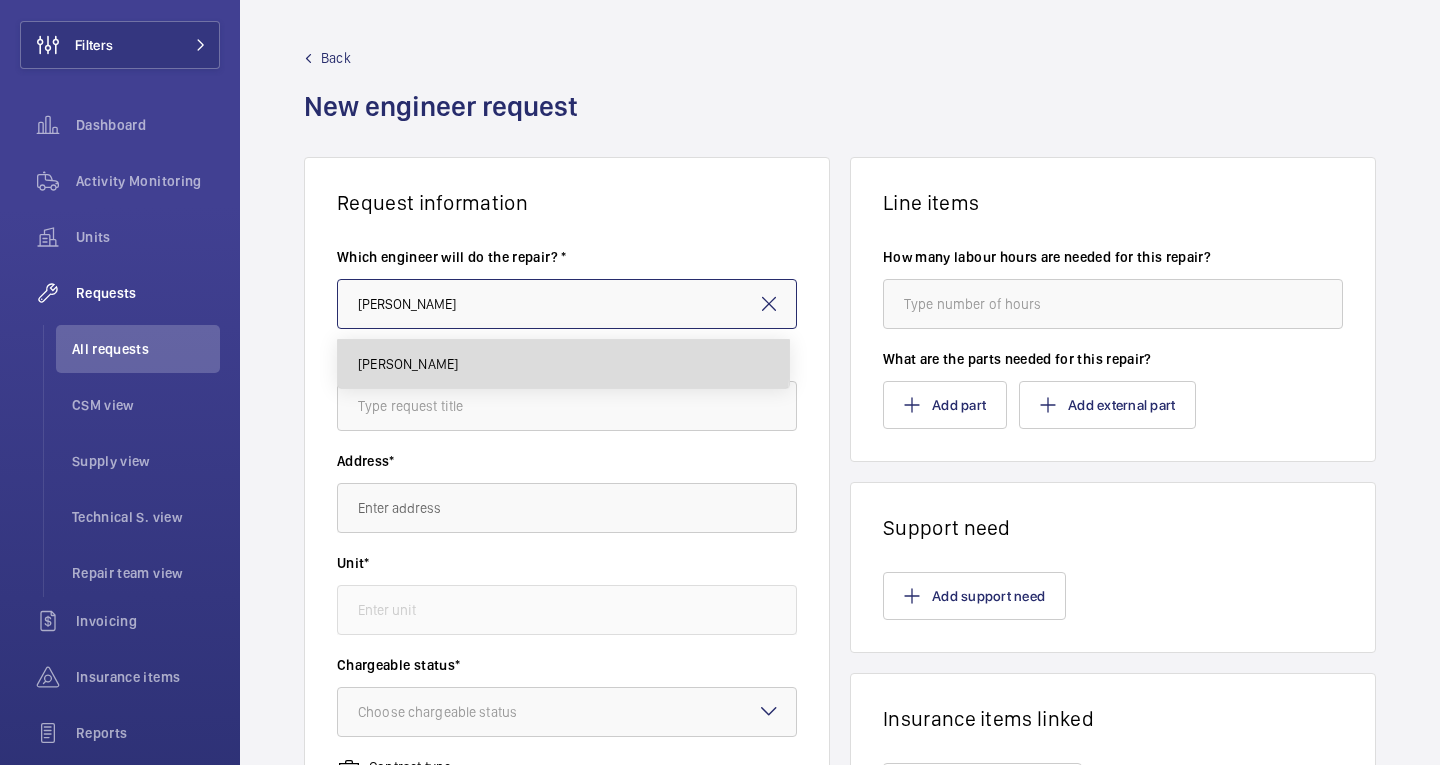 type on "[PERSON_NAME]" 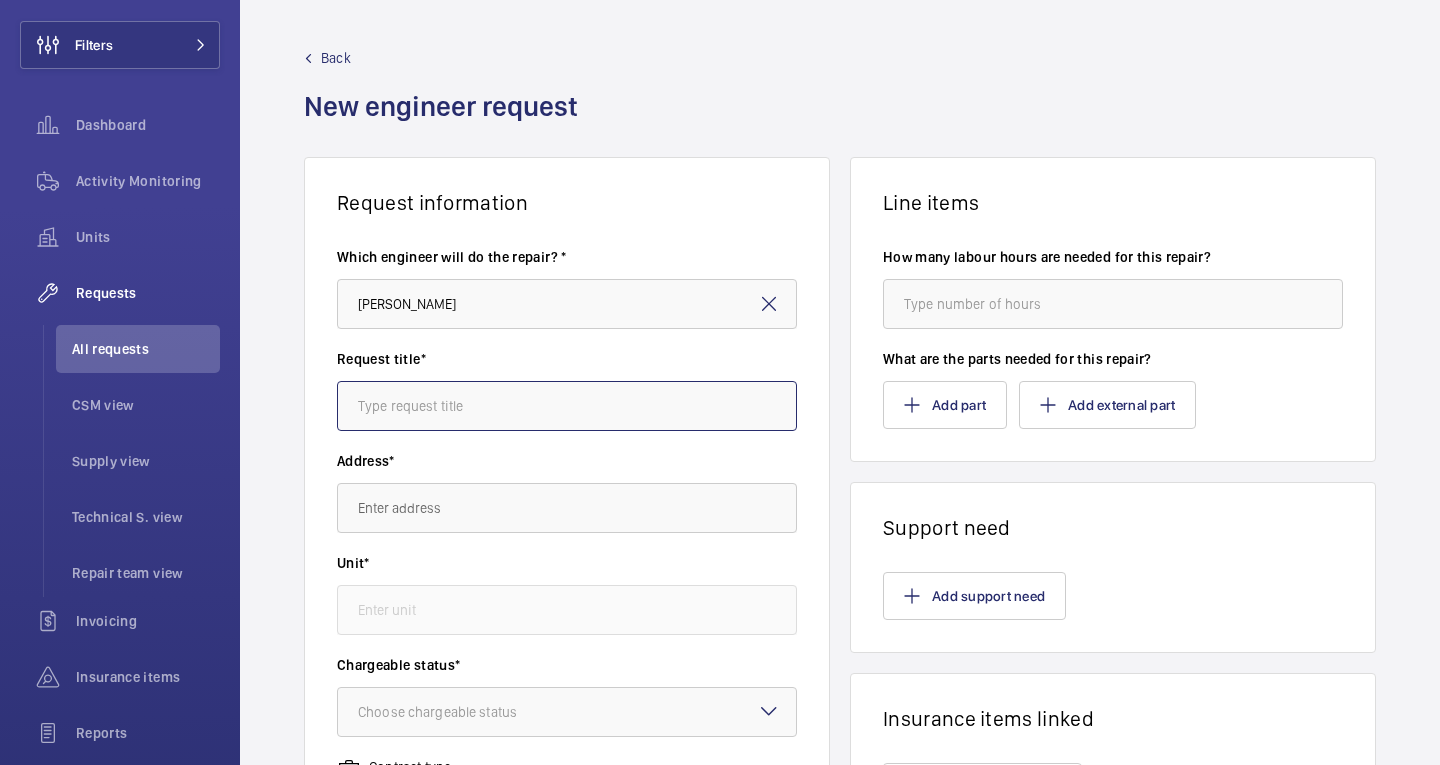 click 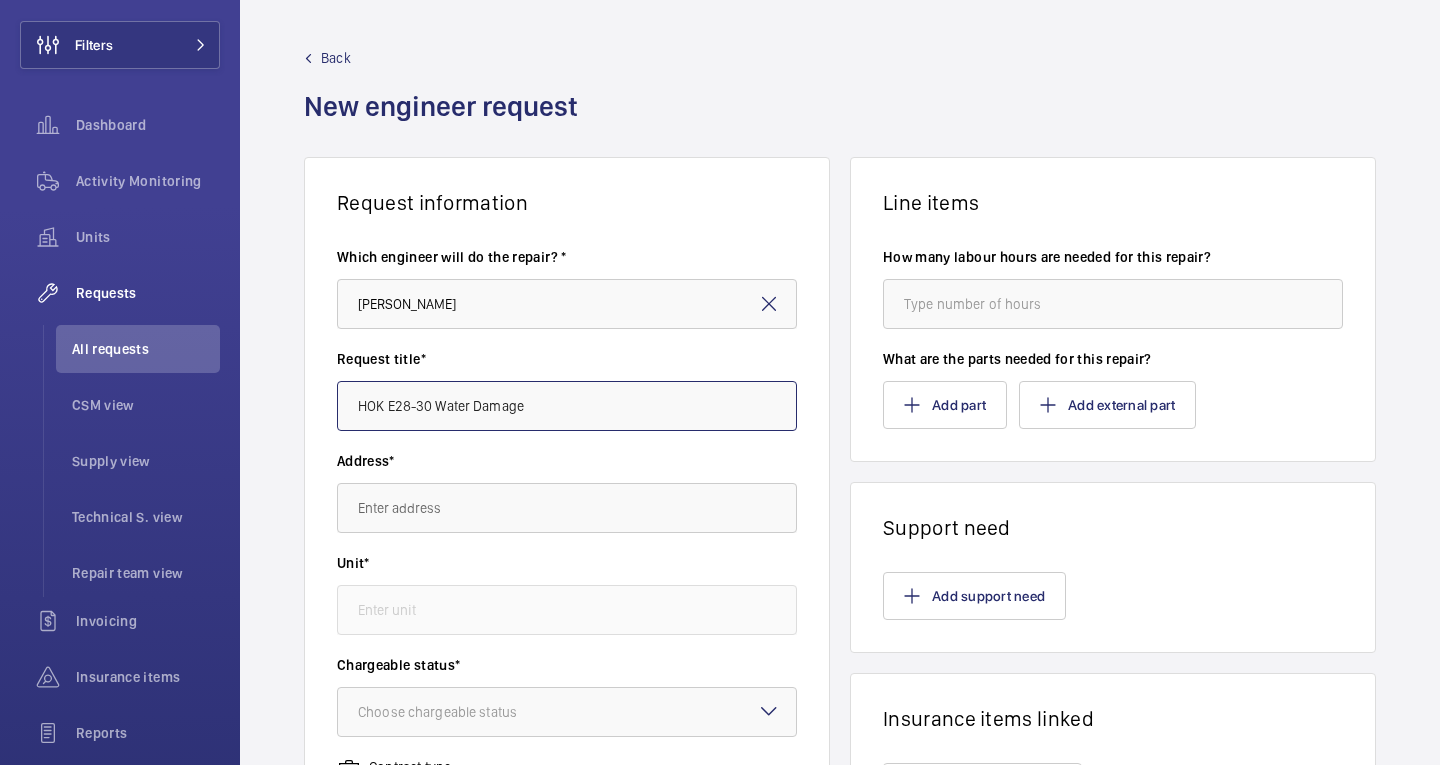 type on "HOK E28-30 Water Damage" 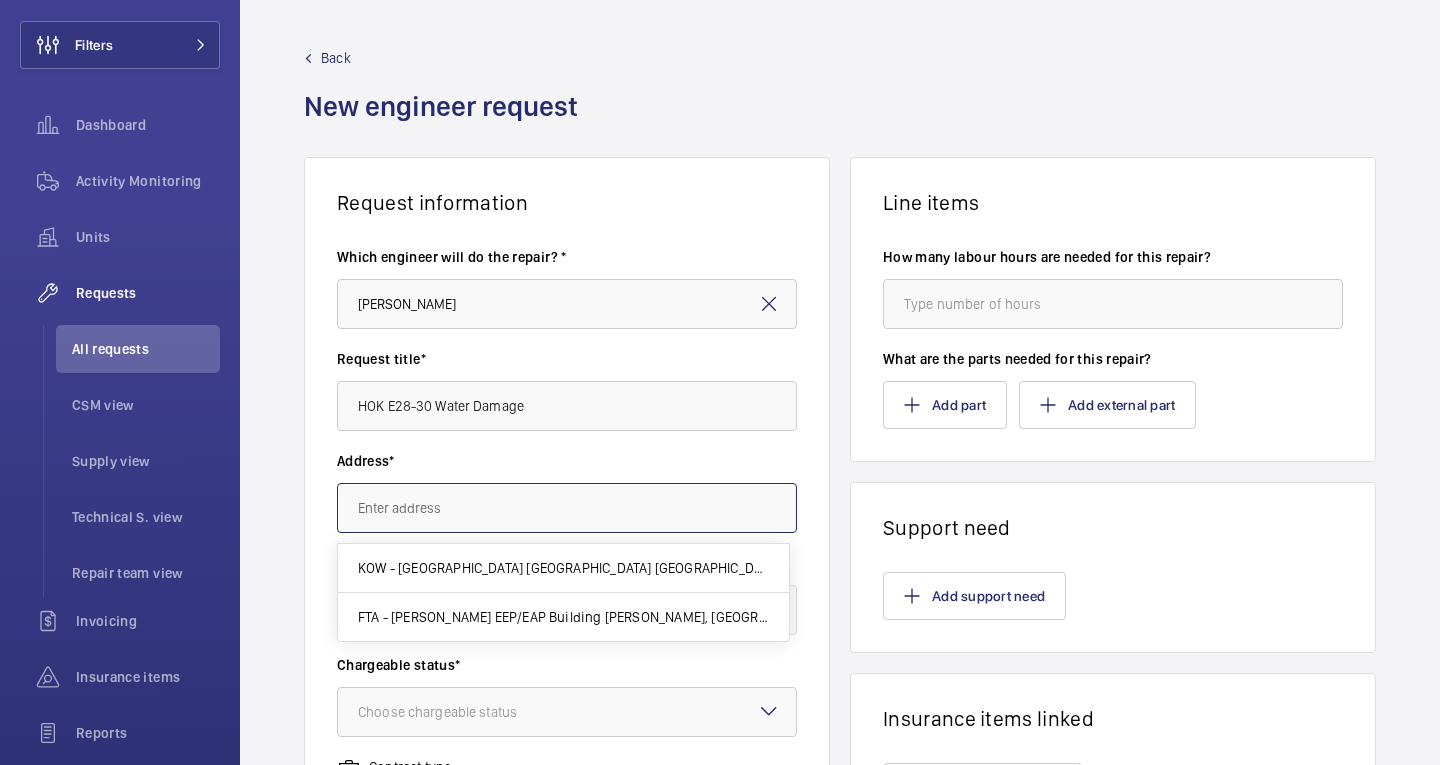 click at bounding box center [567, 508] 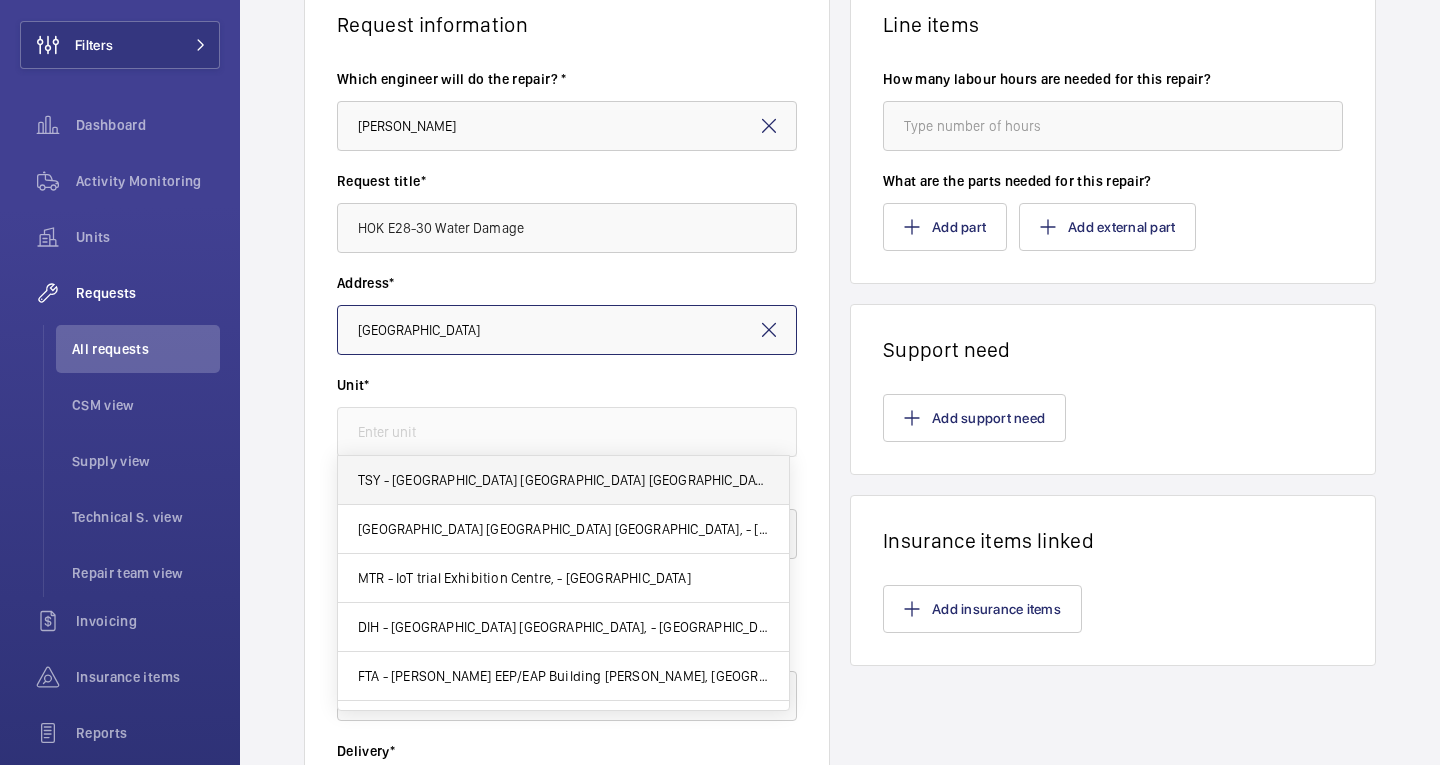 scroll, scrollTop: 200, scrollLeft: 0, axis: vertical 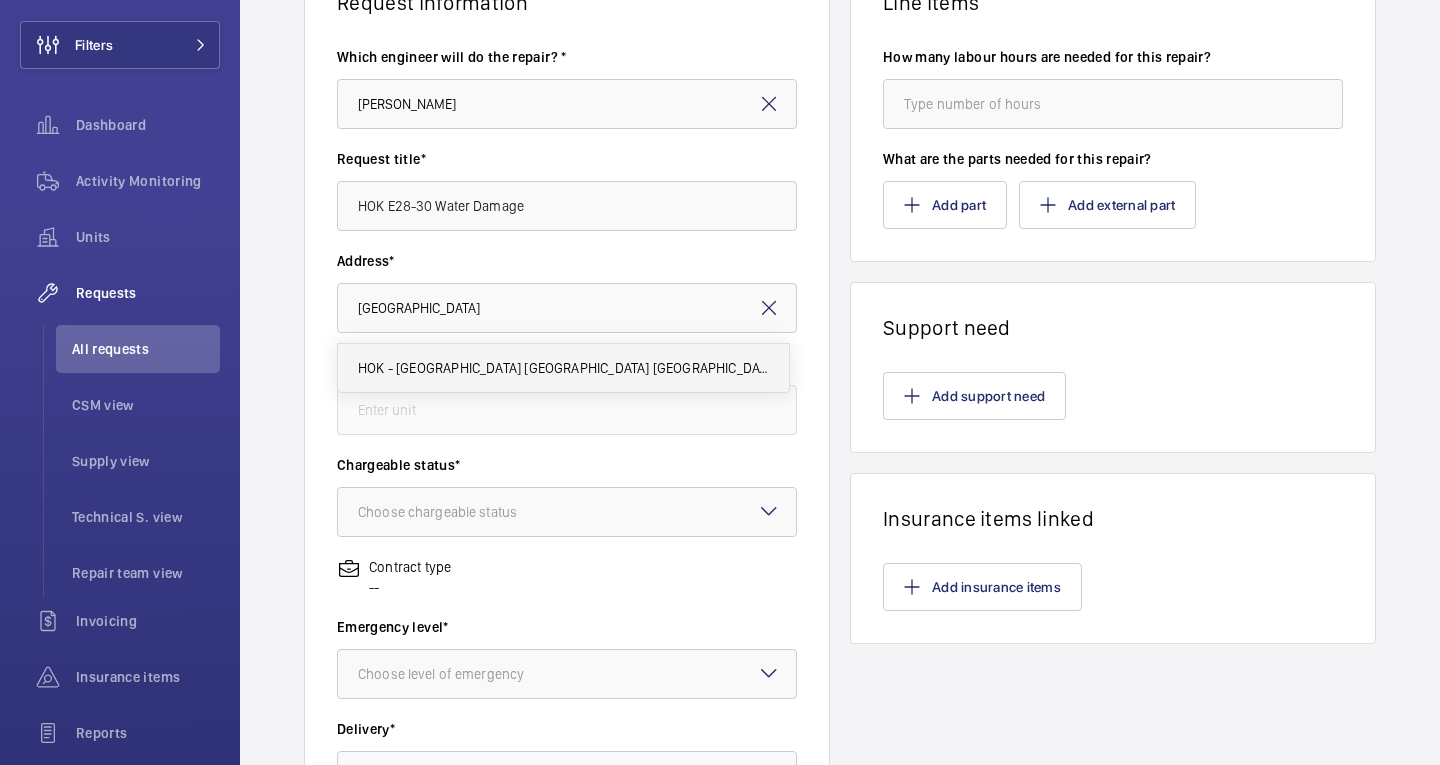 click on "HOK - [GEOGRAPHIC_DATA] [GEOGRAPHIC_DATA] [GEOGRAPHIC_DATA], - [GEOGRAPHIC_DATA]" at bounding box center (563, 368) 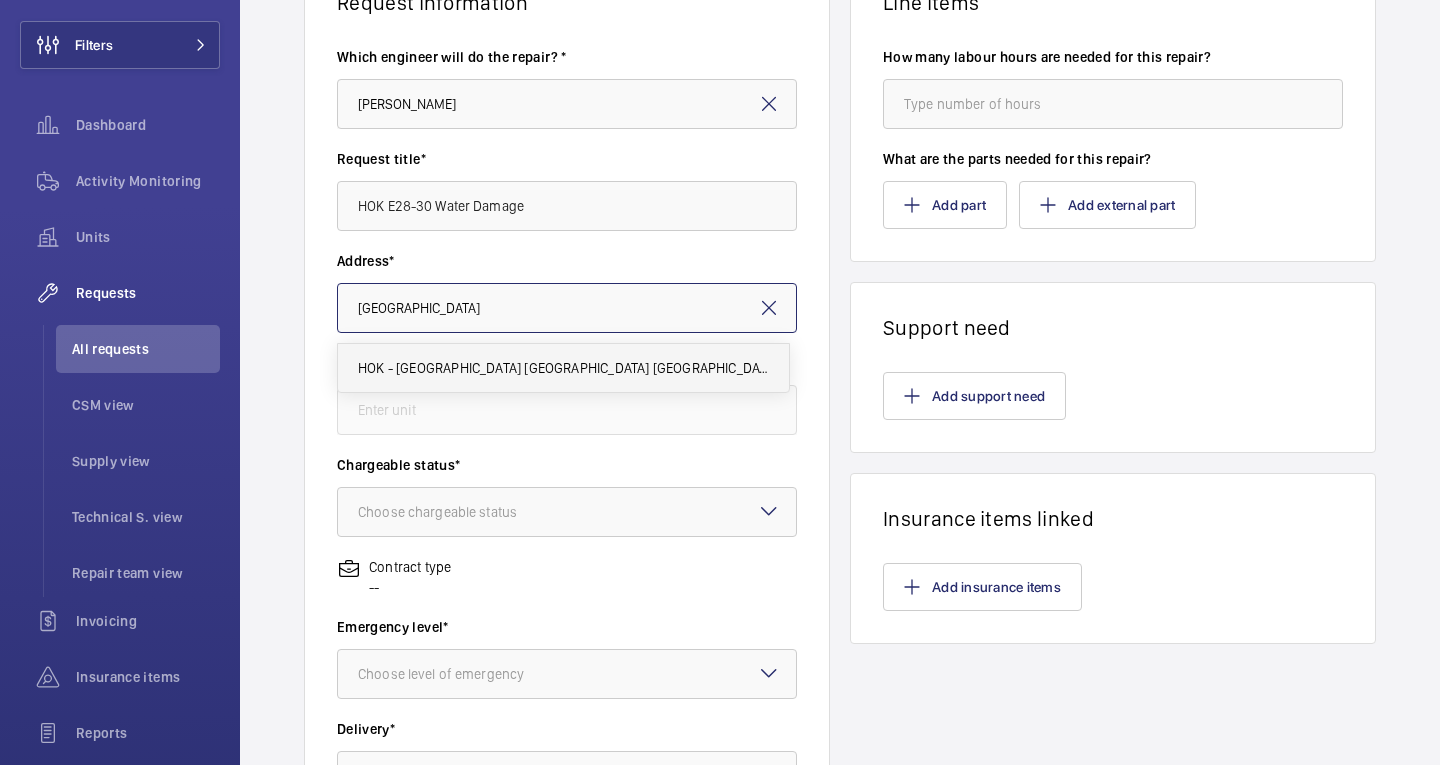 type on "HOK - [GEOGRAPHIC_DATA] [GEOGRAPHIC_DATA] [GEOGRAPHIC_DATA], - [GEOGRAPHIC_DATA]" 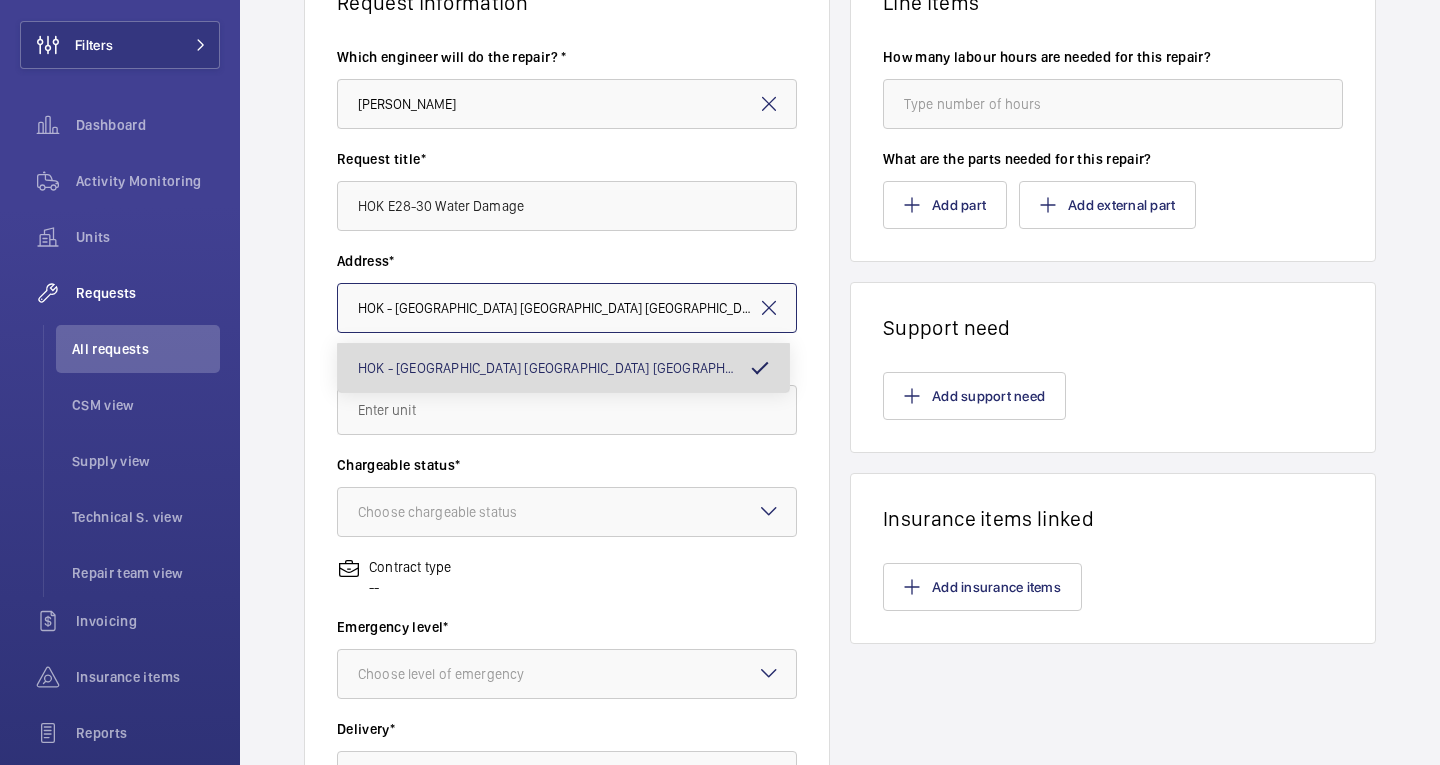 scroll, scrollTop: 0, scrollLeft: 9, axis: horizontal 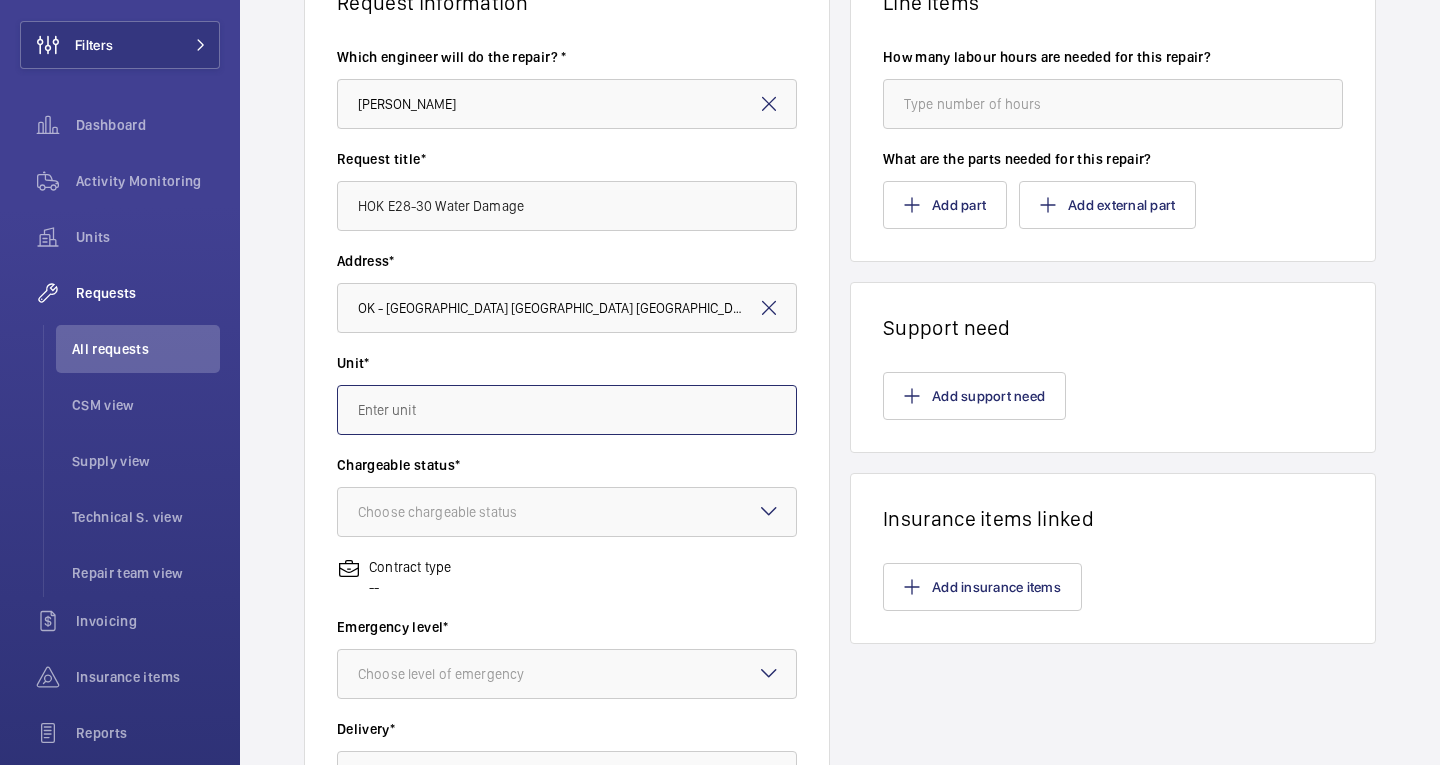 click at bounding box center [567, 410] 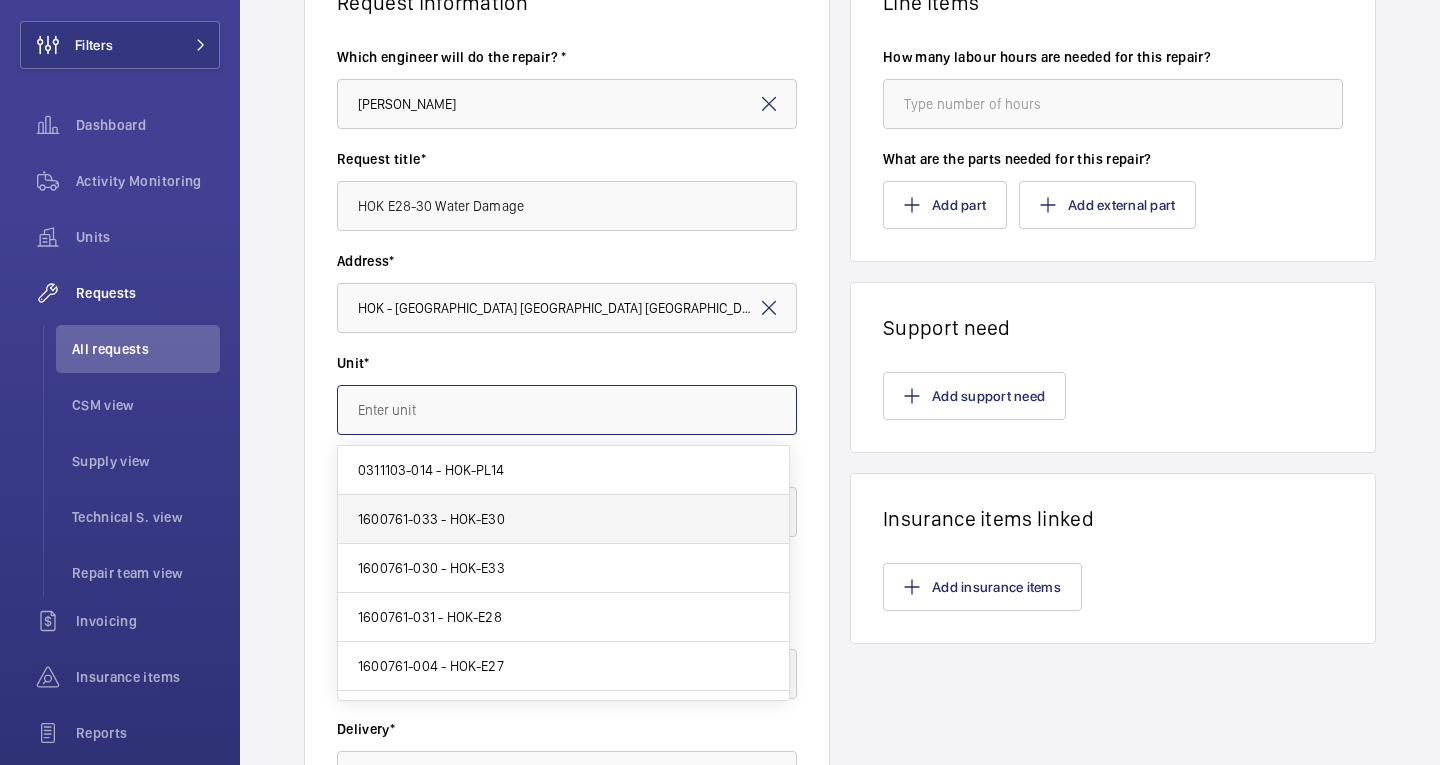 scroll, scrollTop: 100, scrollLeft: 0, axis: vertical 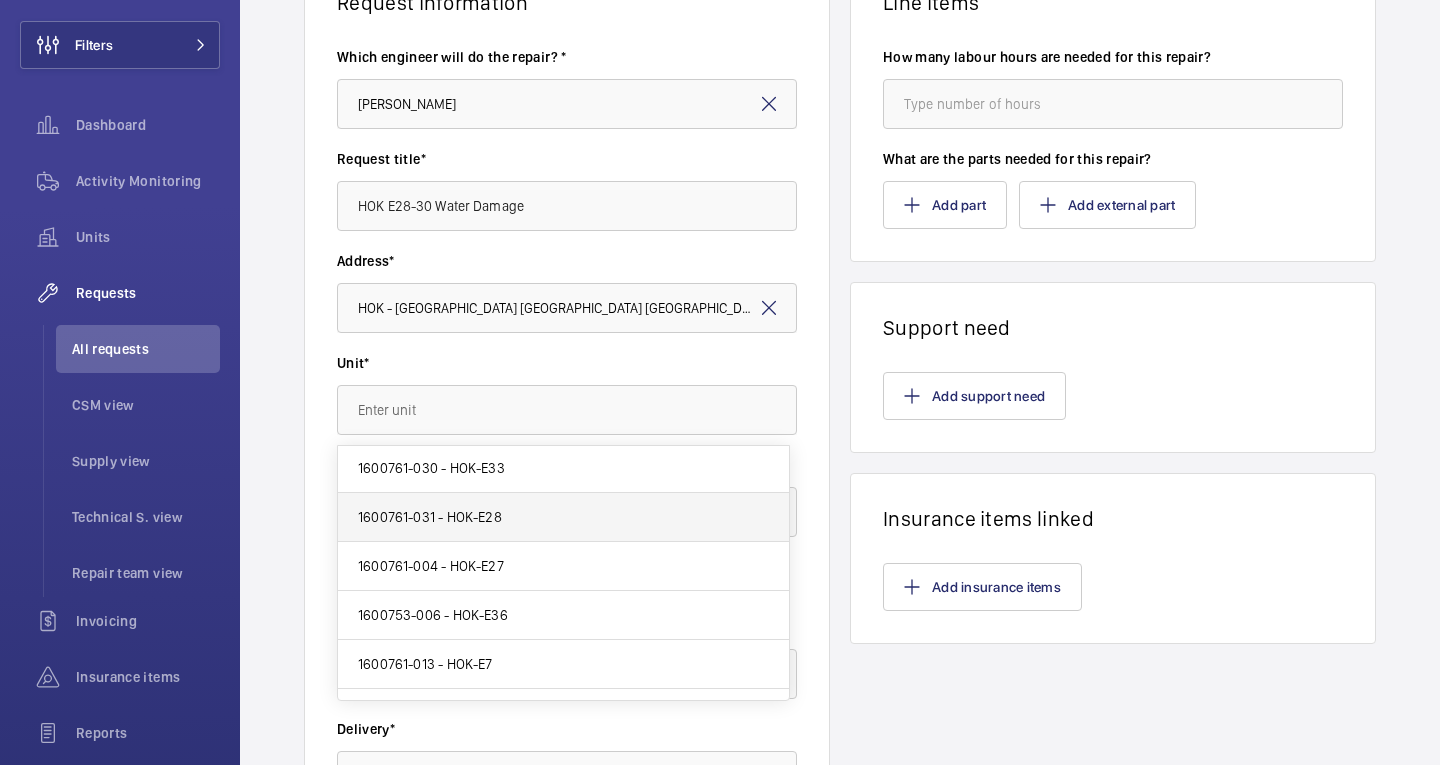 click on "1600761-031 - HOK-E28" at bounding box center (563, 517) 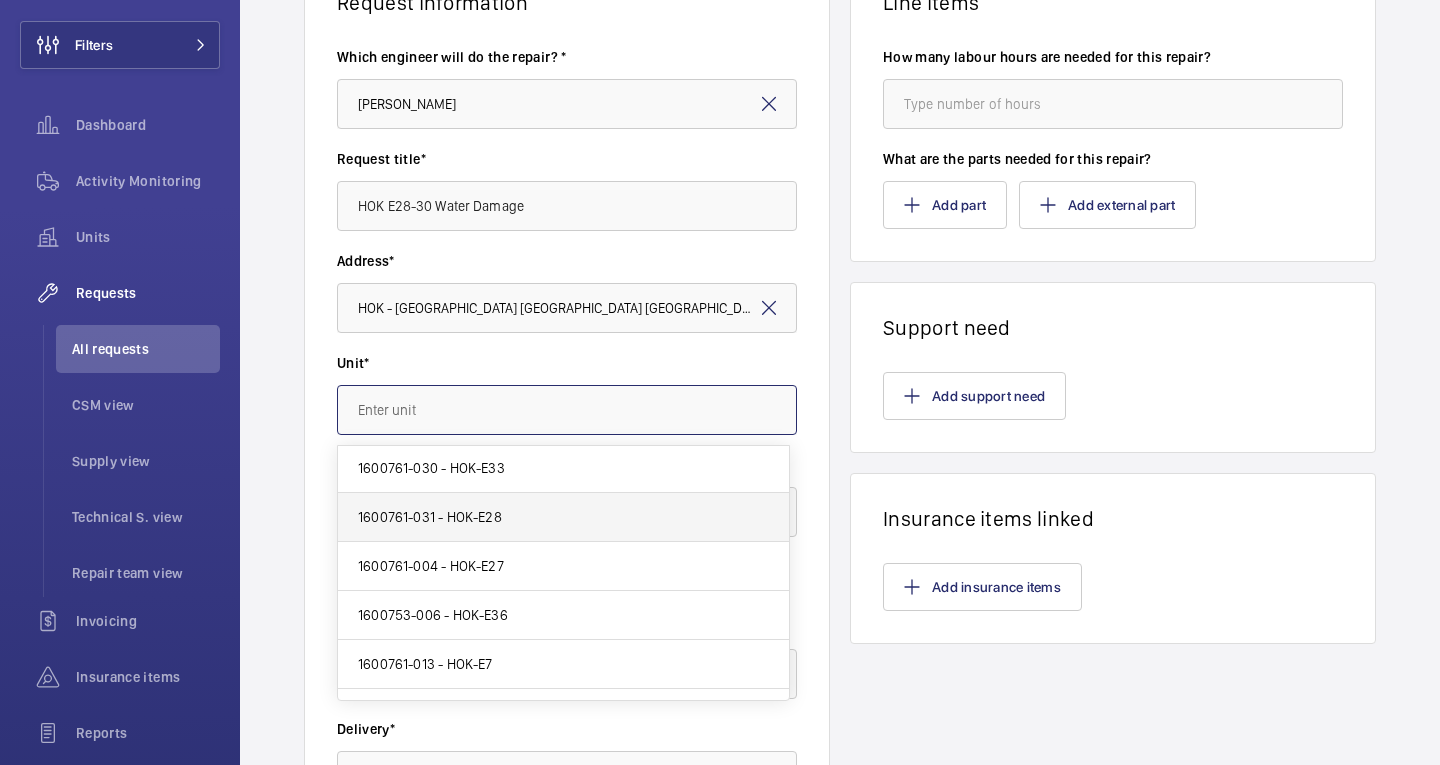 type on "1600761-031 - HOK-E28" 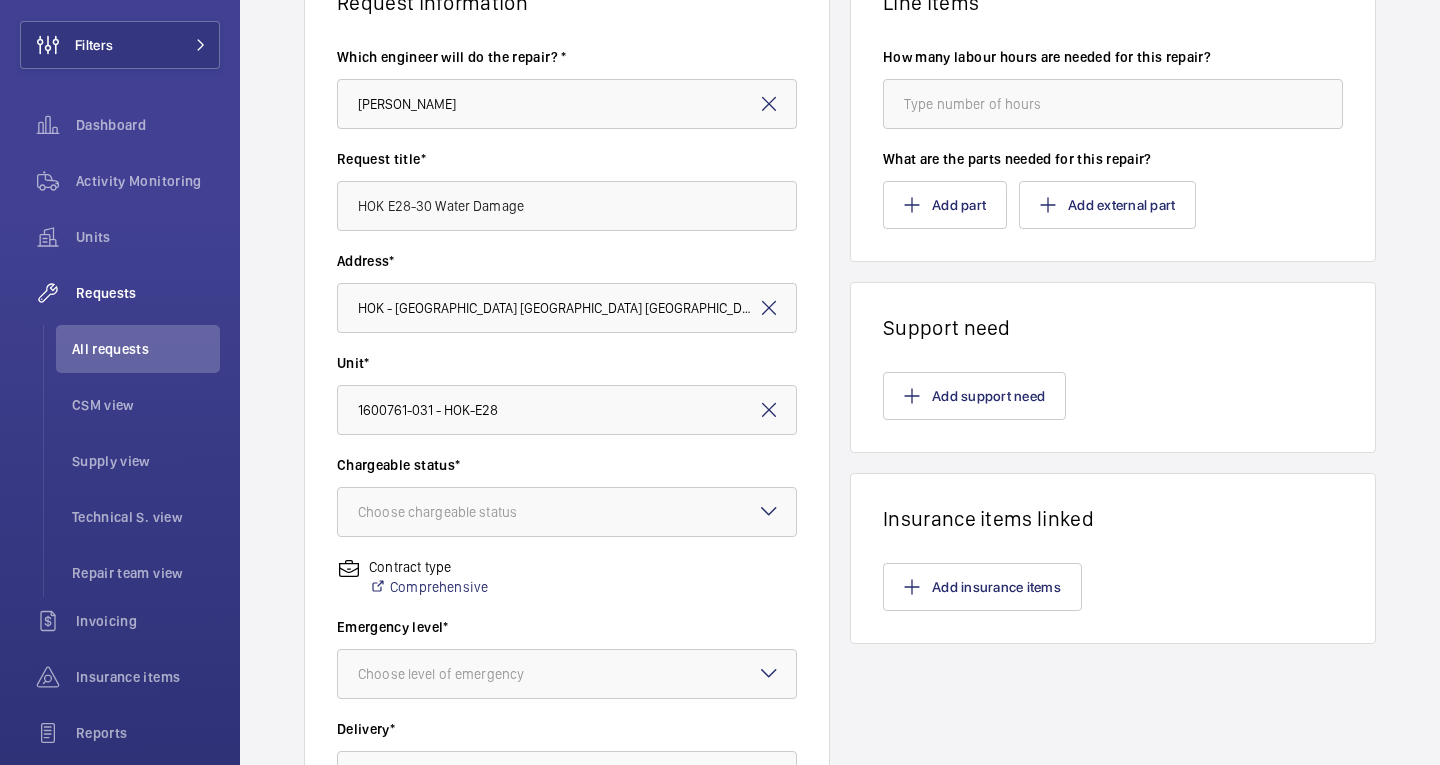 click on "Address* HOK - [GEOGRAPHIC_DATA] [GEOGRAPHIC_DATA] [GEOGRAPHIC_DATA], - [GEOGRAPHIC_DATA]" 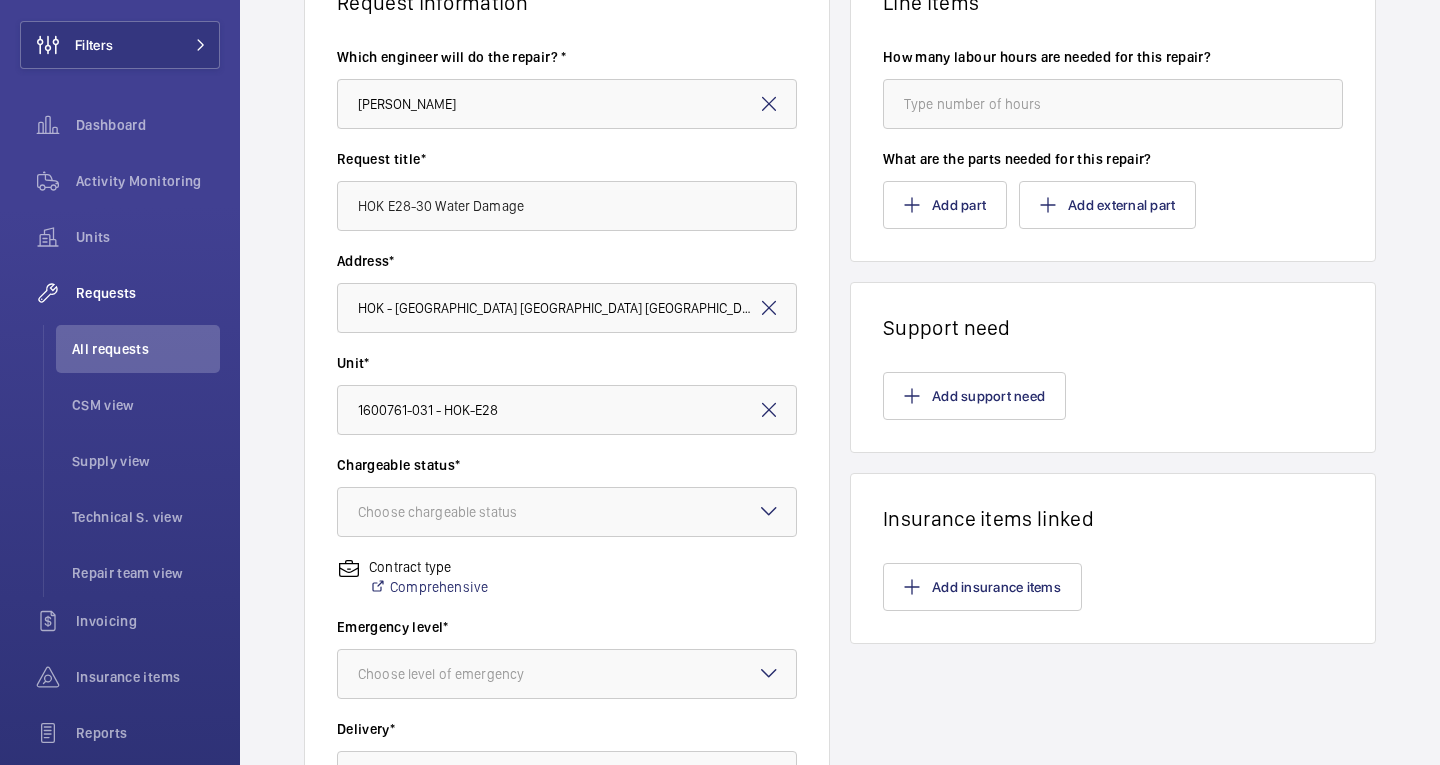 click on "Unit*" at bounding box center [567, 363] 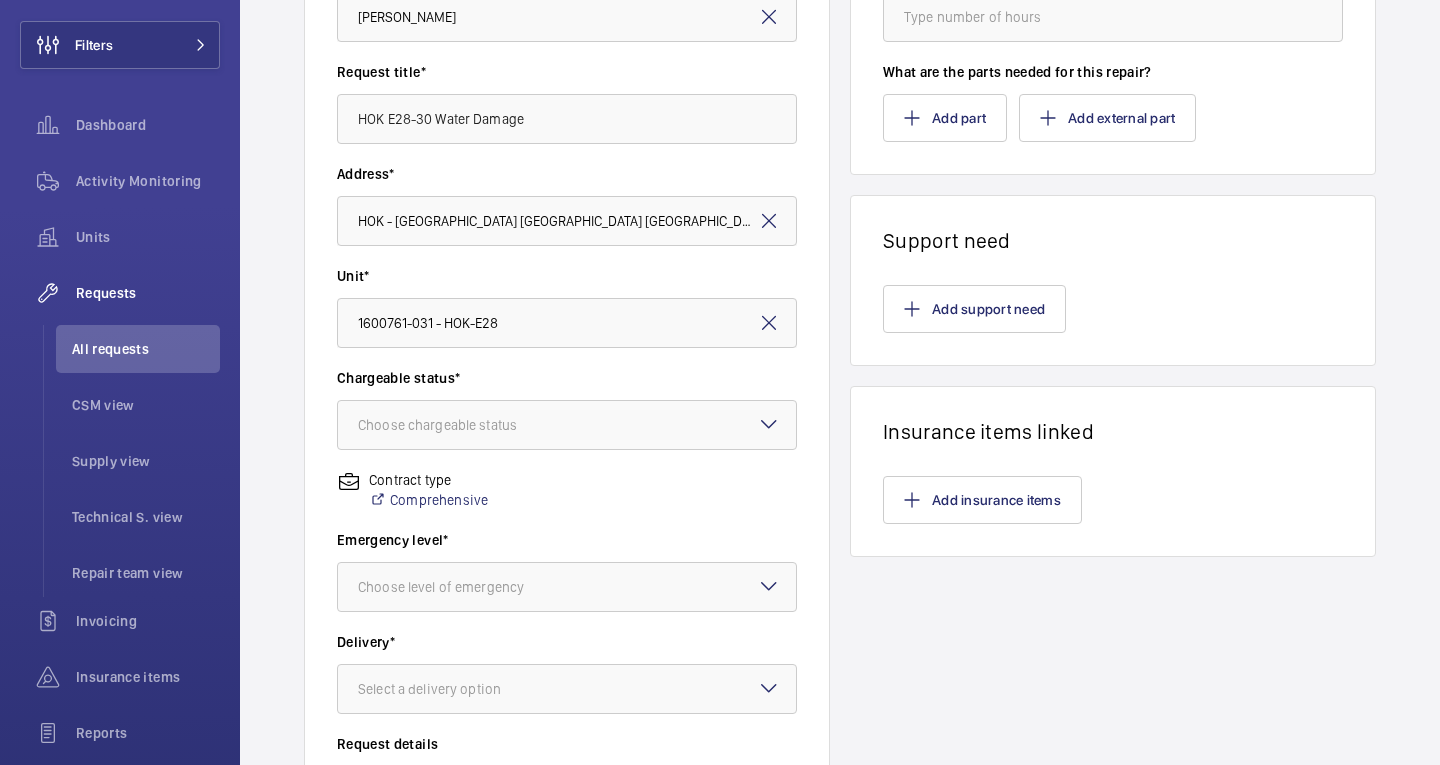 scroll, scrollTop: 300, scrollLeft: 0, axis: vertical 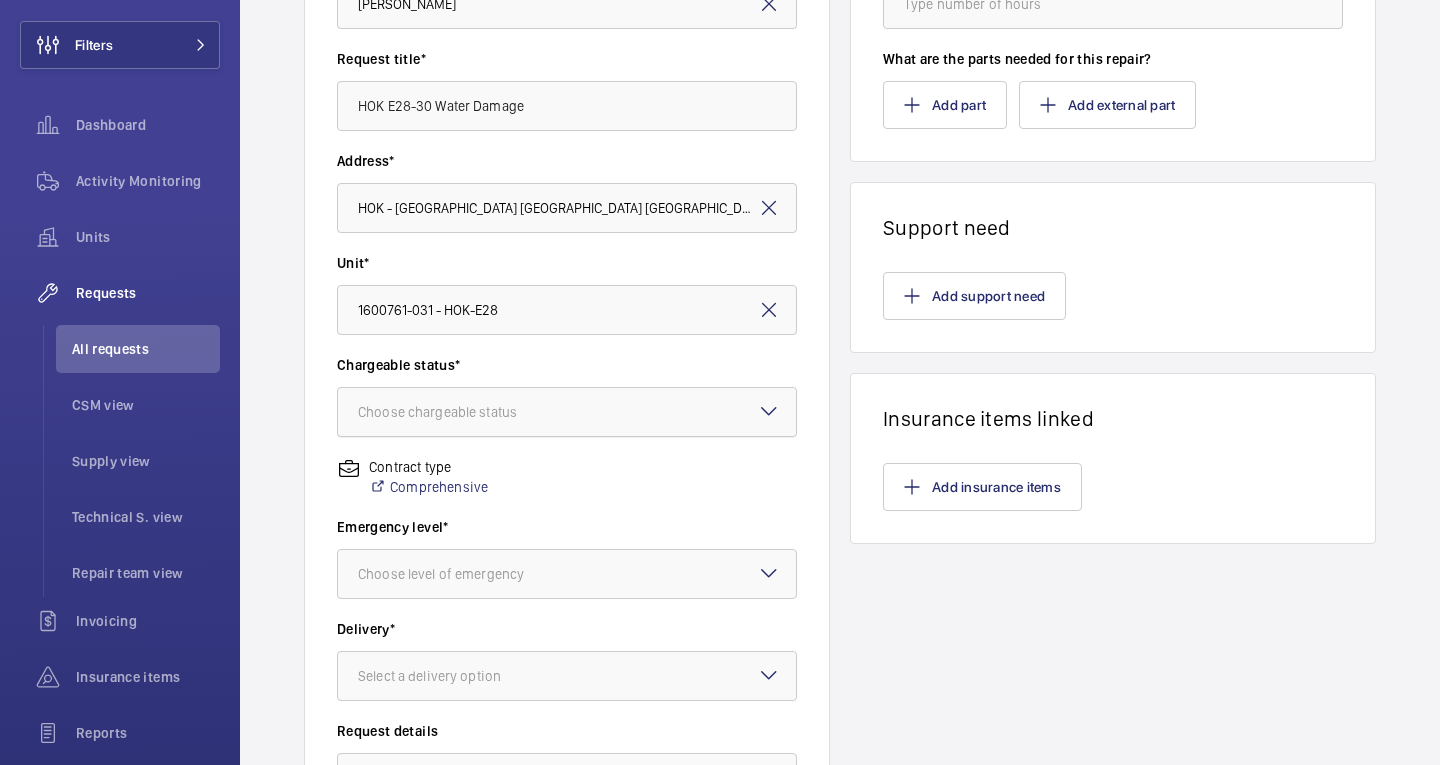 click on "Choose chargeable status" at bounding box center [462, 412] 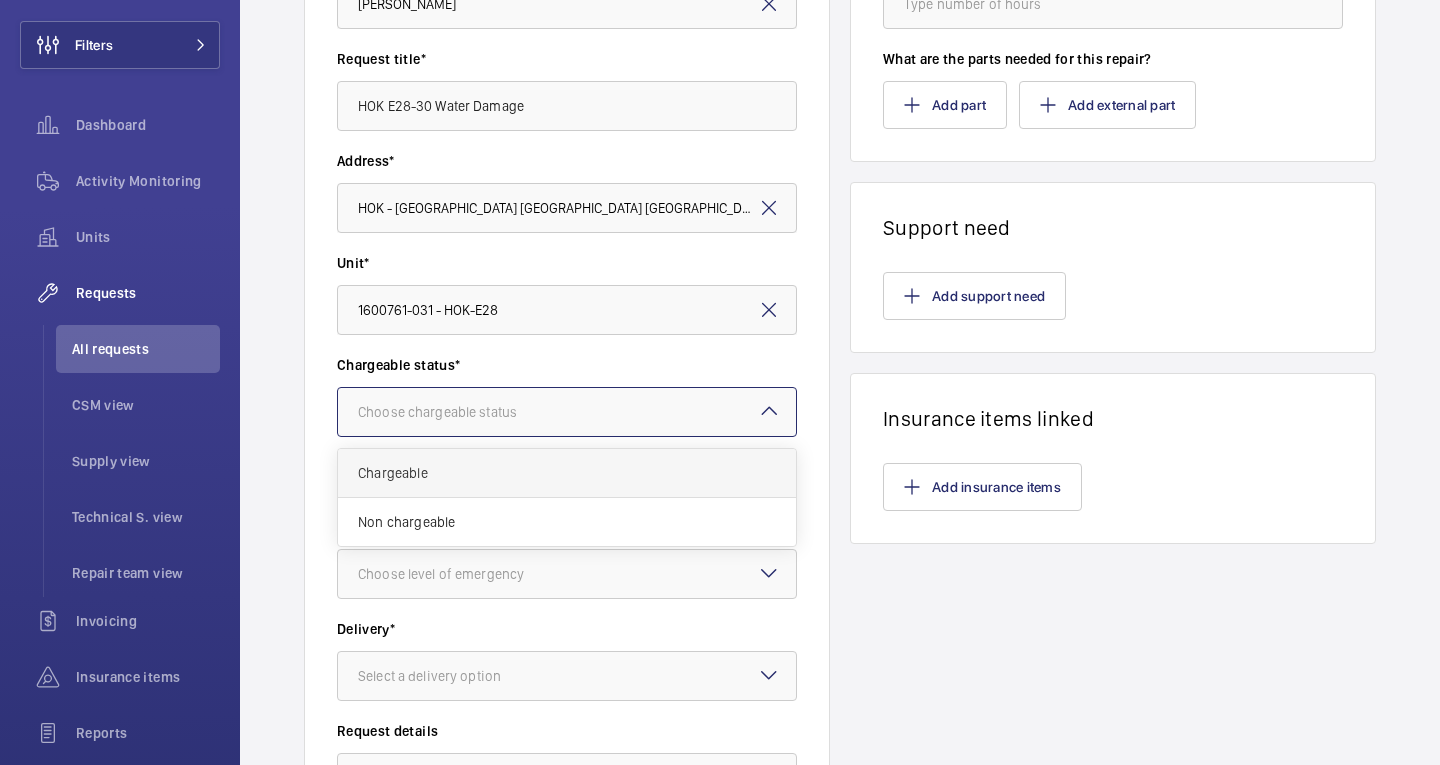 click on "Chargeable" at bounding box center [567, 473] 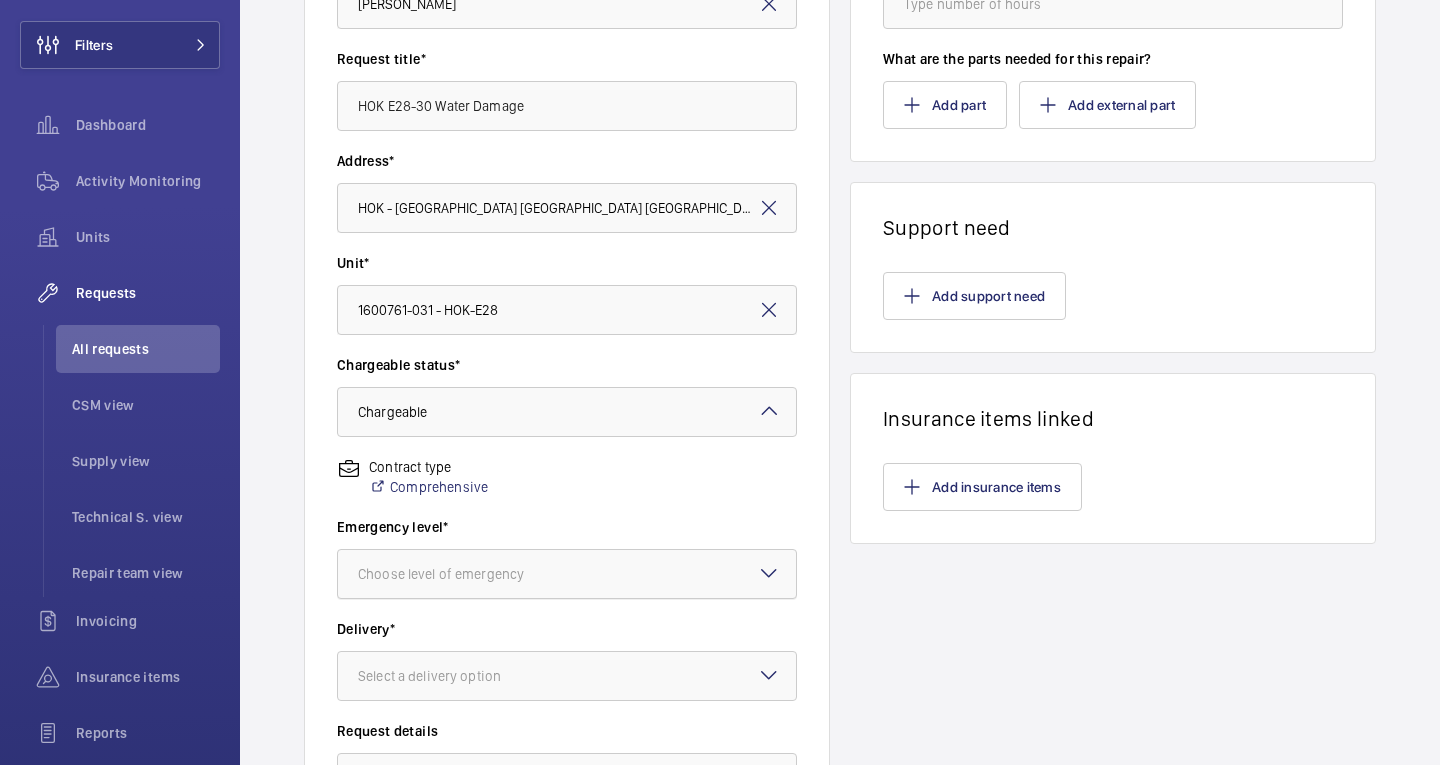 click on "Choose level of emergency" at bounding box center (466, 574) 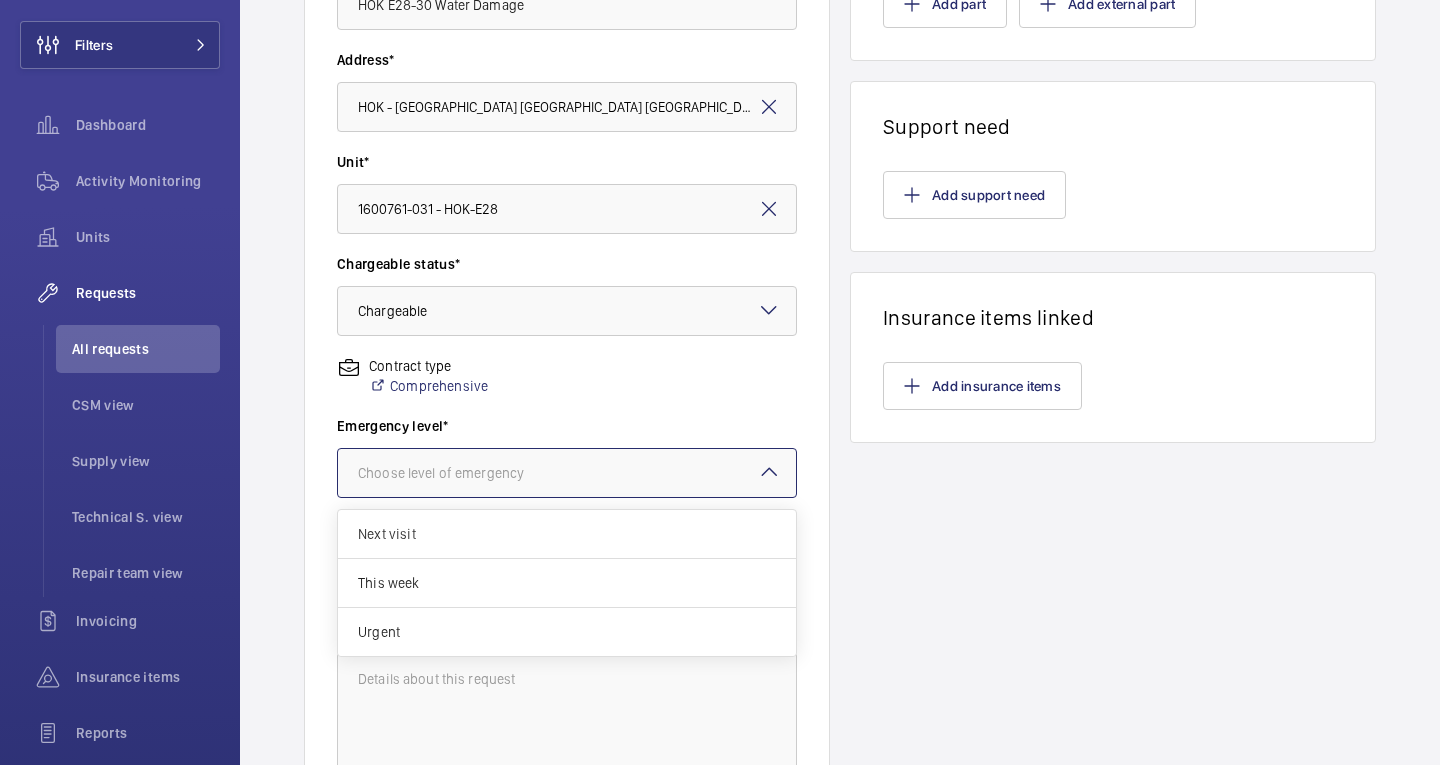 scroll, scrollTop: 500, scrollLeft: 0, axis: vertical 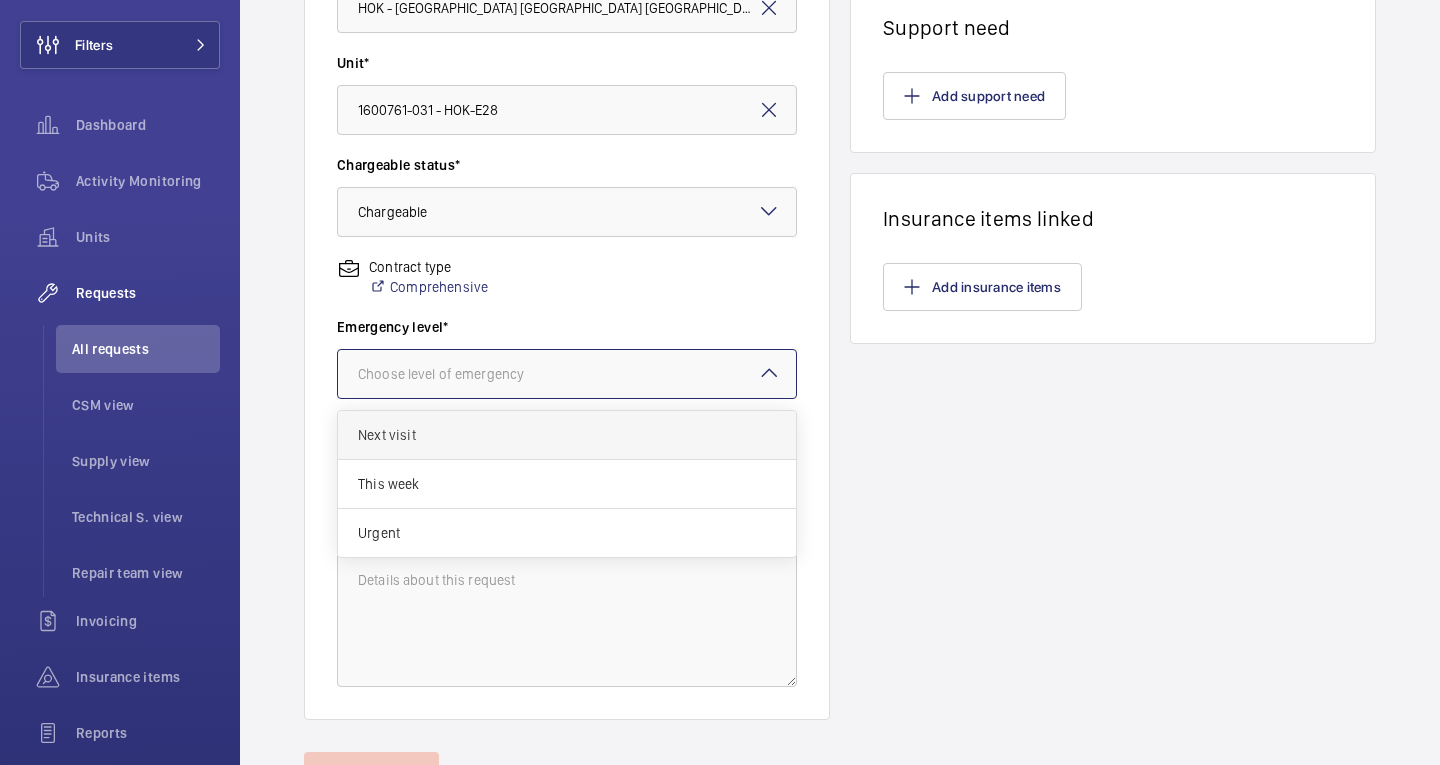 click on "Next visit" at bounding box center [567, 435] 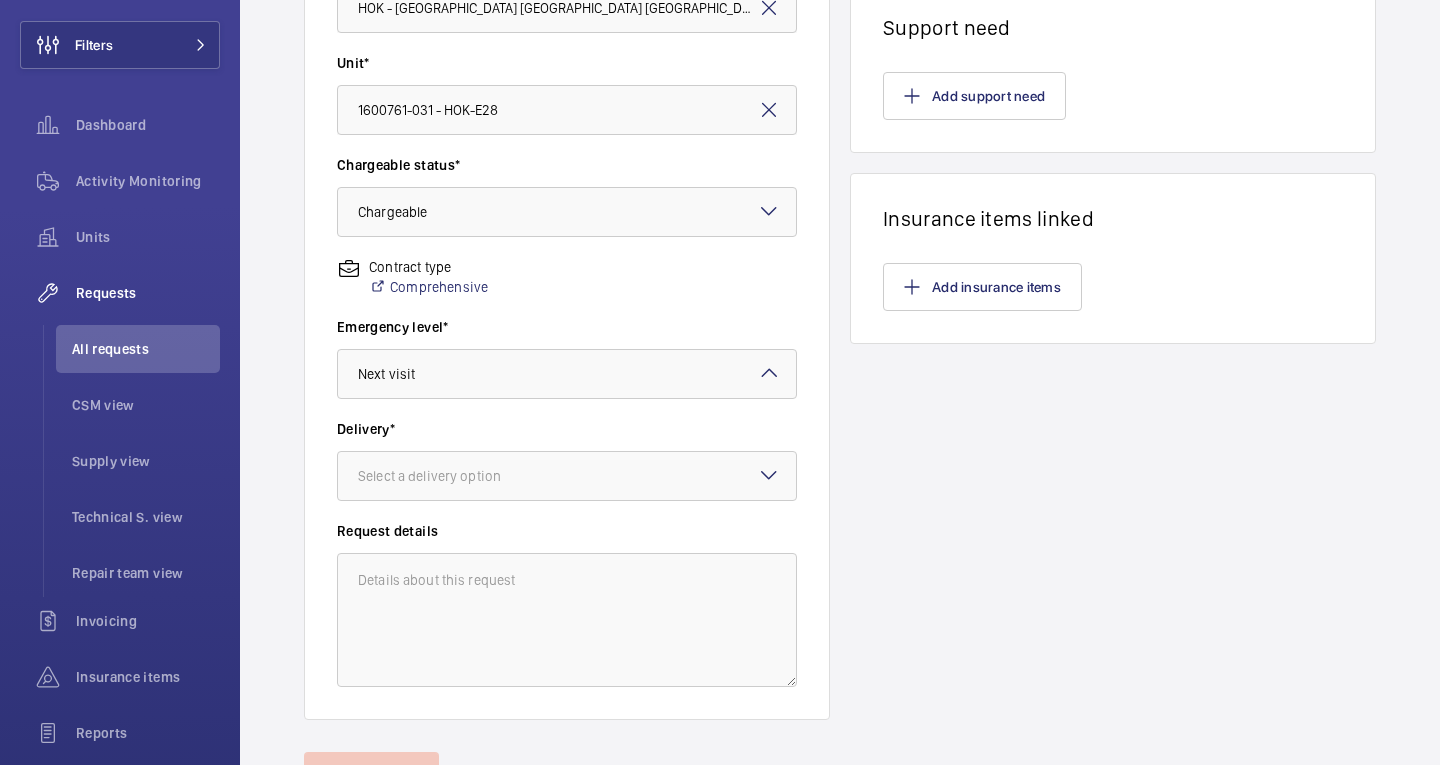 click on "Line items How many labour hours are needed for this repair? What are the parts needed for this repair?  Add part  Add external part  Support need  Add support need   Insurance items linked   Add insurance items" 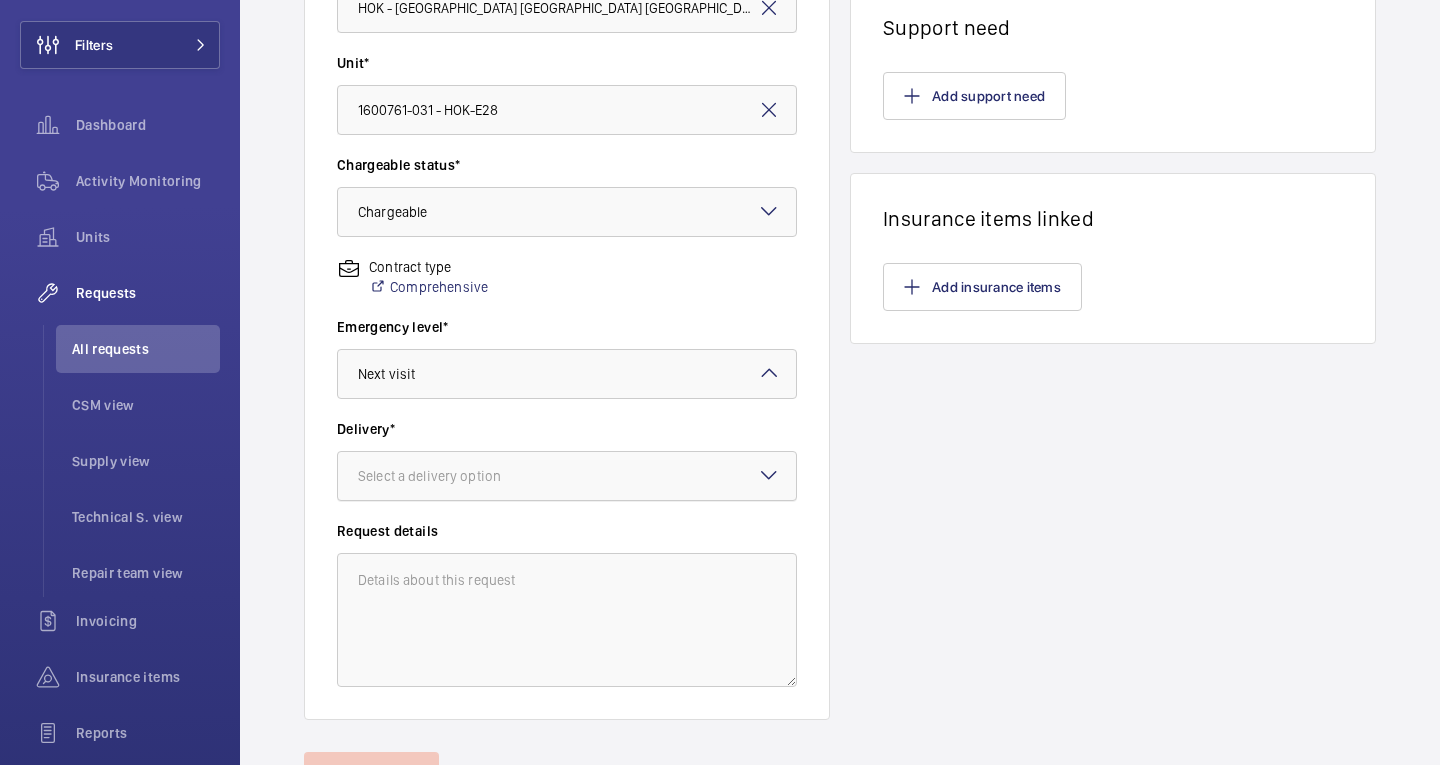 click at bounding box center [567, 476] 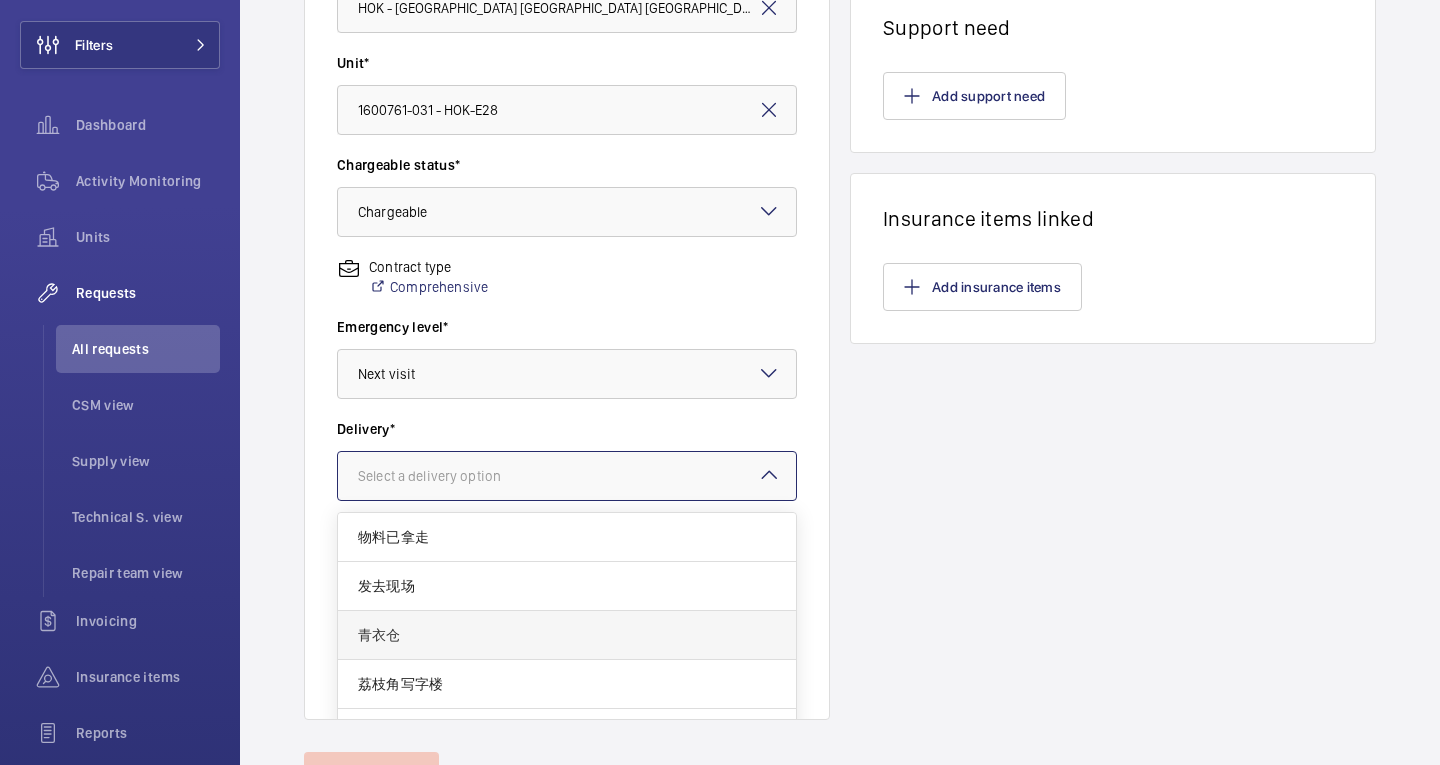 click on "青衣仓" at bounding box center [567, 635] 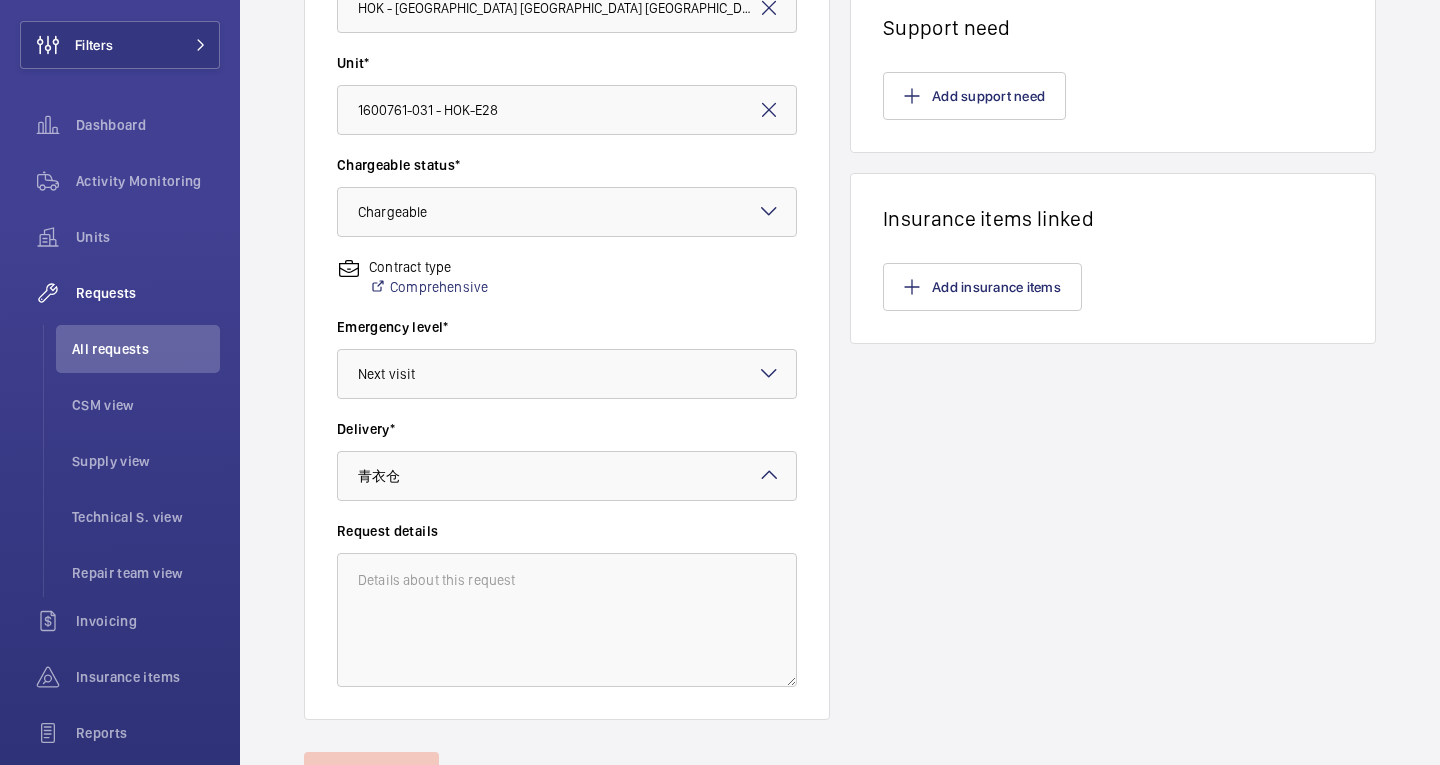 click on "Line items How many labour hours are needed for this repair? What are the parts needed for this repair?  Add part  Add external part  Support need  Add support need   Insurance items linked   Add insurance items" 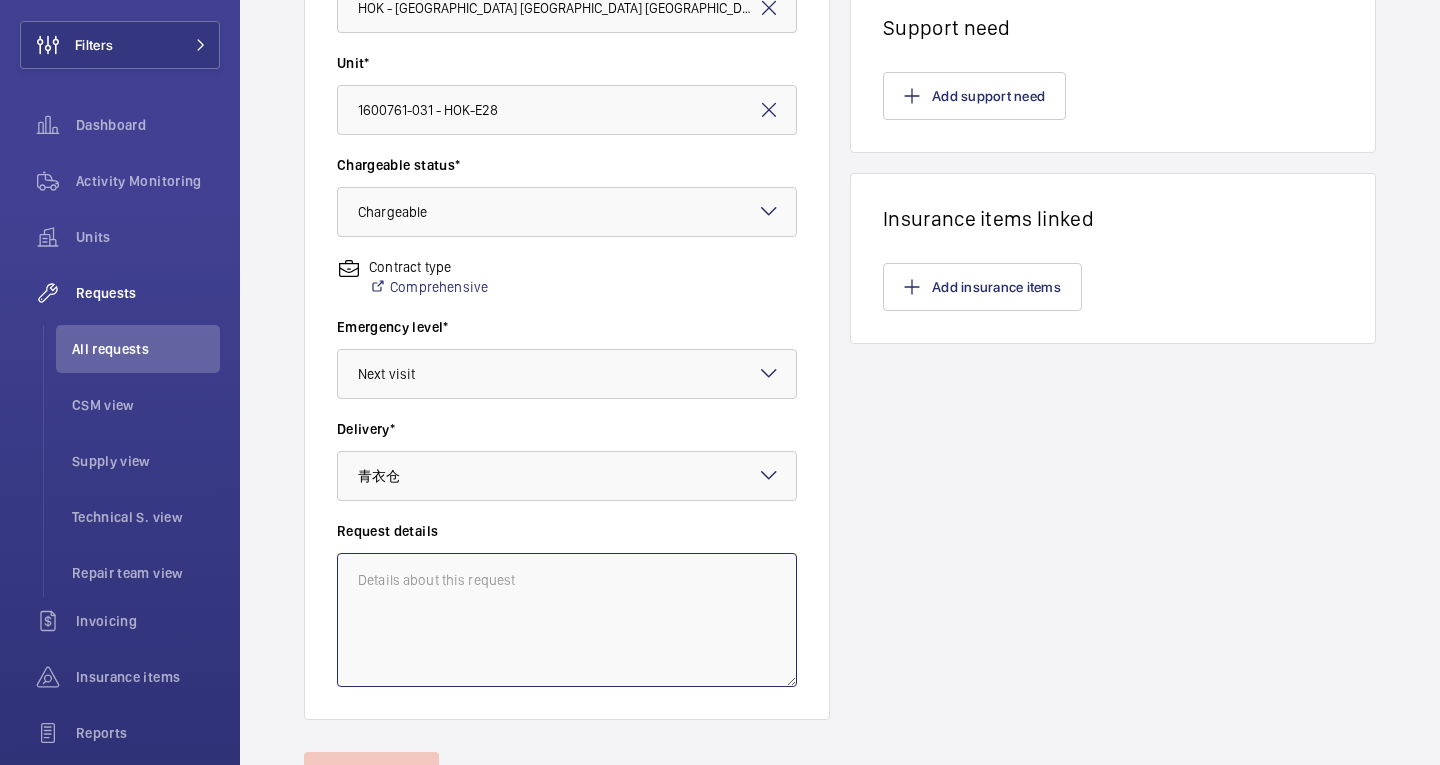 click at bounding box center (567, 620) 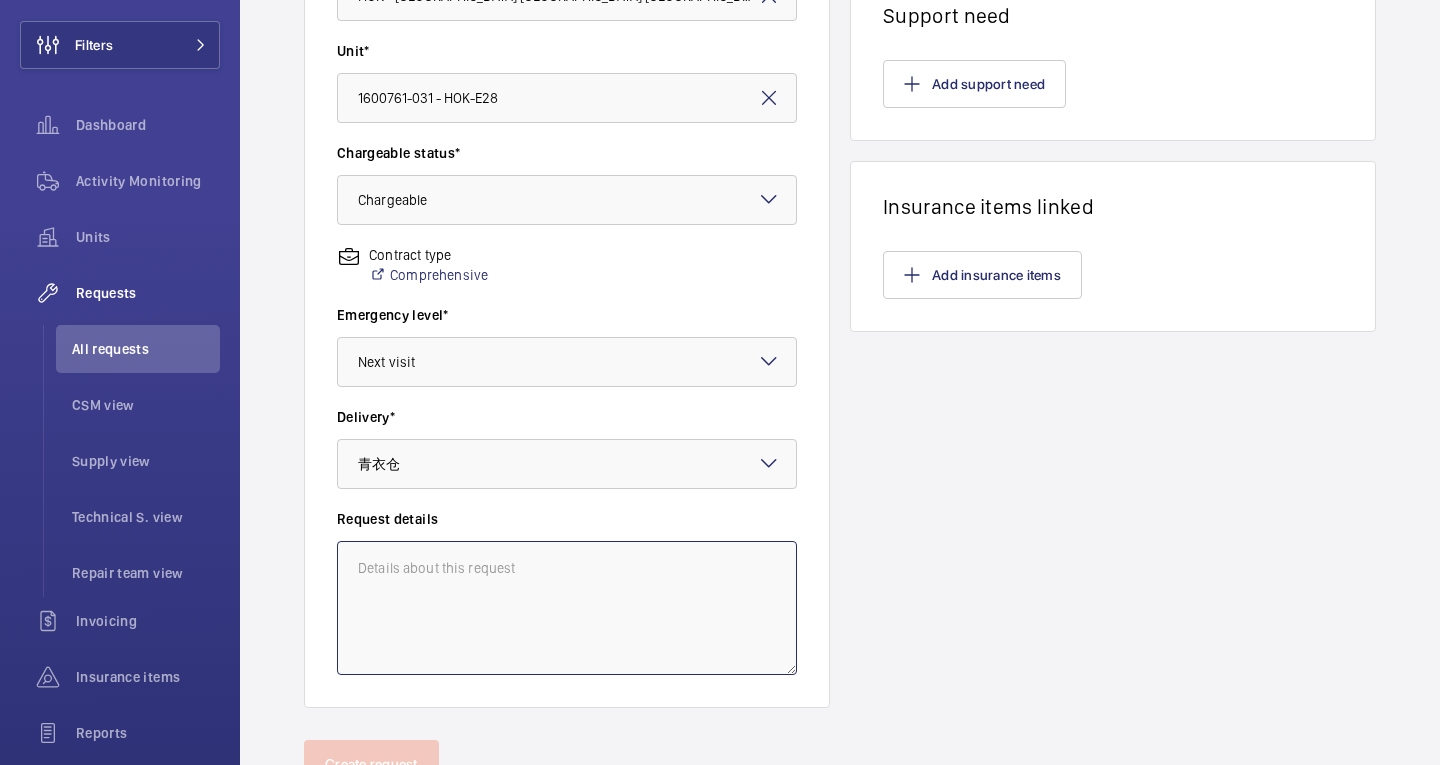 scroll, scrollTop: 599, scrollLeft: 0, axis: vertical 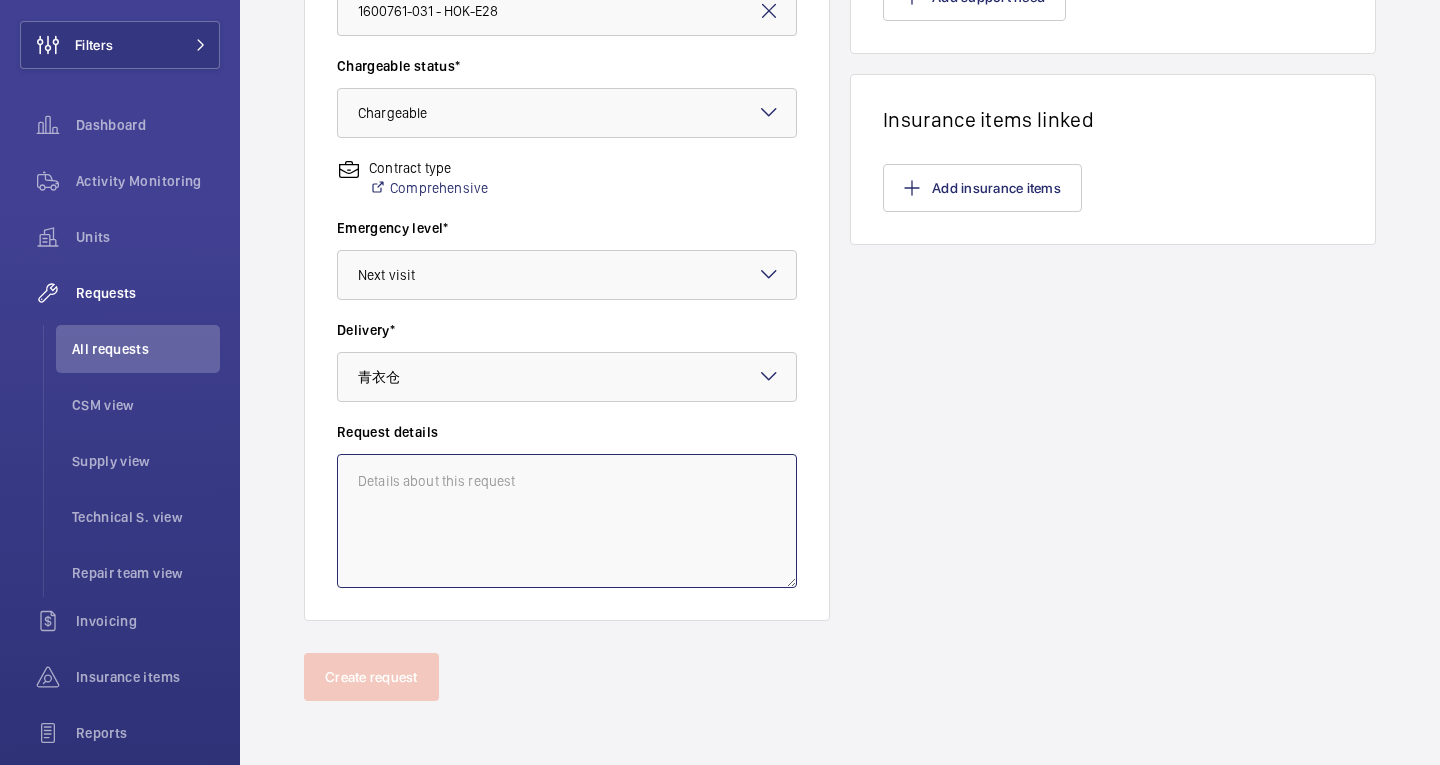click at bounding box center (567, 521) 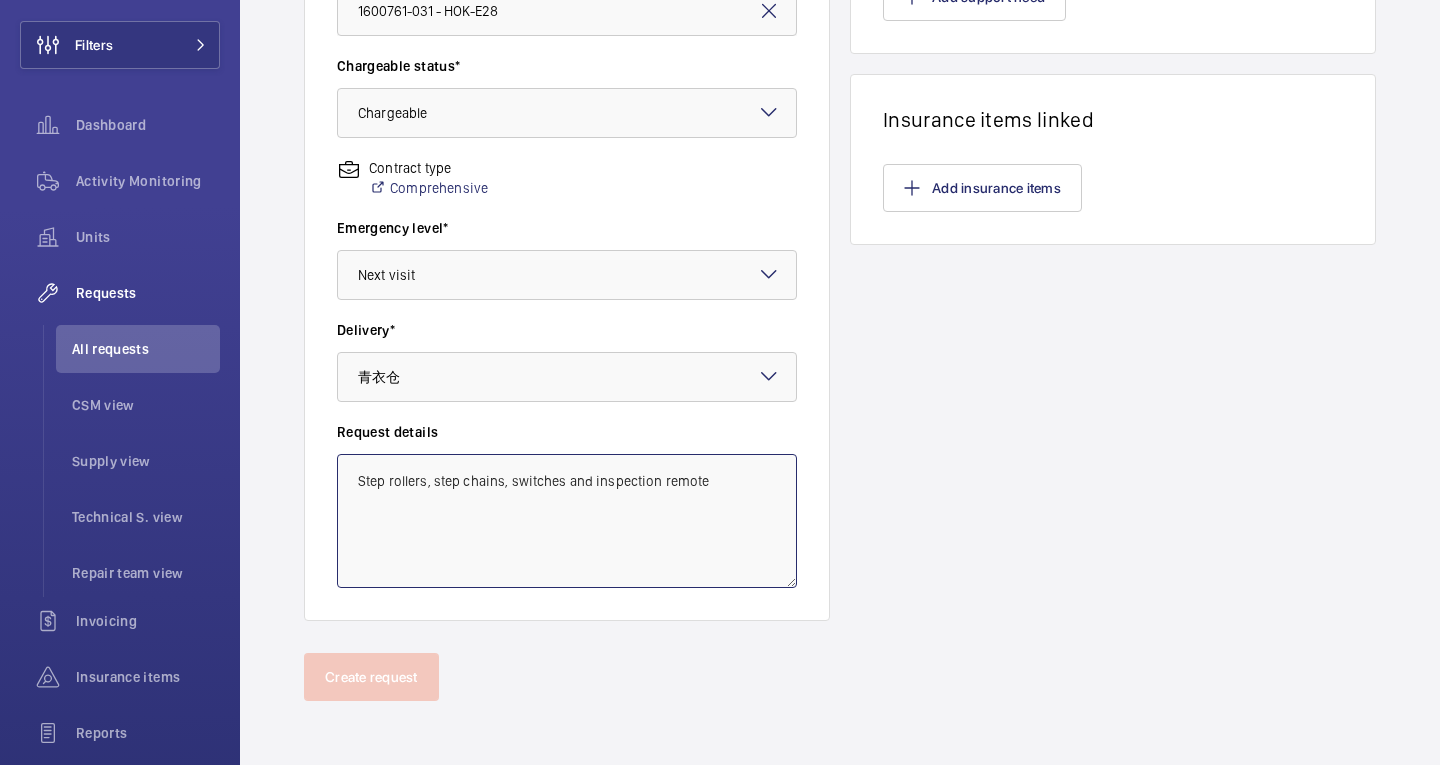 type on "Step rollers, step chains, switches and inspection remote" 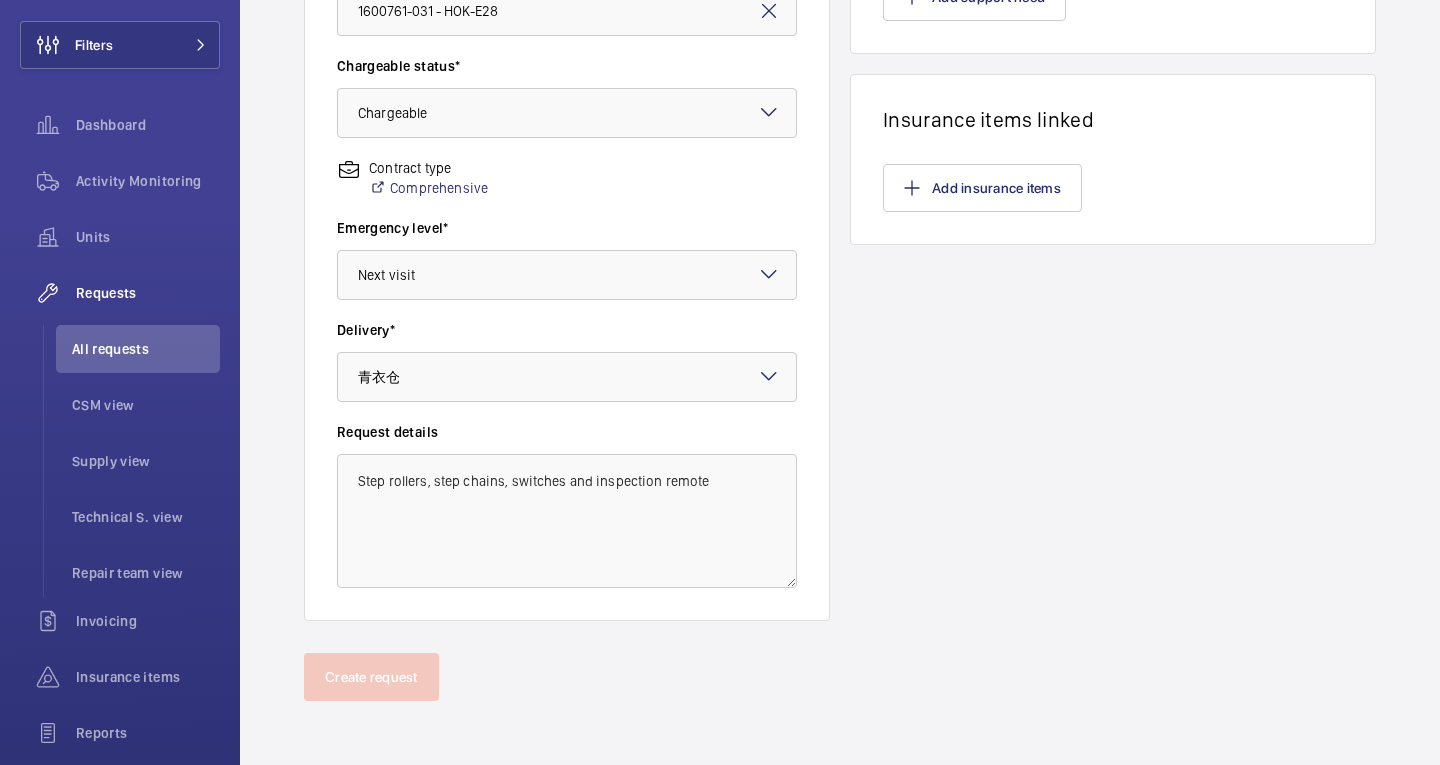 click on "Request information  Which engineer will do the repair? * [PERSON_NAME] Fai Request title* HOK E28-30 Water Damage Address* HOK - [GEOGRAPHIC_DATA] [GEOGRAPHIC_DATA] [GEOGRAPHIC_DATA], - [GEOGRAPHIC_DATA] Unit* 1600761-031 - HOK-E28 Chargeable status* Choose chargeable status × Chargeable × Contract type  Comprehensive  Emergency level* Choose level of emergency × Next visit × Delivery* Select a delivery option × 青衣仓 × Request details Step rollers, step chains, switches and inspection remote Line items How many labour hours are needed for this repair? What are the parts needed for this repair?  Add part  Add external part  Support need  Add support need   Insurance items linked   Add insurance items" 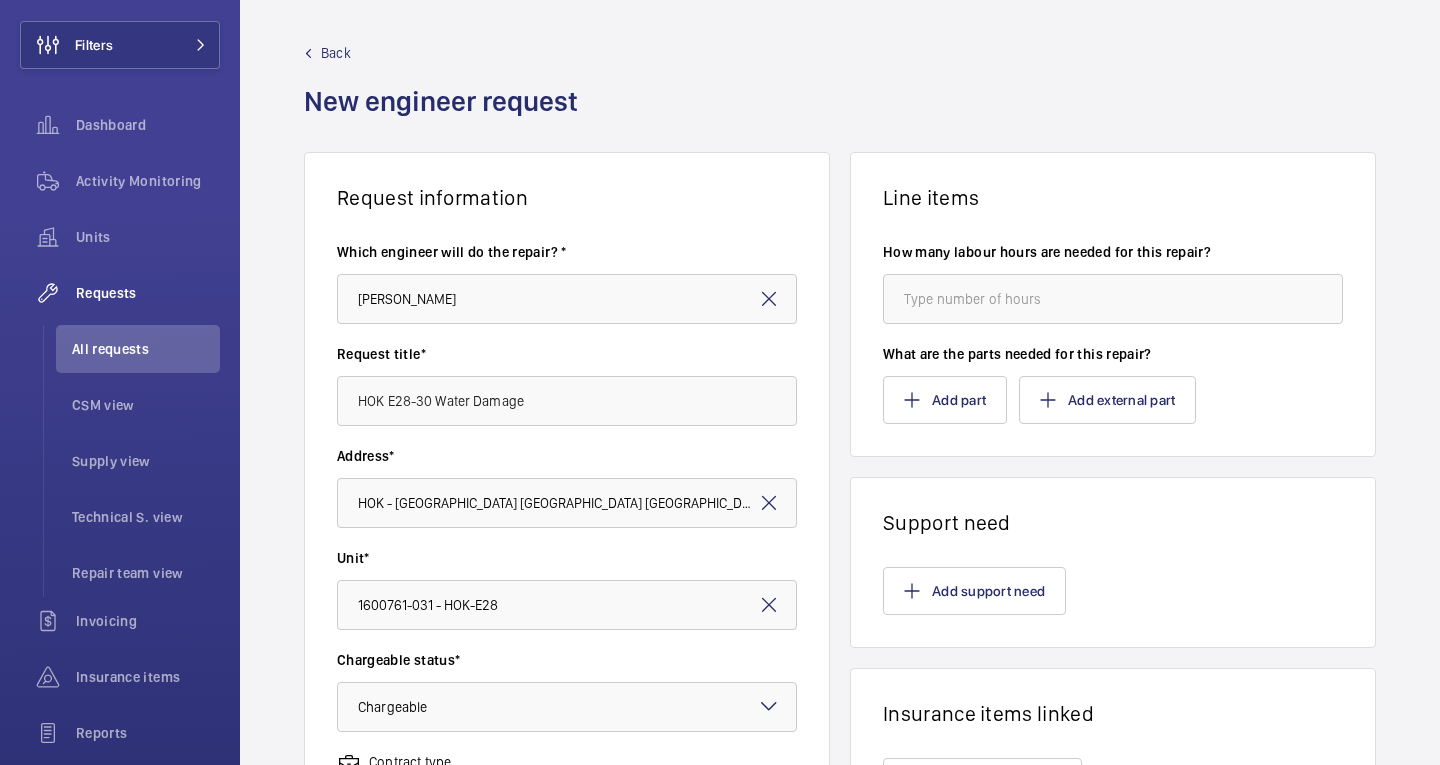 scroll, scrollTop: 0, scrollLeft: 0, axis: both 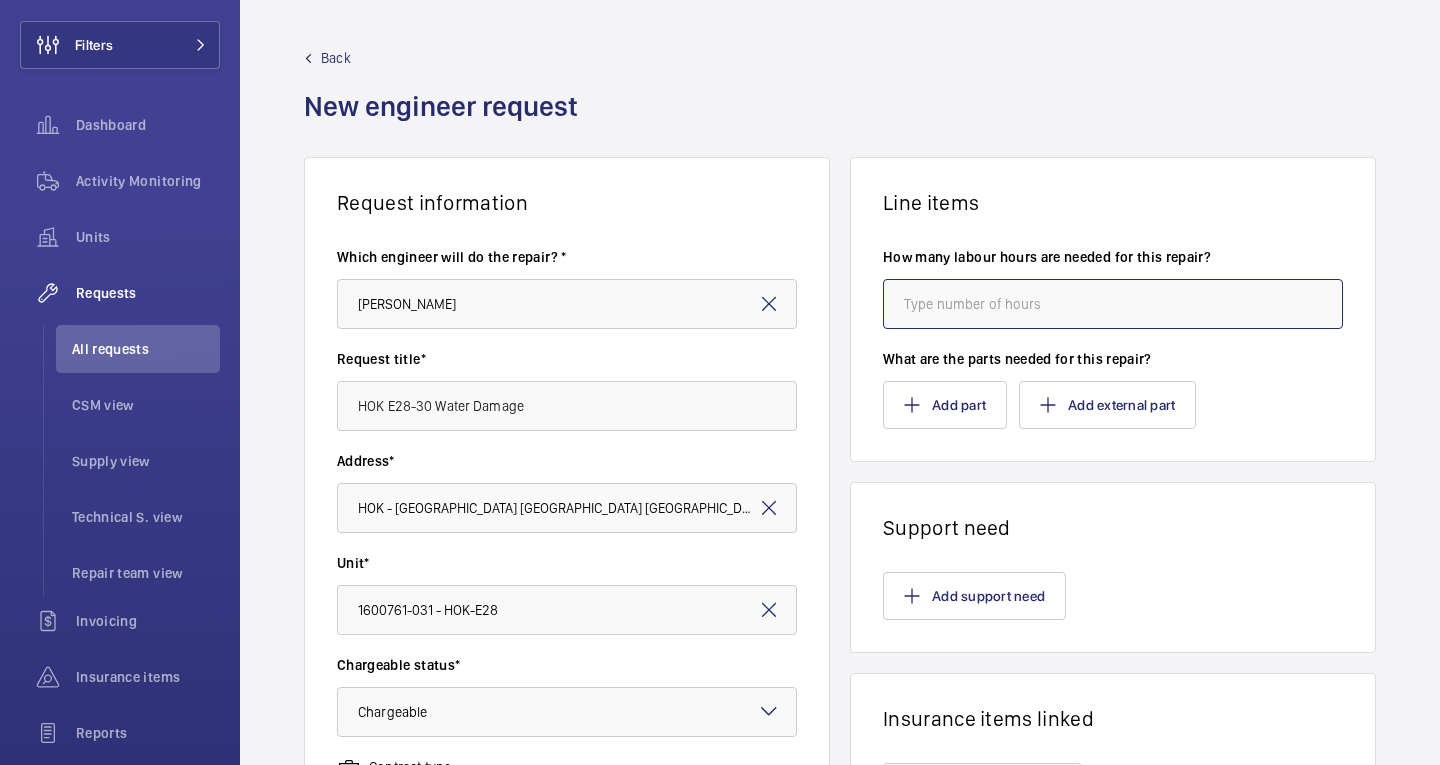 click 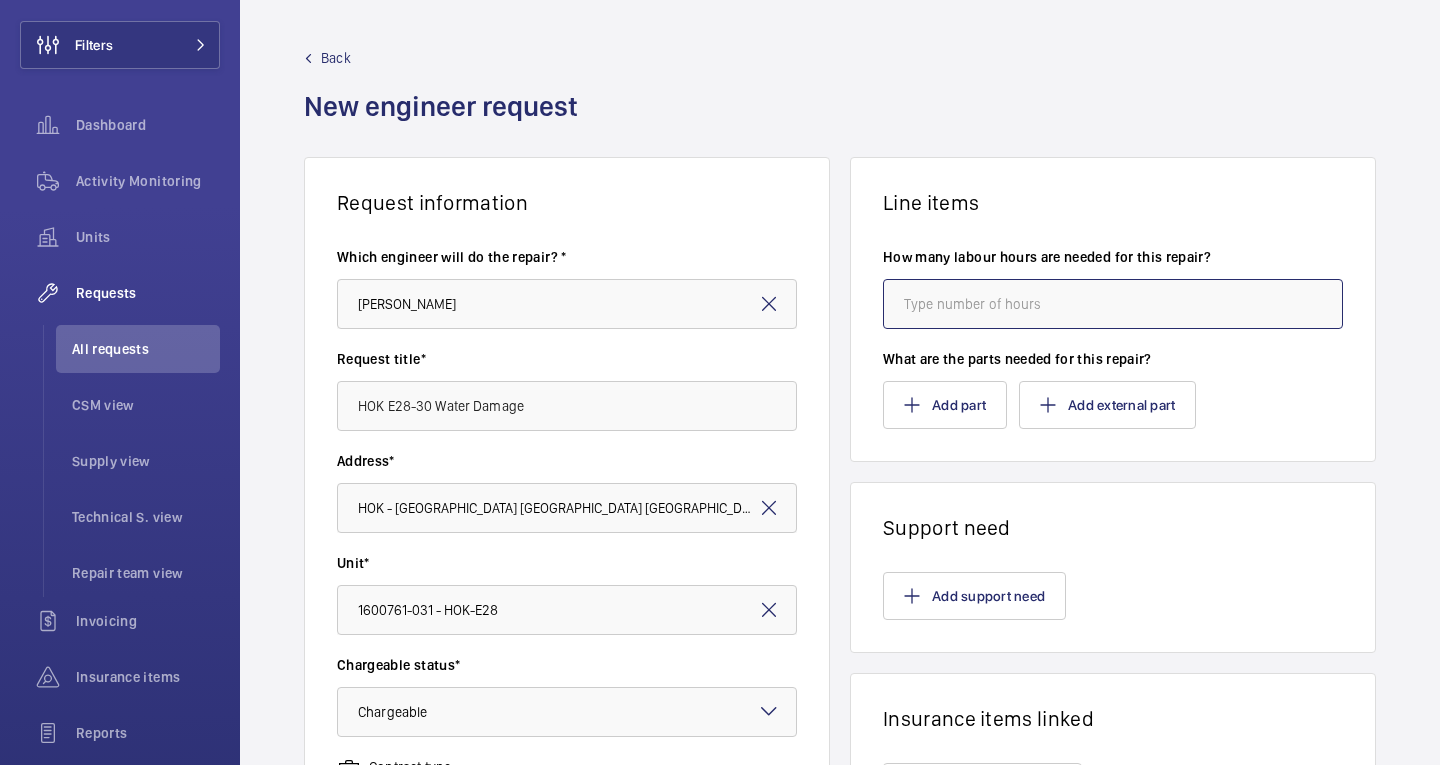 click 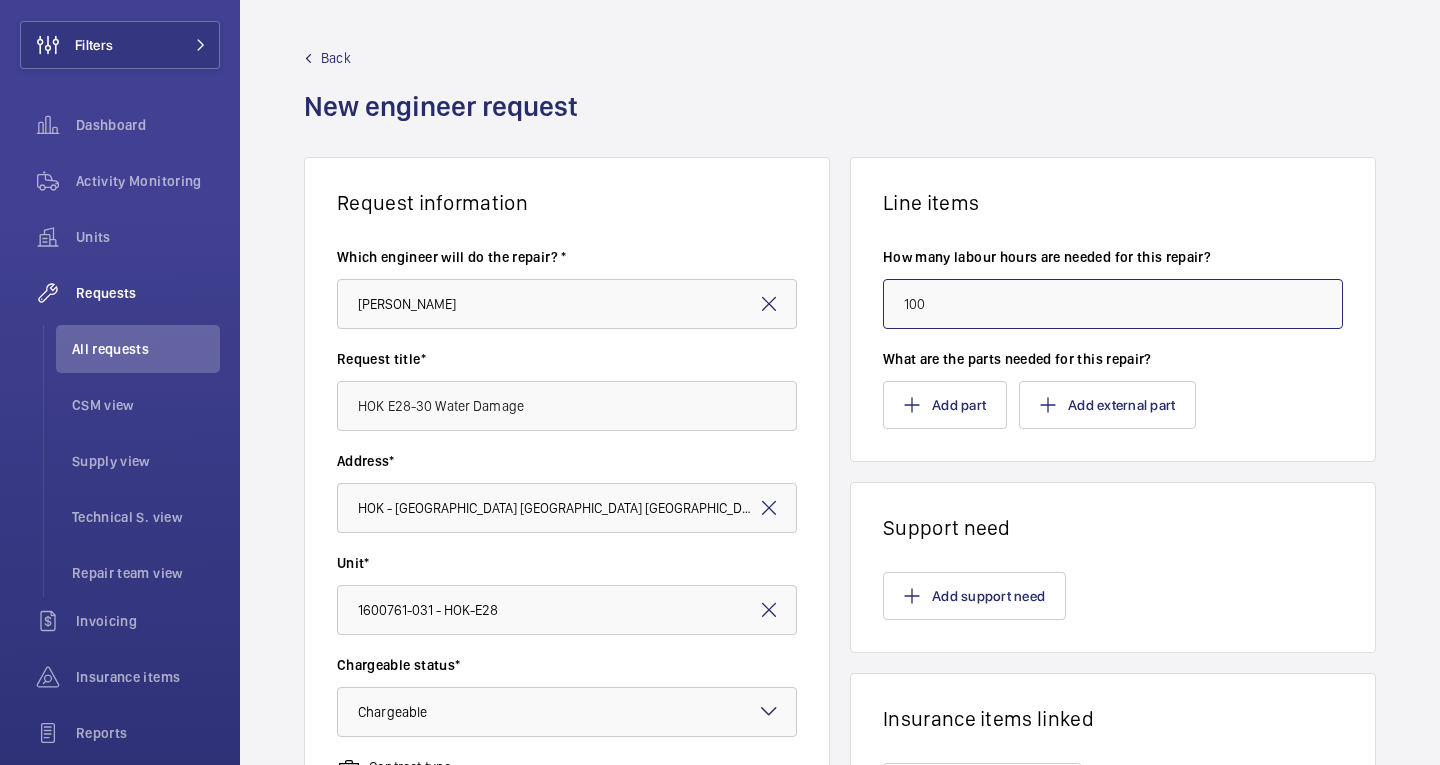 type on "100" 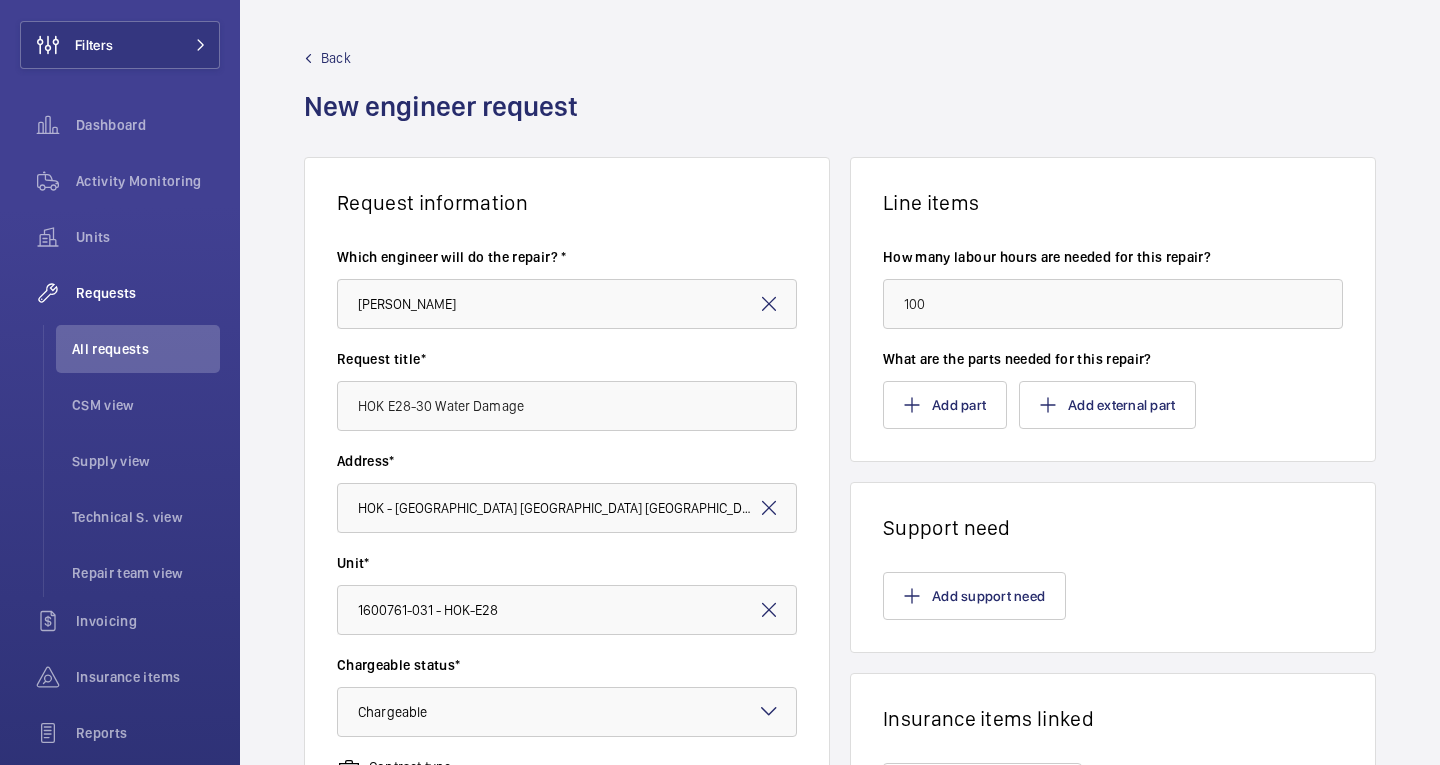 click on "How many labour hours are needed for this repair? 100 What are the parts needed for this repair?  Add part  Add external part" 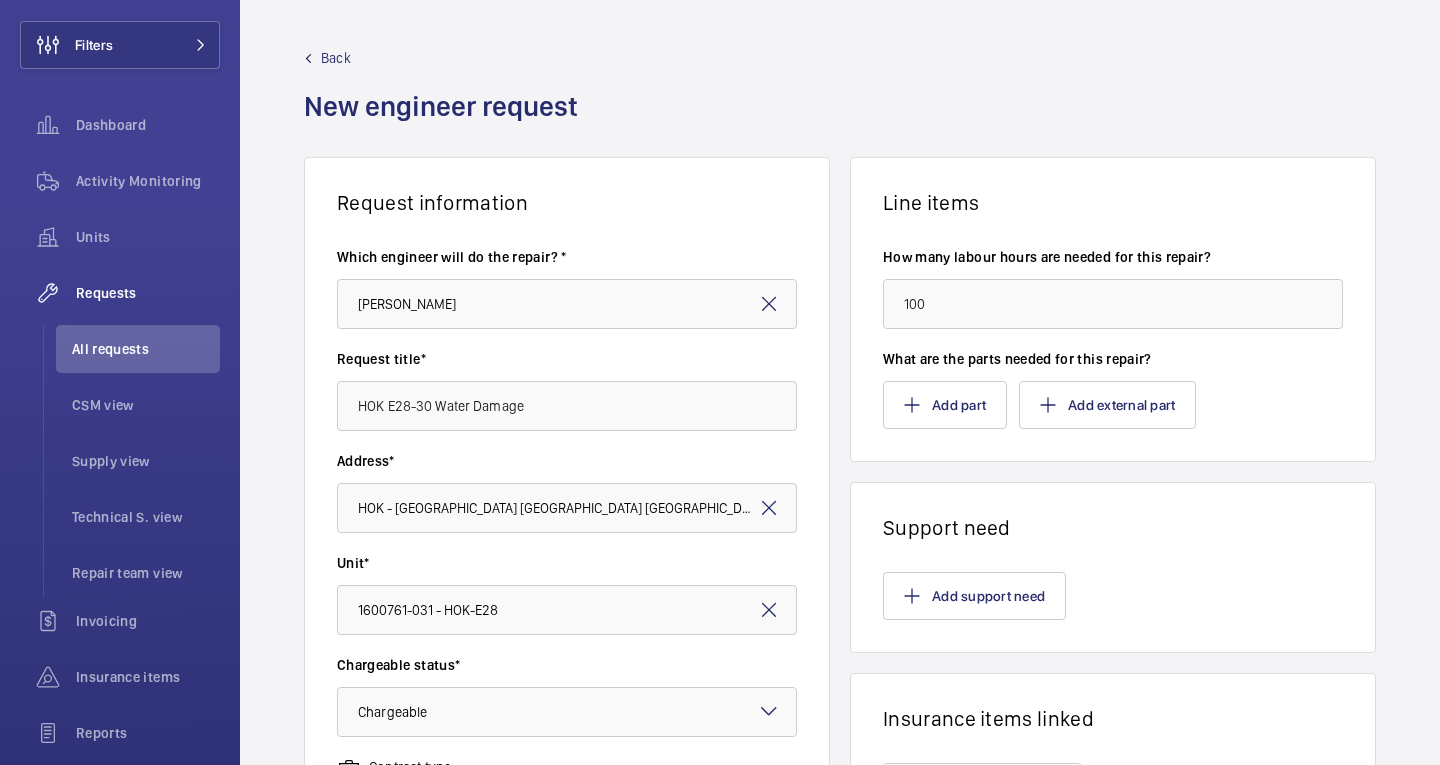 click on "How many labour hours are needed for this repair? 100 What are the parts needed for this repair?  Add part  Add external part" 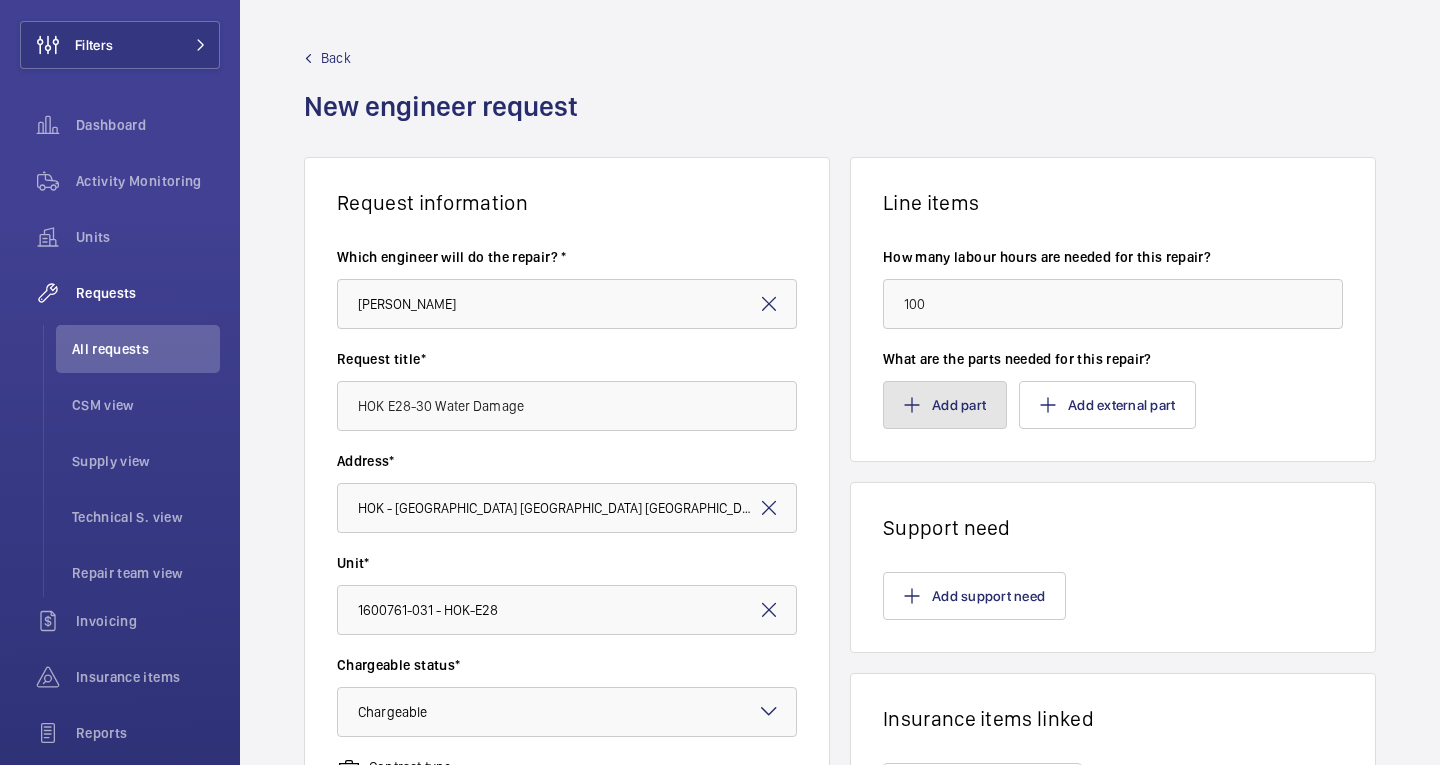 click on "Add part" 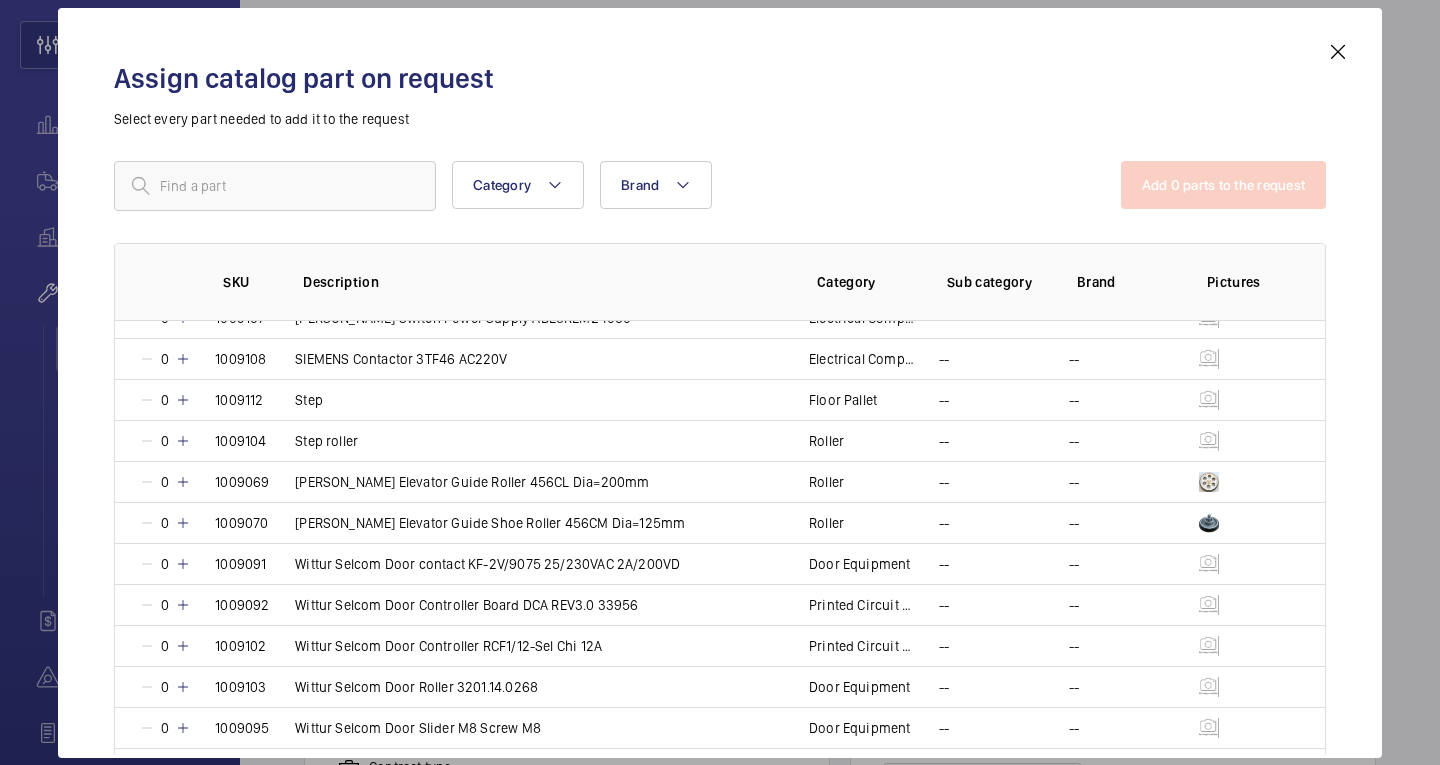 scroll, scrollTop: 1400, scrollLeft: 0, axis: vertical 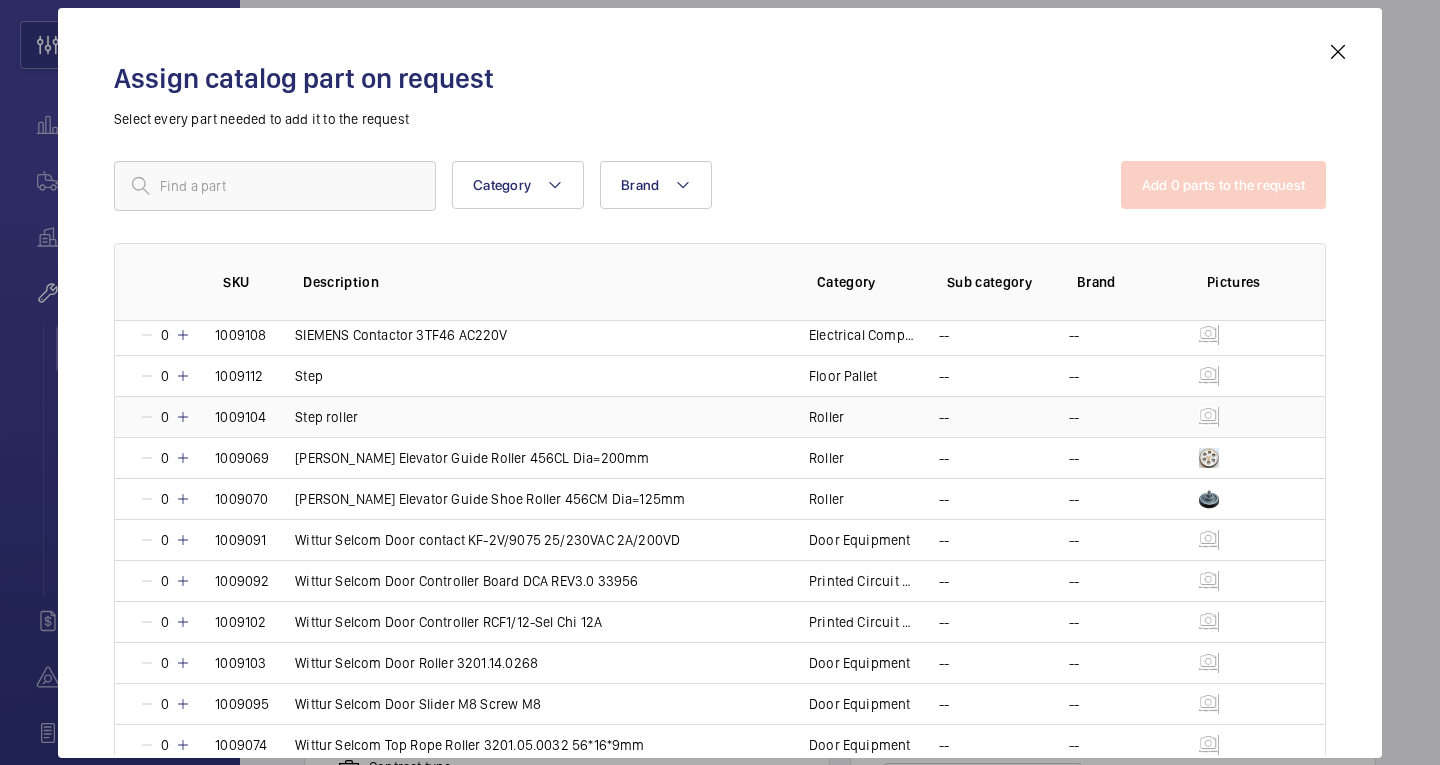 click on "Step roller" at bounding box center [528, 416] 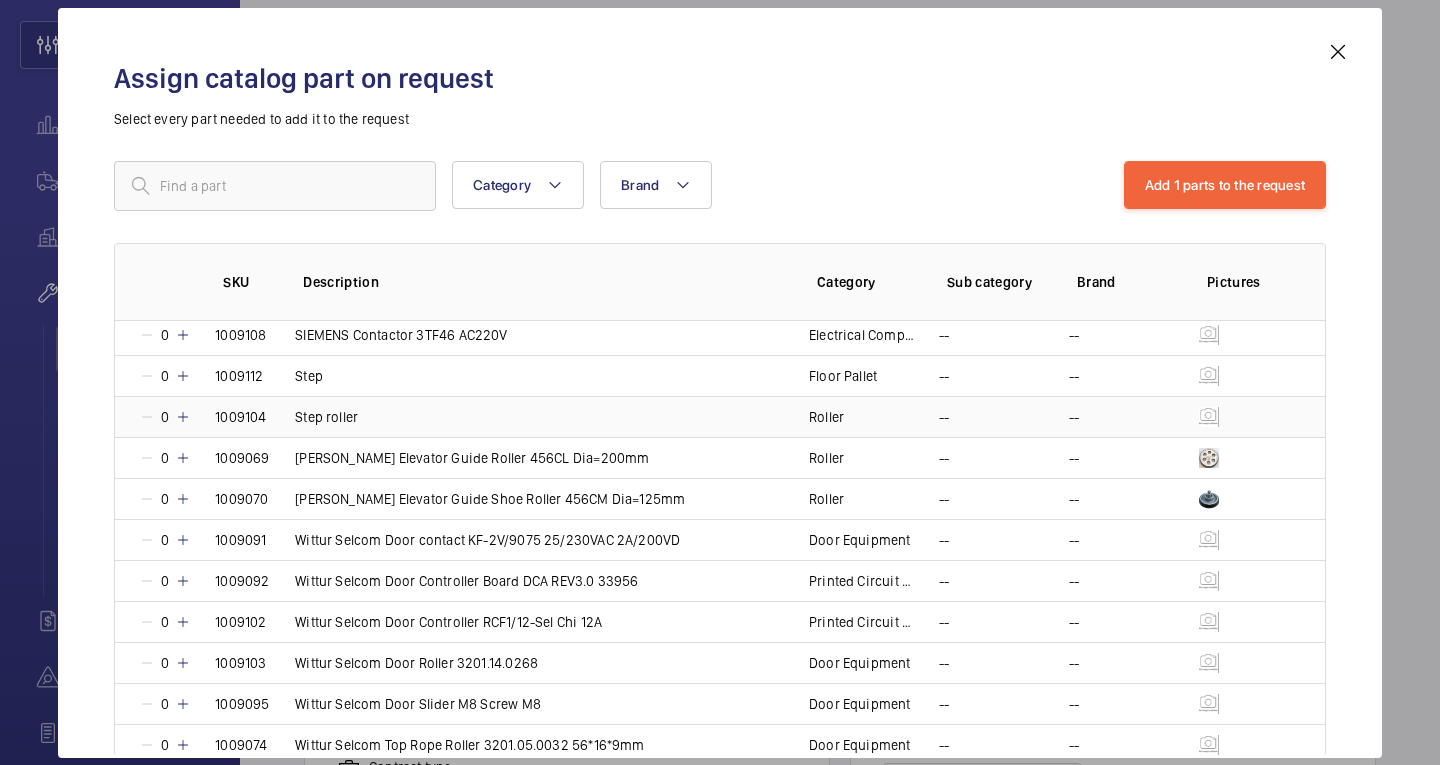 click at bounding box center [183, 417] 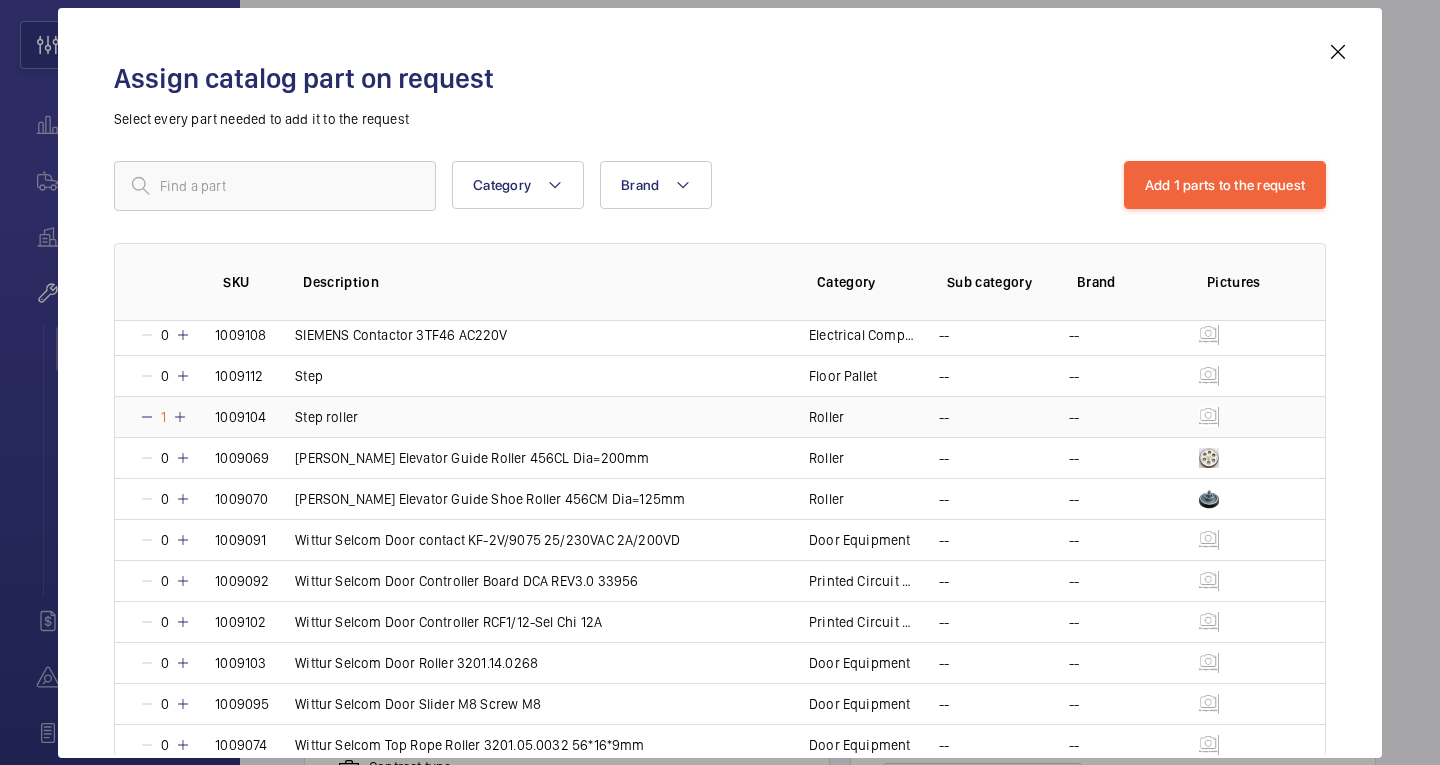 click at bounding box center [180, 417] 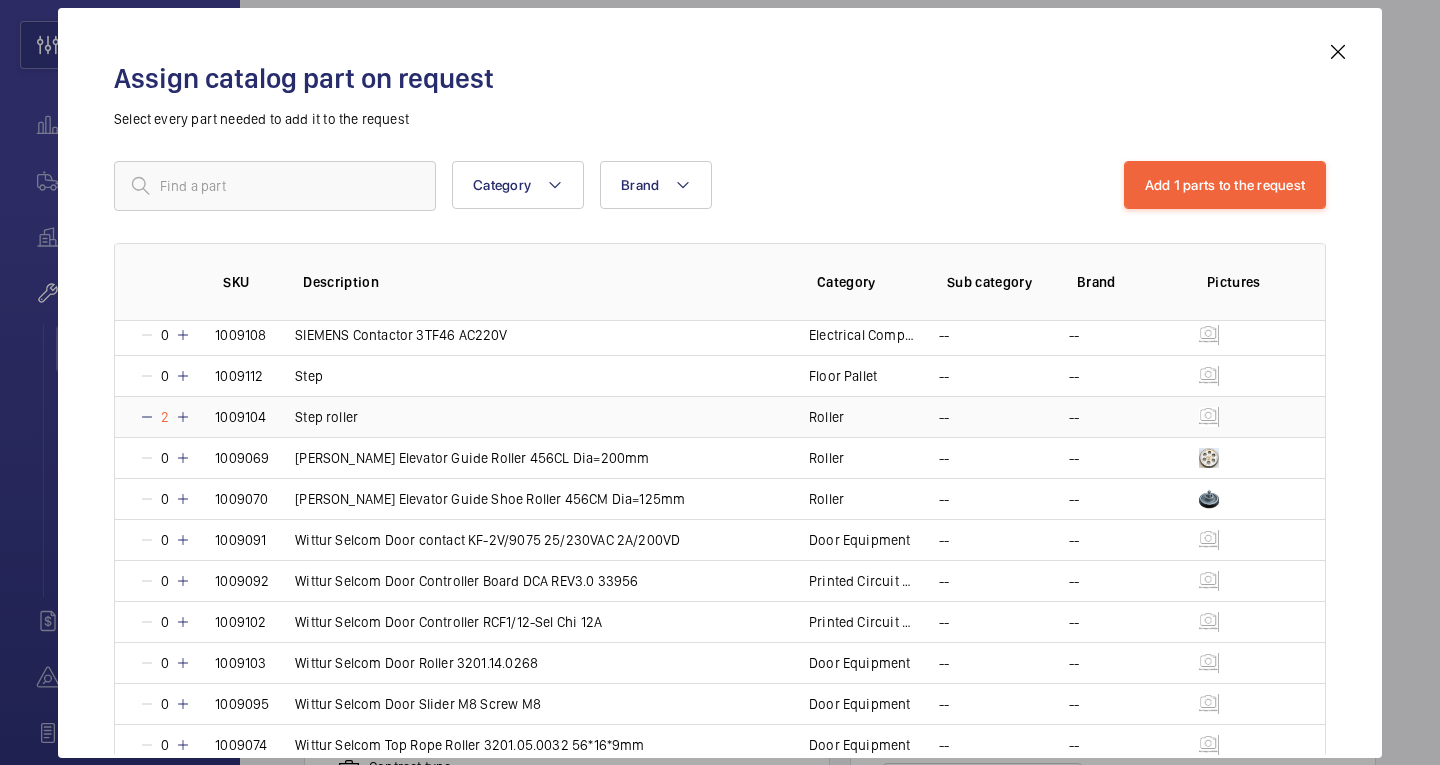 click at bounding box center [183, 417] 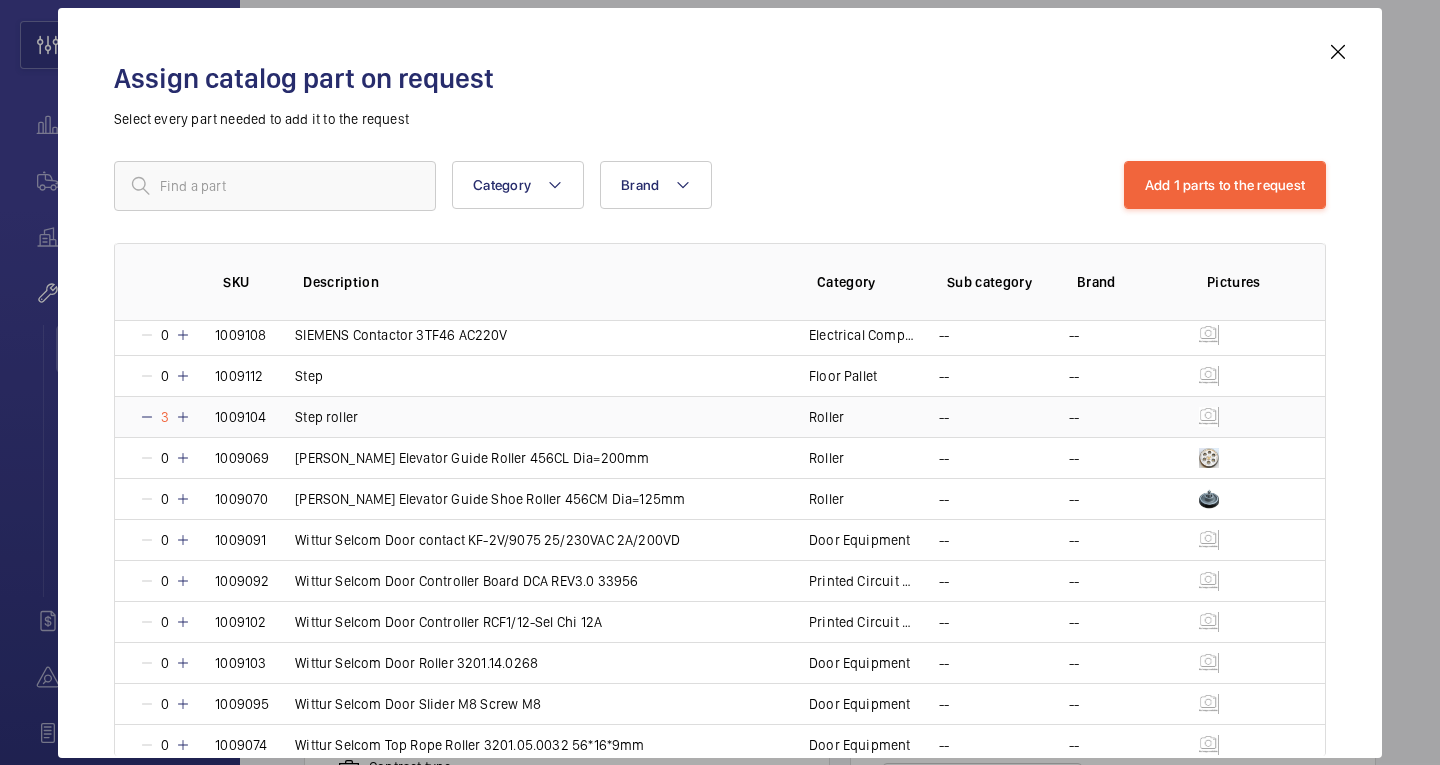 click at bounding box center (183, 417) 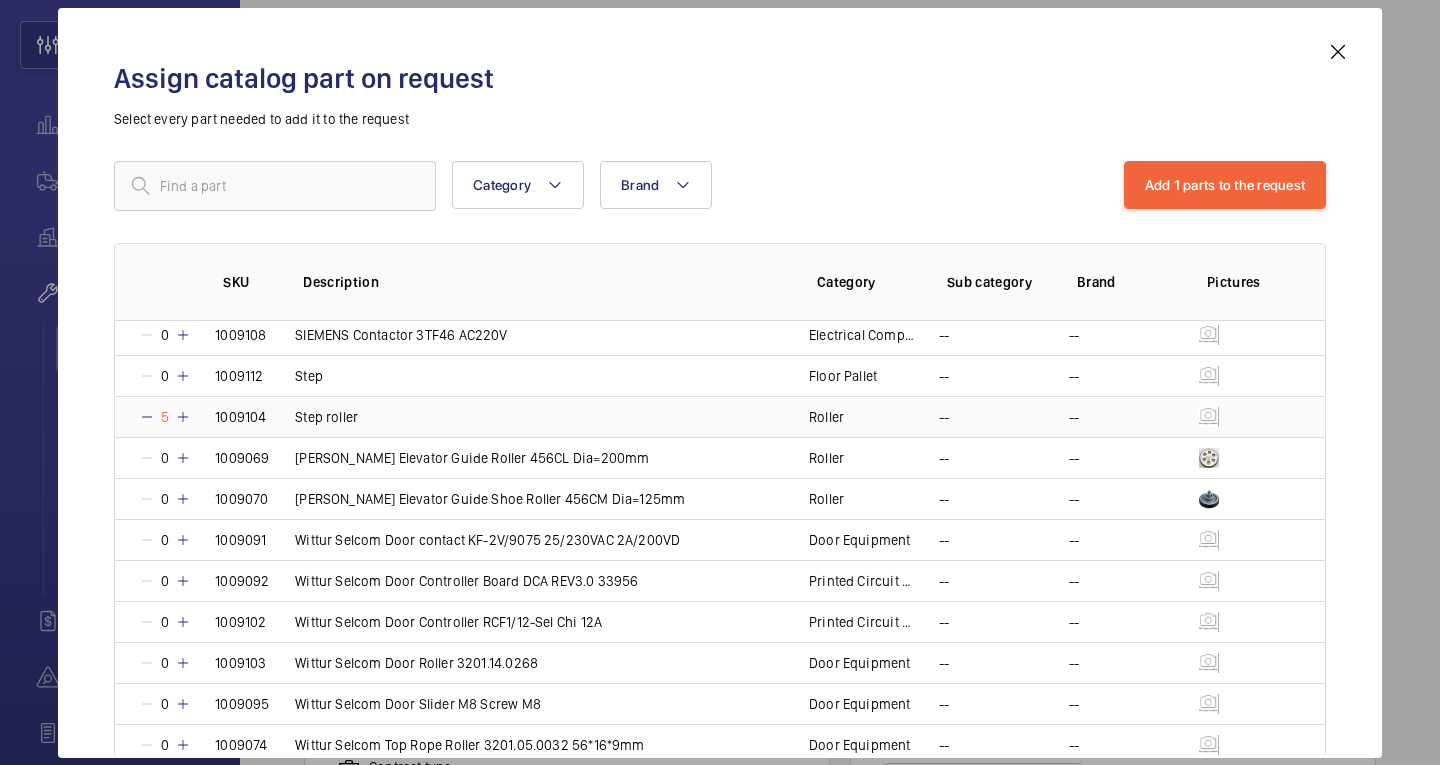 click at bounding box center [183, 417] 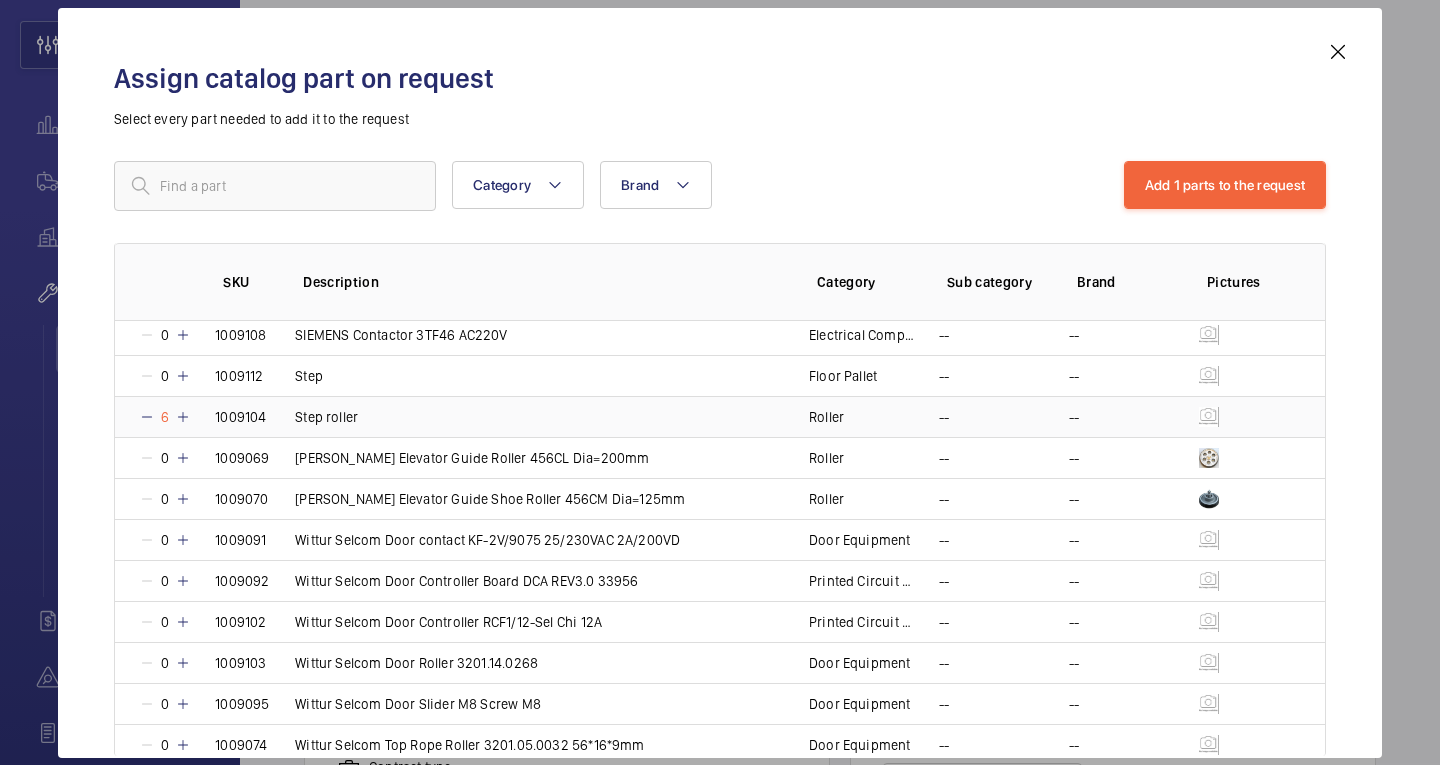 click at bounding box center [183, 417] 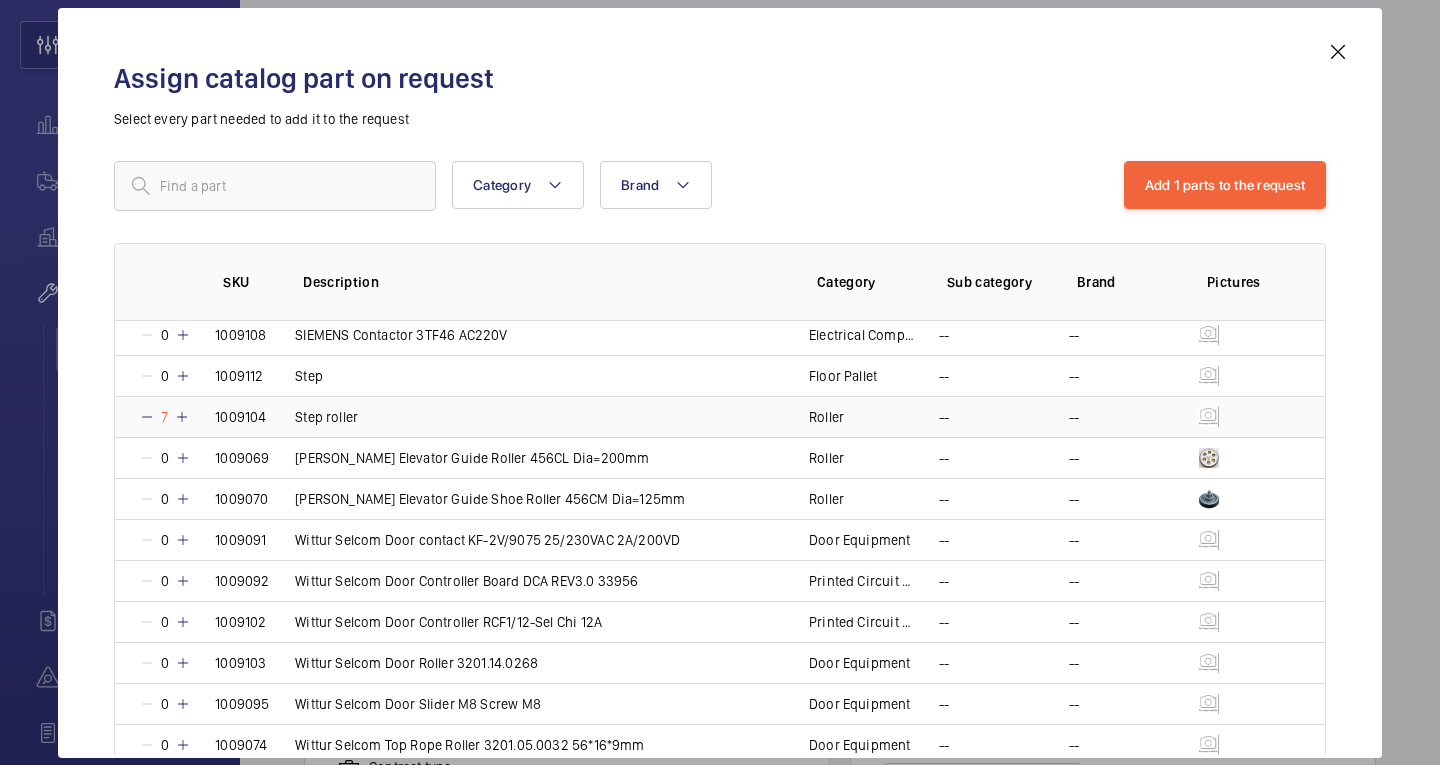 click at bounding box center [182, 417] 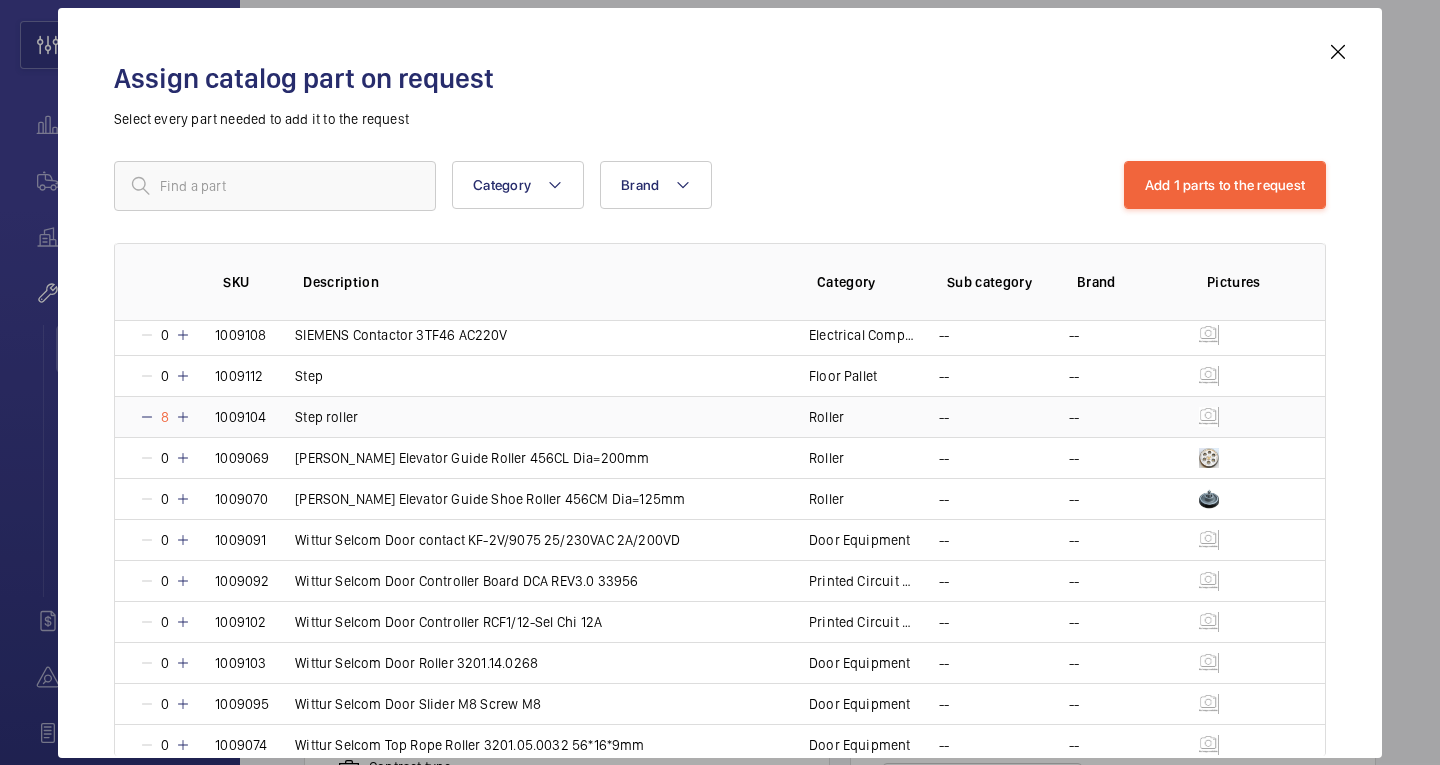 click at bounding box center [183, 417] 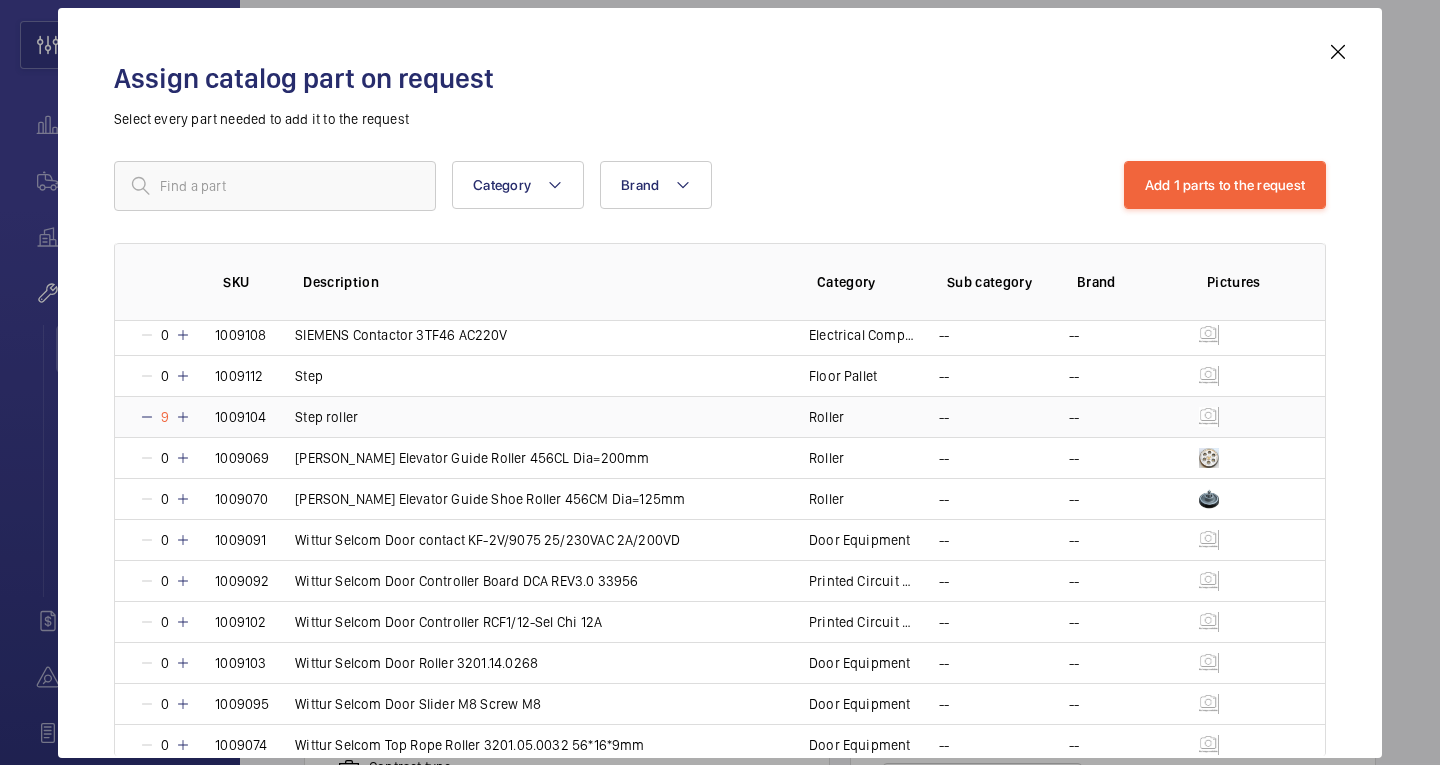 click at bounding box center (183, 417) 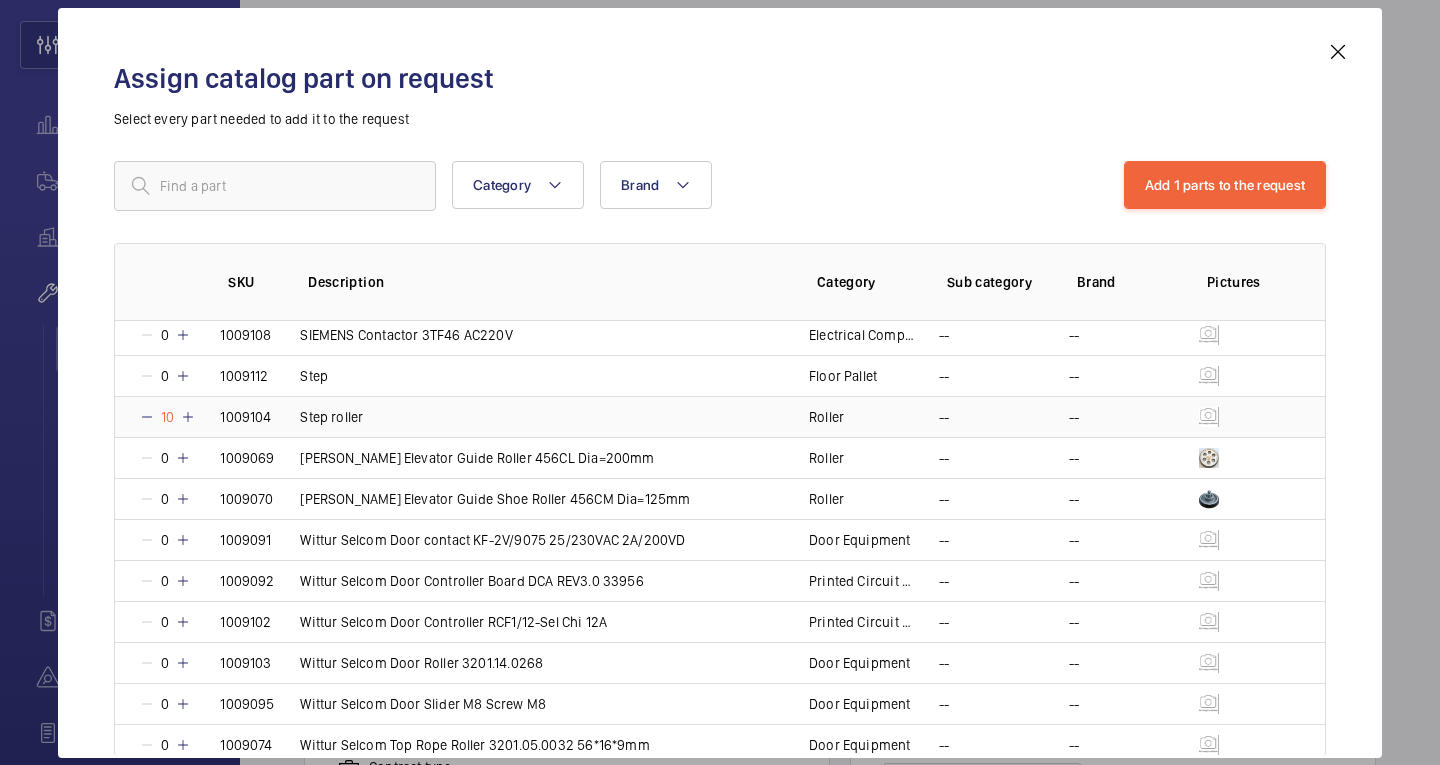click on "10" at bounding box center (167, 417) 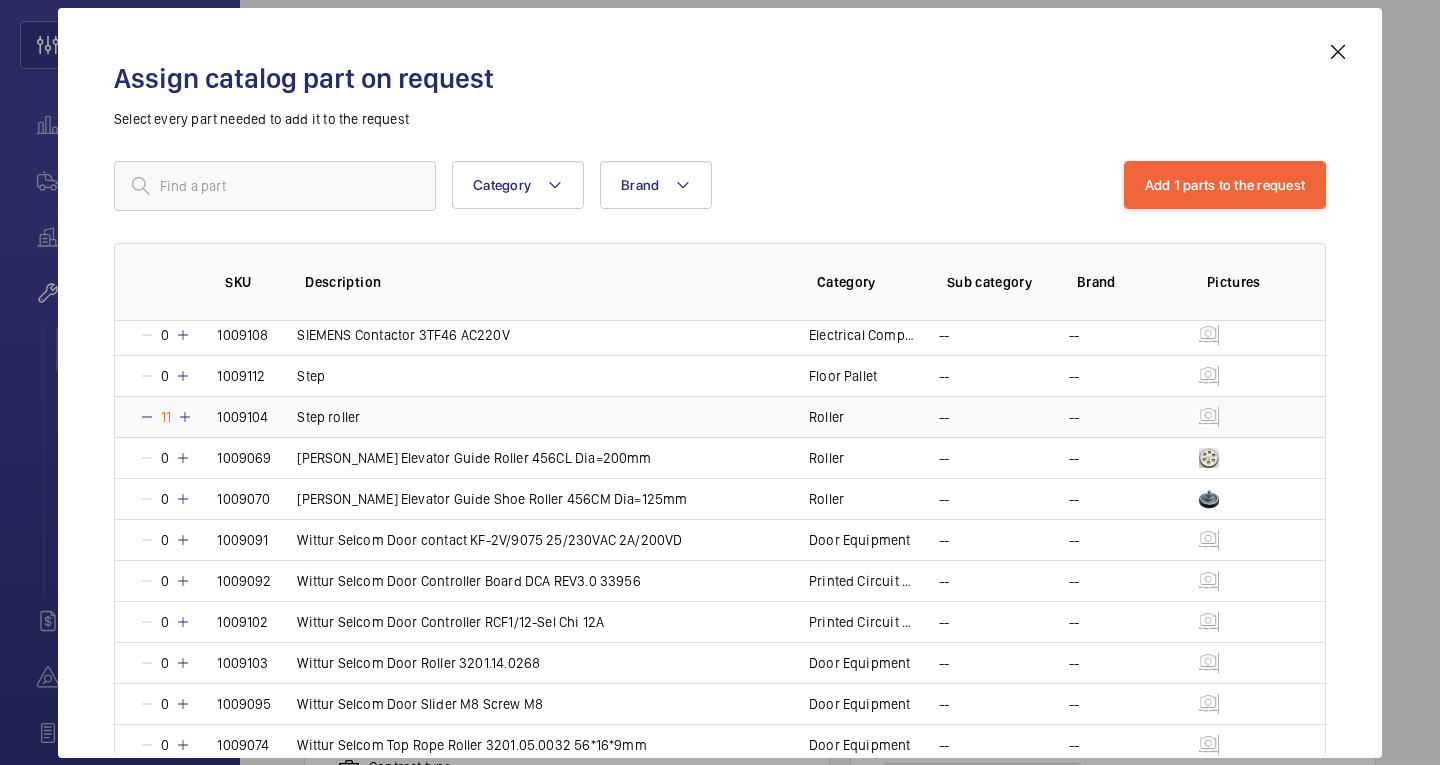 click at bounding box center [185, 417] 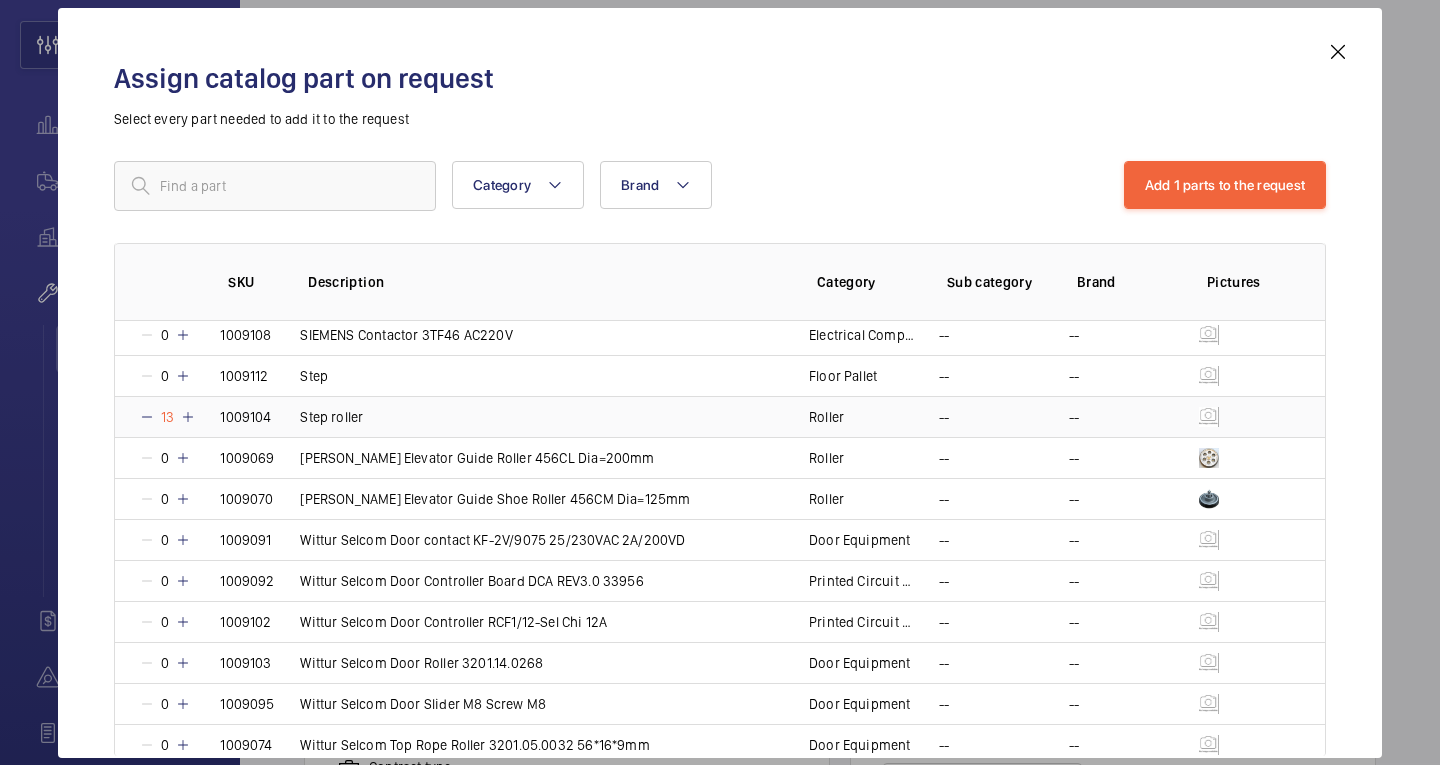 click on "13" at bounding box center [167, 417] 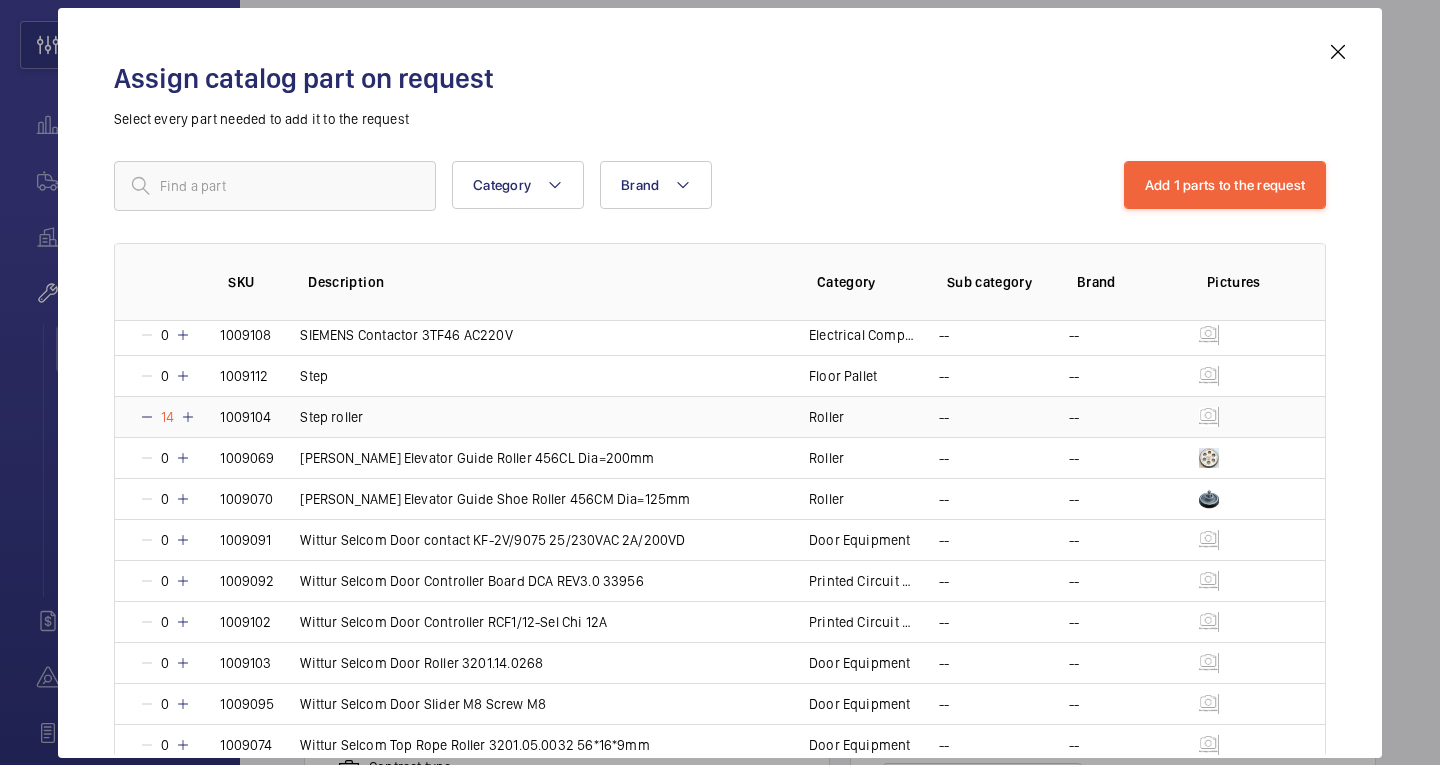 click on "14" at bounding box center (167, 417) 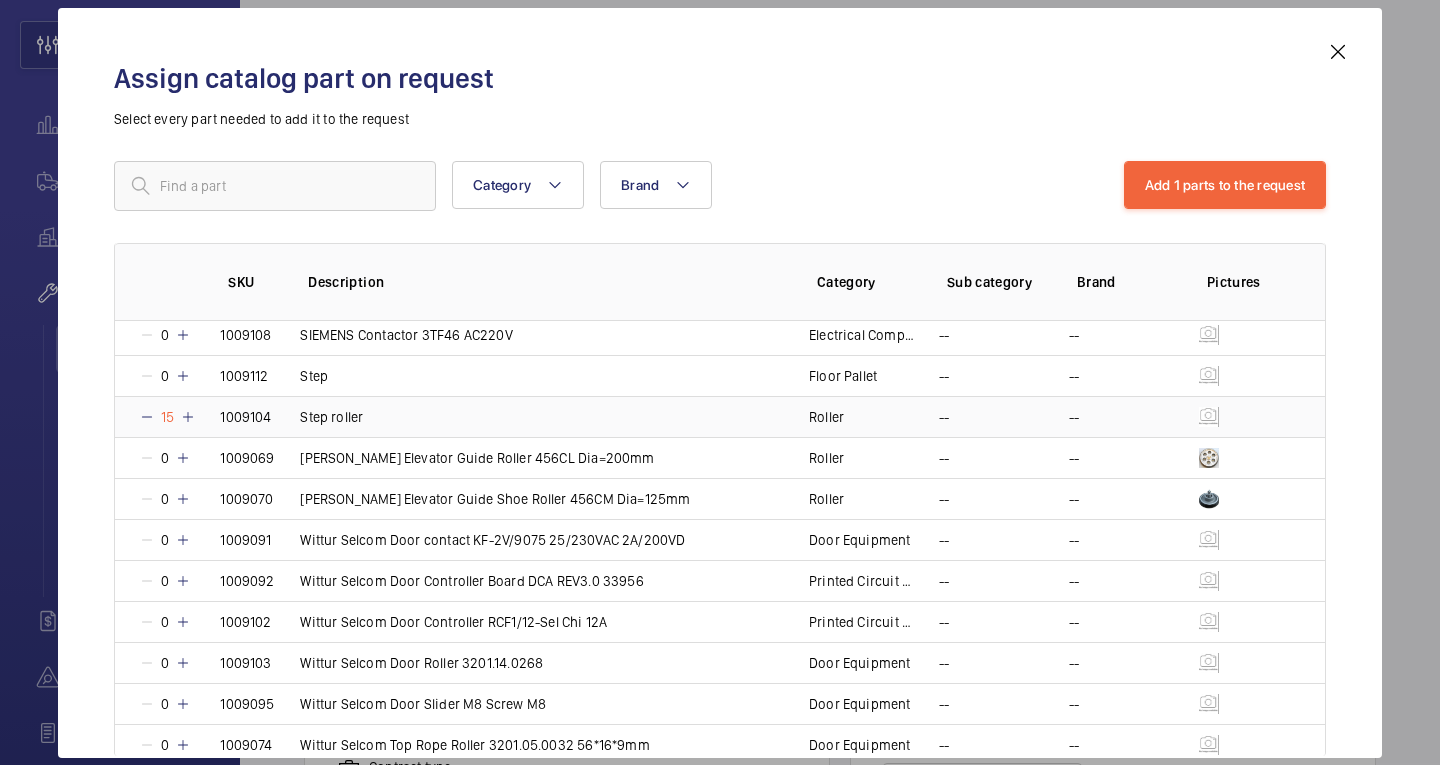 click at bounding box center [188, 417] 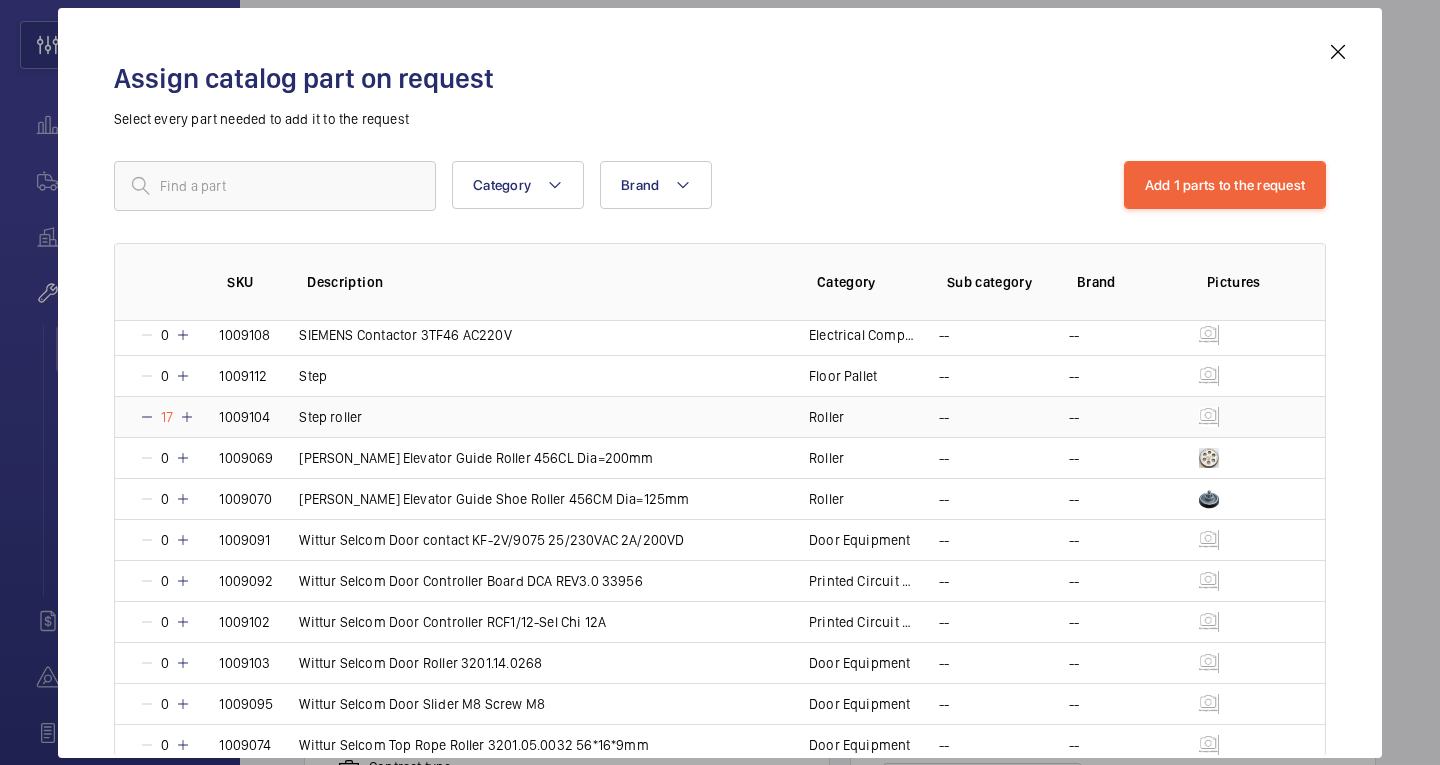 click at bounding box center [187, 417] 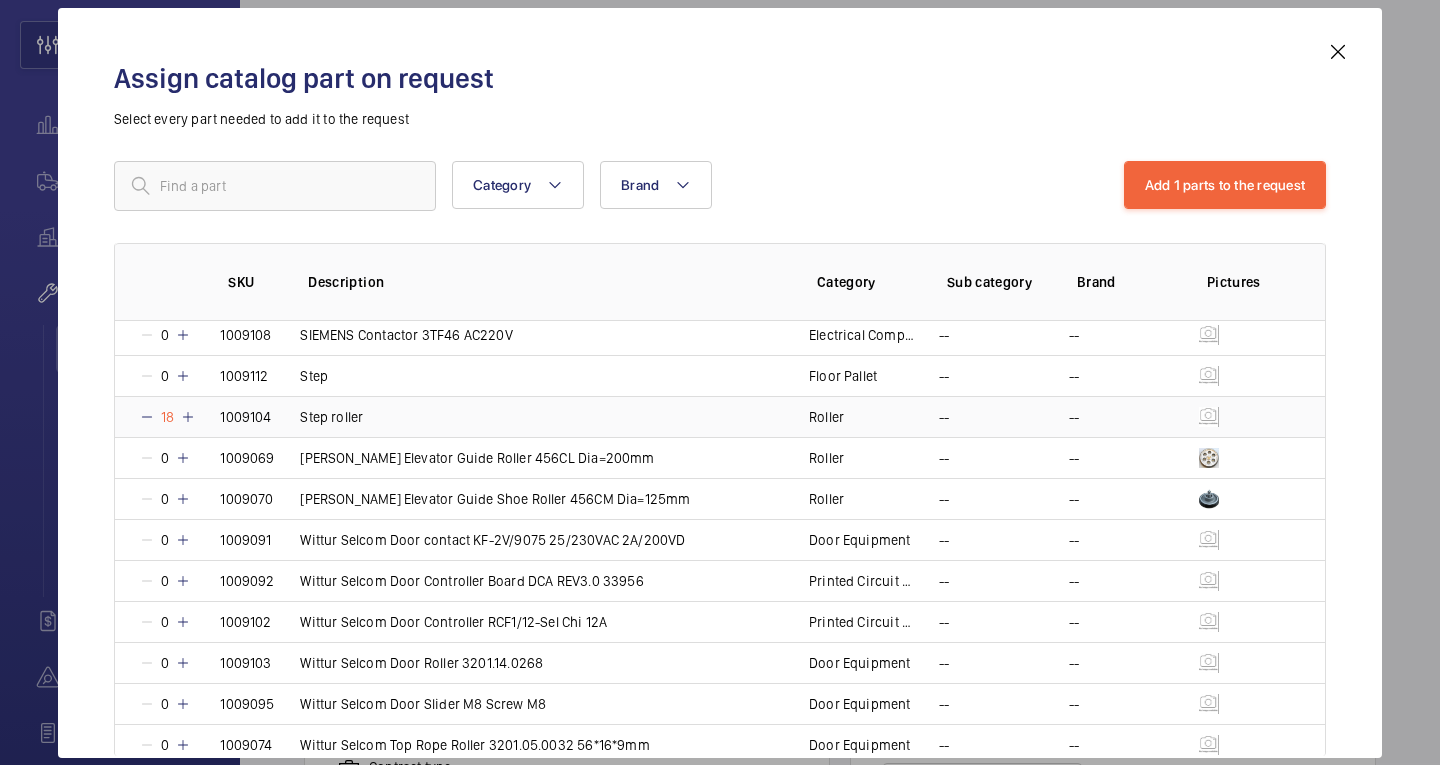 click at bounding box center [188, 417] 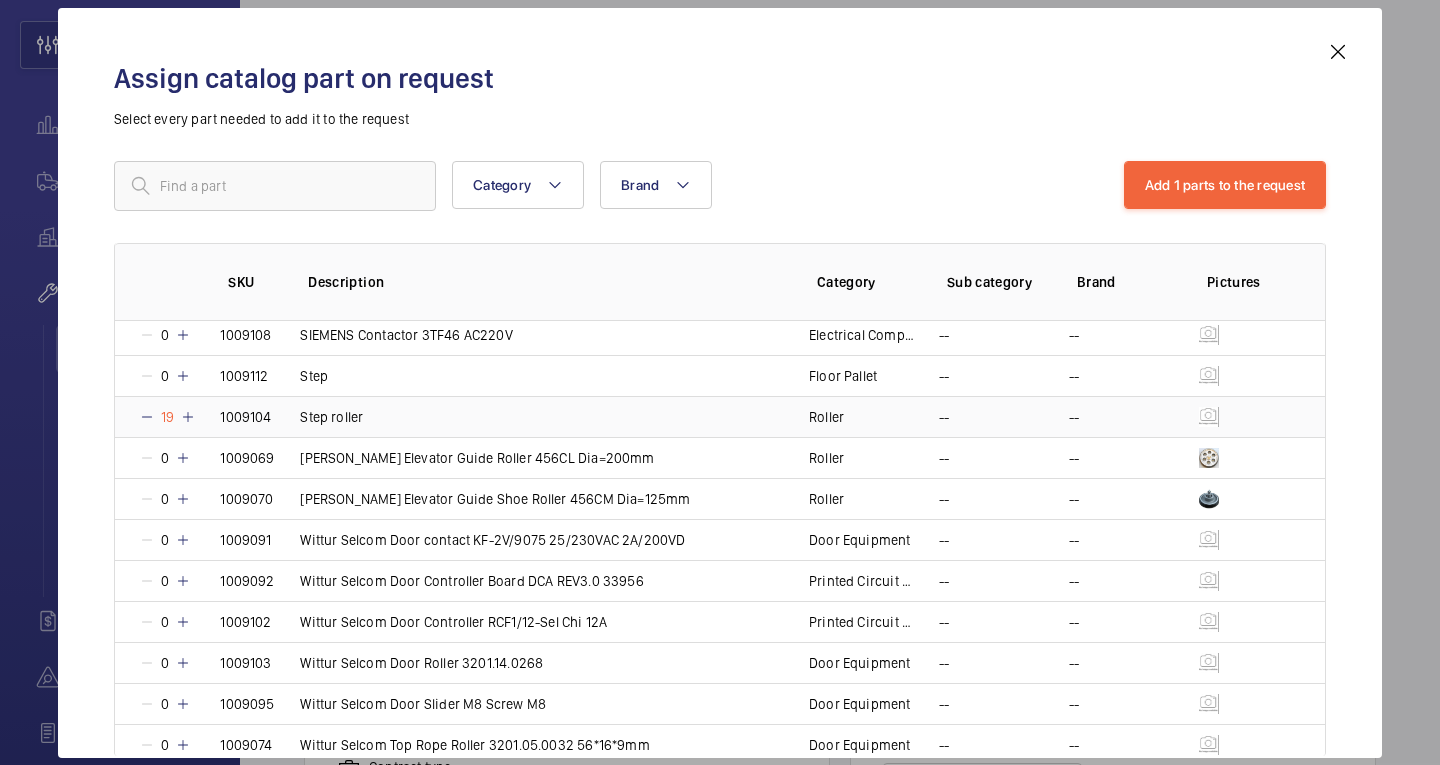 click at bounding box center [188, 417] 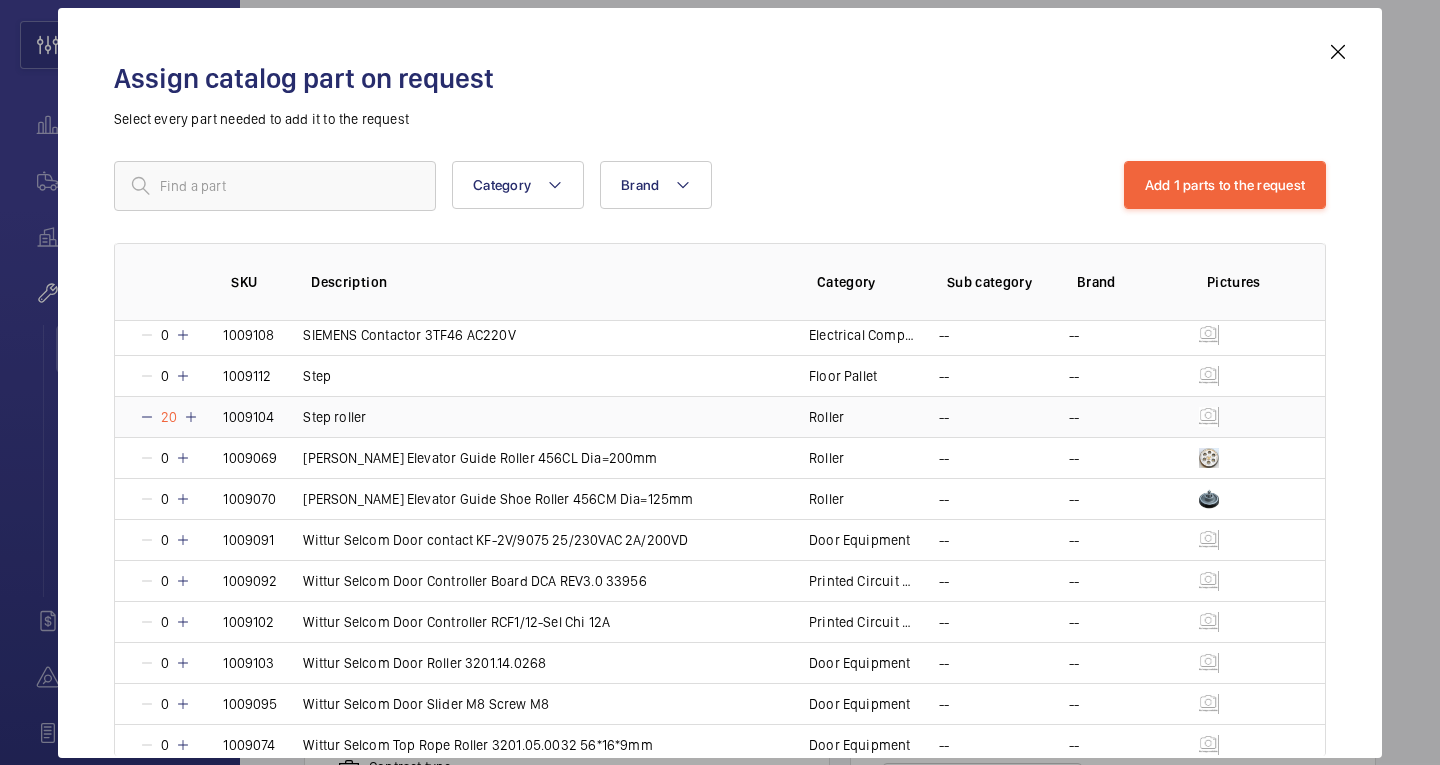 click at bounding box center (191, 417) 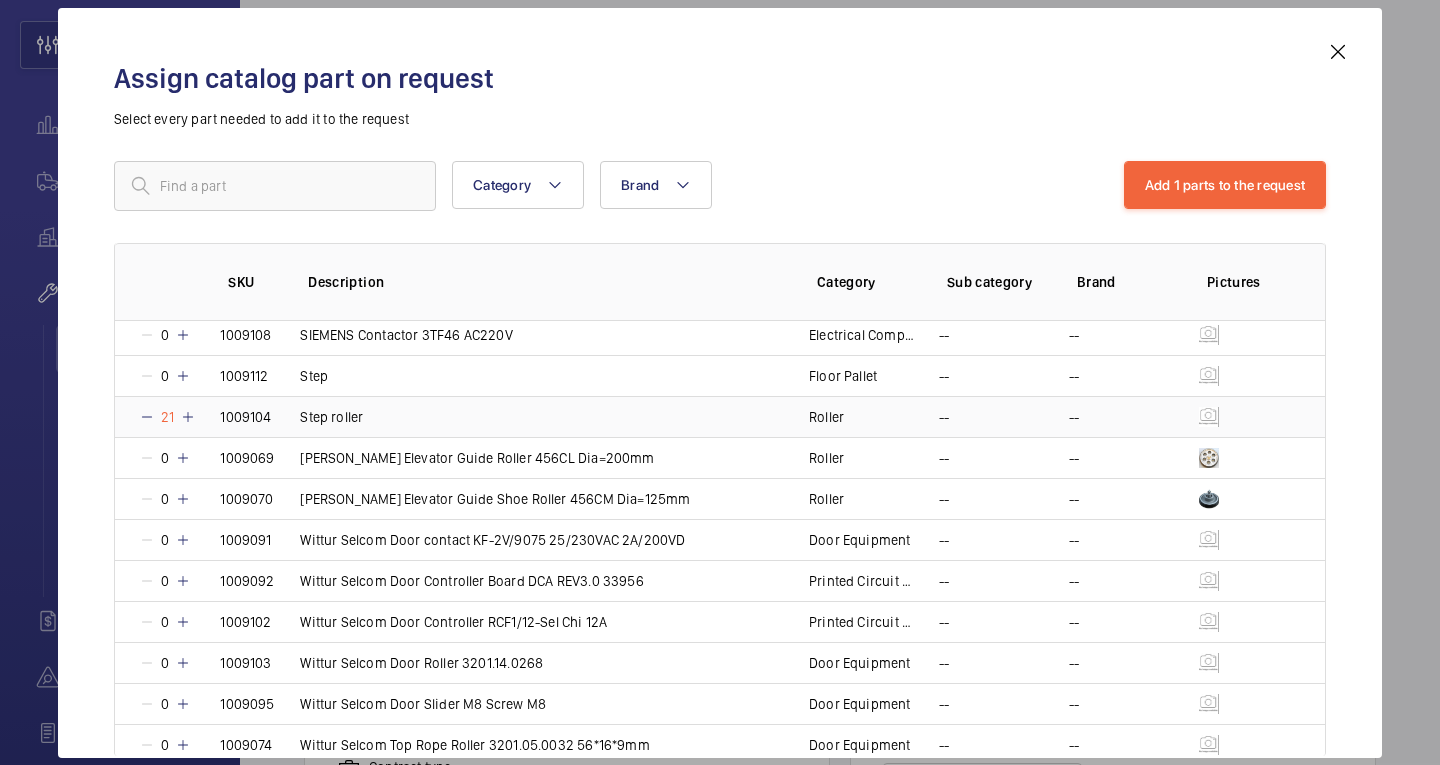 click at bounding box center [188, 417] 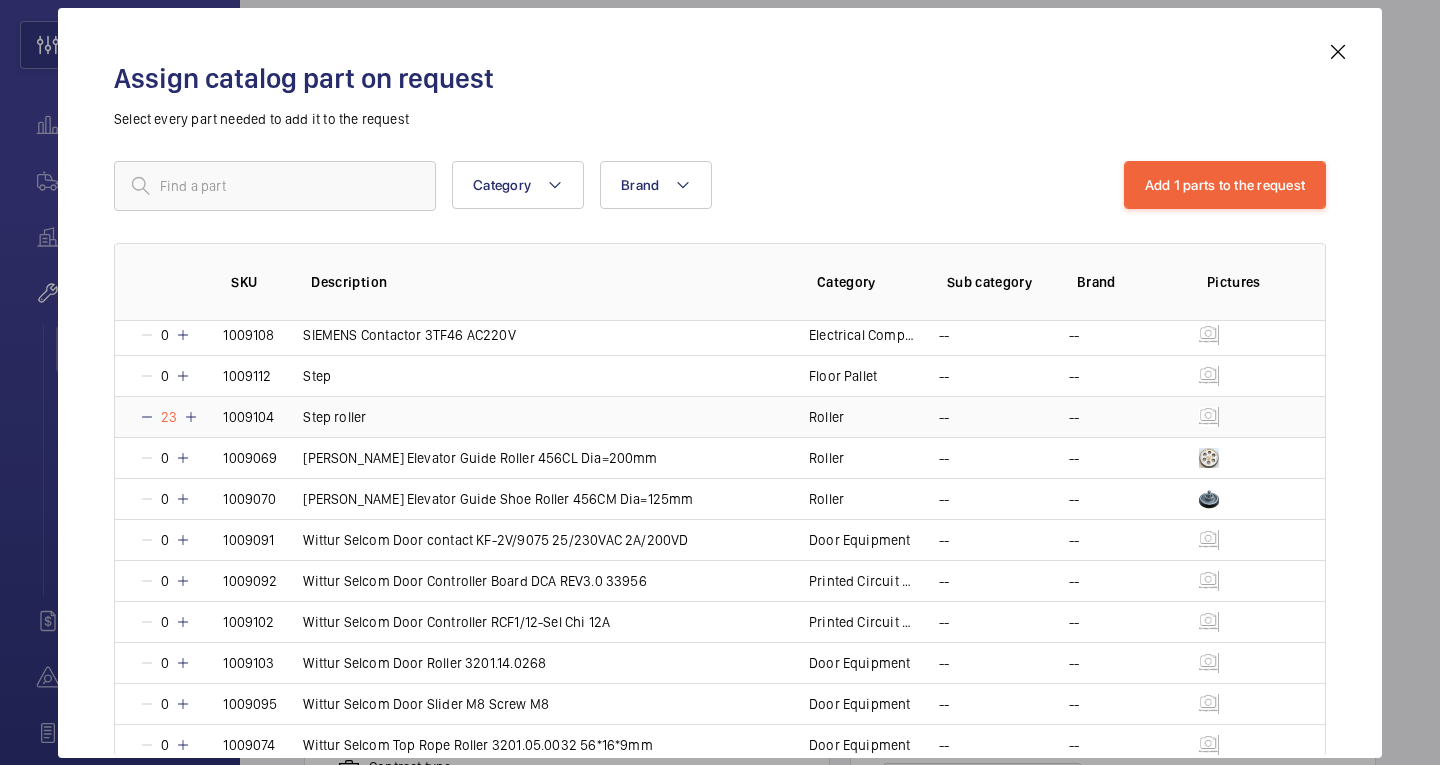 click at bounding box center (191, 417) 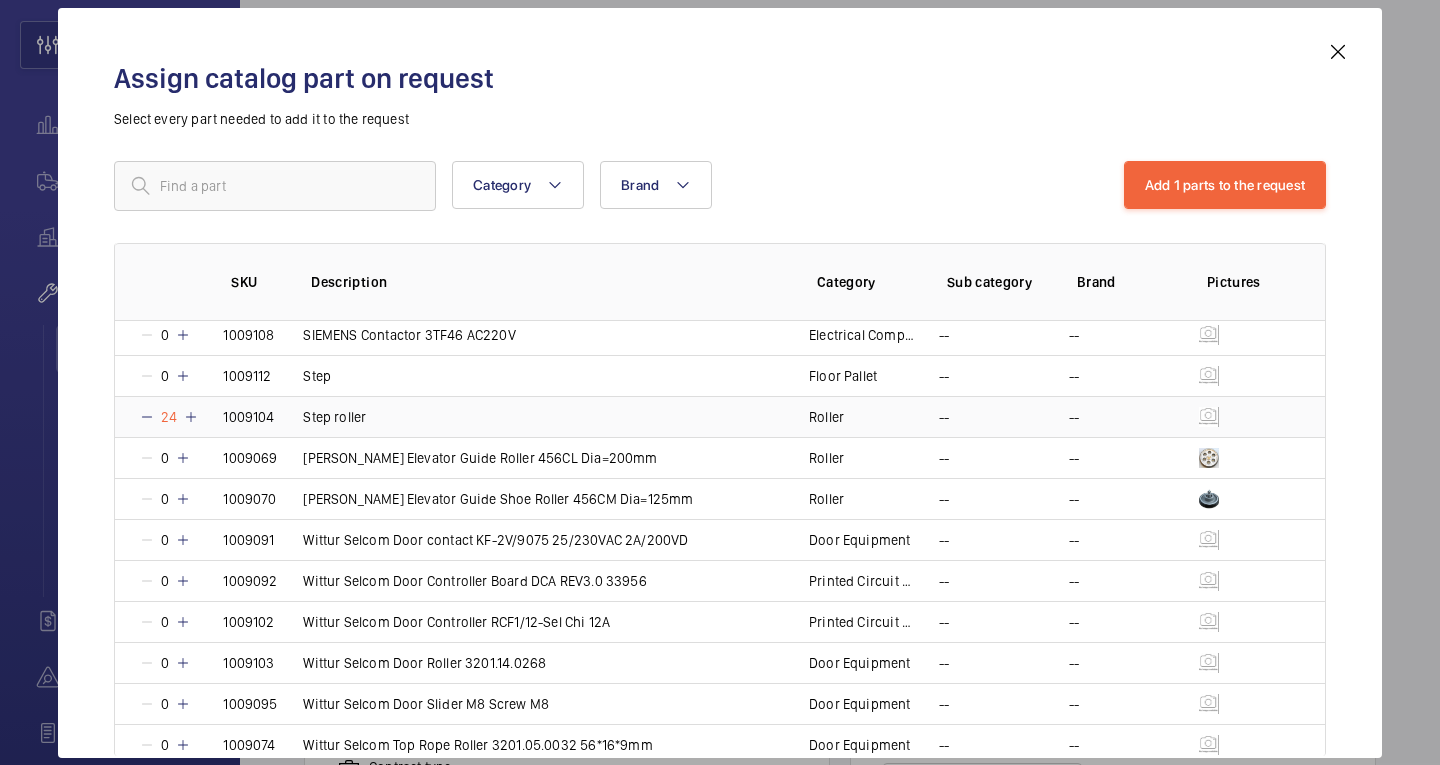 click at bounding box center [191, 417] 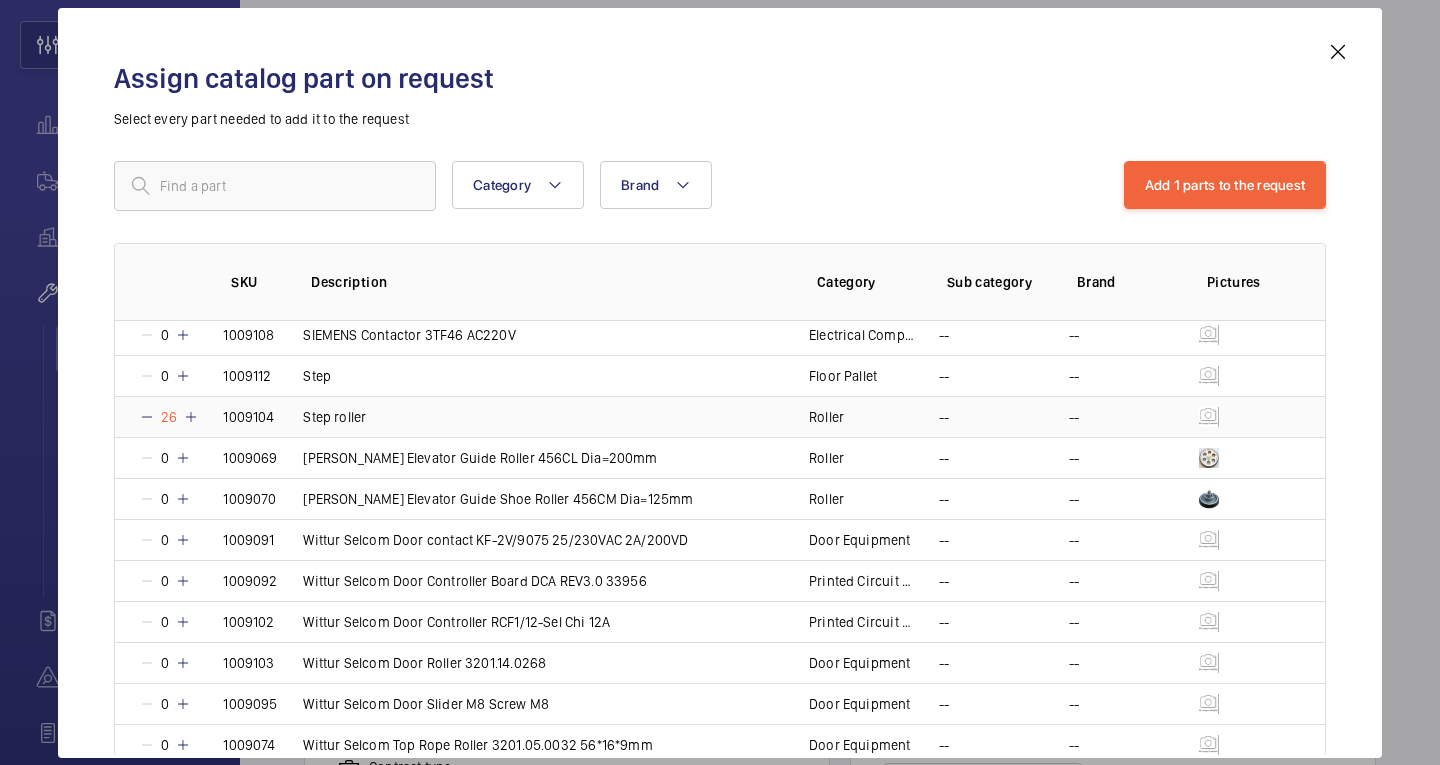 click at bounding box center (191, 417) 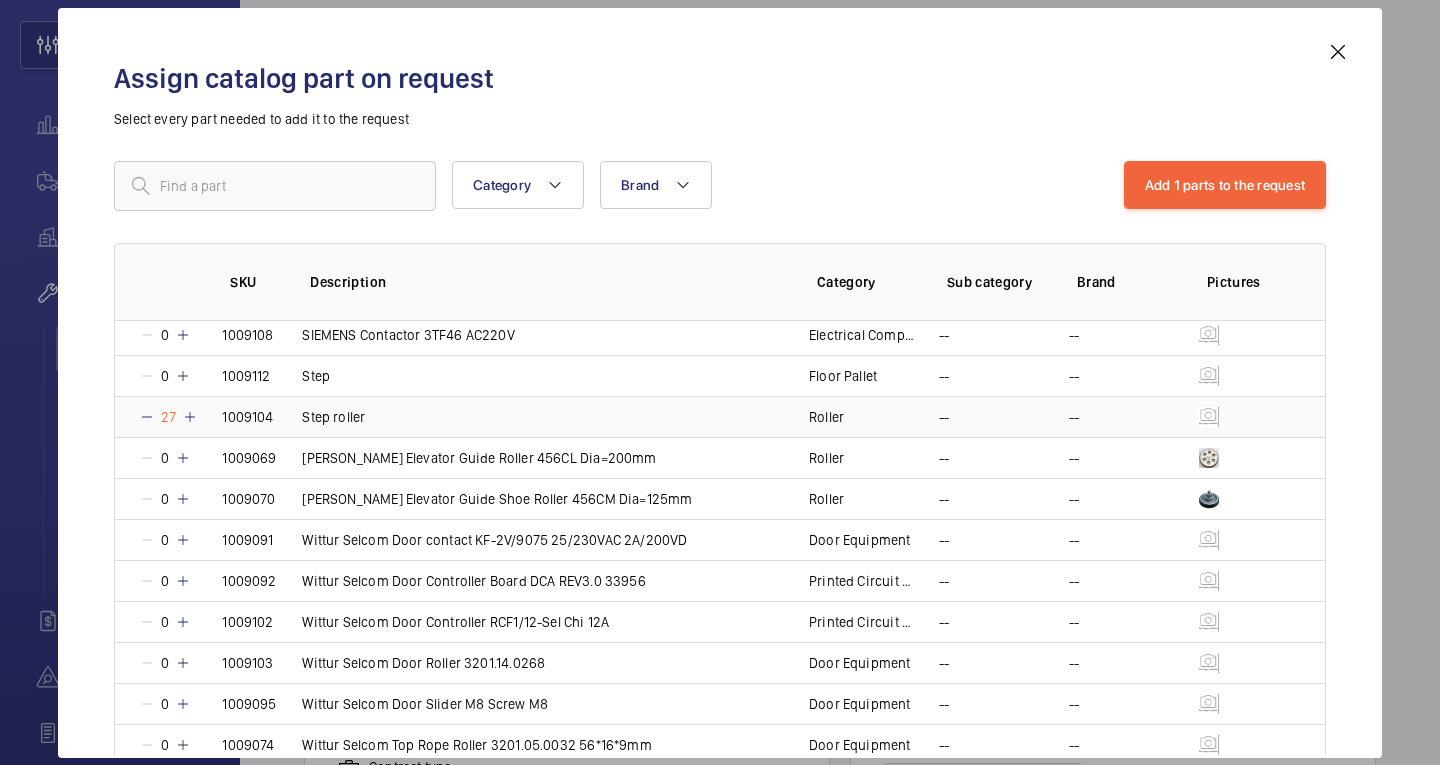 click at bounding box center (190, 417) 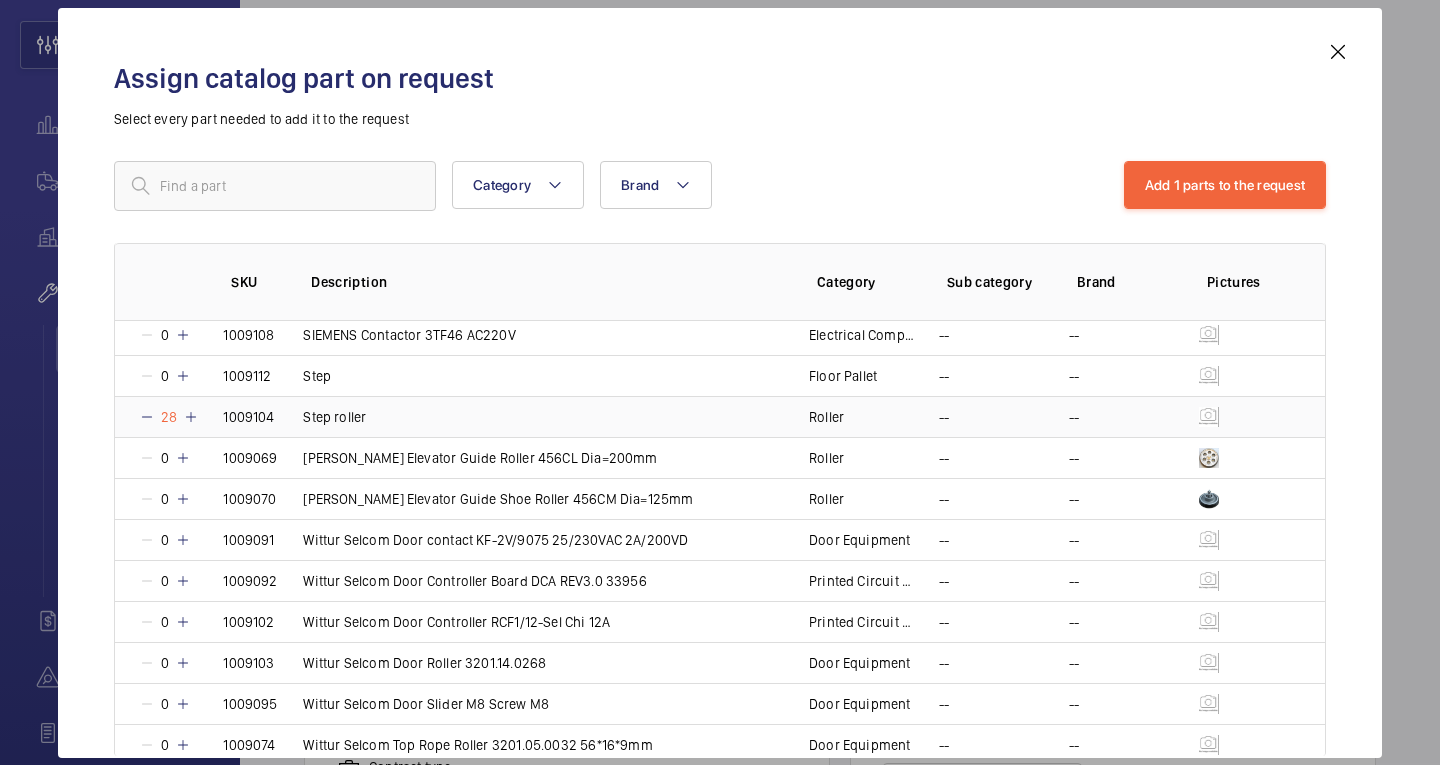 click at bounding box center (191, 417) 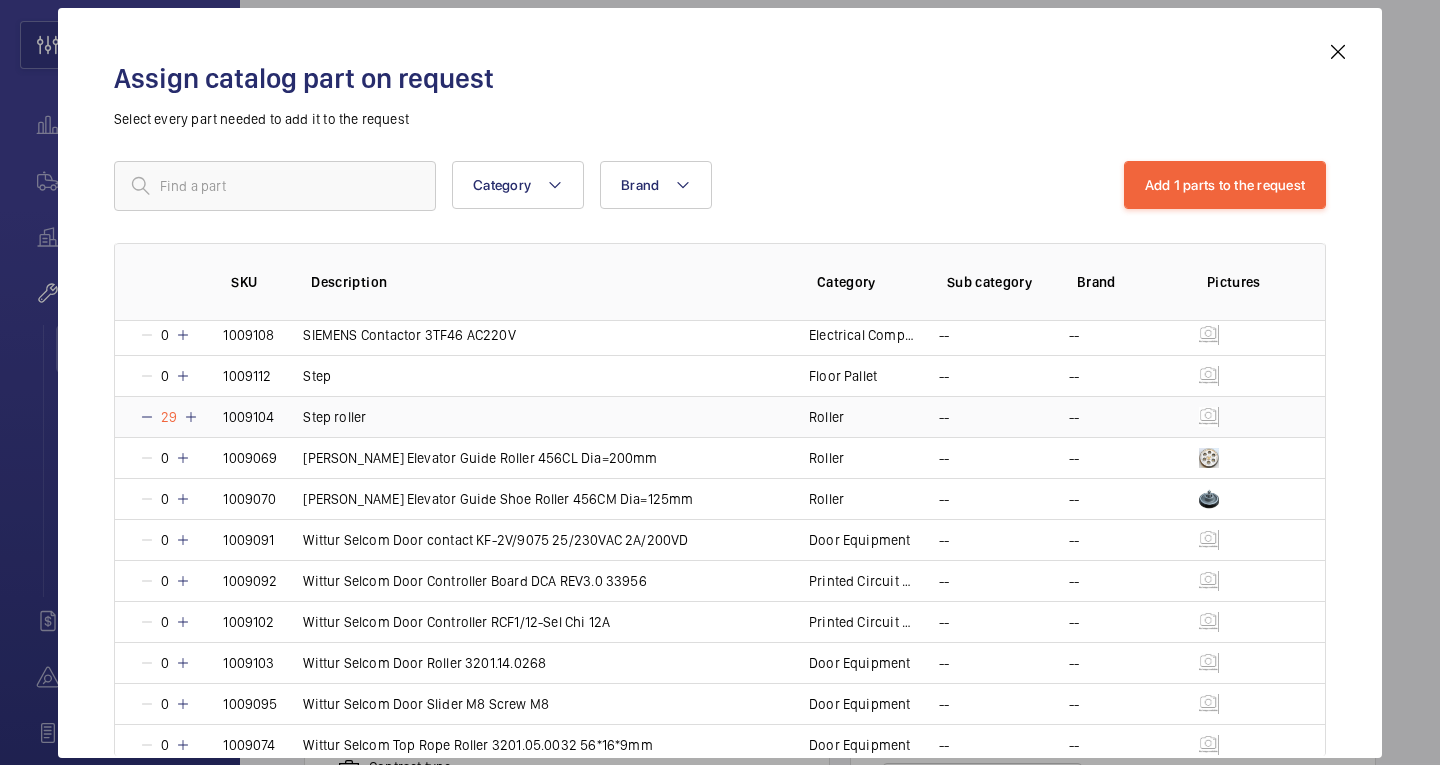 click on "Step roller" at bounding box center (334, 417) 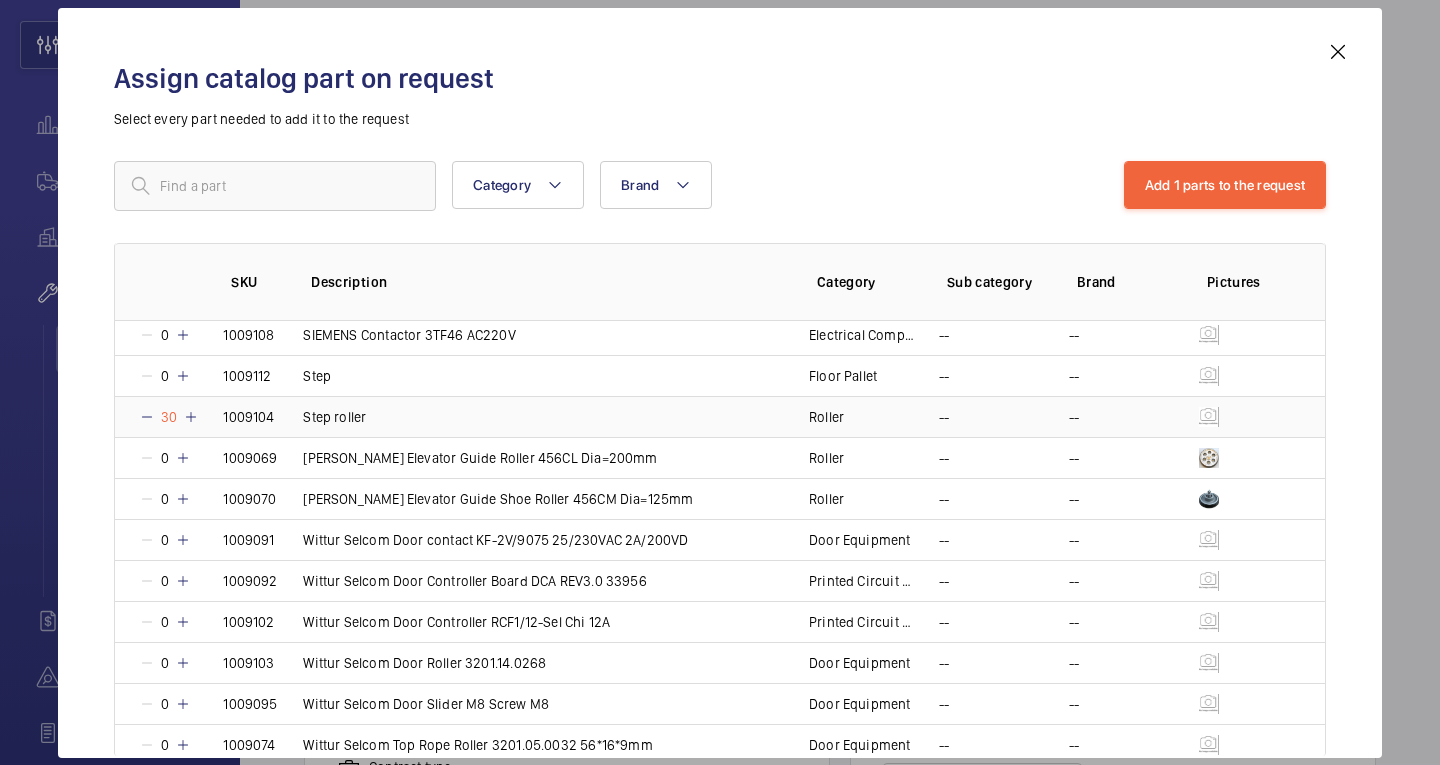 click on "--" at bounding box center (980, 416) 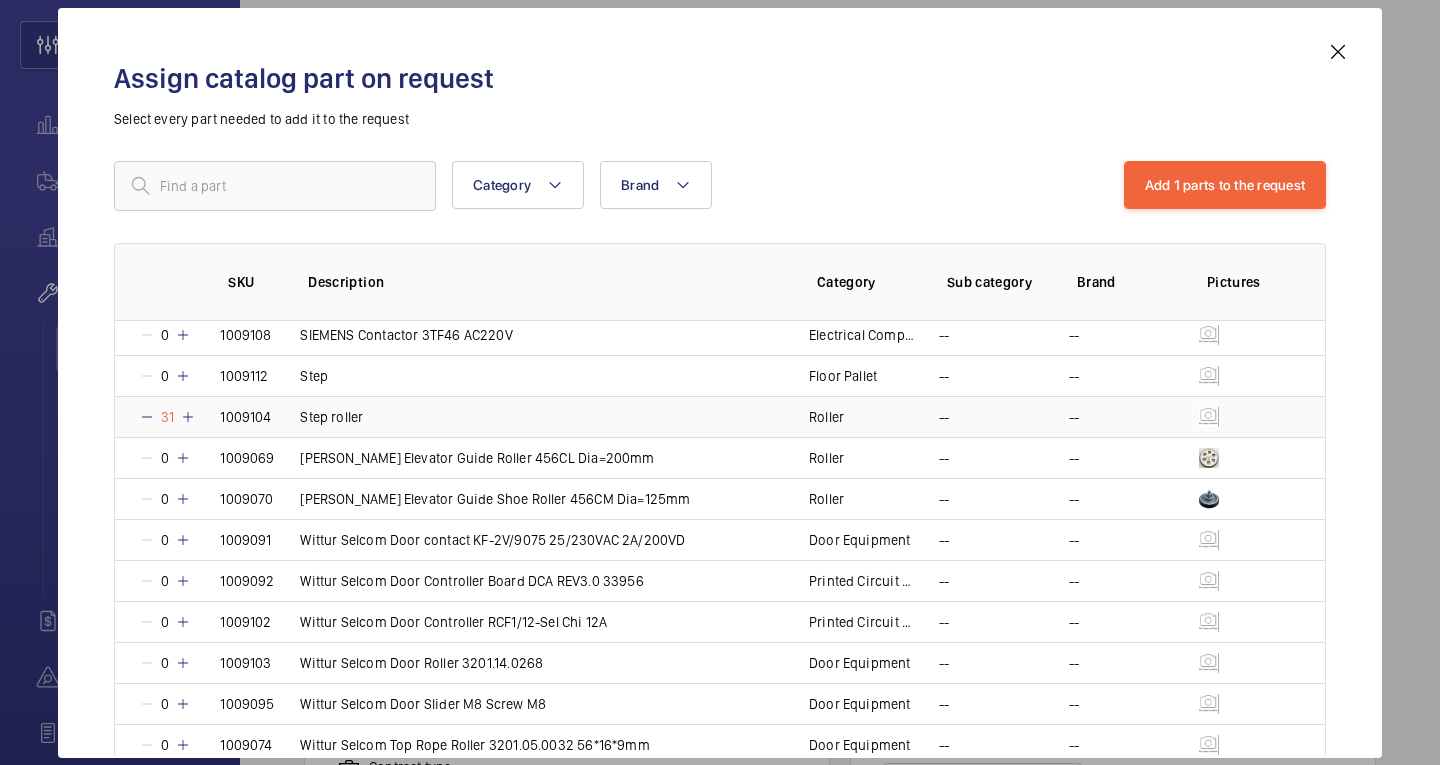 click on "--" at bounding box center (980, 416) 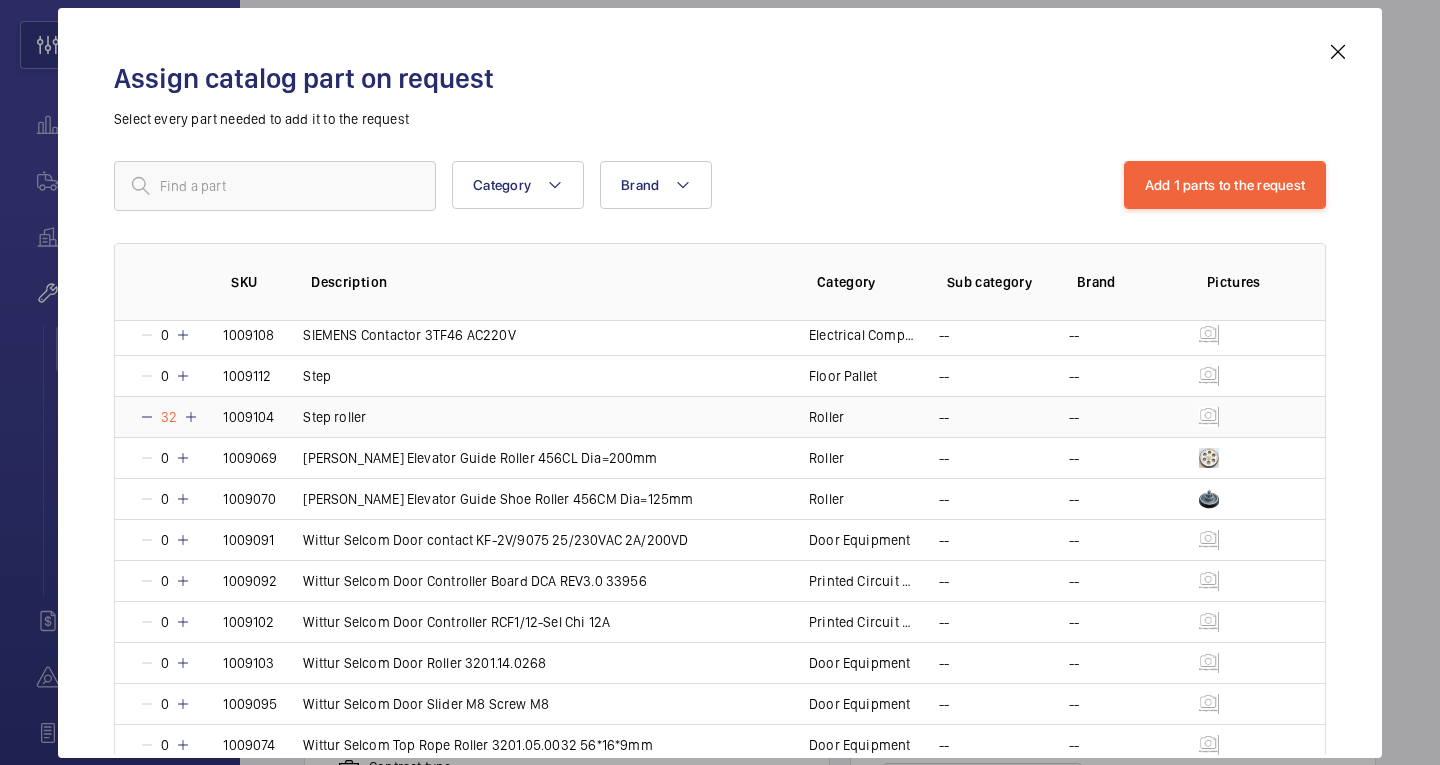click on "--" at bounding box center (980, 416) 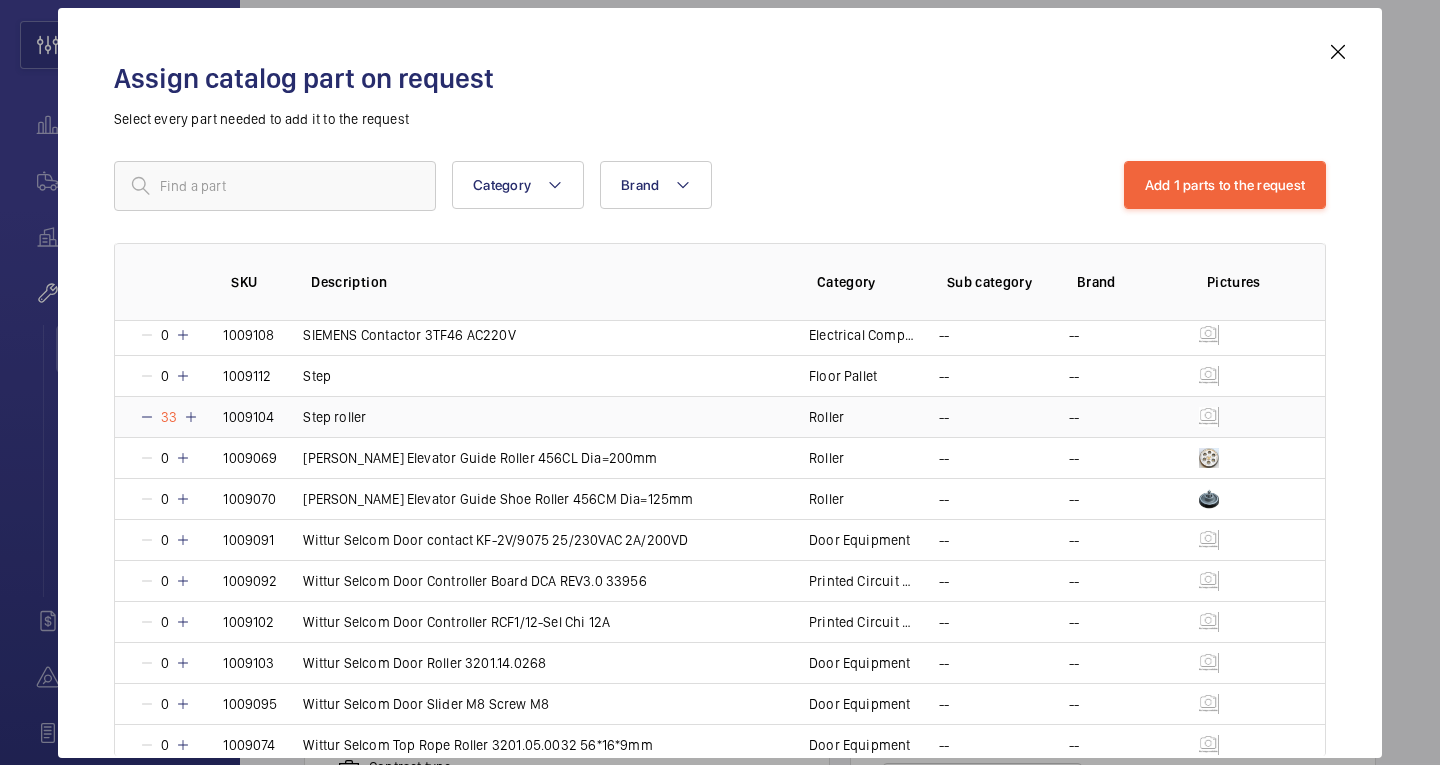 click on "--" at bounding box center (980, 416) 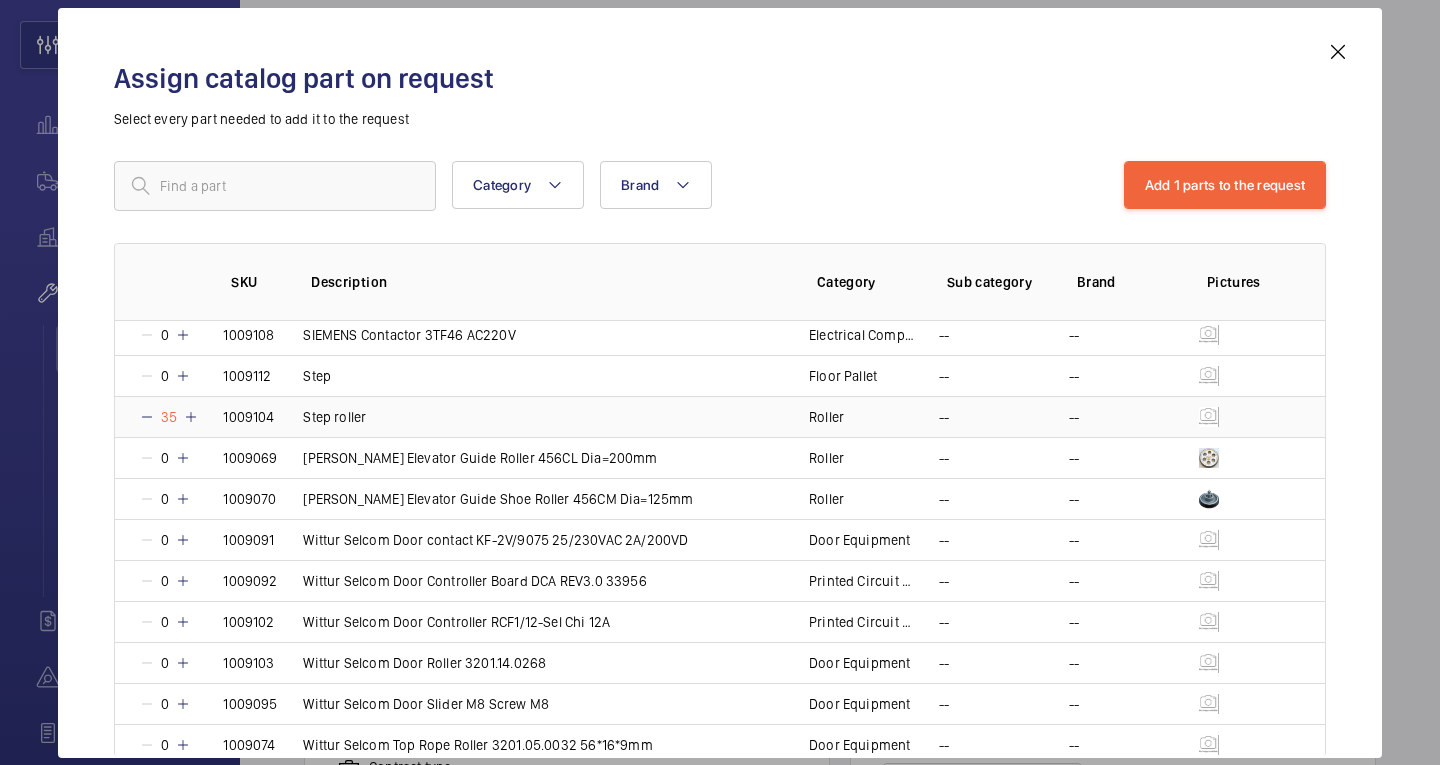 click on "--" at bounding box center [980, 416] 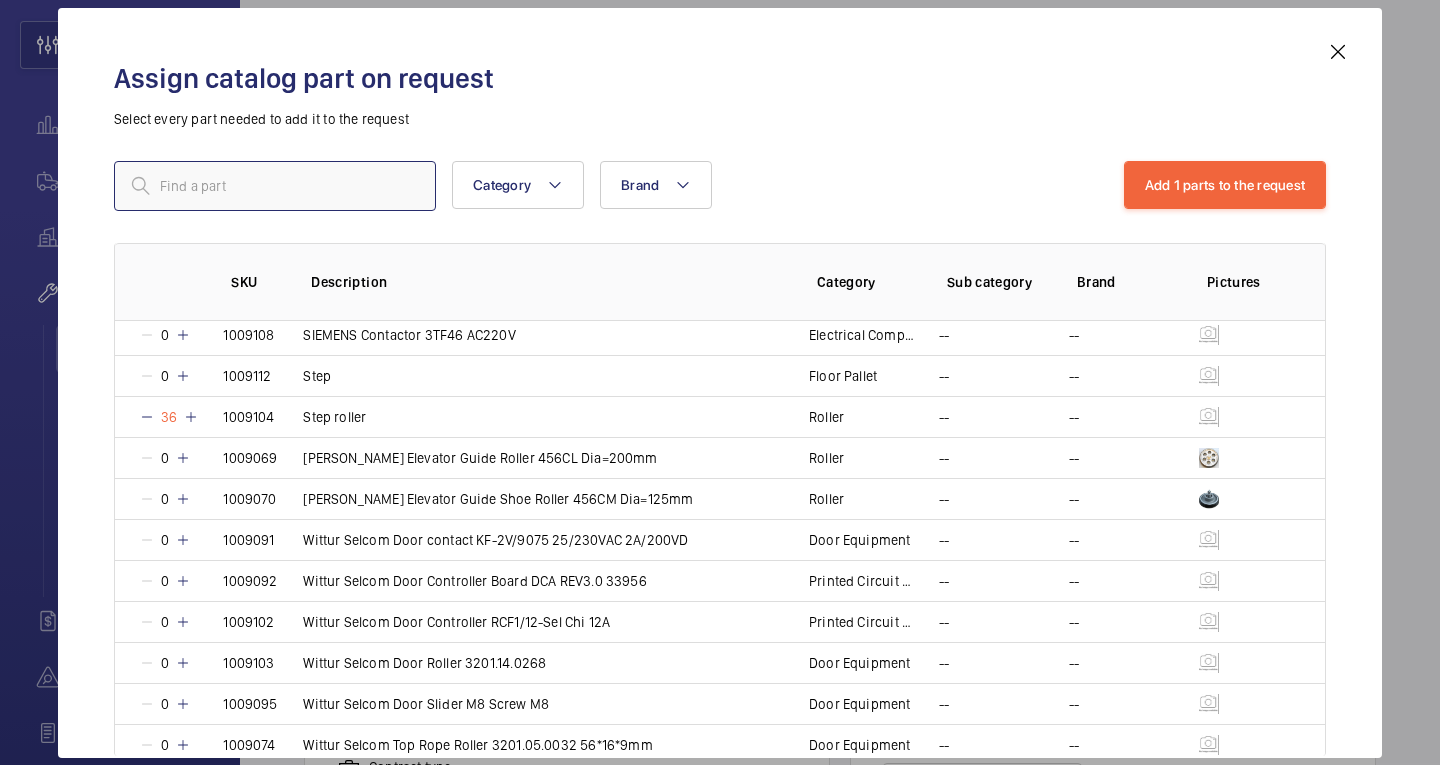 click at bounding box center [275, 186] 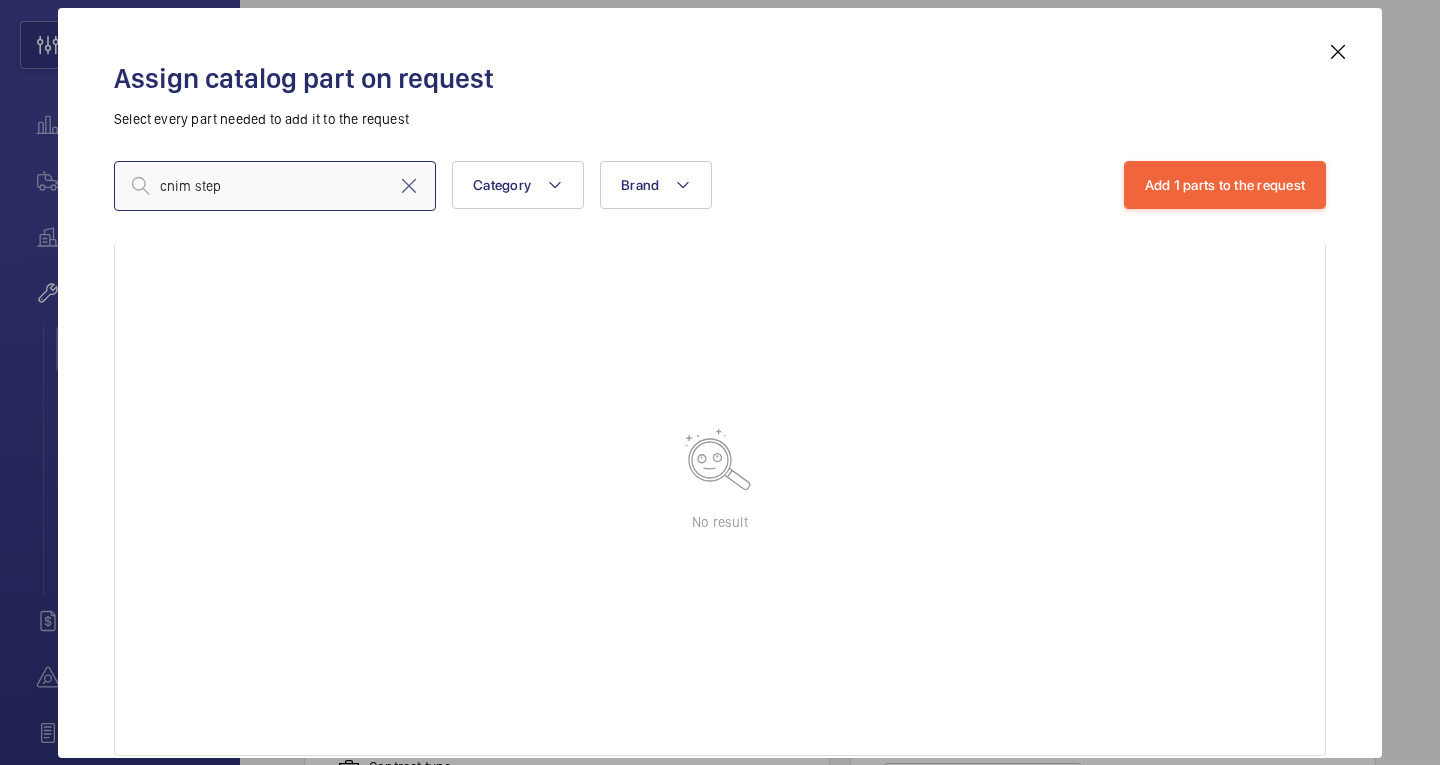 scroll, scrollTop: 125, scrollLeft: 0, axis: vertical 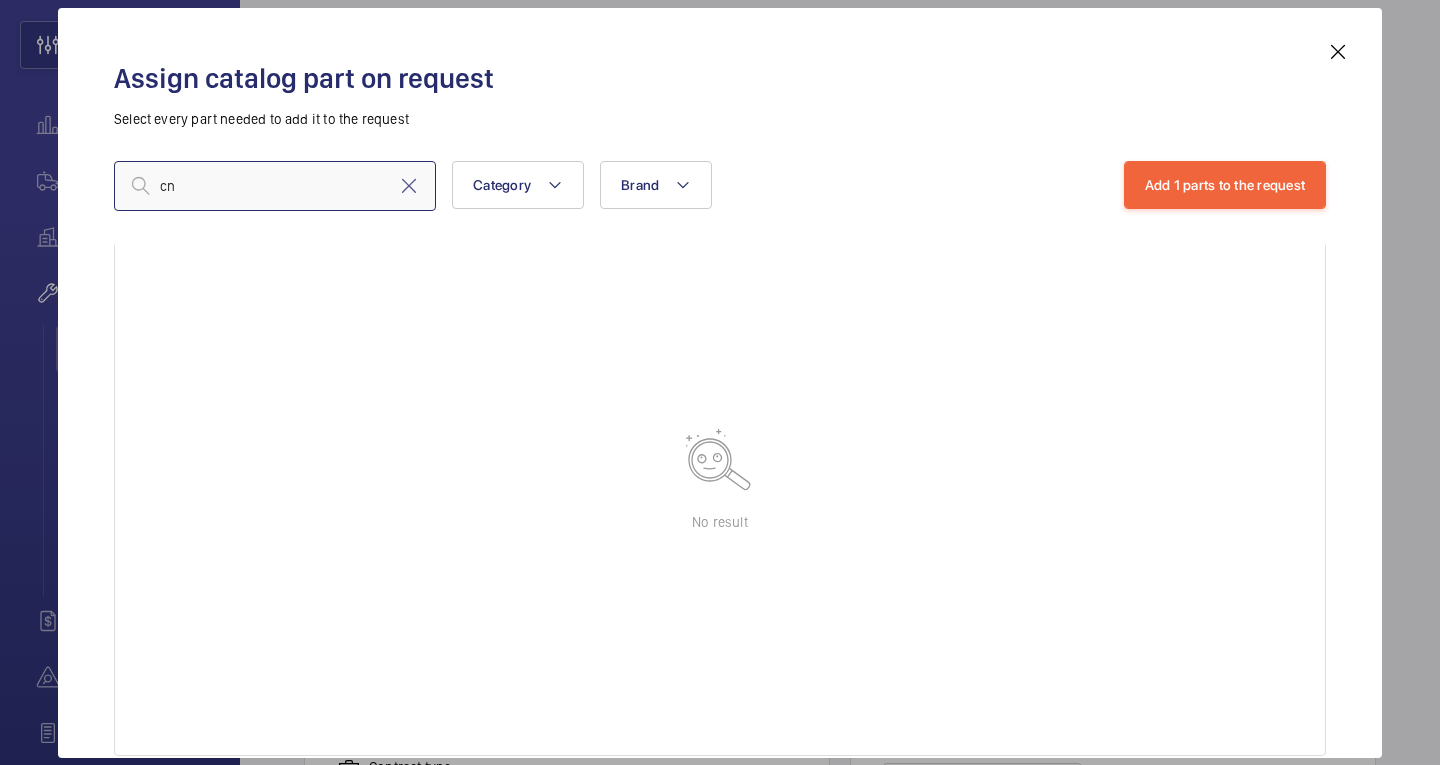 type on "c" 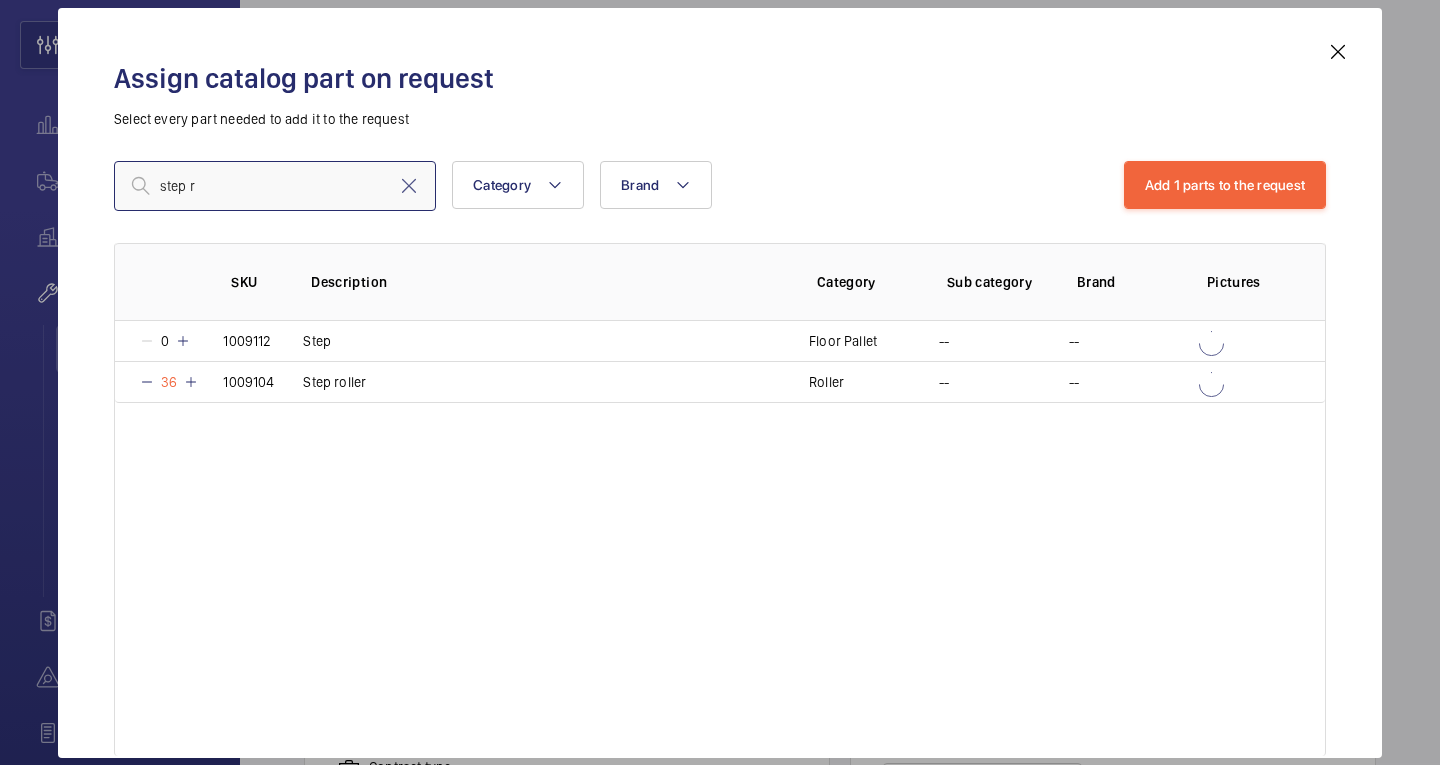 scroll, scrollTop: 0, scrollLeft: 0, axis: both 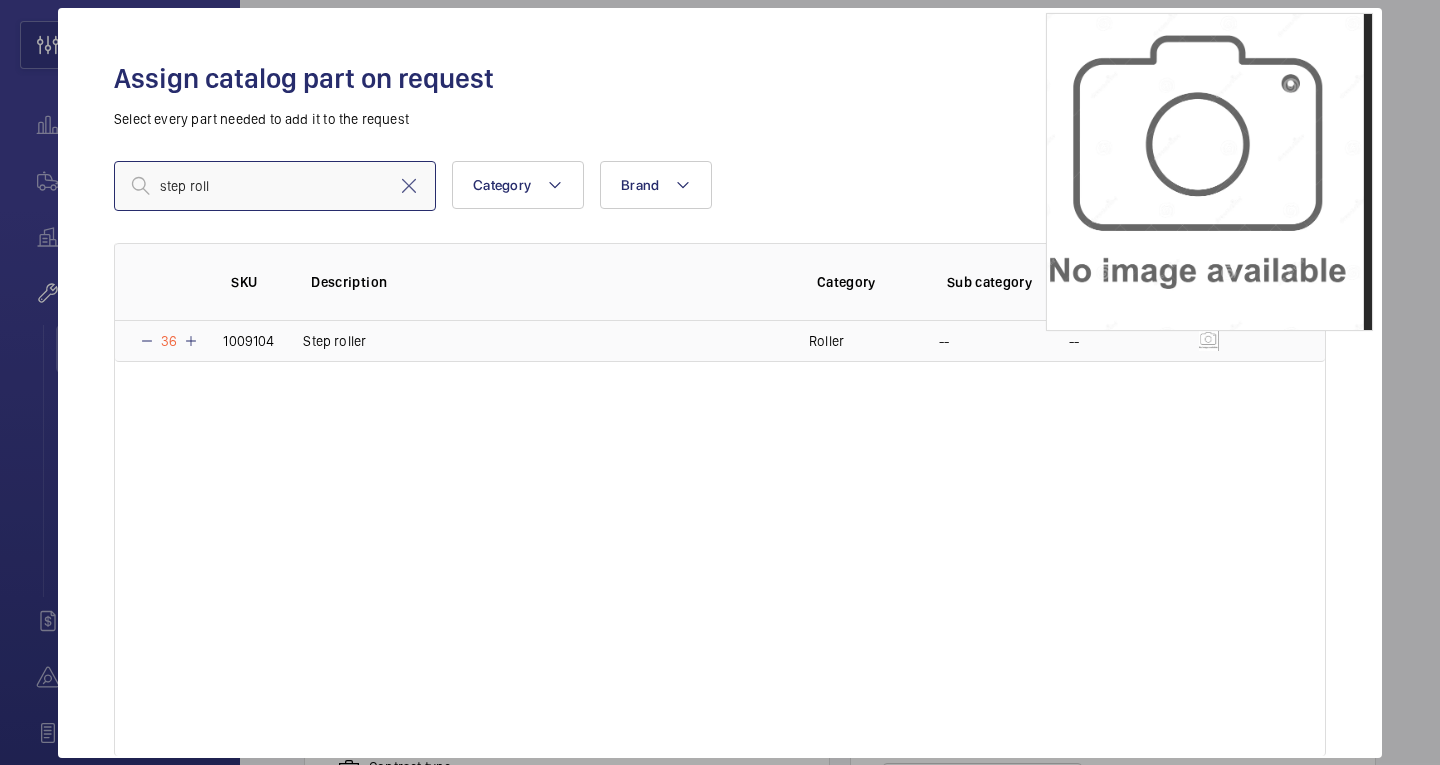 type on "step roll" 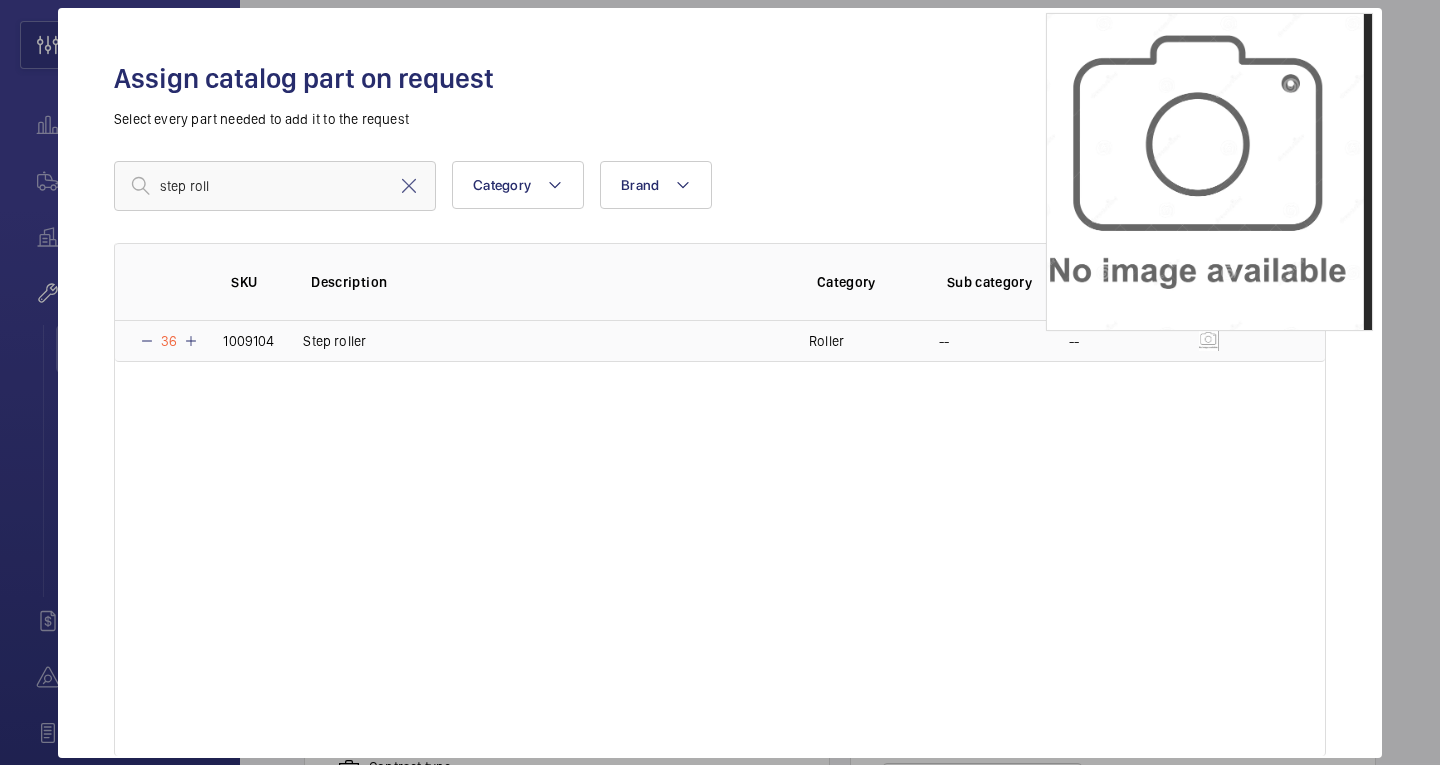 click at bounding box center [1209, 341] 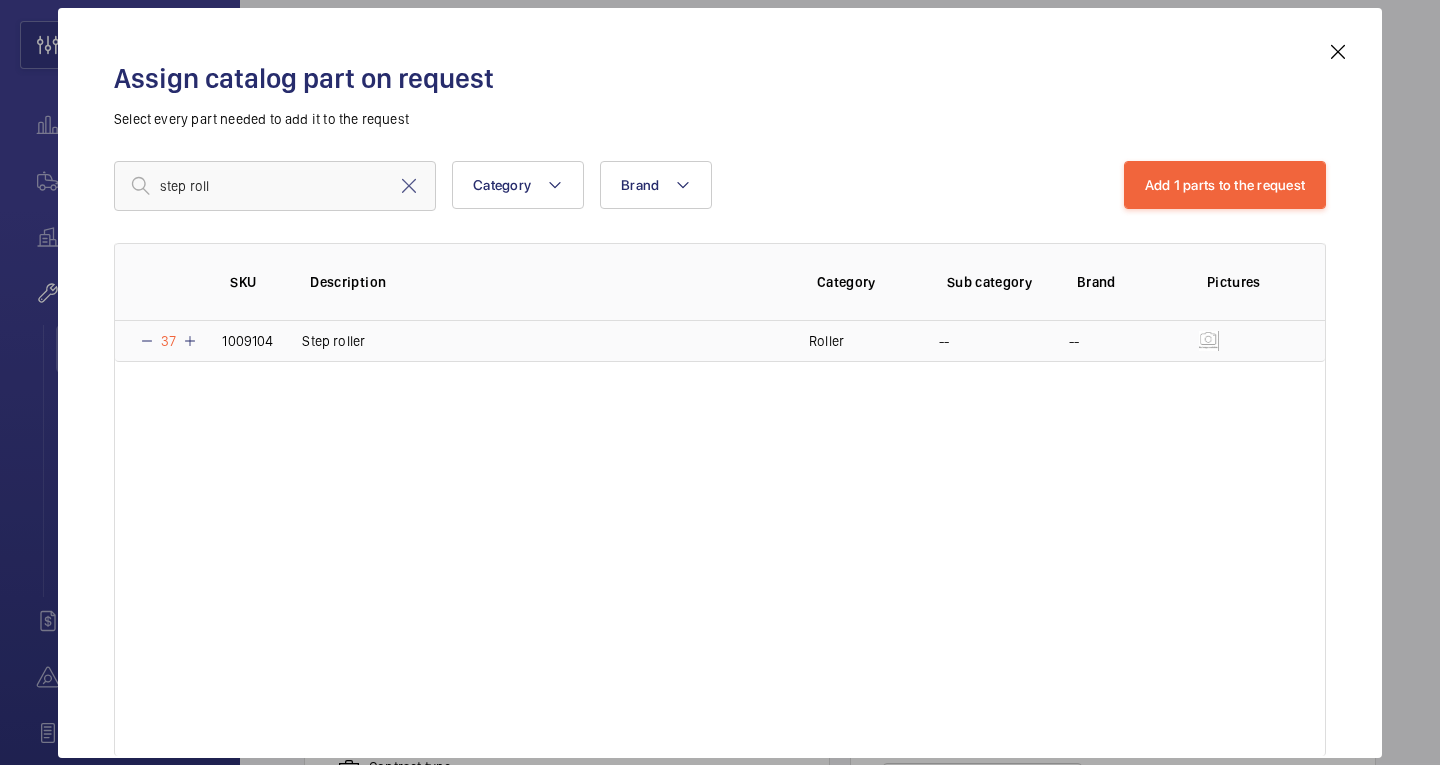 click on "--" at bounding box center [980, 341] 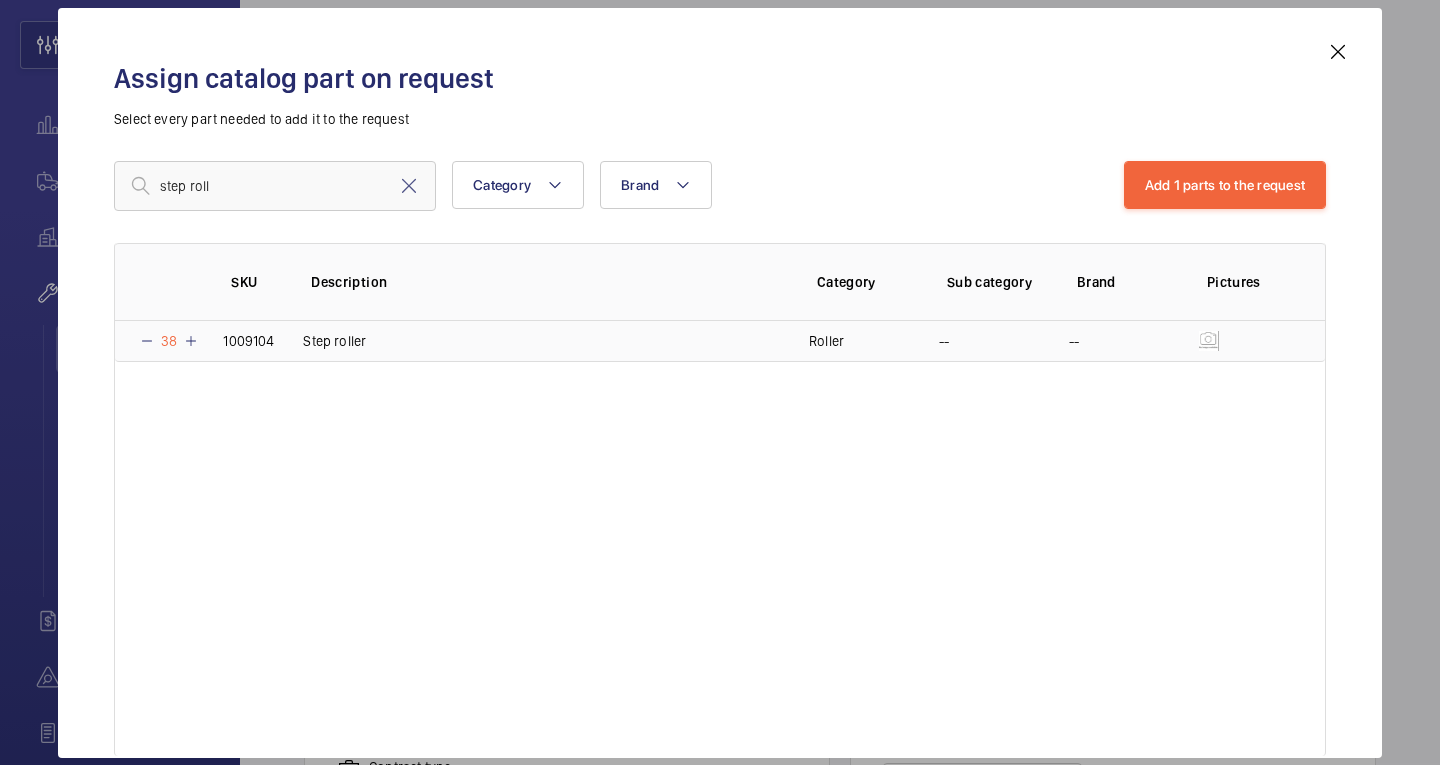click on "Roller" at bounding box center [826, 341] 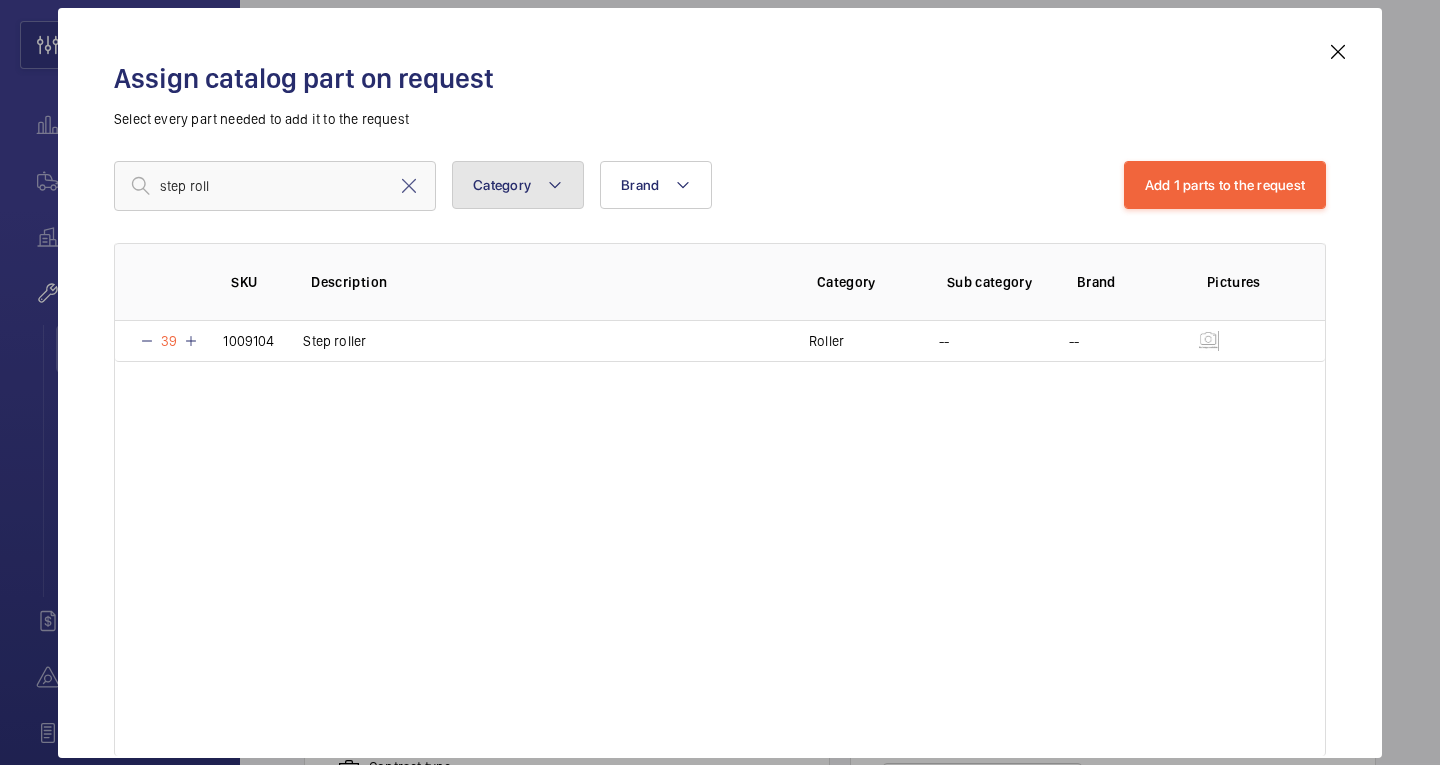 click on "Category" at bounding box center (518, 185) 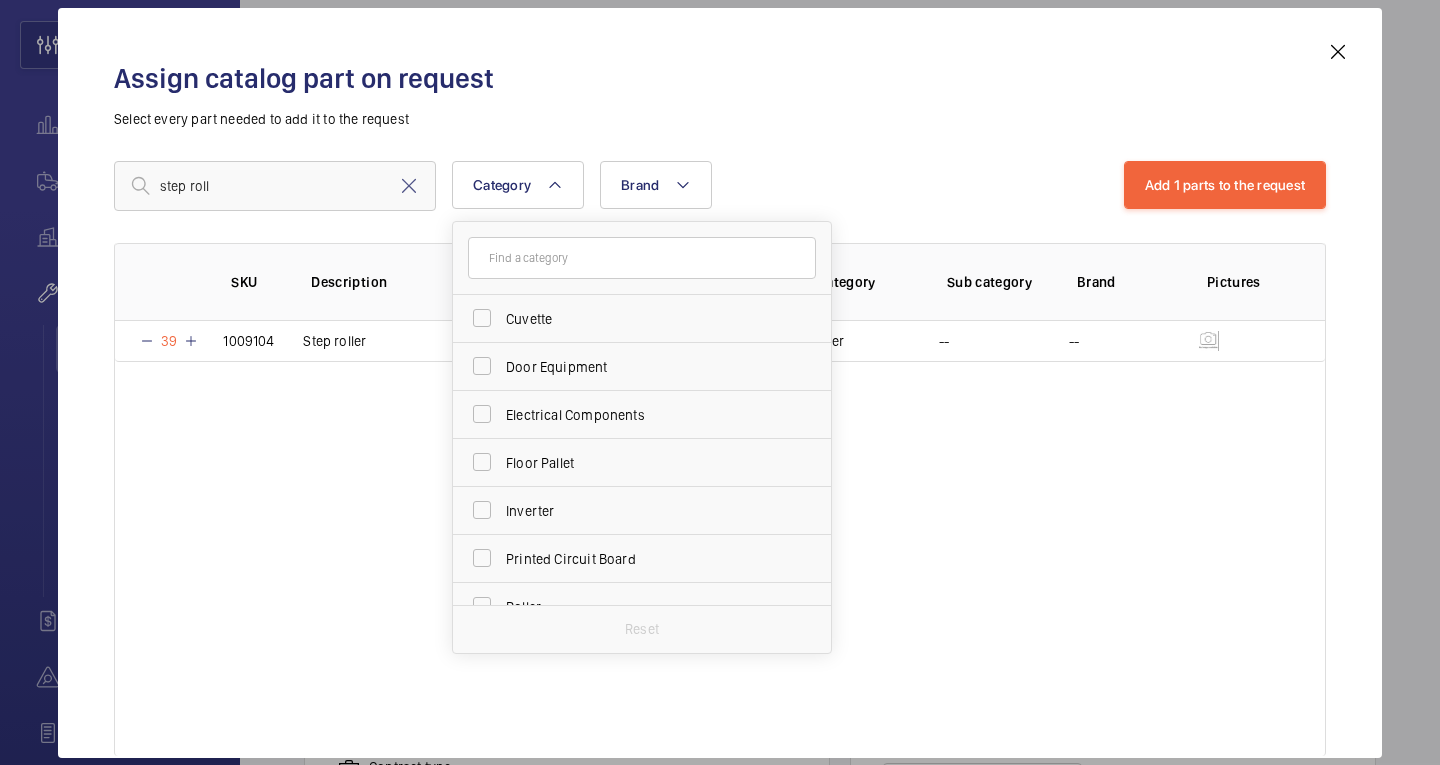 click on "Select every part needed to add it to the request" at bounding box center [720, 119] 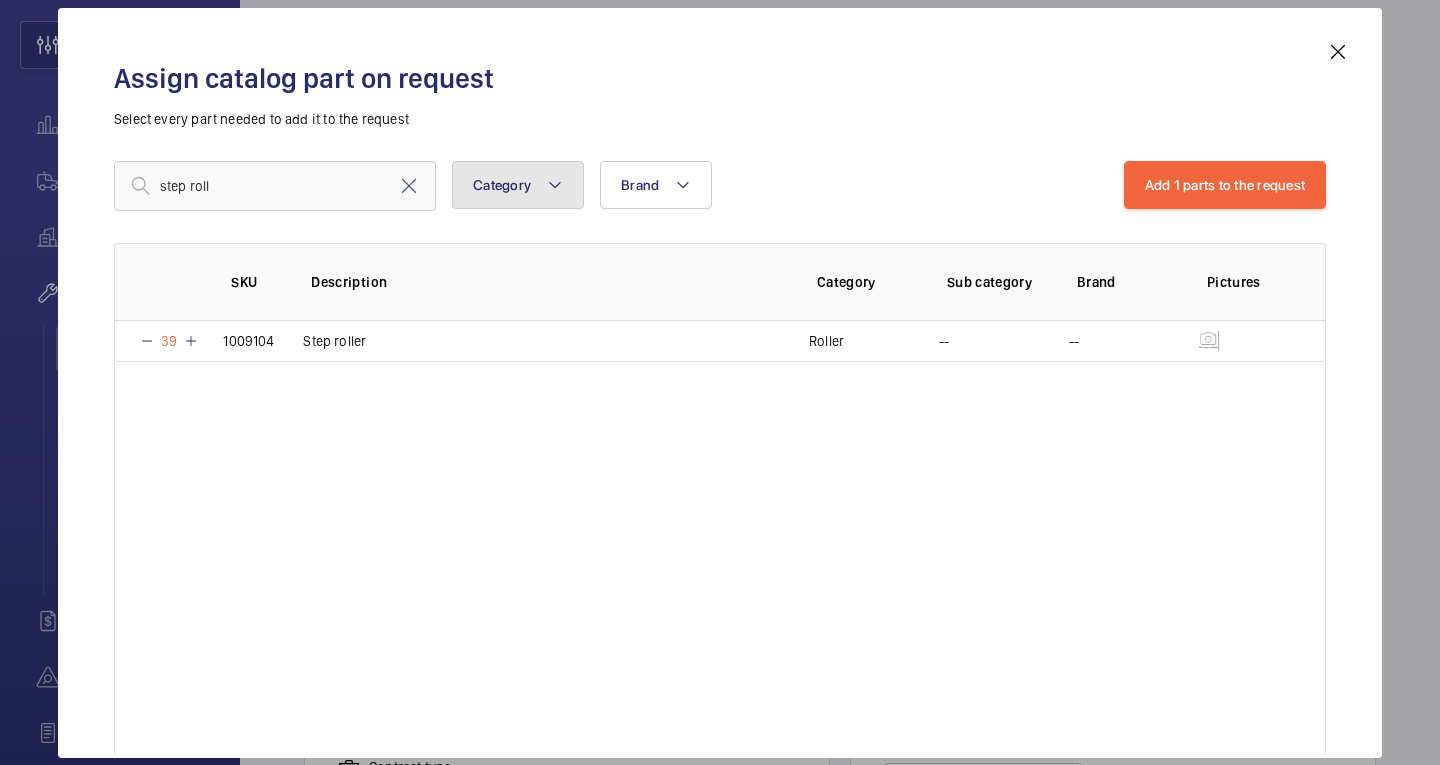 click on "Category" at bounding box center [502, 185] 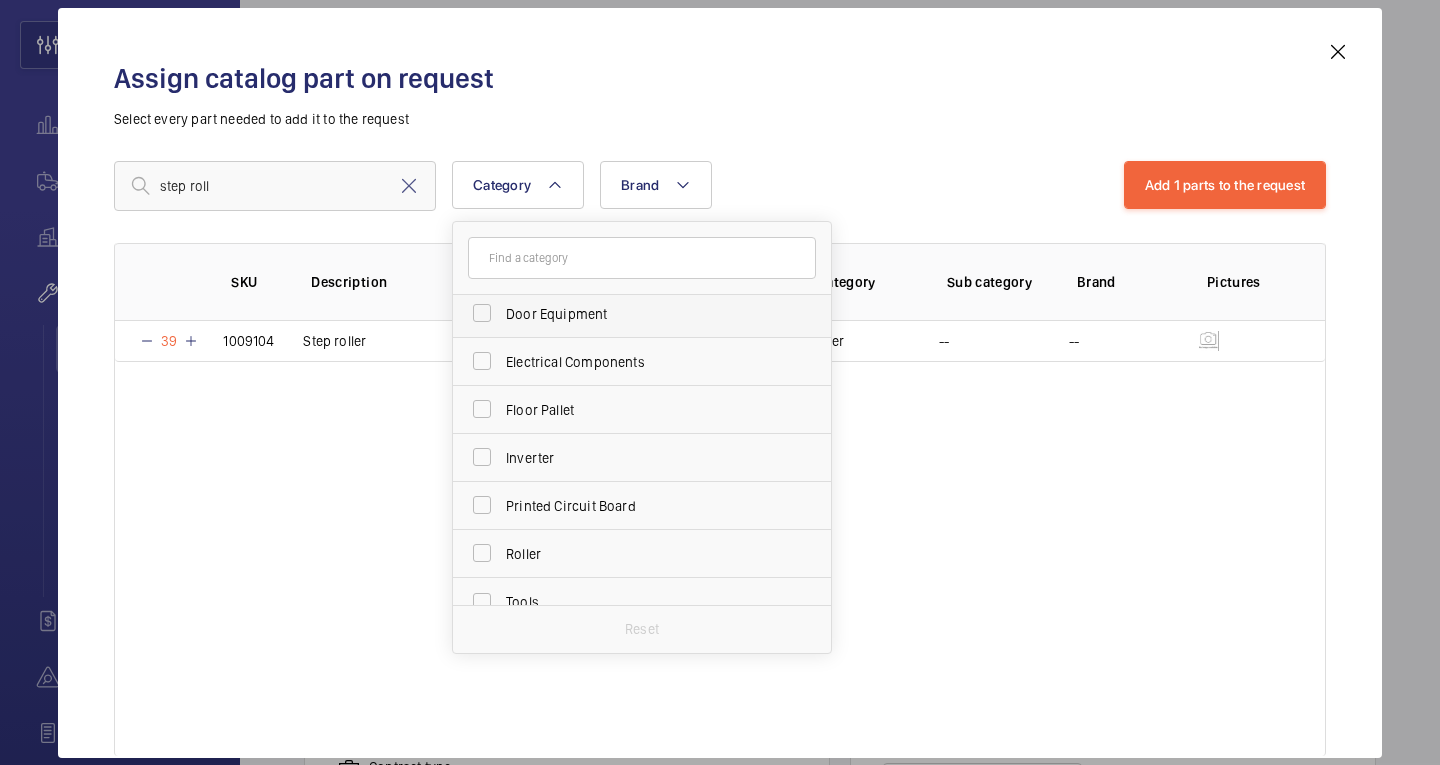 scroll, scrollTop: 74, scrollLeft: 0, axis: vertical 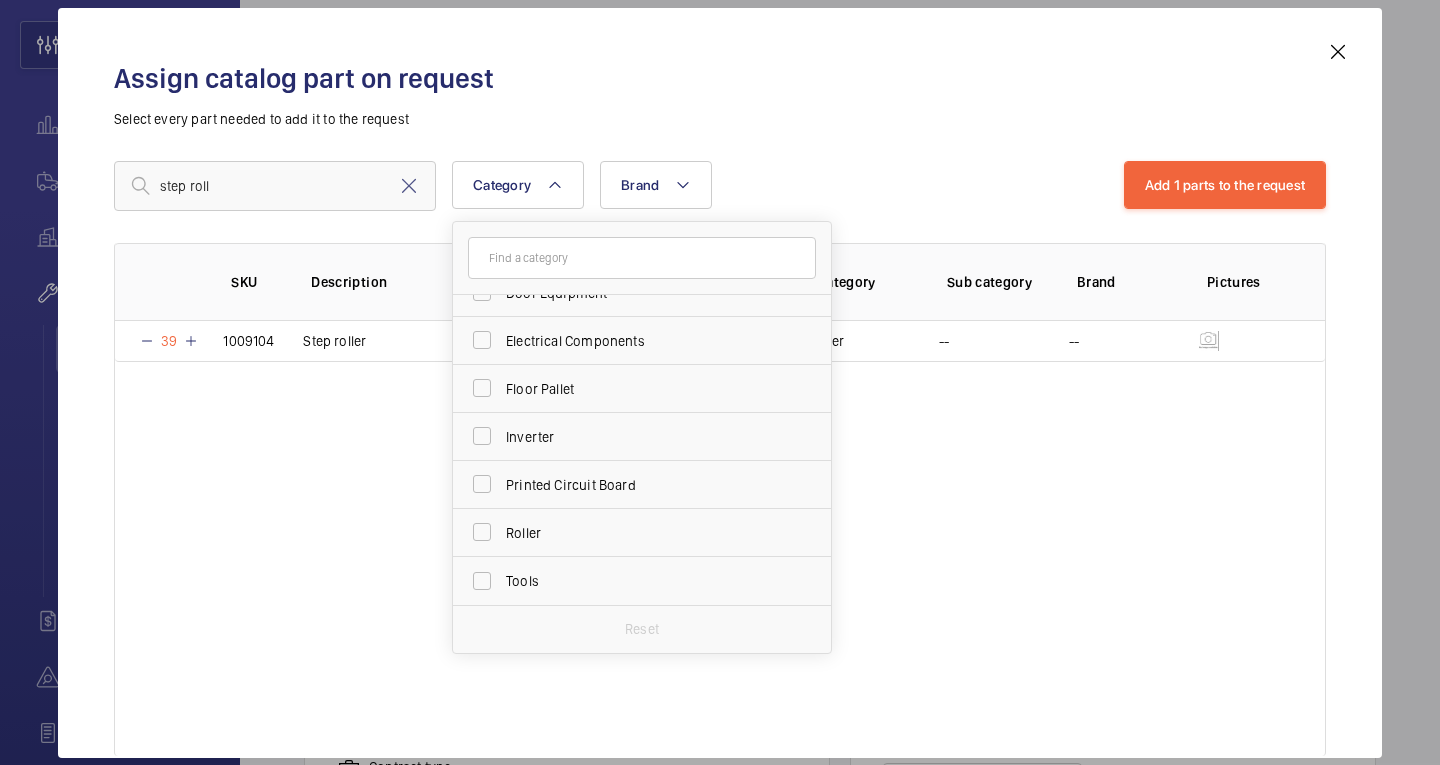 click on "Select every part needed to add it to the request" at bounding box center (720, 119) 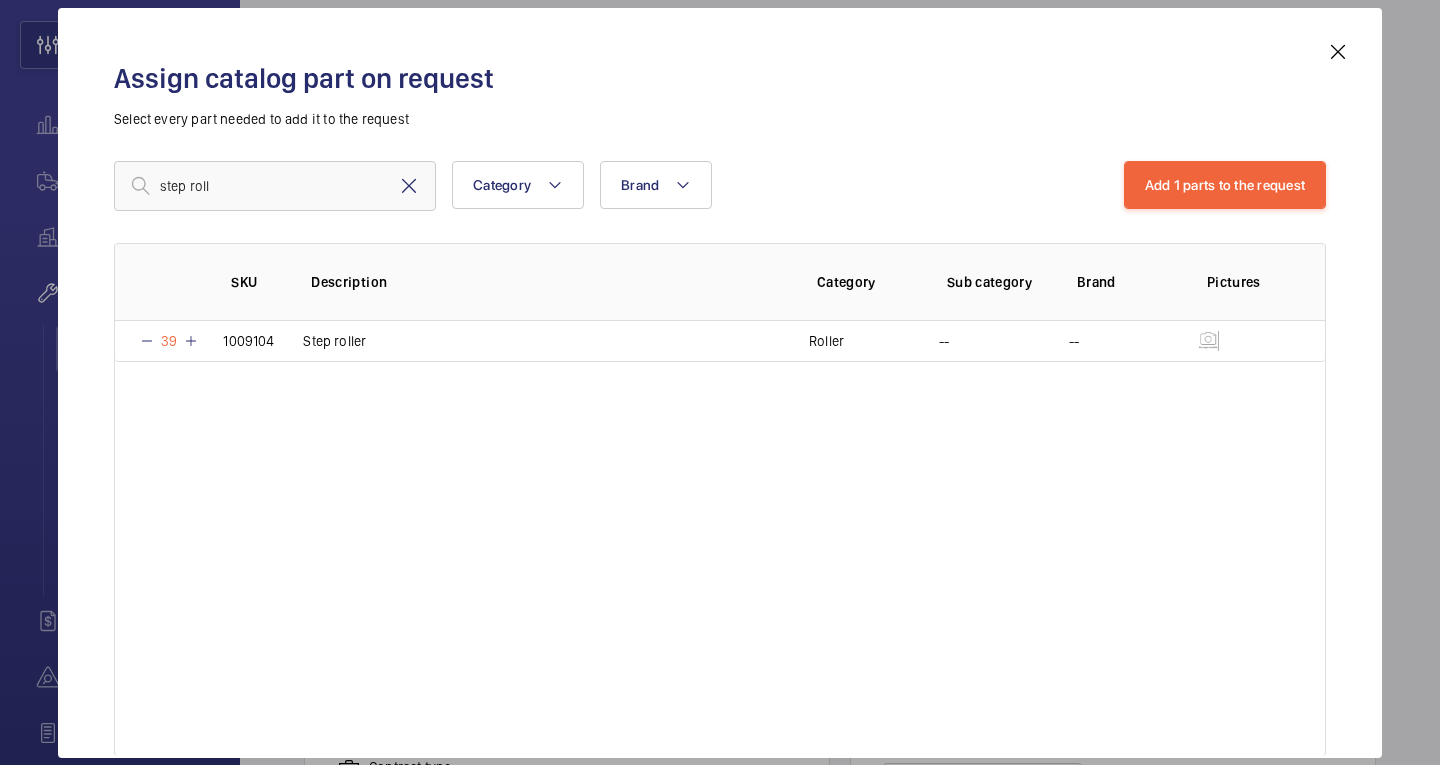 click at bounding box center (409, 186) 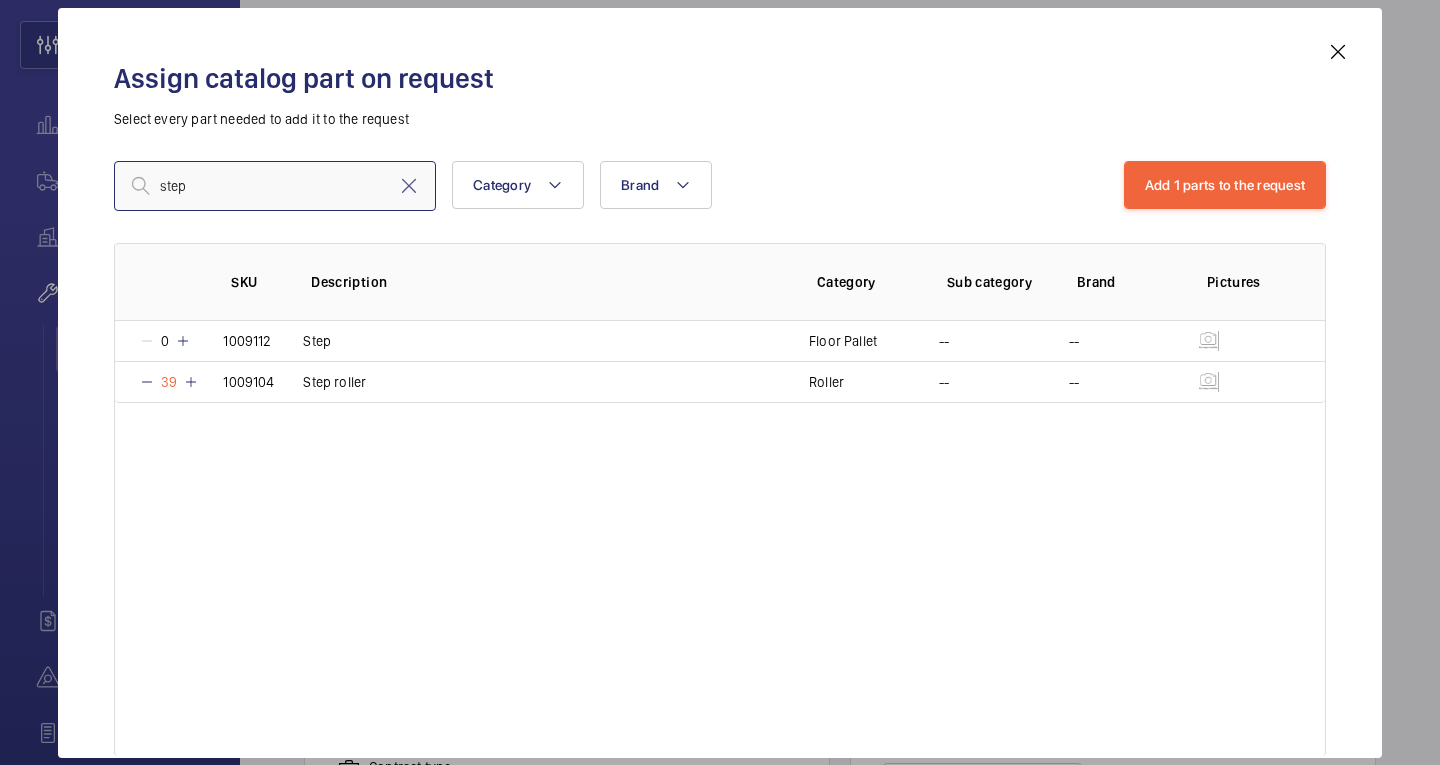 click on "step" at bounding box center (275, 186) 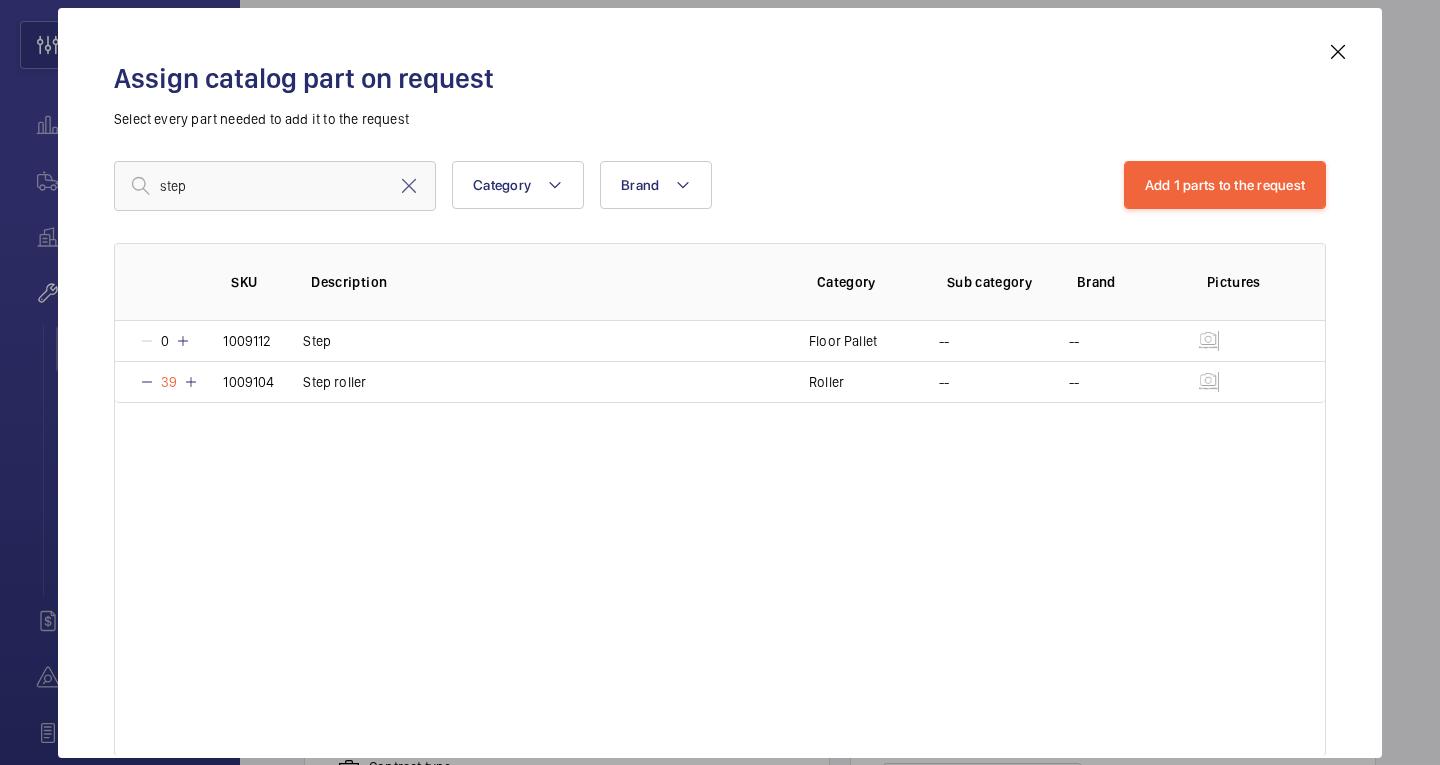 click on "Assign catalog part on request" at bounding box center [720, 78] 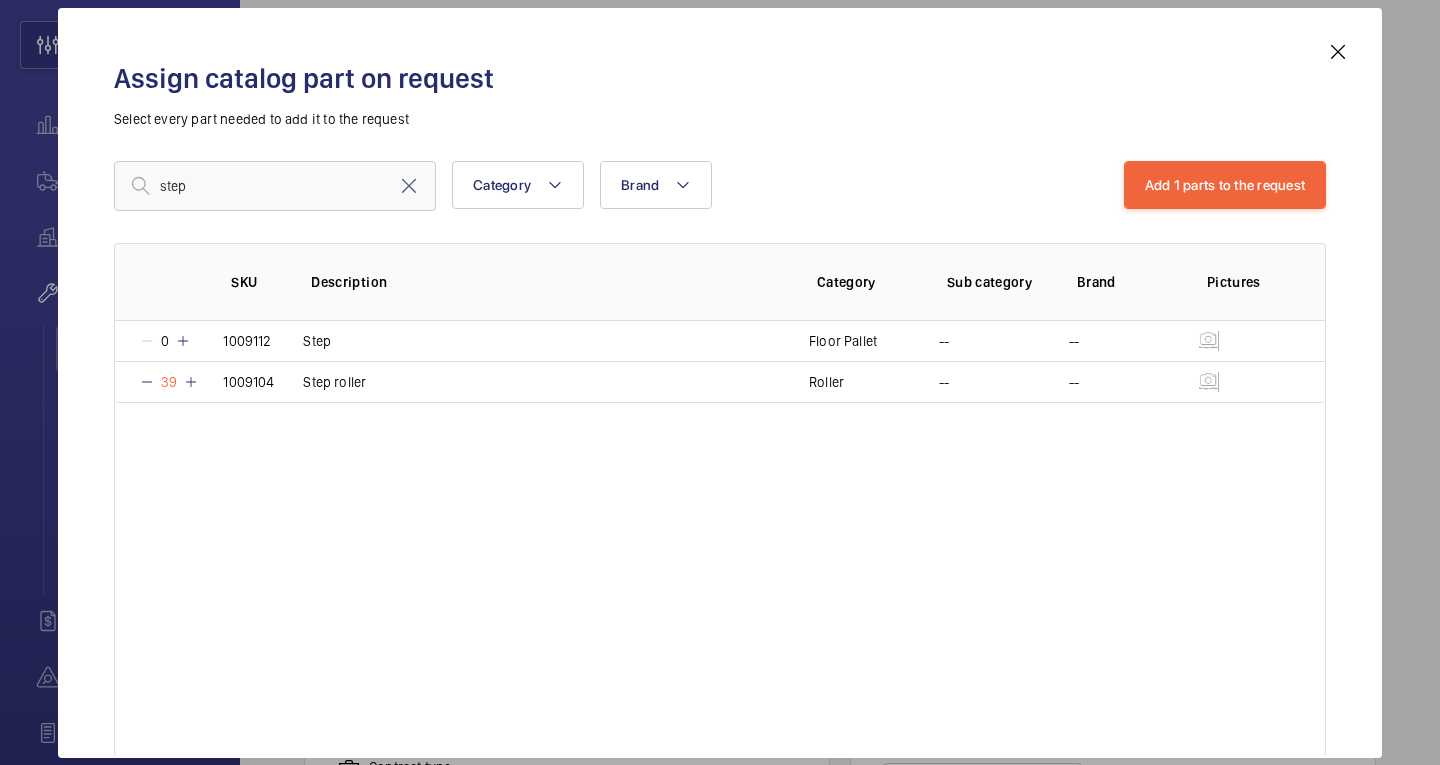 click at bounding box center (1338, 52) 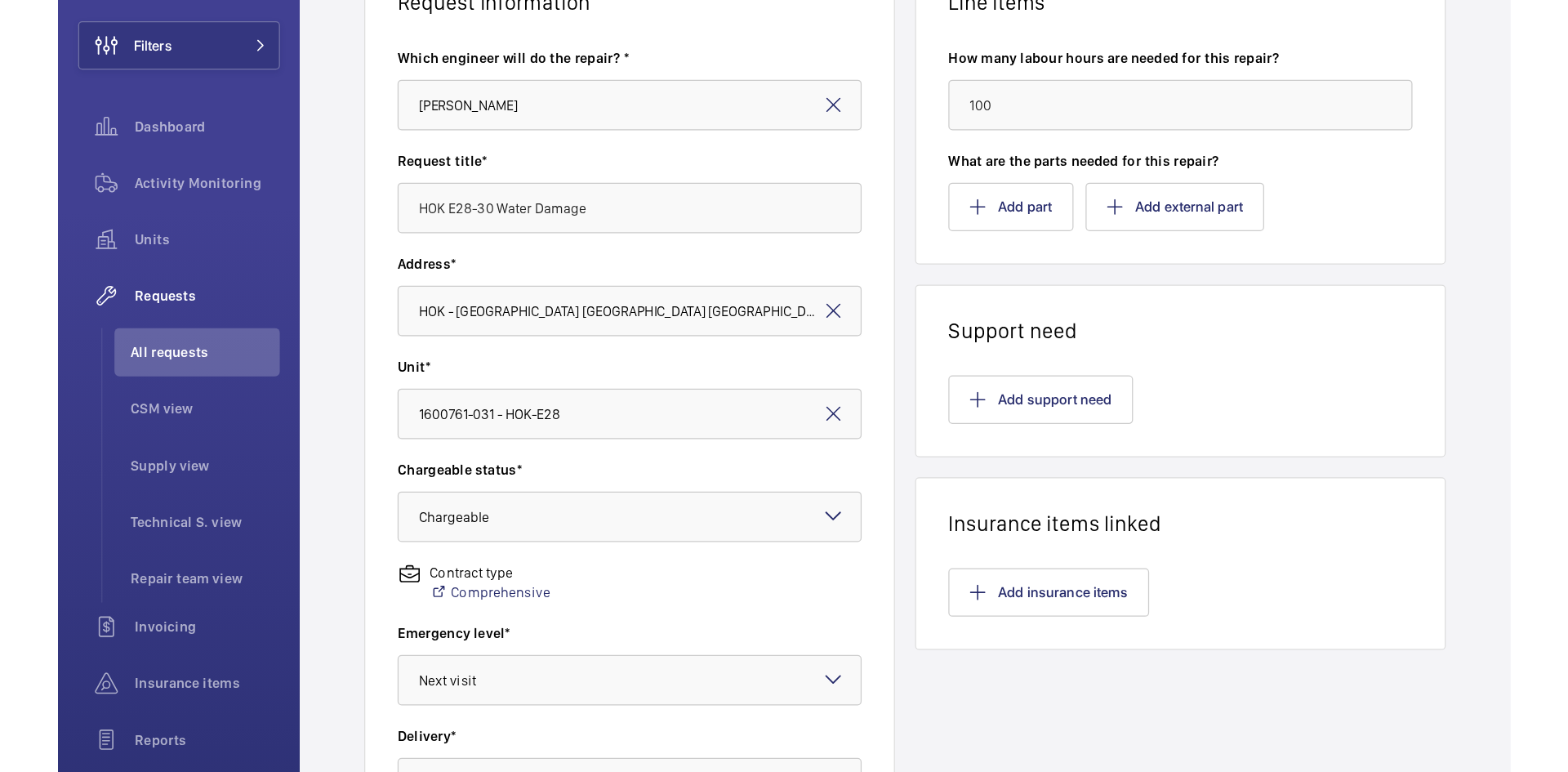 scroll, scrollTop: 0, scrollLeft: 0, axis: both 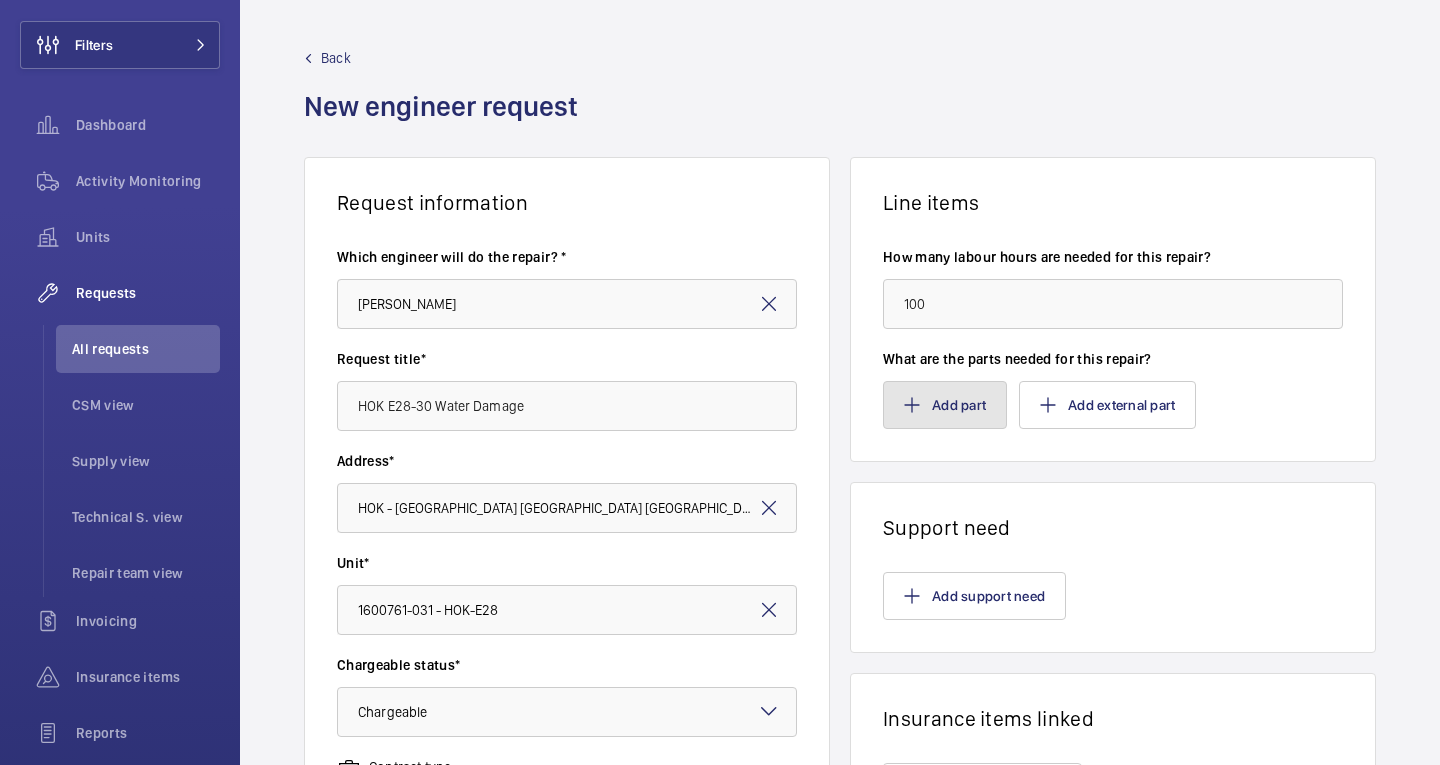 click on "Add part" 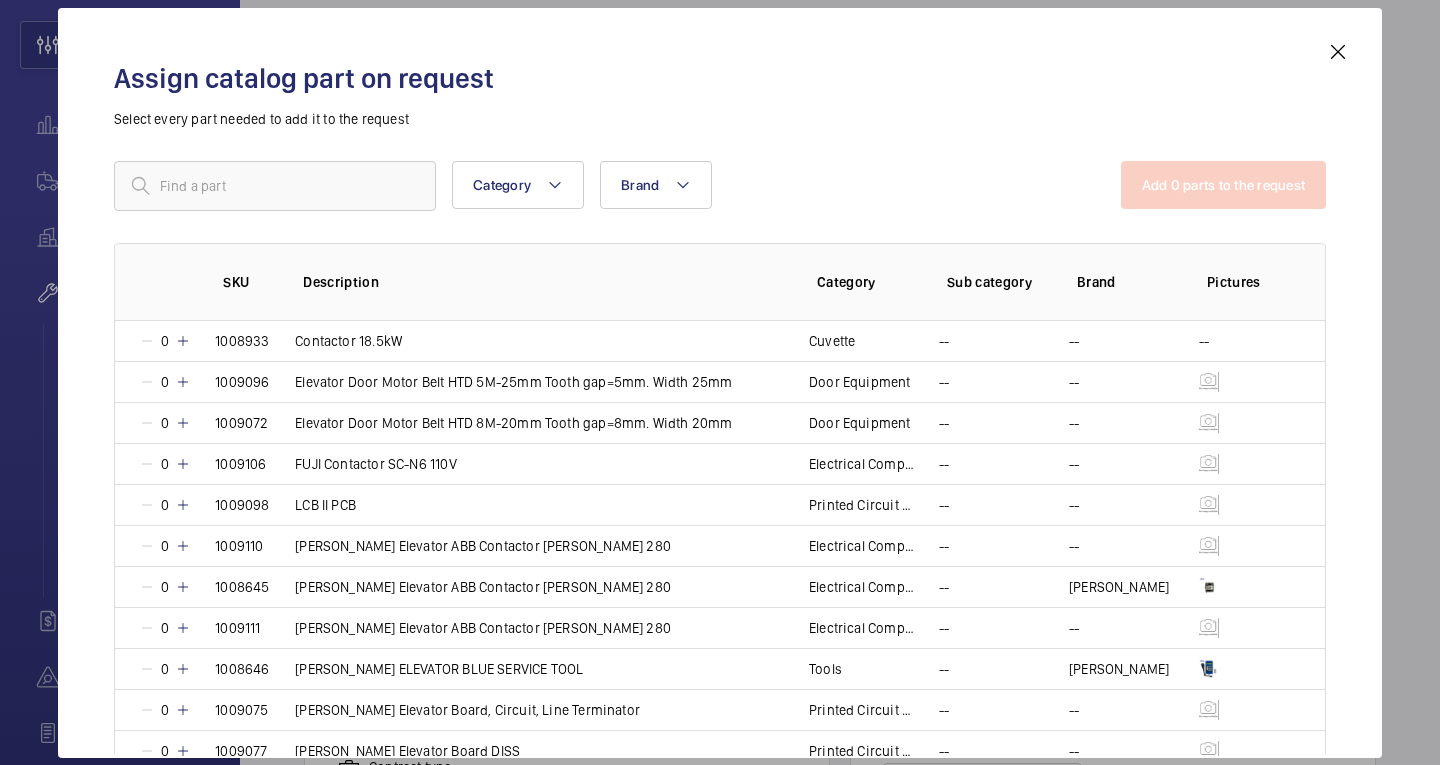 scroll, scrollTop: 35, scrollLeft: 0, axis: vertical 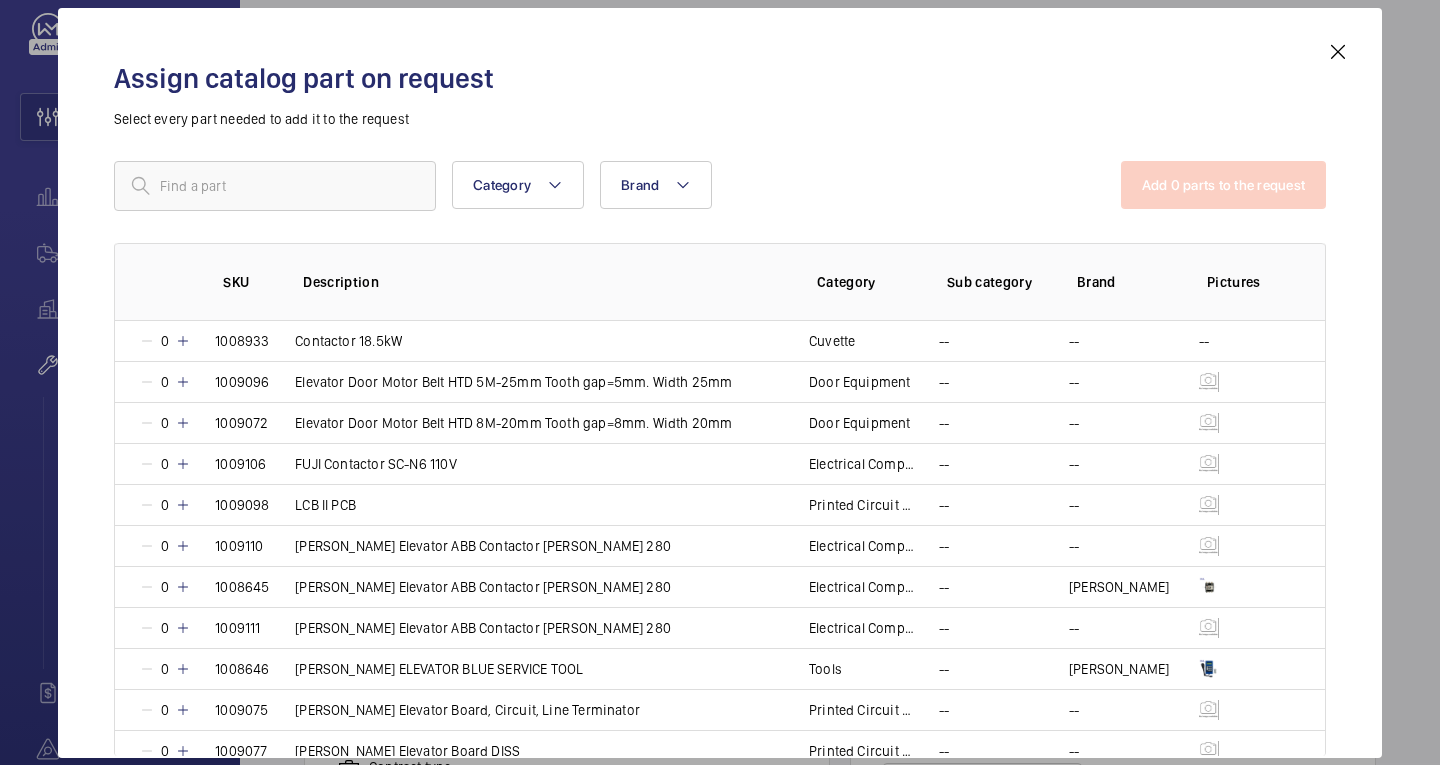 click at bounding box center (1338, 52) 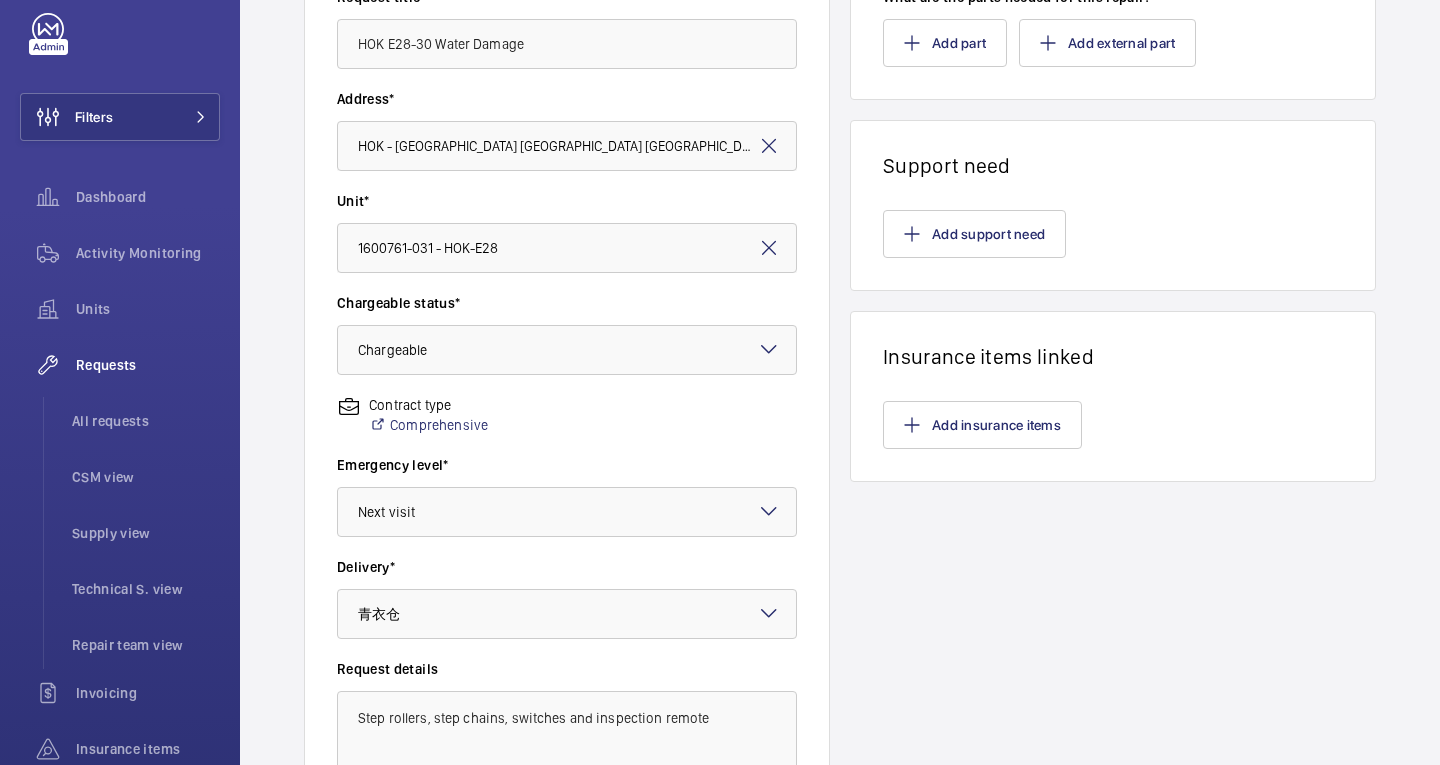 scroll, scrollTop: 0, scrollLeft: 0, axis: both 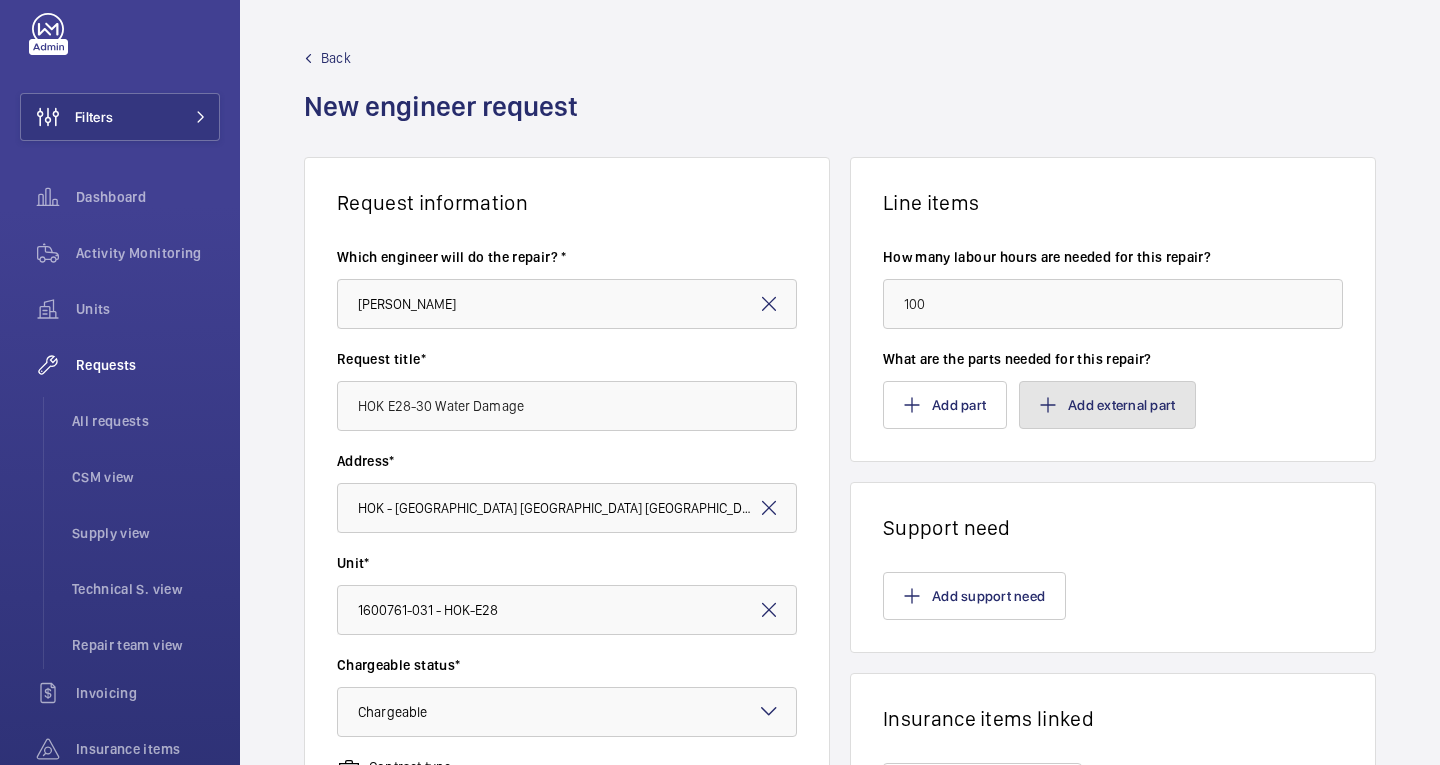 click on "Add external part" 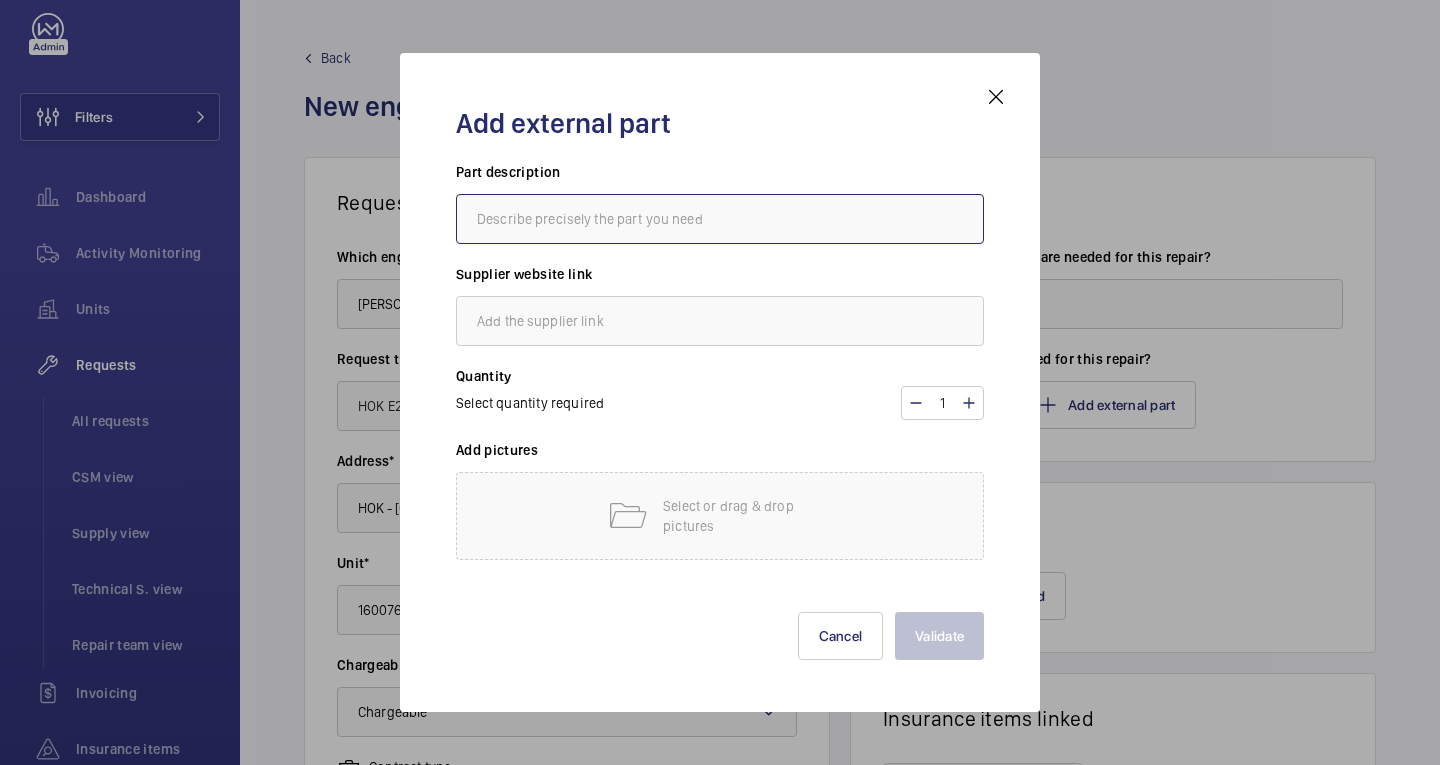 click at bounding box center [720, 219] 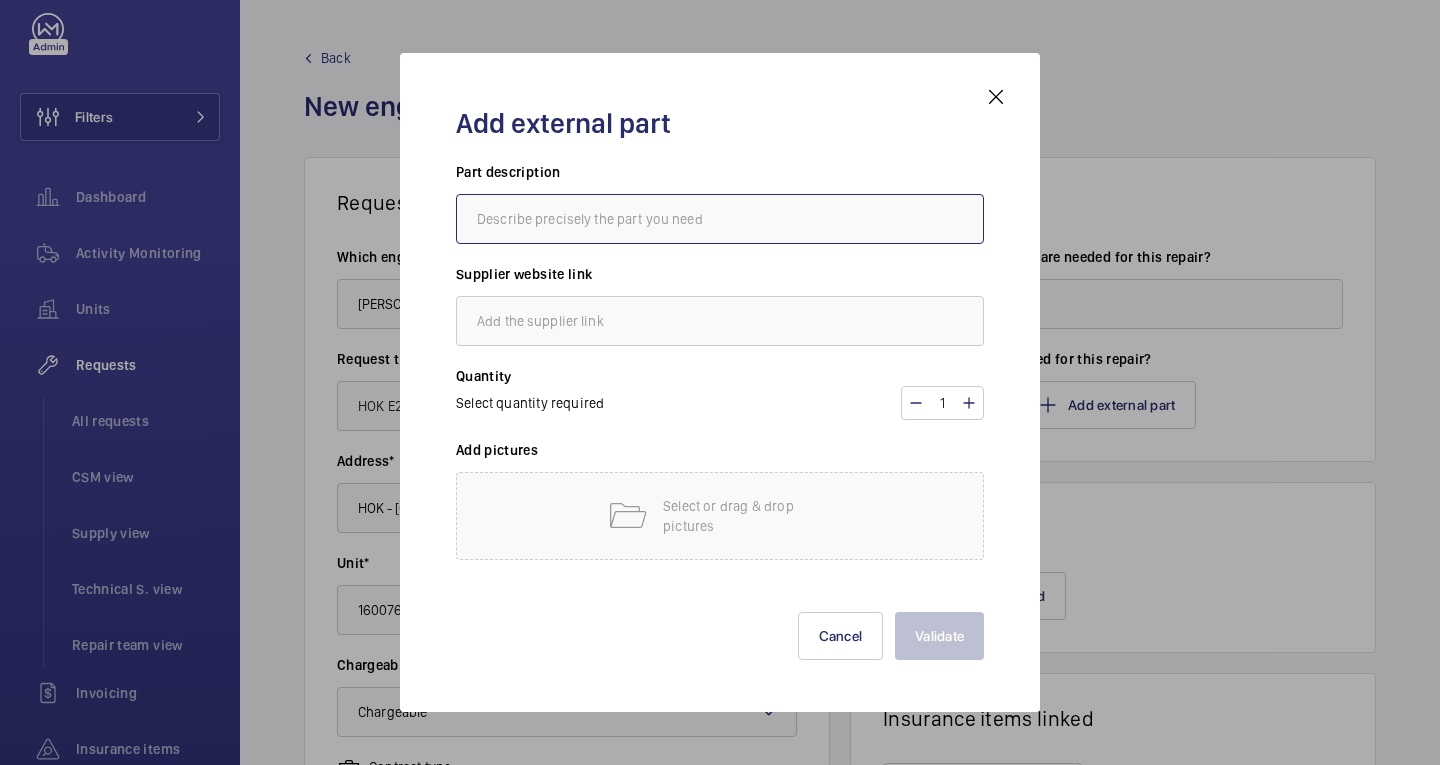 click at bounding box center (720, 219) 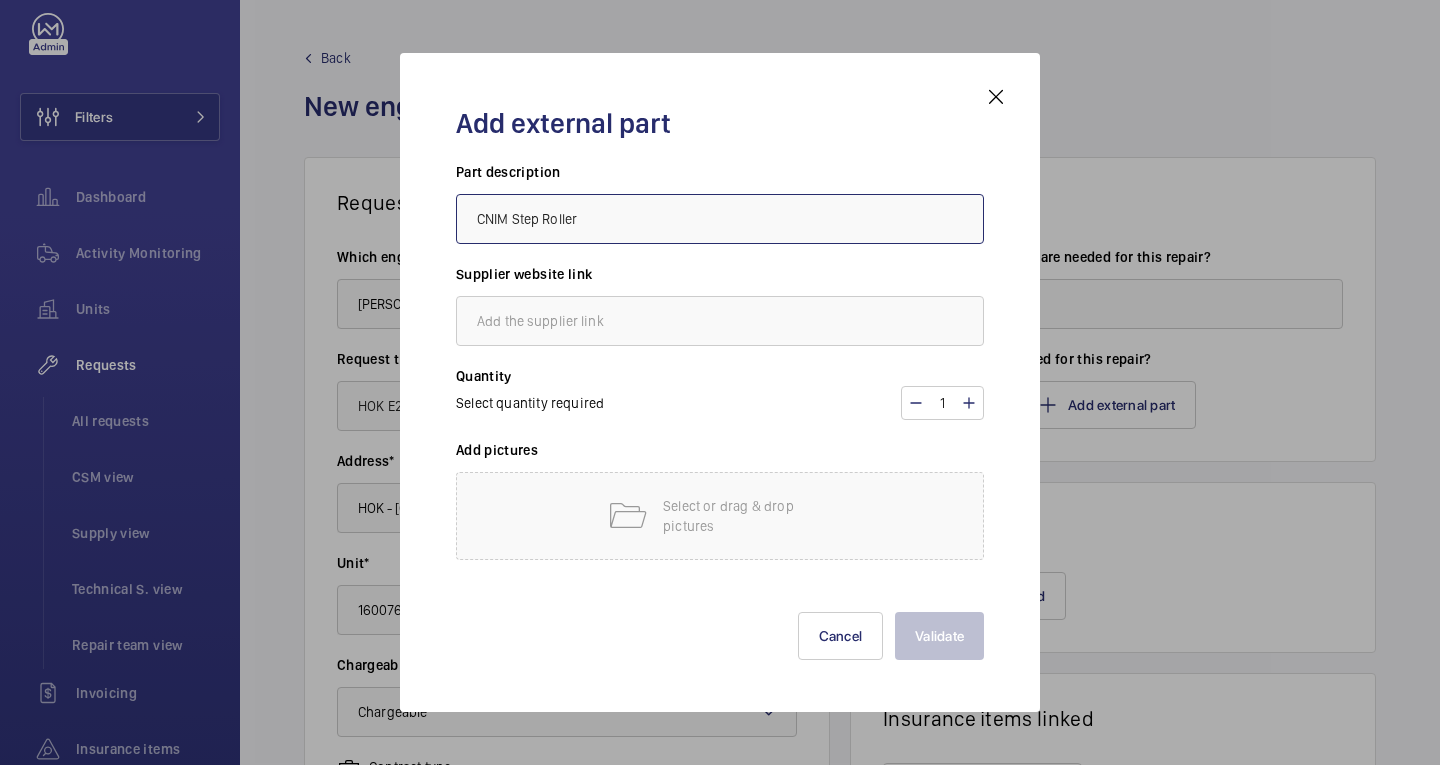 type on "CNIM Step Roller" 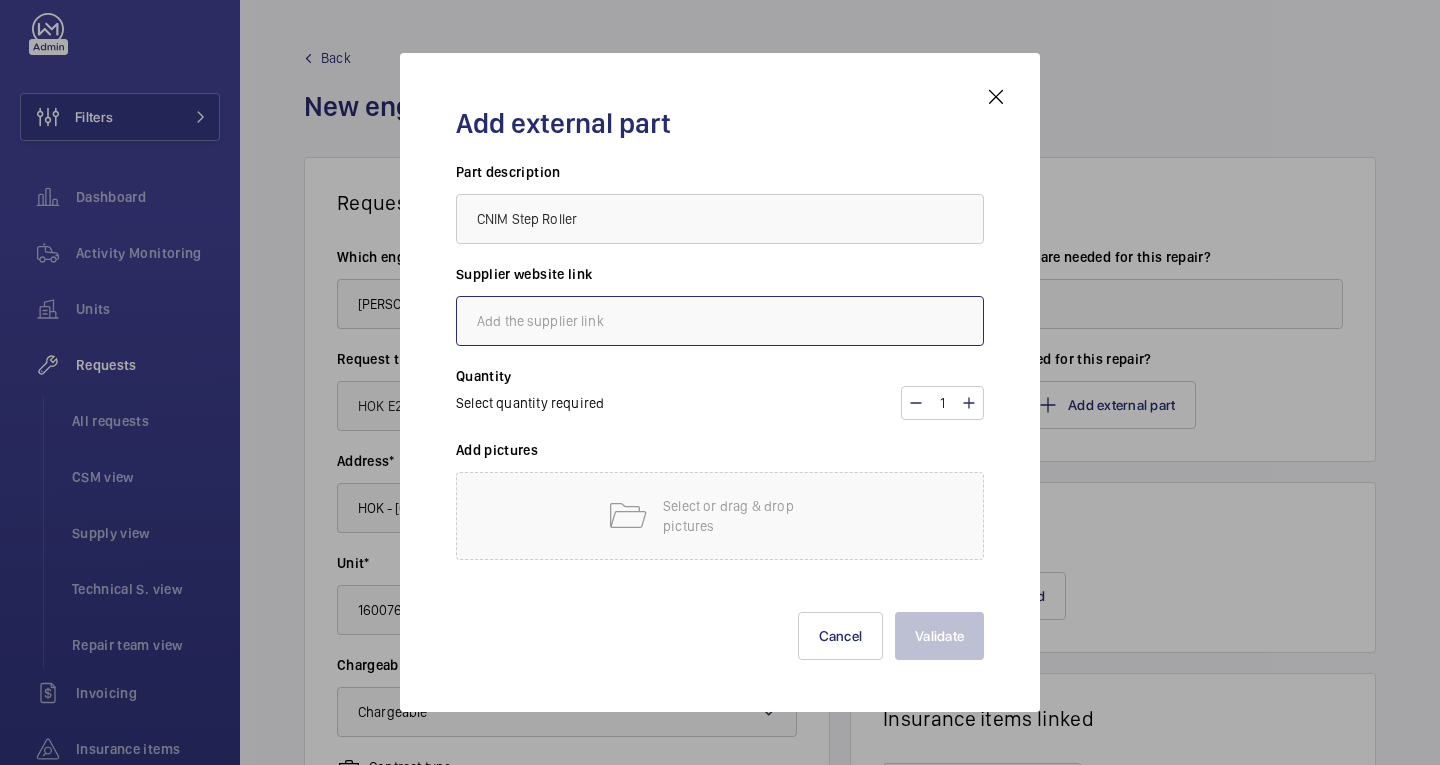 click at bounding box center [720, 321] 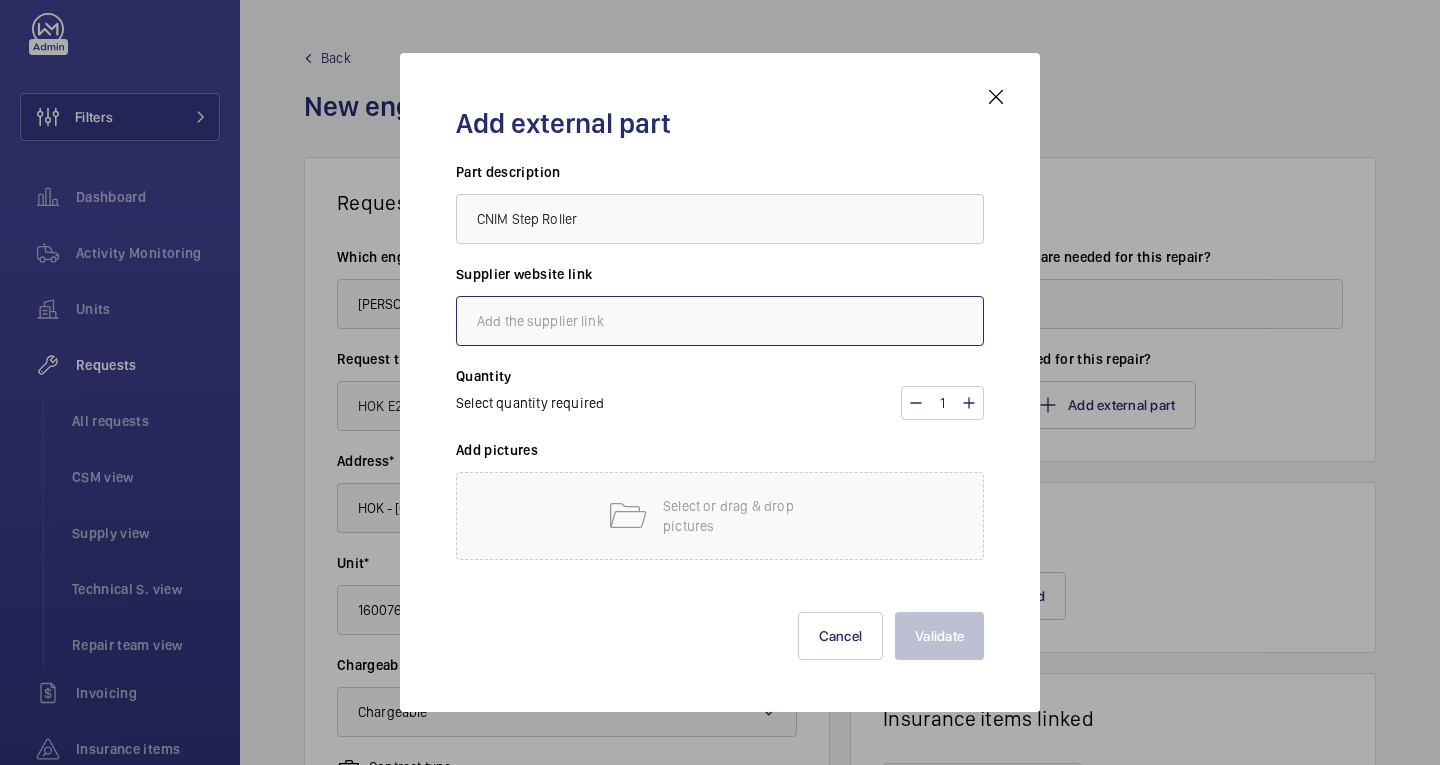 click at bounding box center (720, 321) 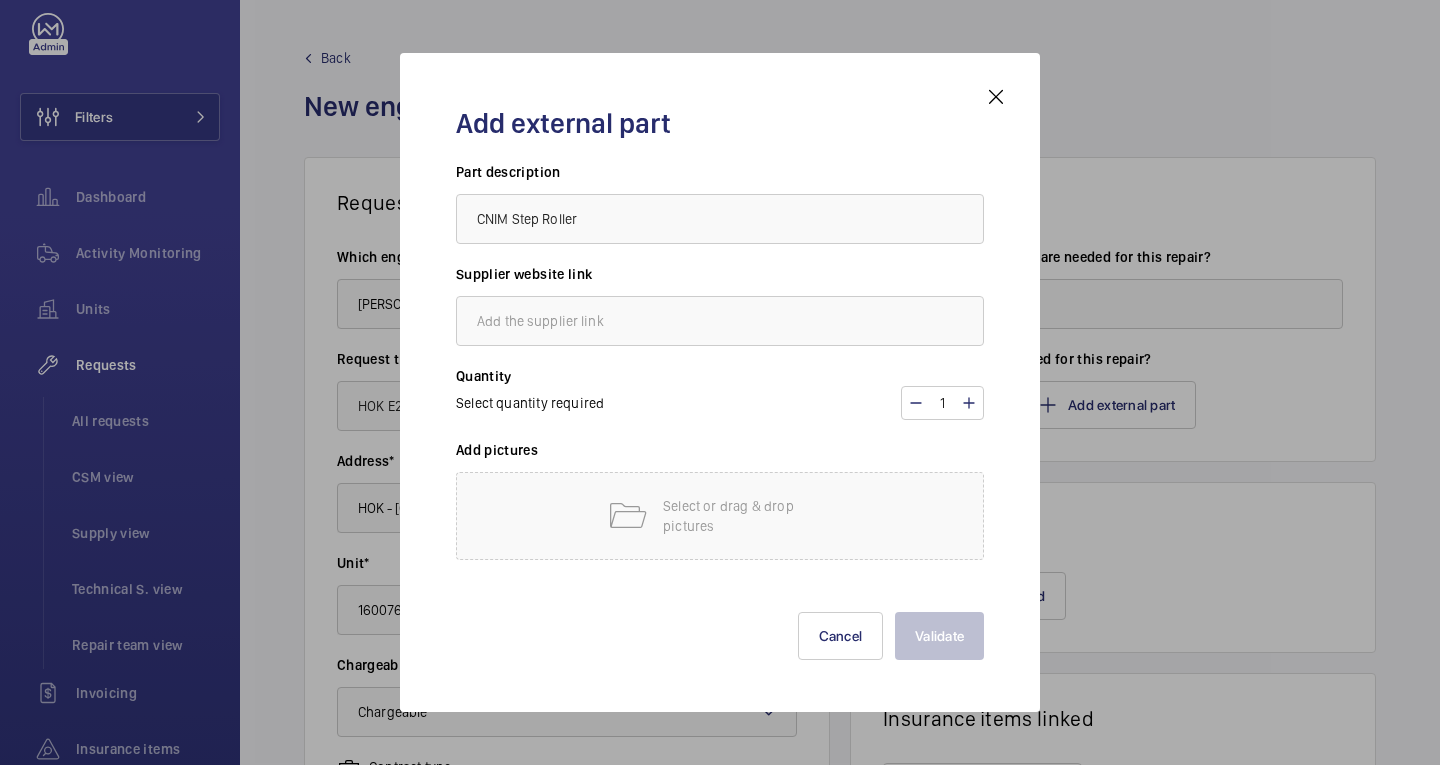 click on "Supplier website link" at bounding box center [720, 280] 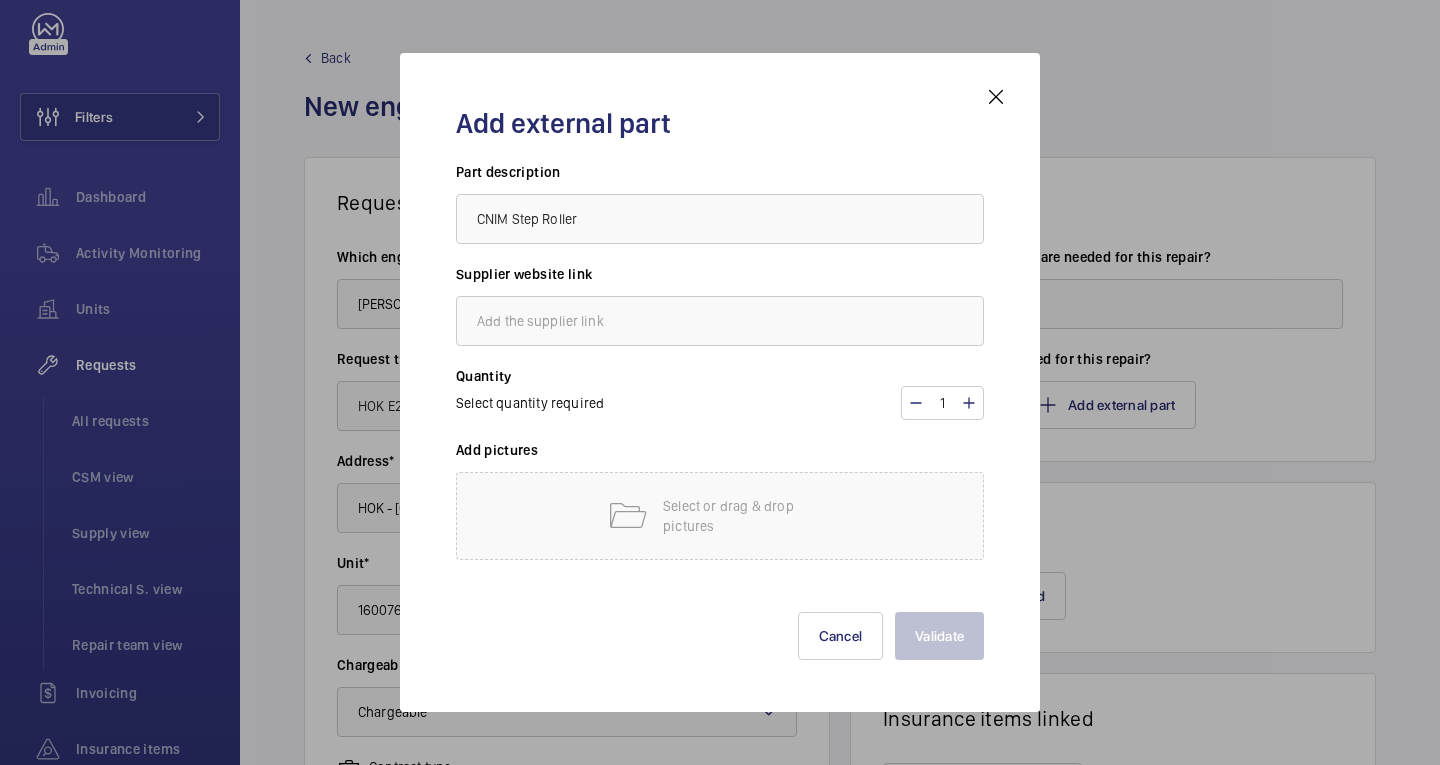 click on "Supplier website link" at bounding box center [720, 280] 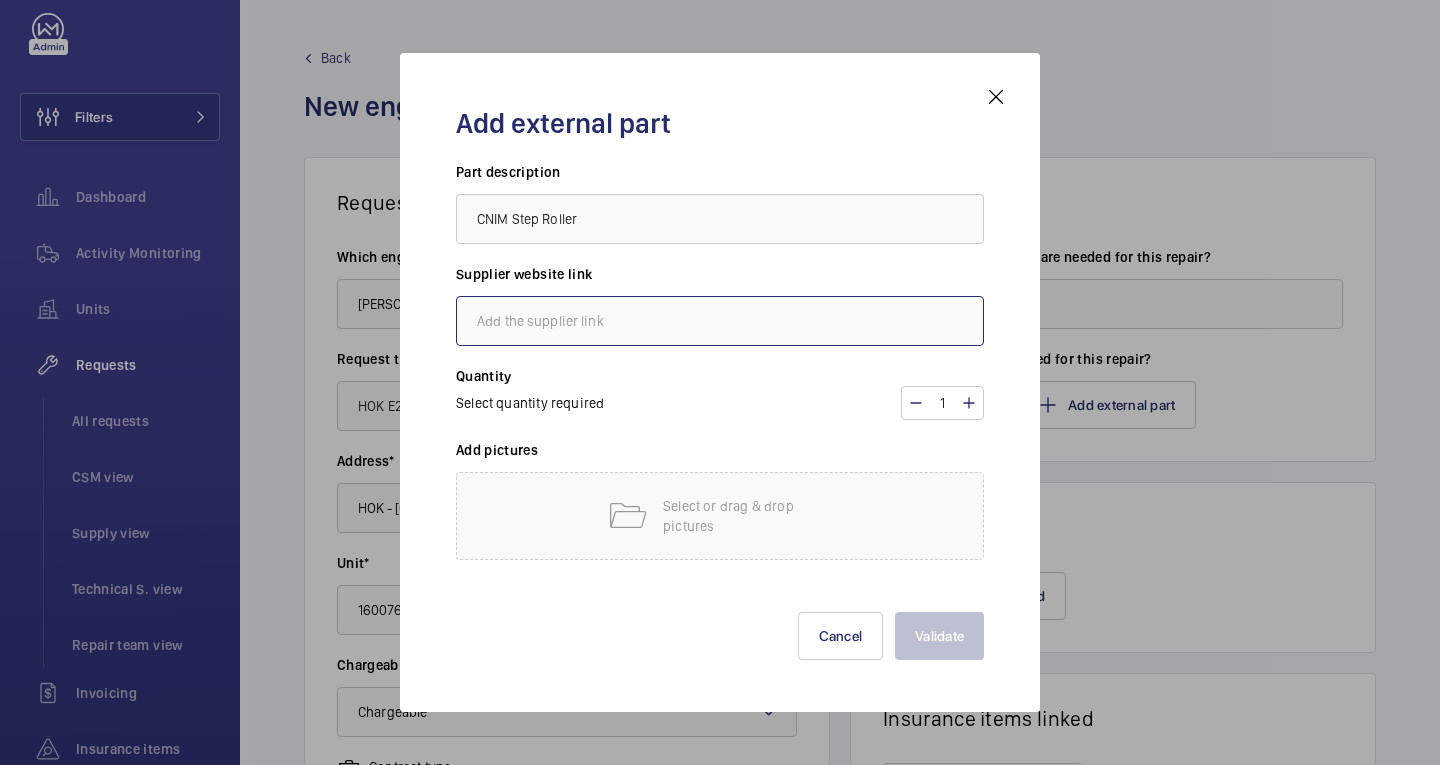 click at bounding box center [720, 321] 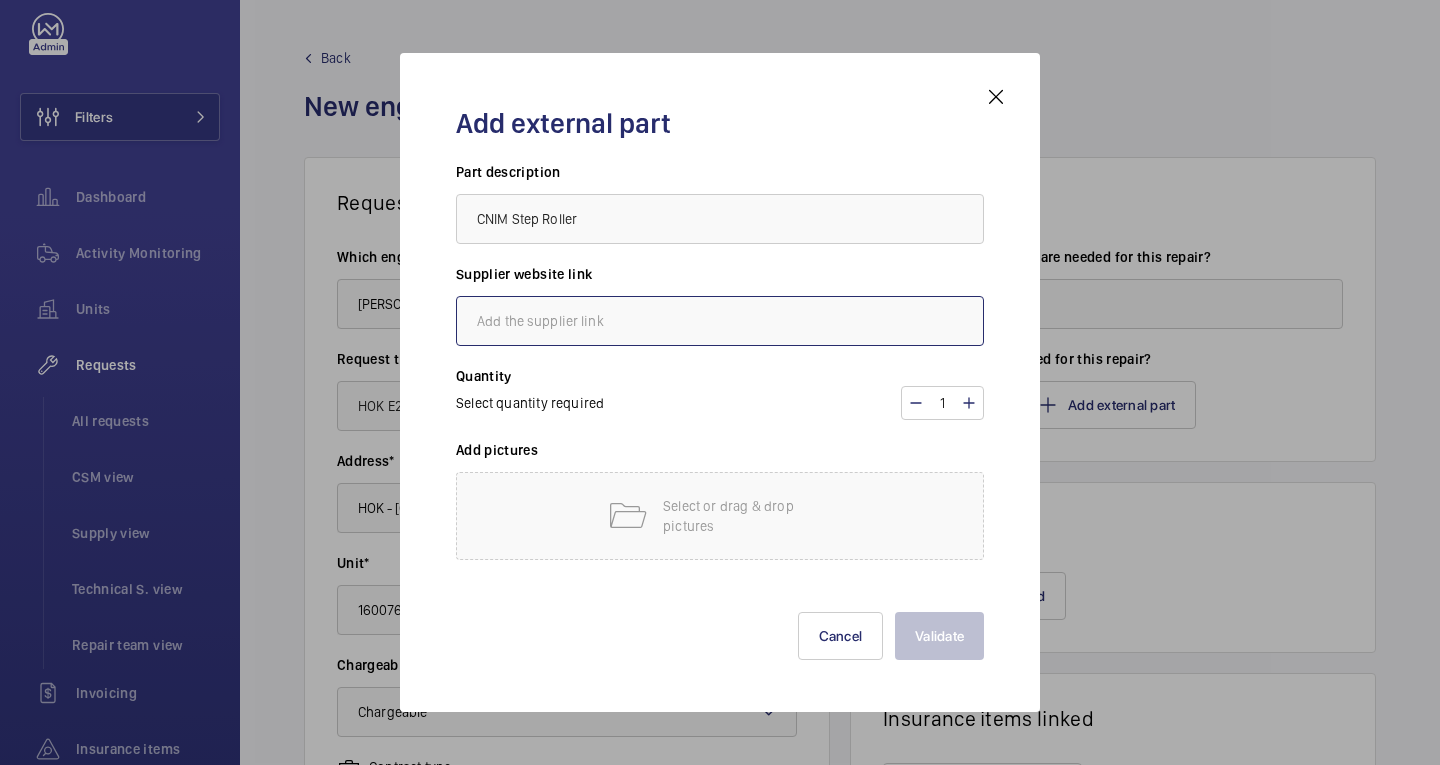 click at bounding box center (720, 321) 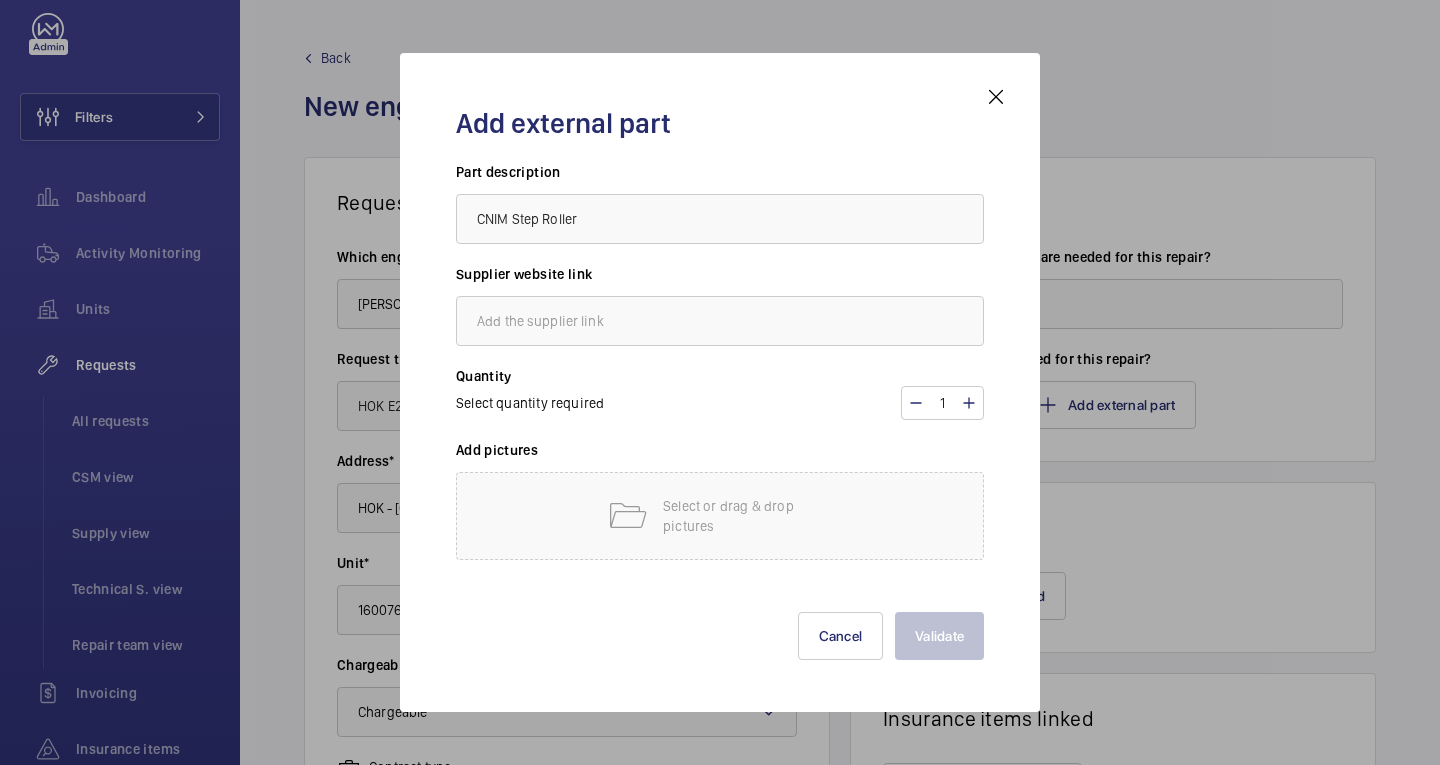click on "Supplier website link" at bounding box center (720, 280) 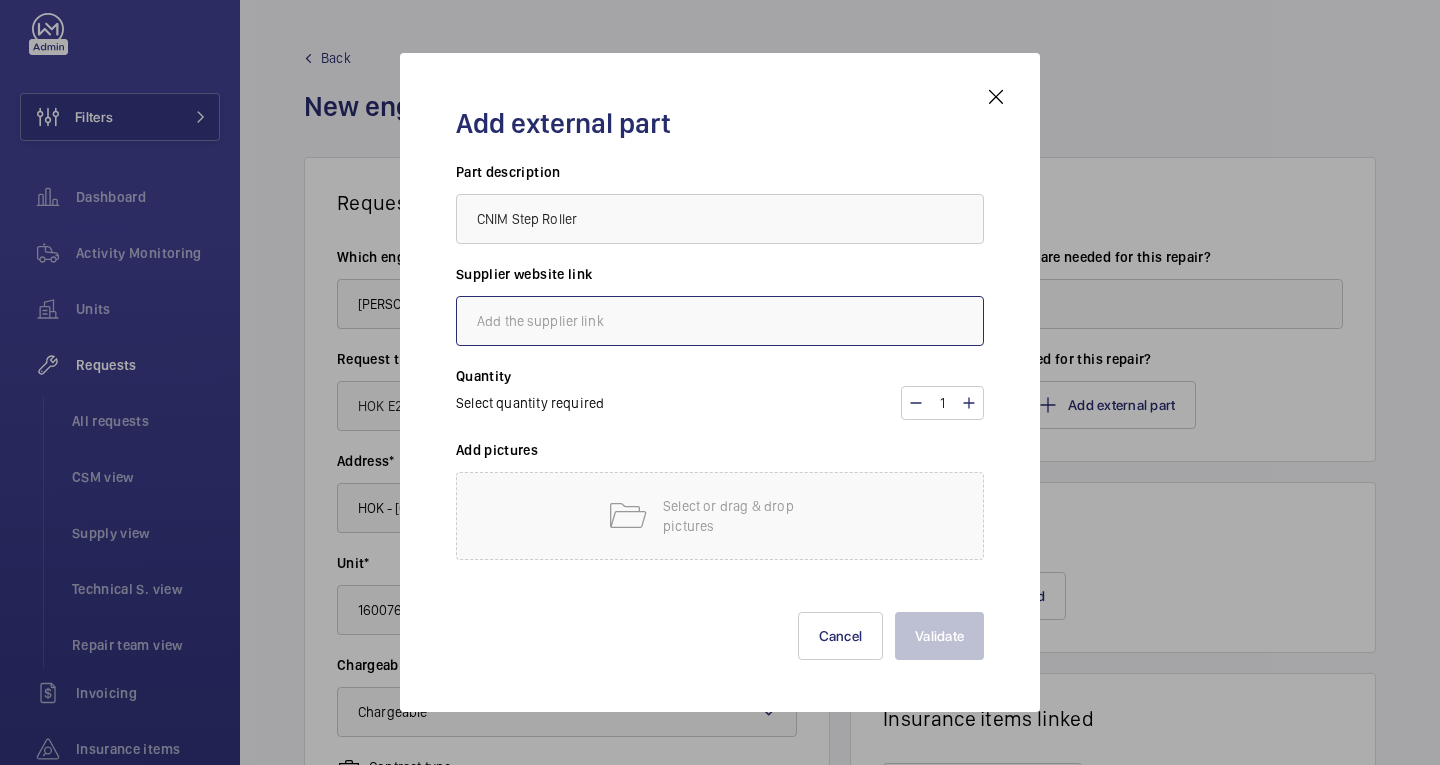 click at bounding box center [720, 321] 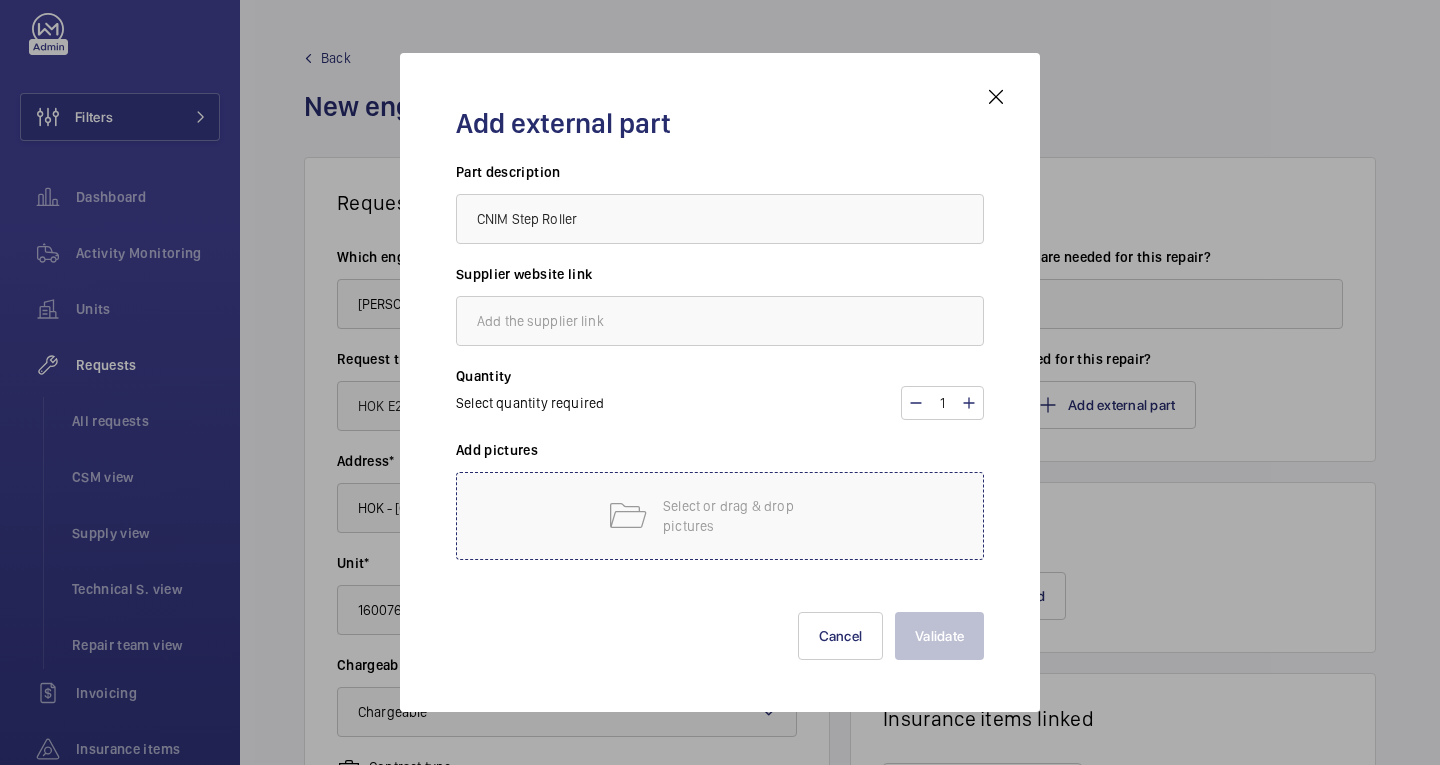 click on "Select or drag & drop pictures" at bounding box center [748, 516] 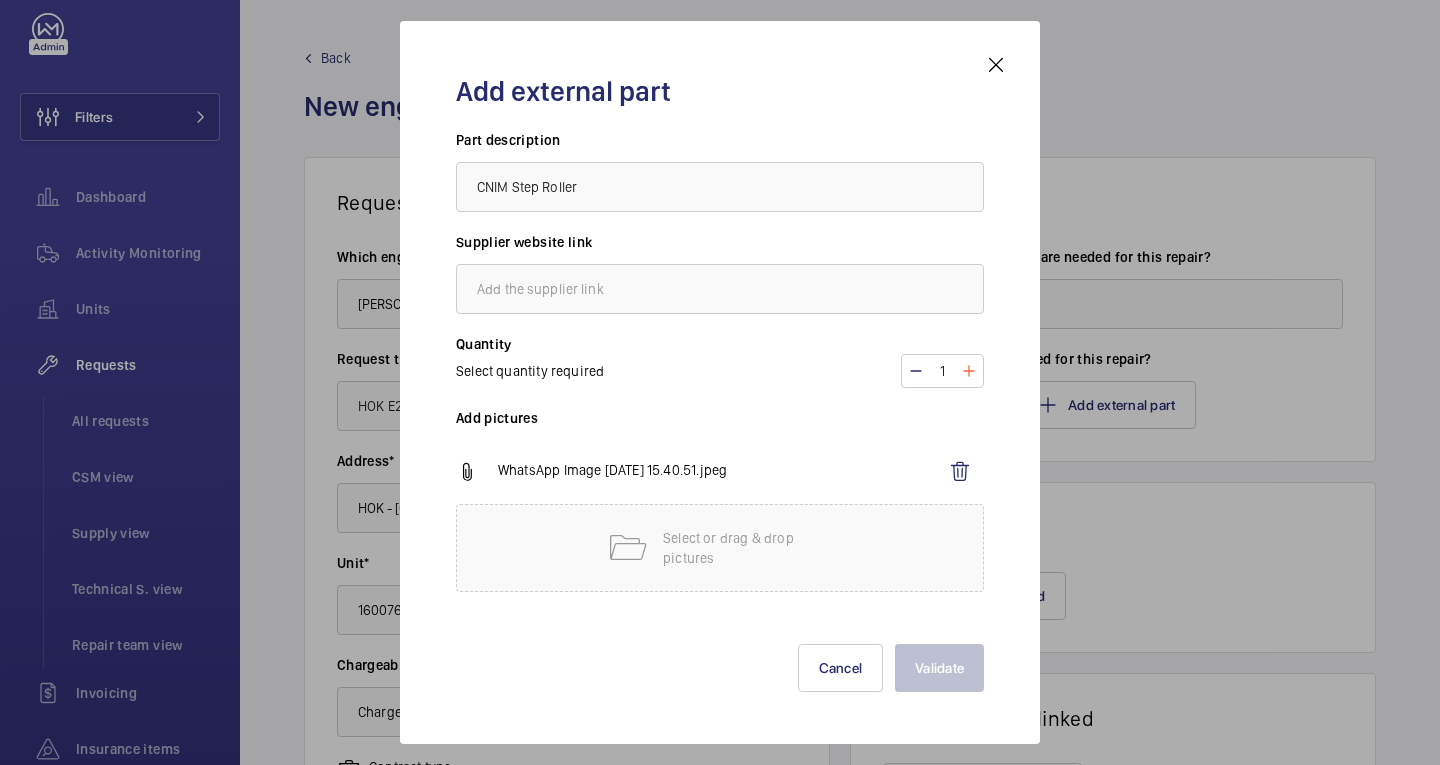 click at bounding box center [969, 371] 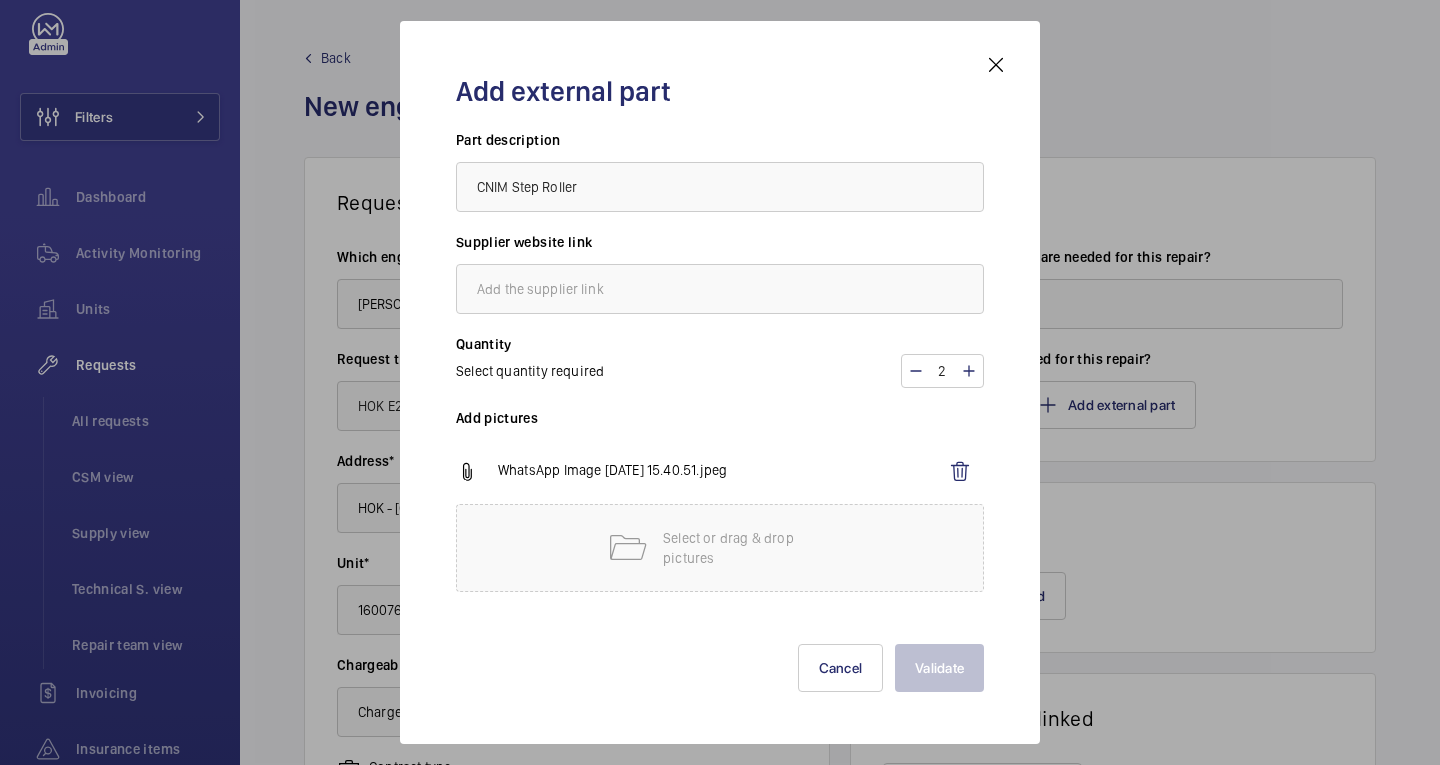 click on "Select quantity required 2" at bounding box center [720, 371] 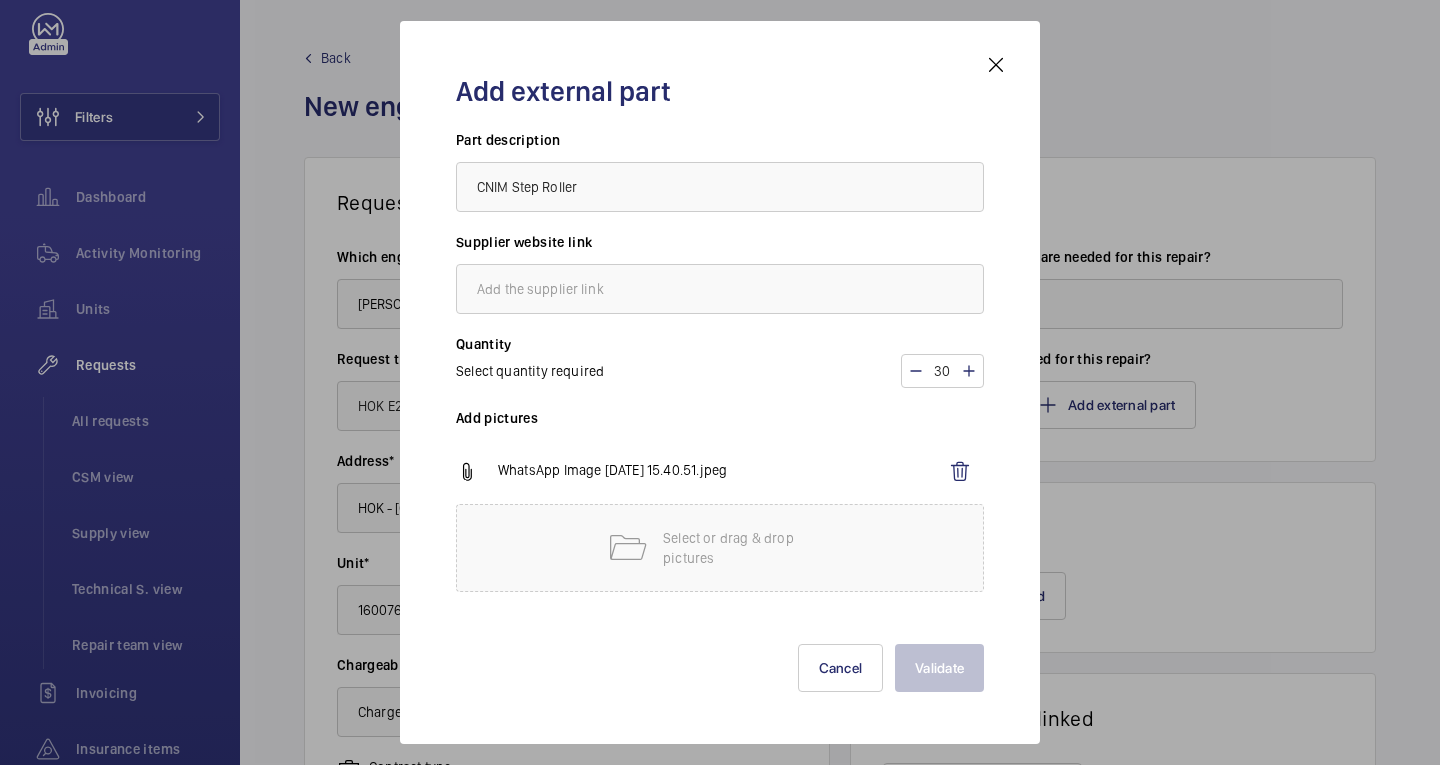 type on "30" 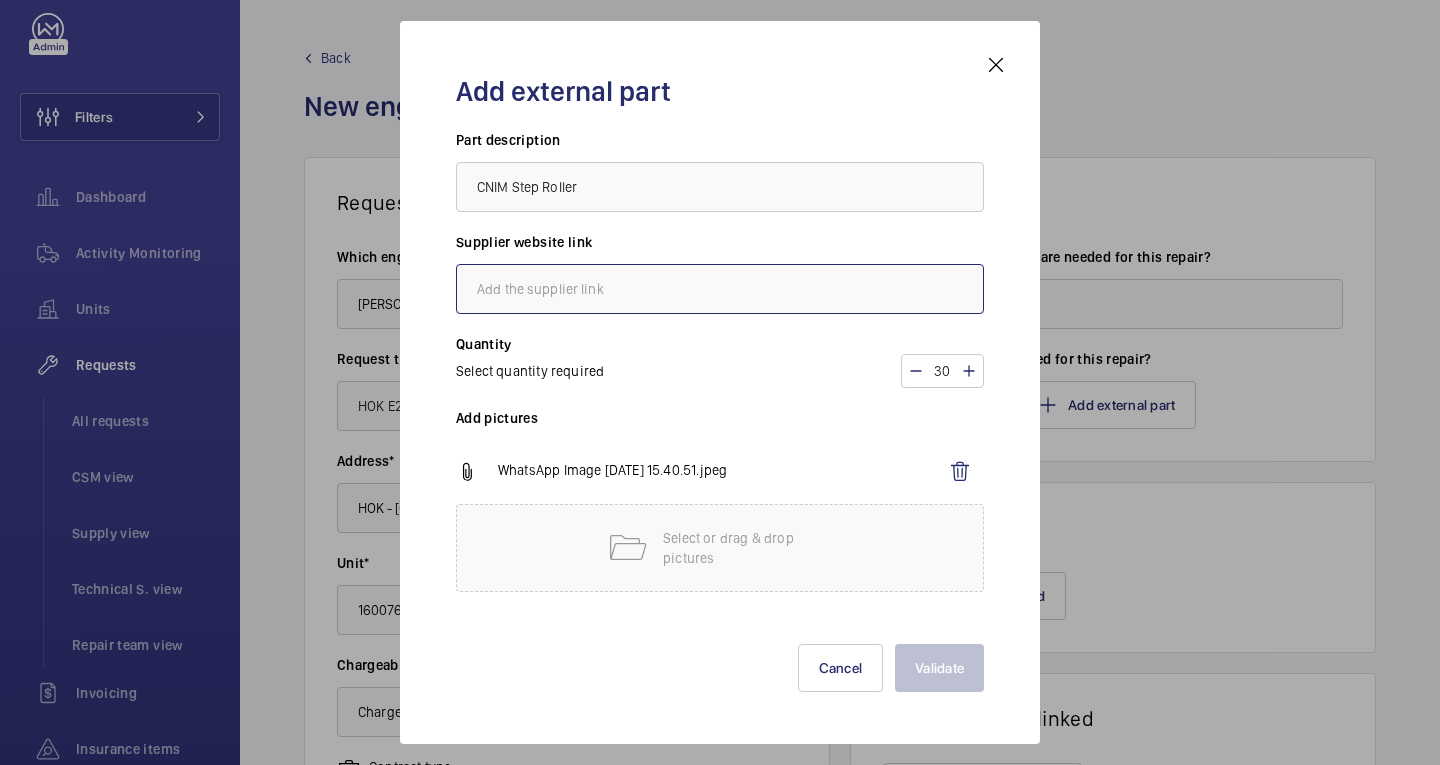 click at bounding box center (720, 289) 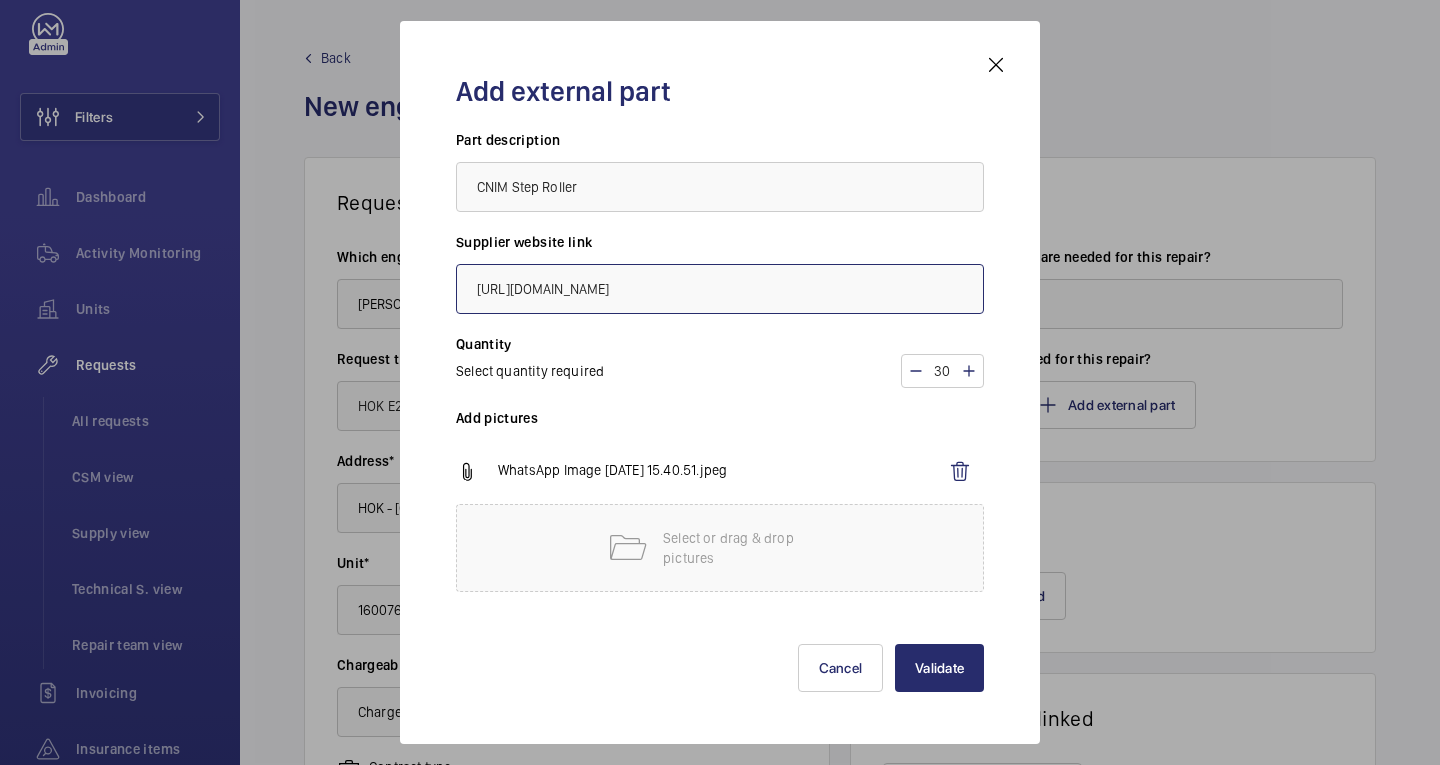 type on "[URL][DOMAIN_NAME]" 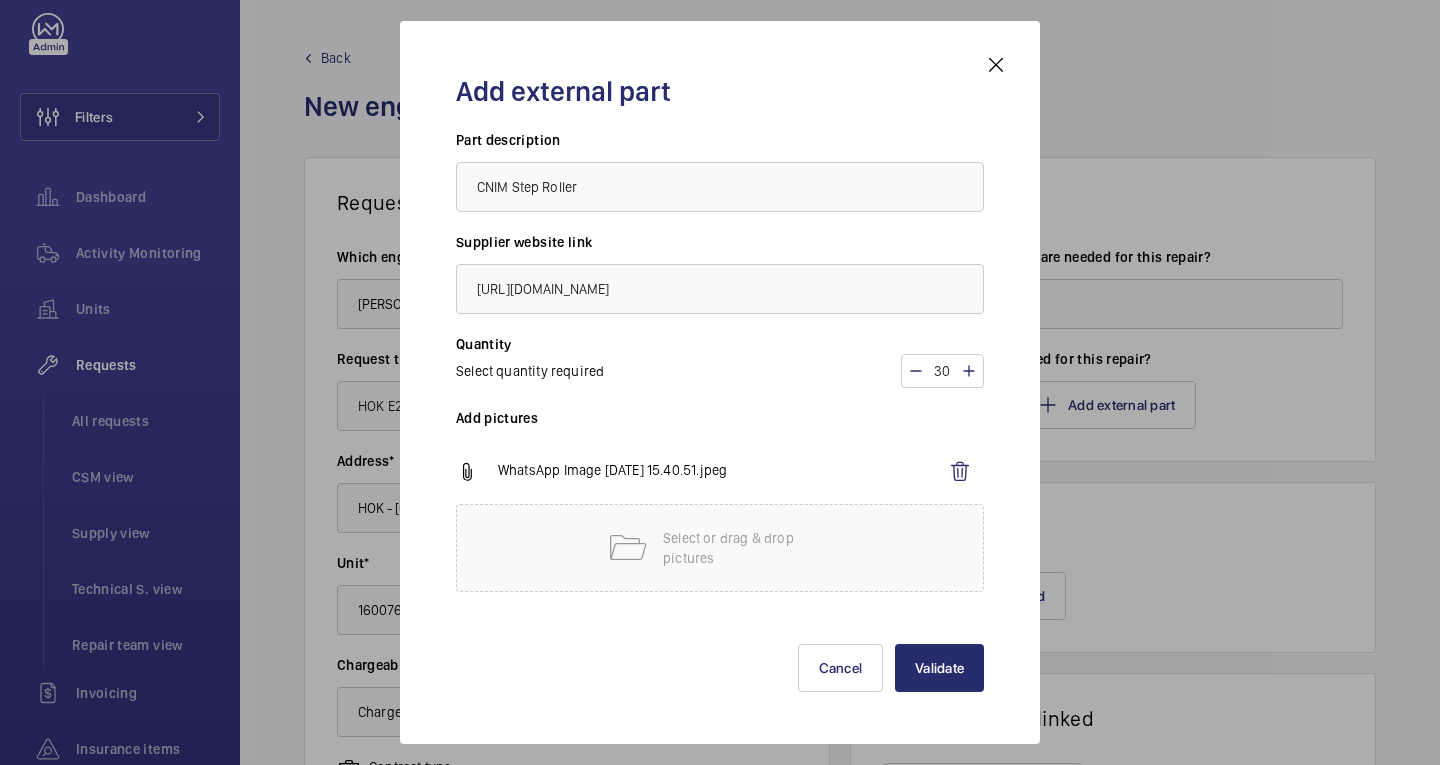 click on "Supplier website link" at bounding box center [720, 248] 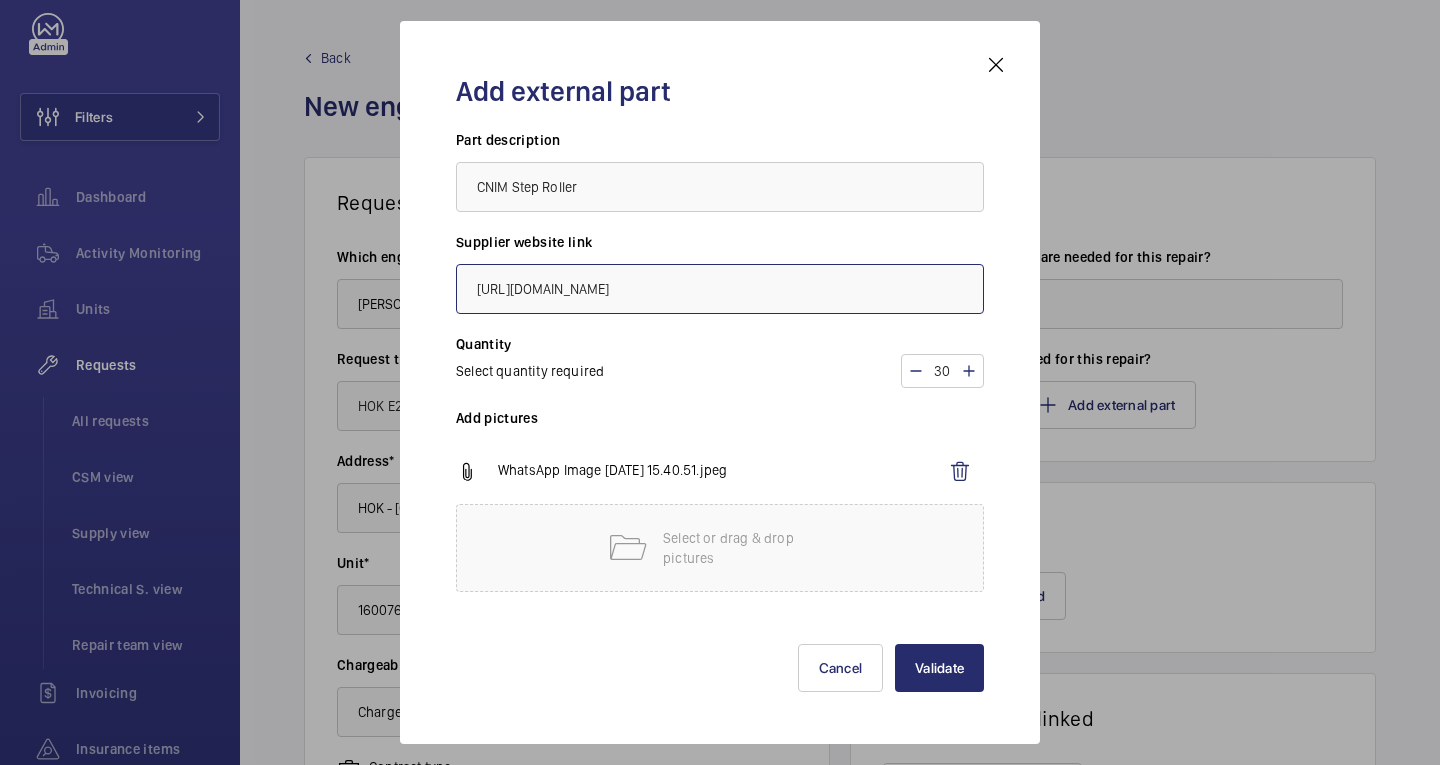 click on "[URL][DOMAIN_NAME]" at bounding box center [720, 289] 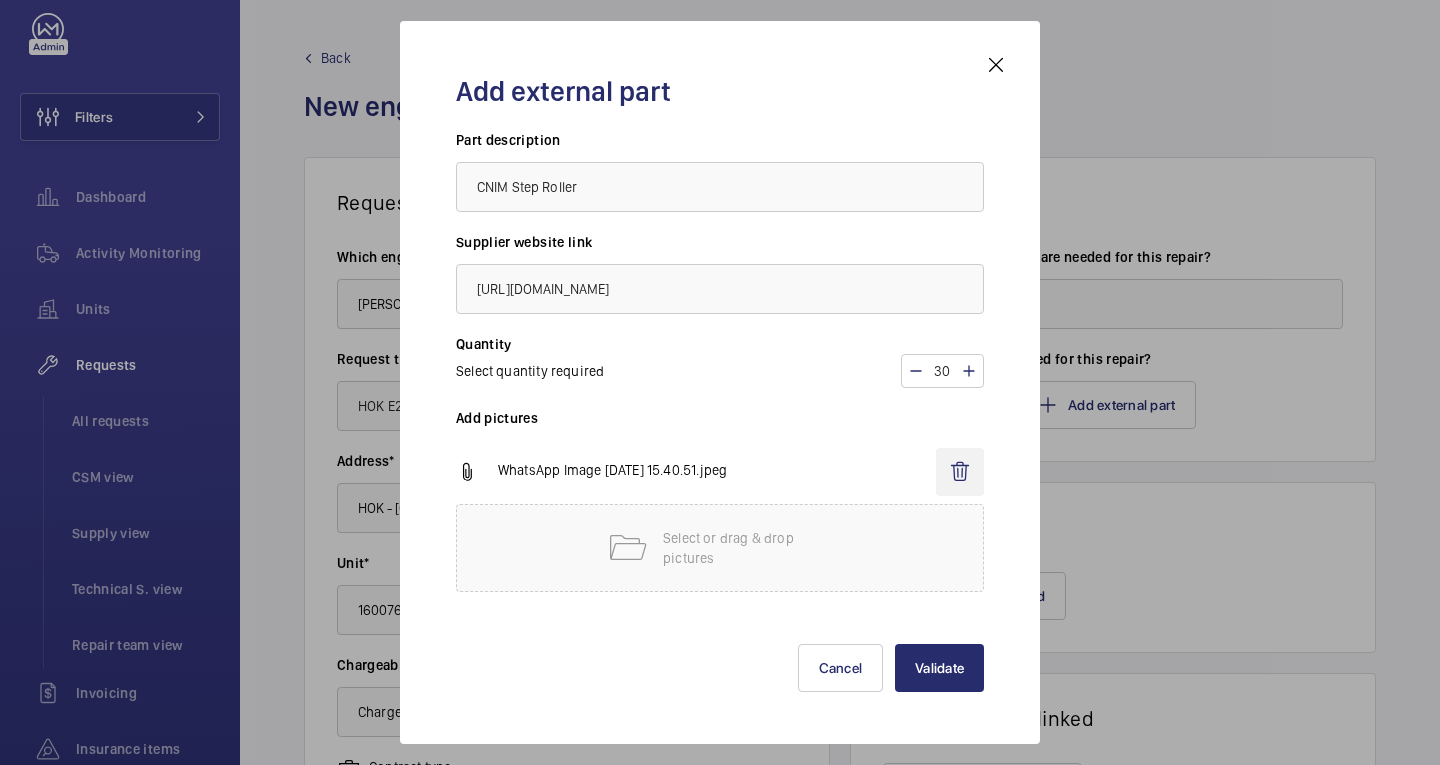click at bounding box center (960, 472) 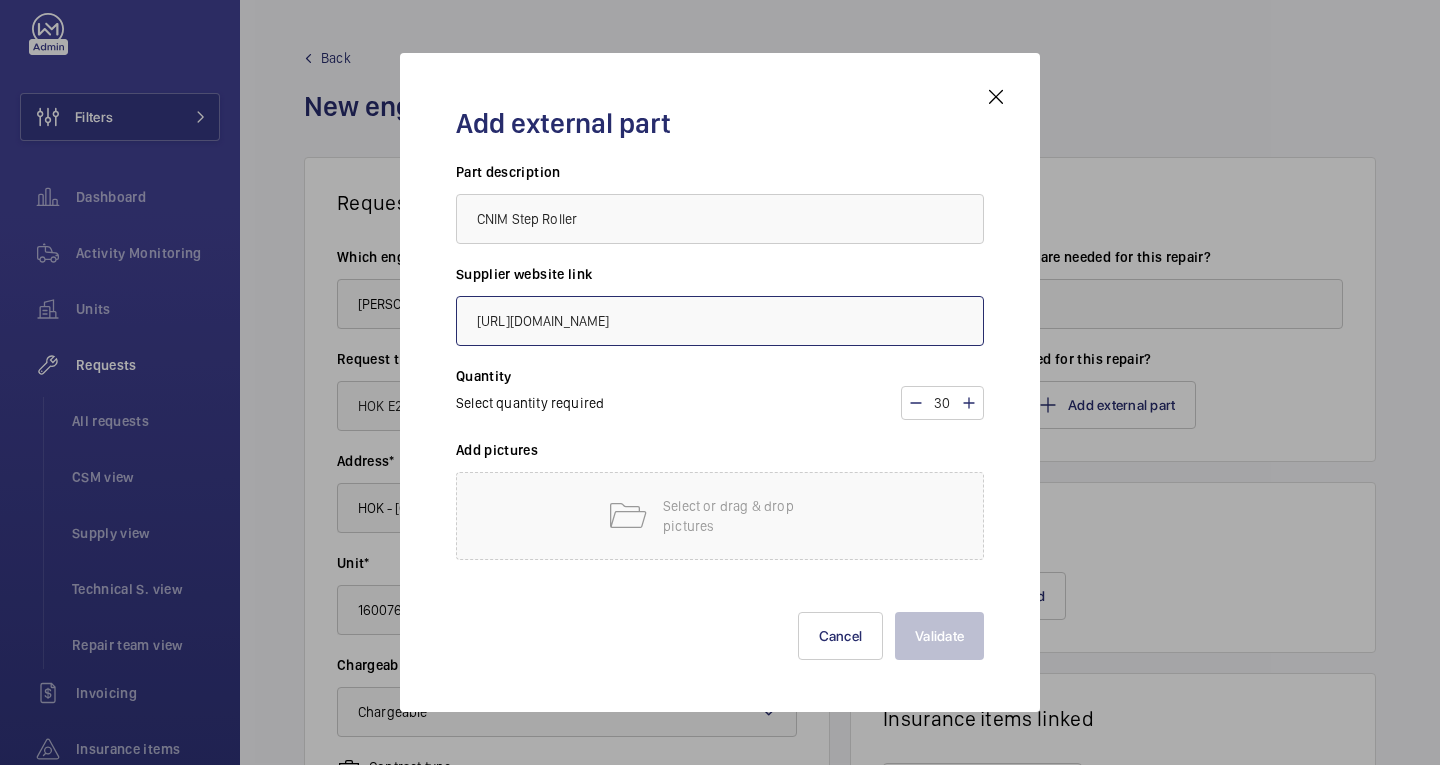 click on "[URL][DOMAIN_NAME]" at bounding box center (720, 321) 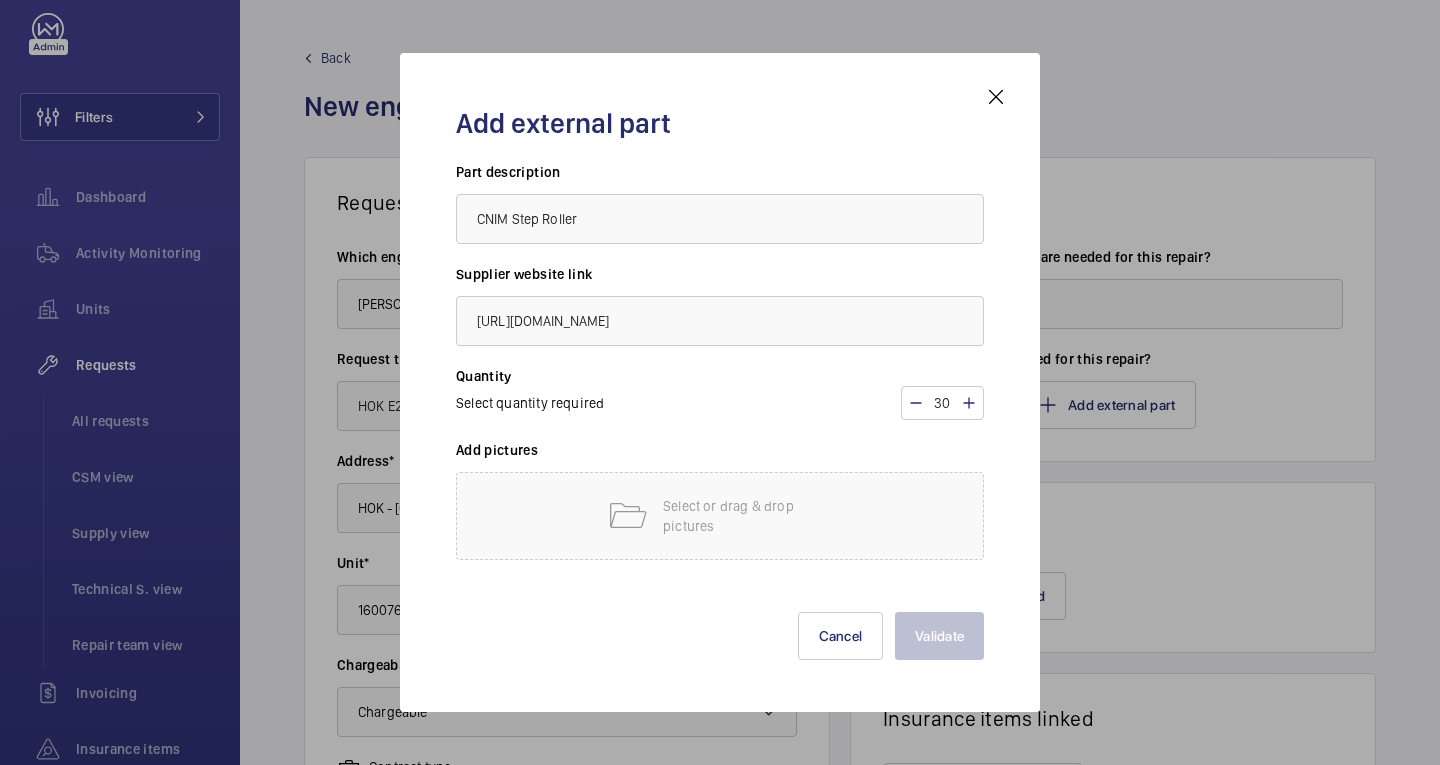 click at bounding box center [996, 97] 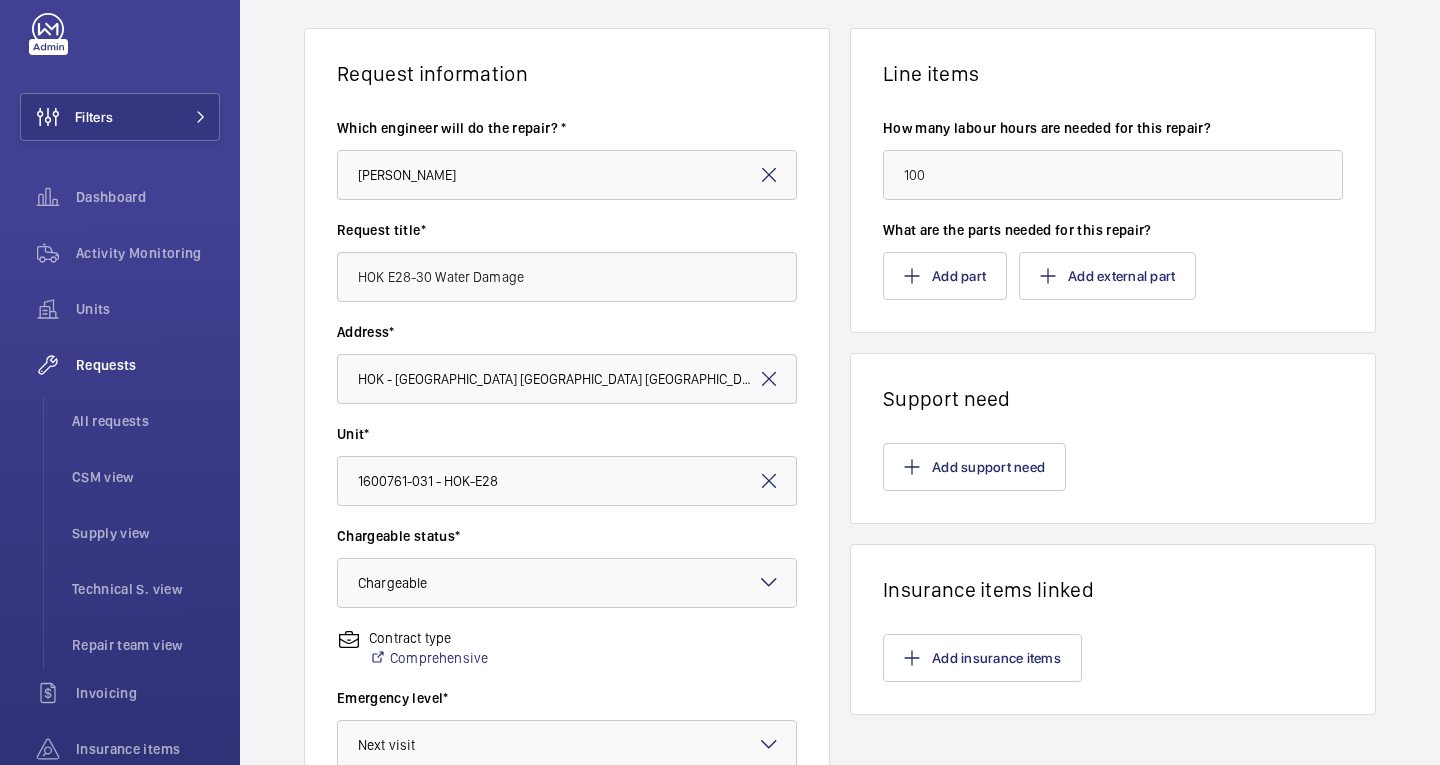 scroll, scrollTop: 300, scrollLeft: 0, axis: vertical 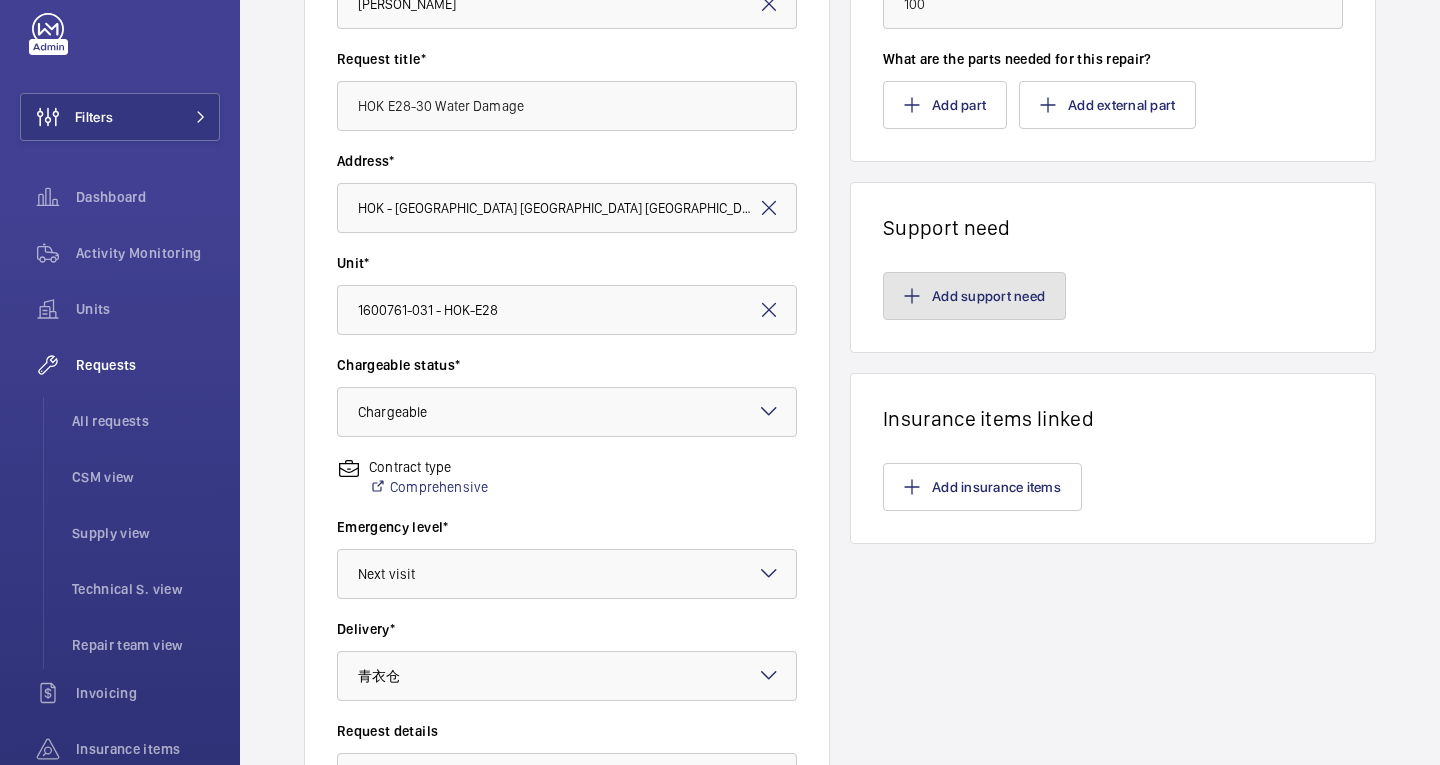 click on "Add support need" 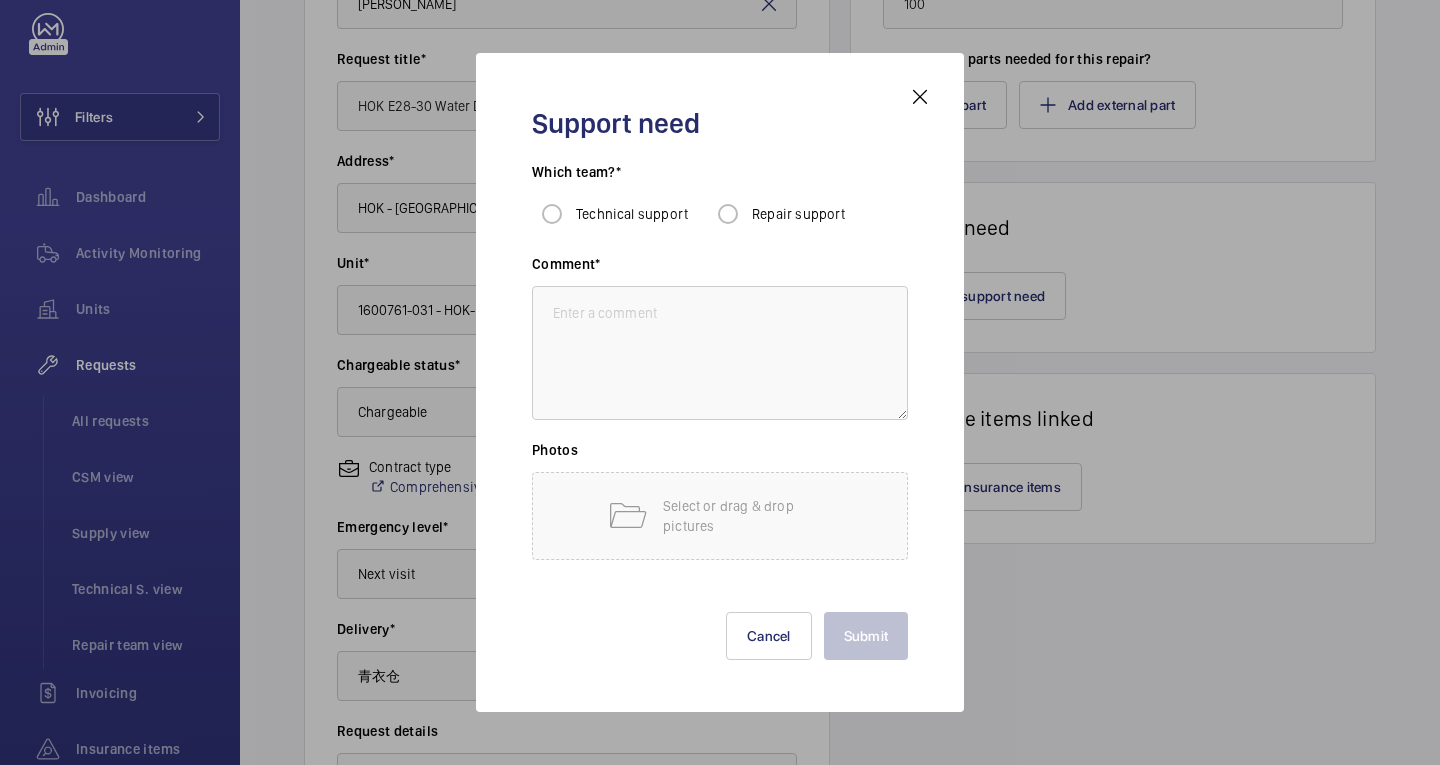 click on "Repair support" at bounding box center [799, 214] 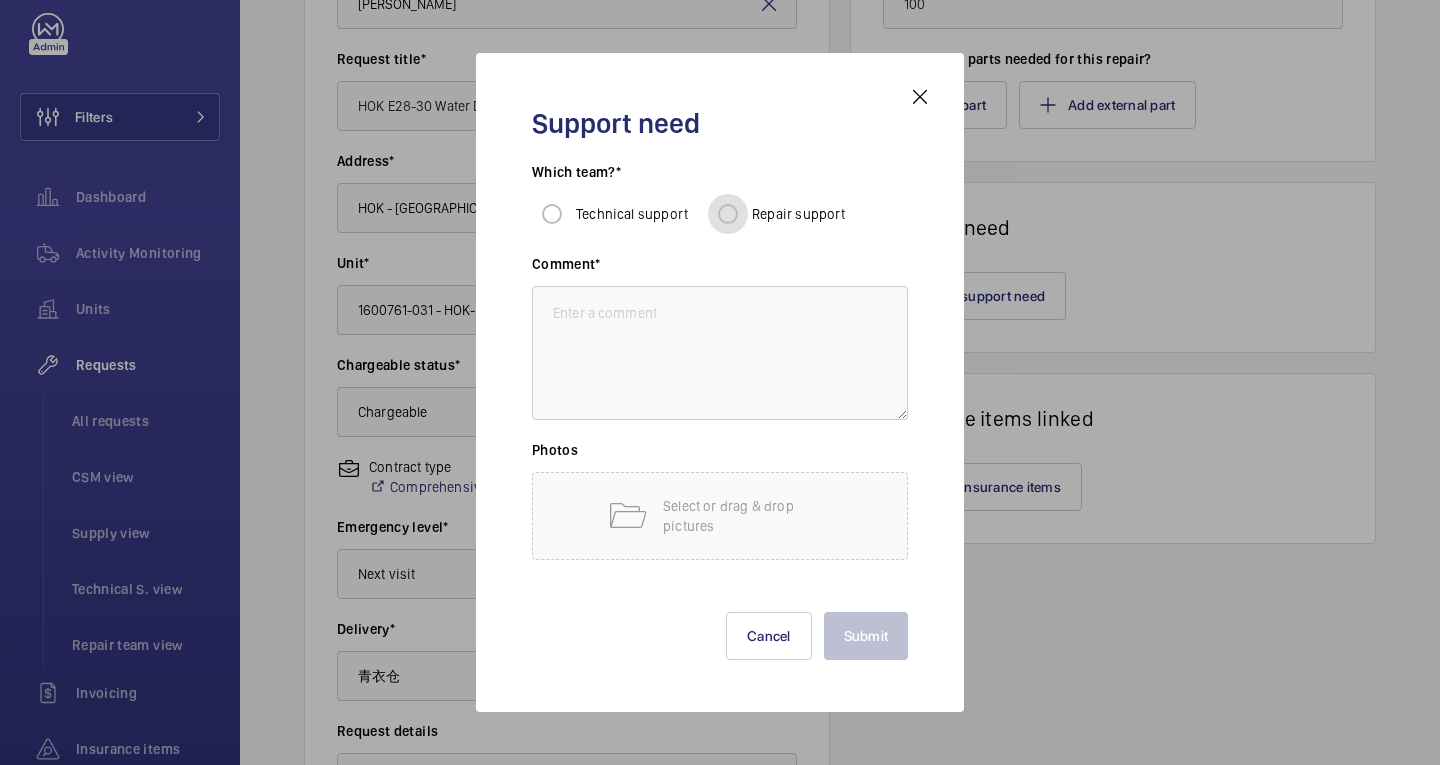 click on "Repair support" at bounding box center (728, 214) 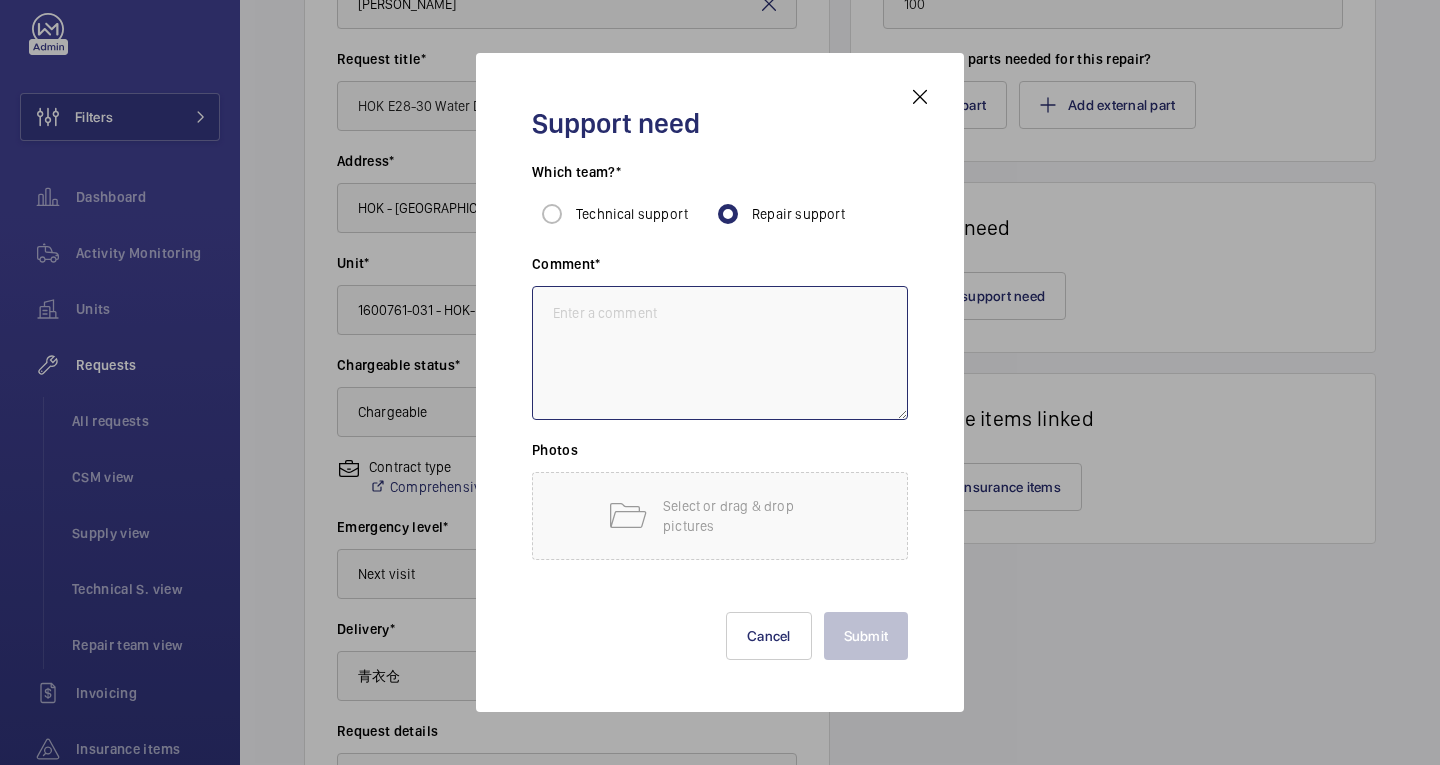 click at bounding box center [720, 353] 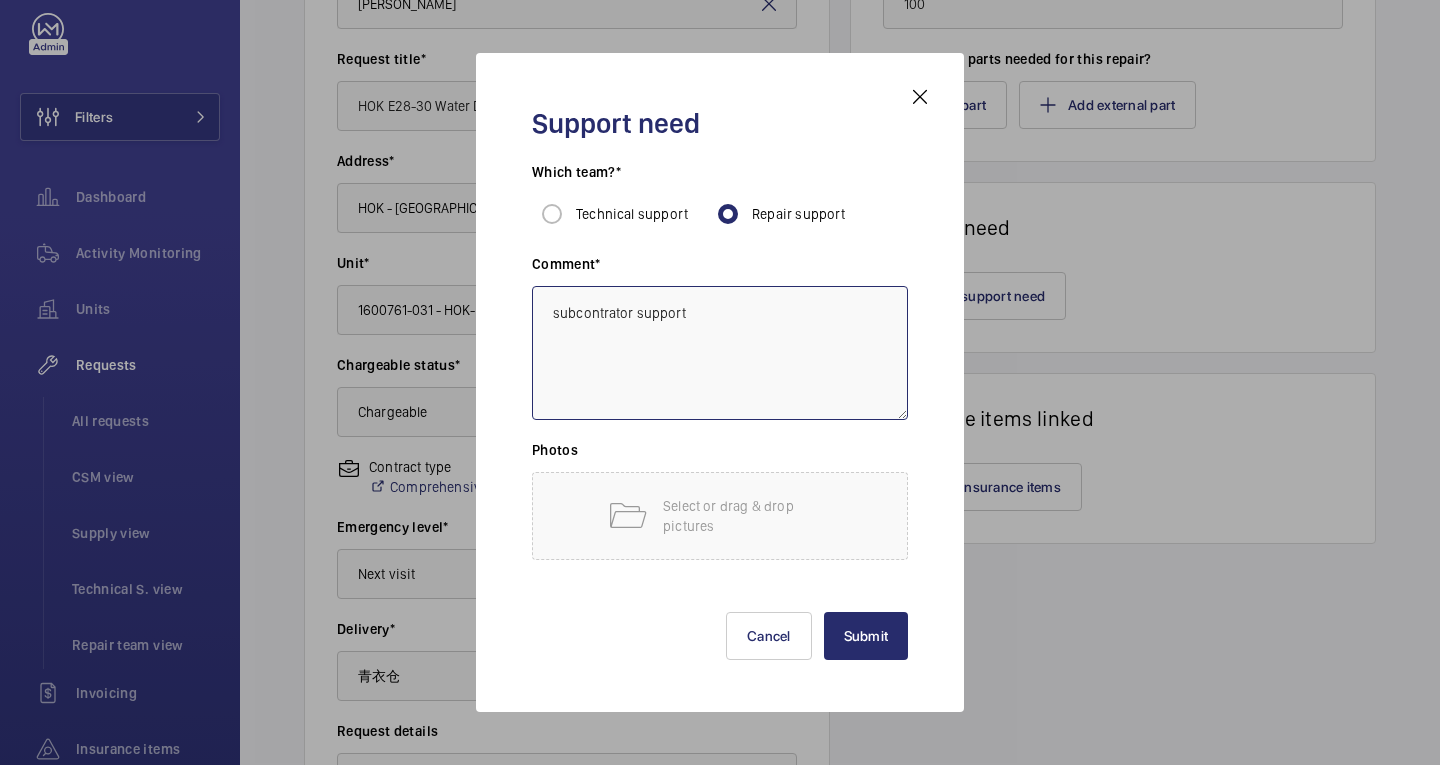 click on "subcontrator support" at bounding box center (720, 353) 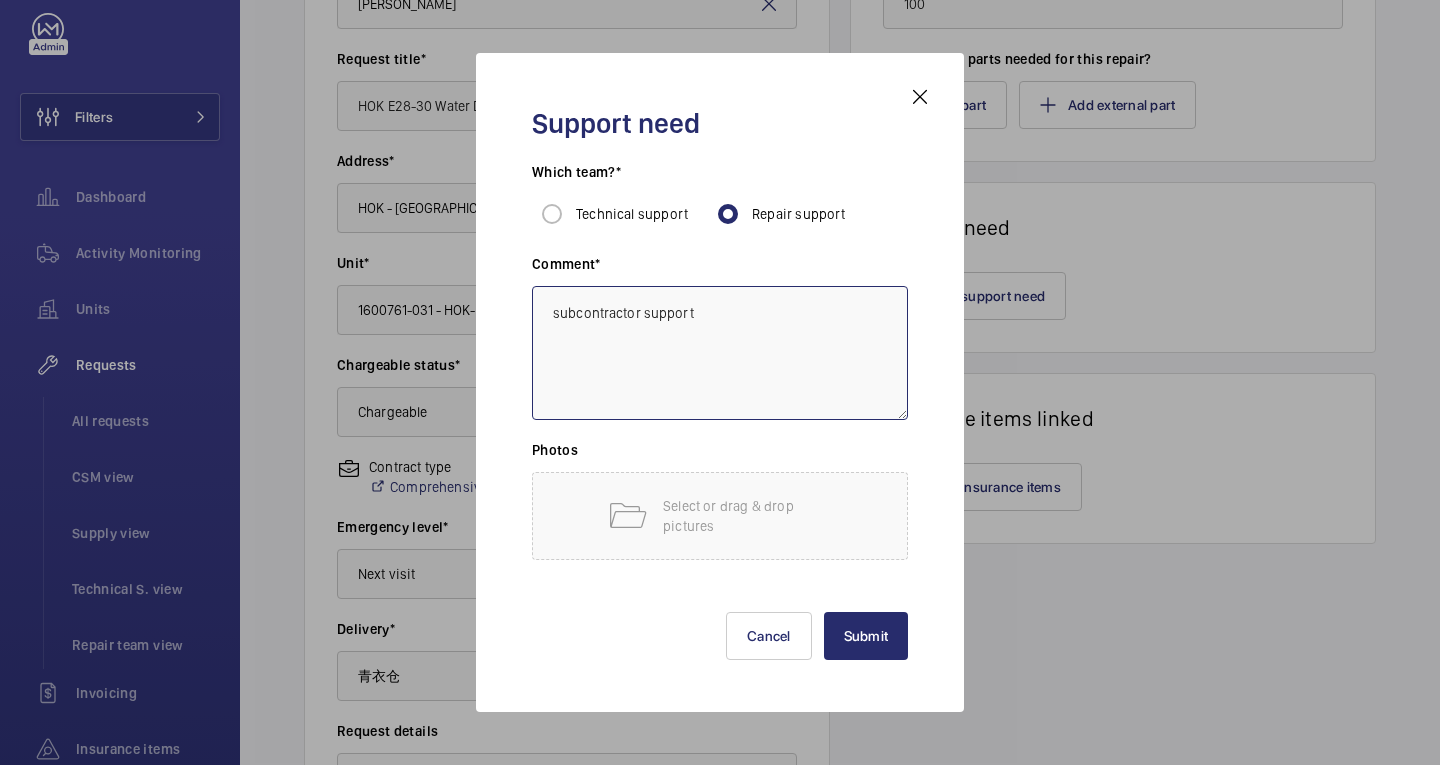click on "subcontractor support" at bounding box center [720, 353] 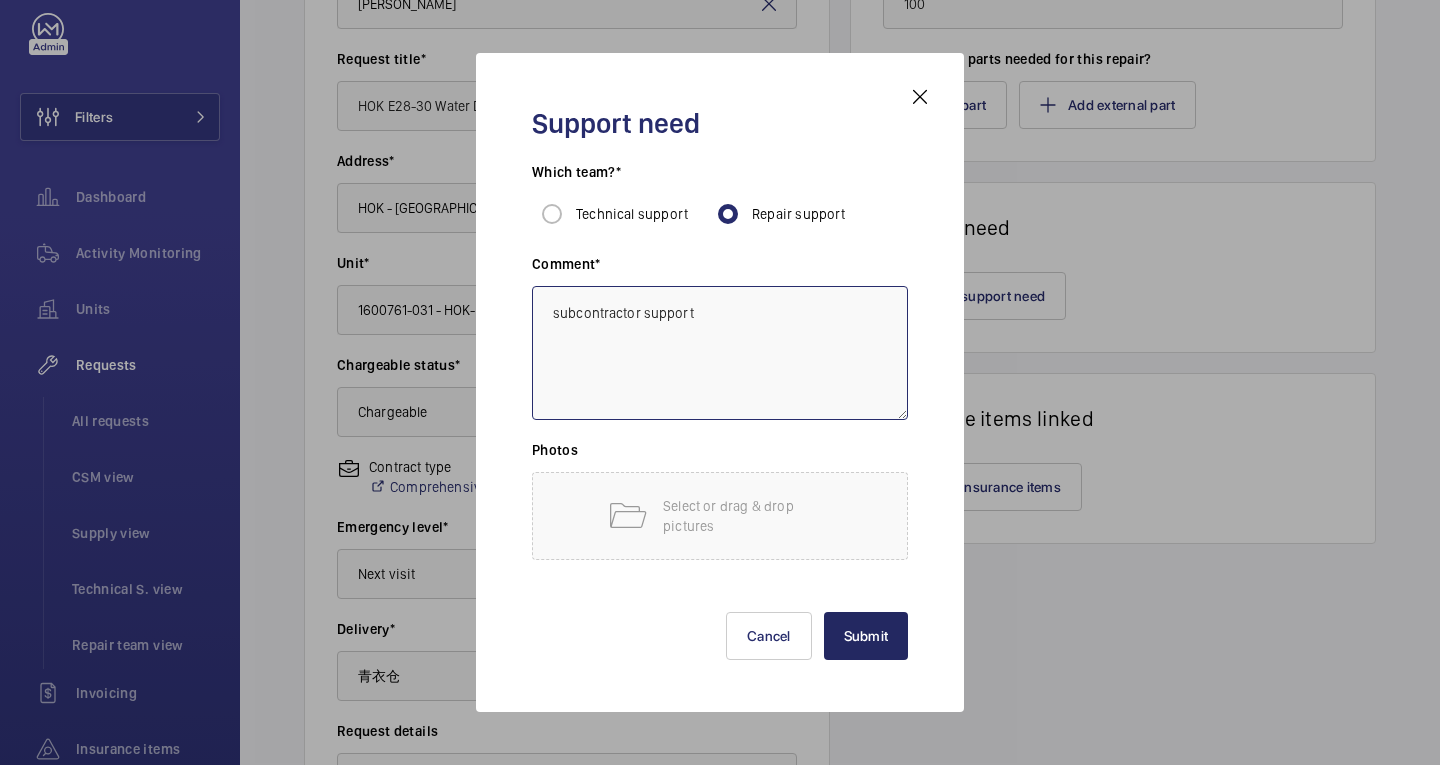 type on "subcontractor support" 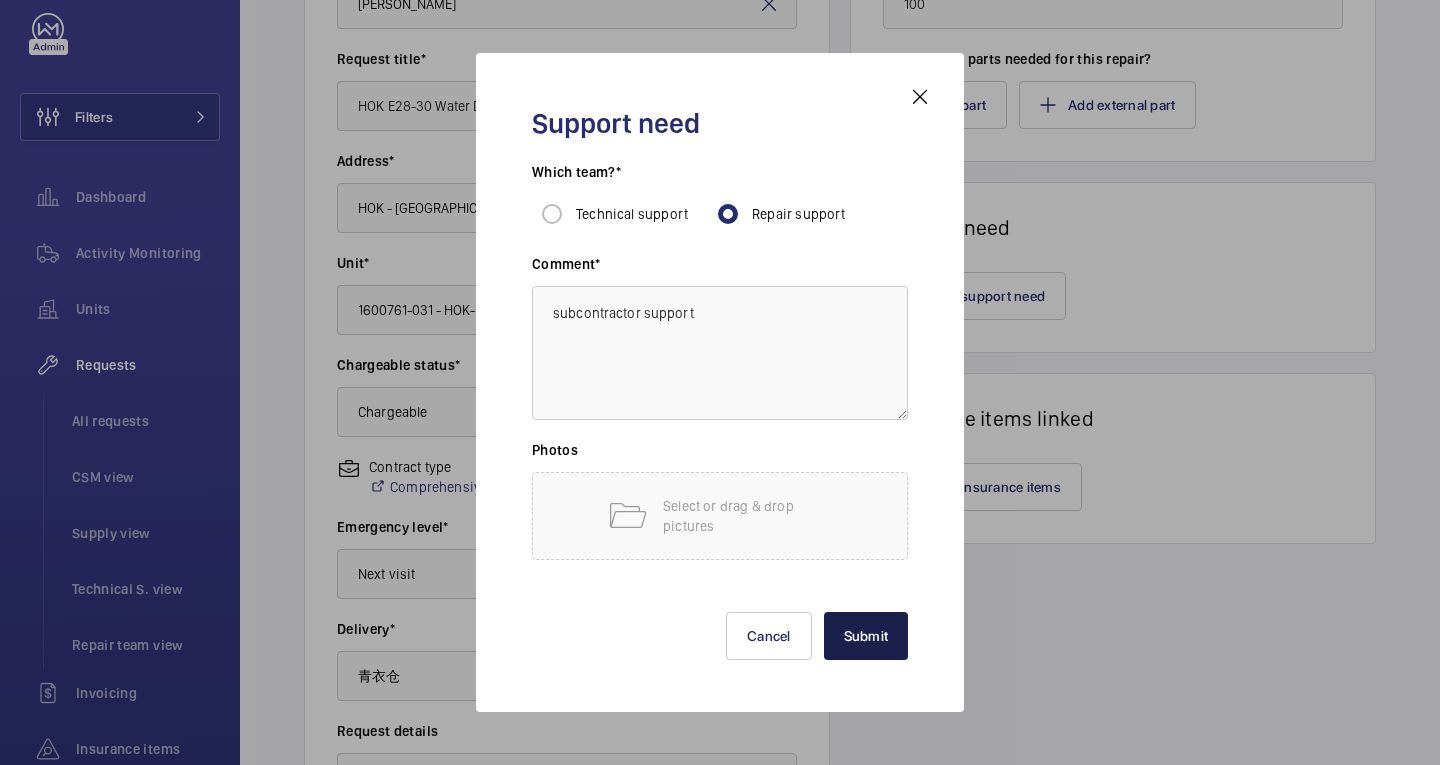 click on "Submit" at bounding box center (866, 636) 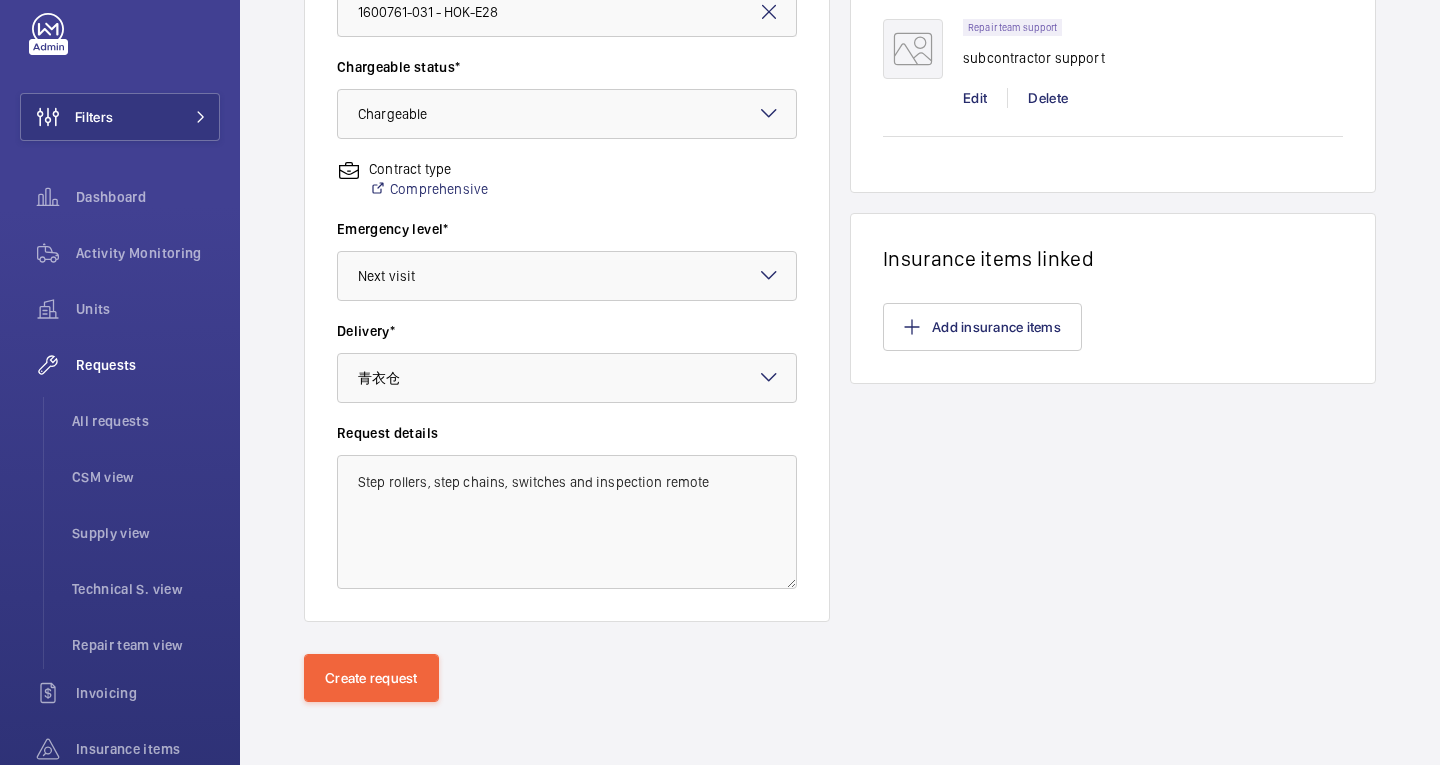 scroll, scrollTop: 599, scrollLeft: 0, axis: vertical 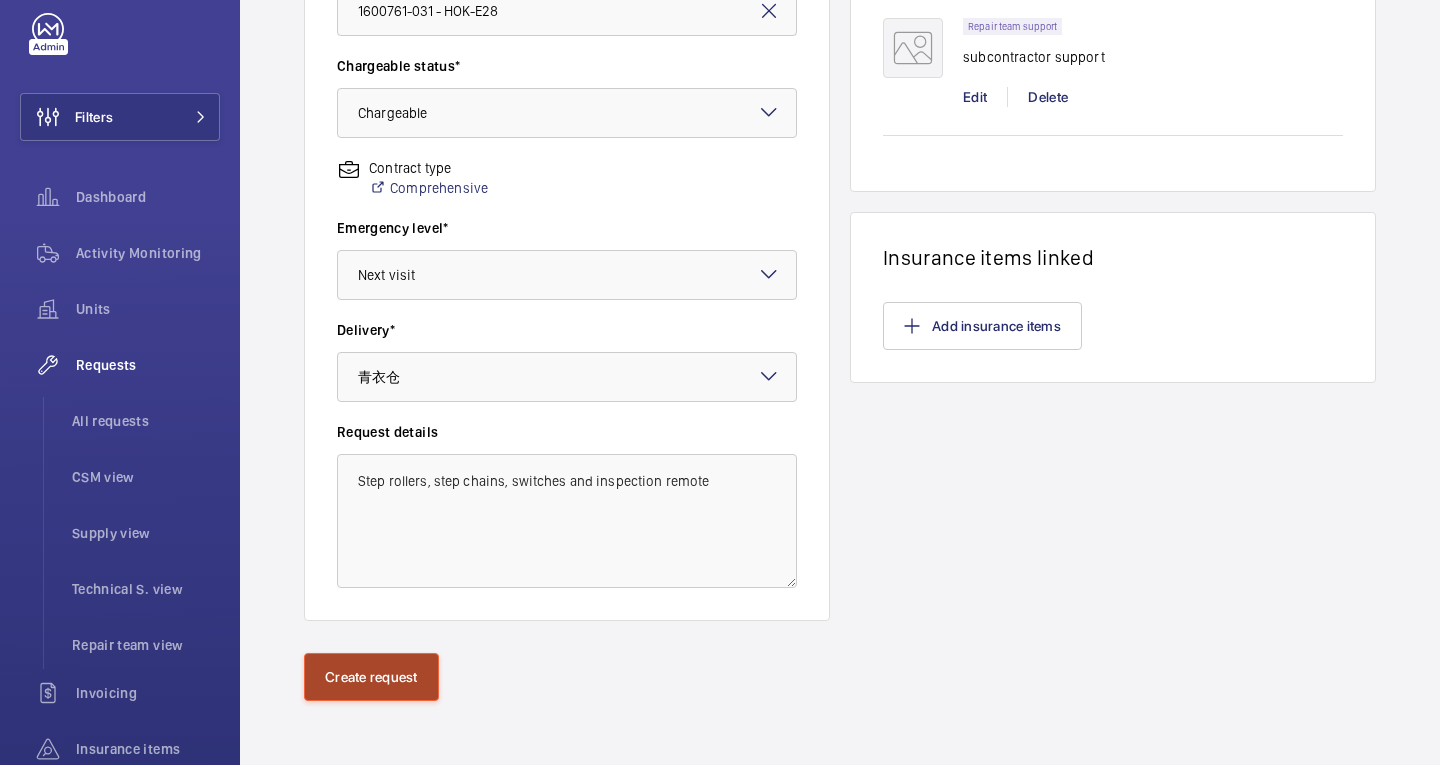 click on "Create request" 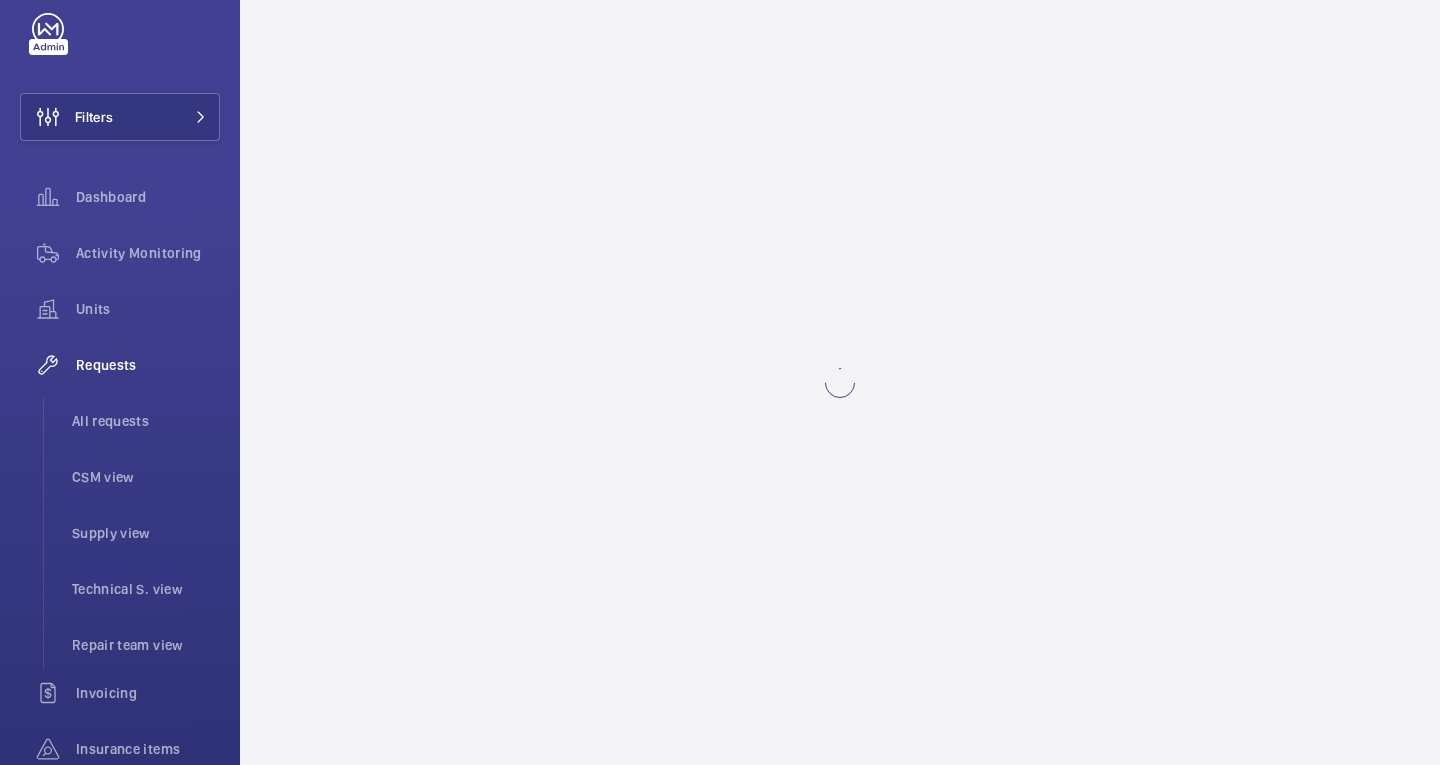 scroll, scrollTop: 0, scrollLeft: 0, axis: both 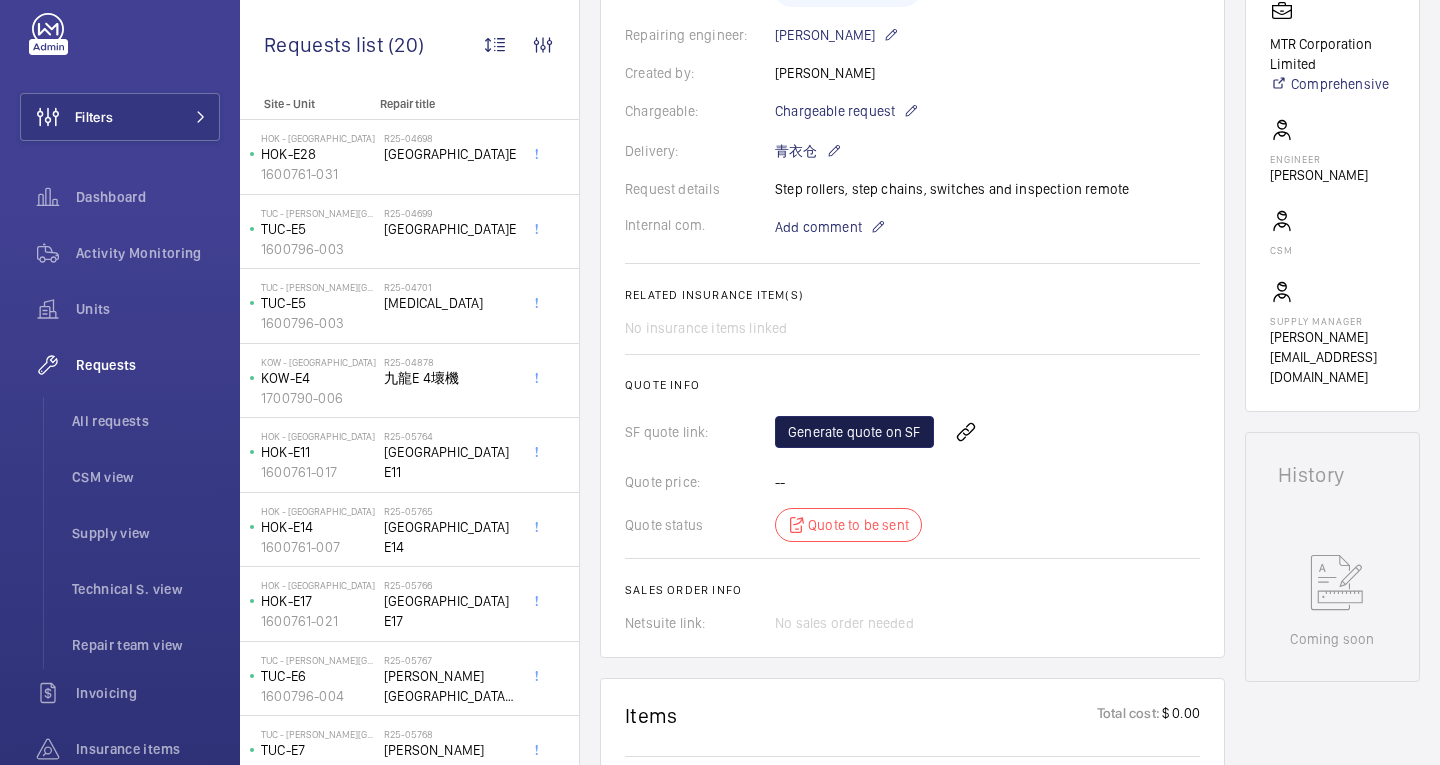 click on "Generate quote on SF" 